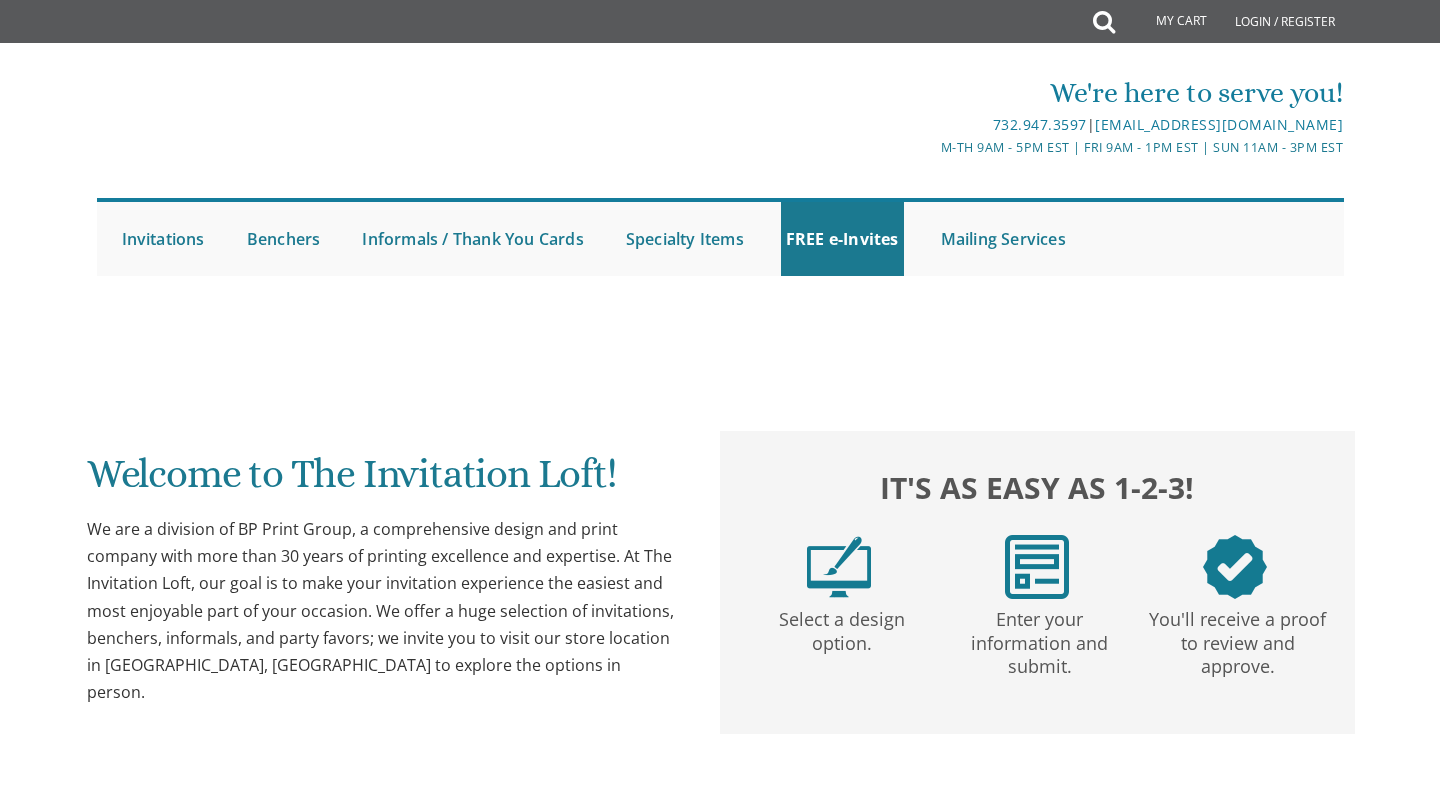scroll, scrollTop: 0, scrollLeft: 0, axis: both 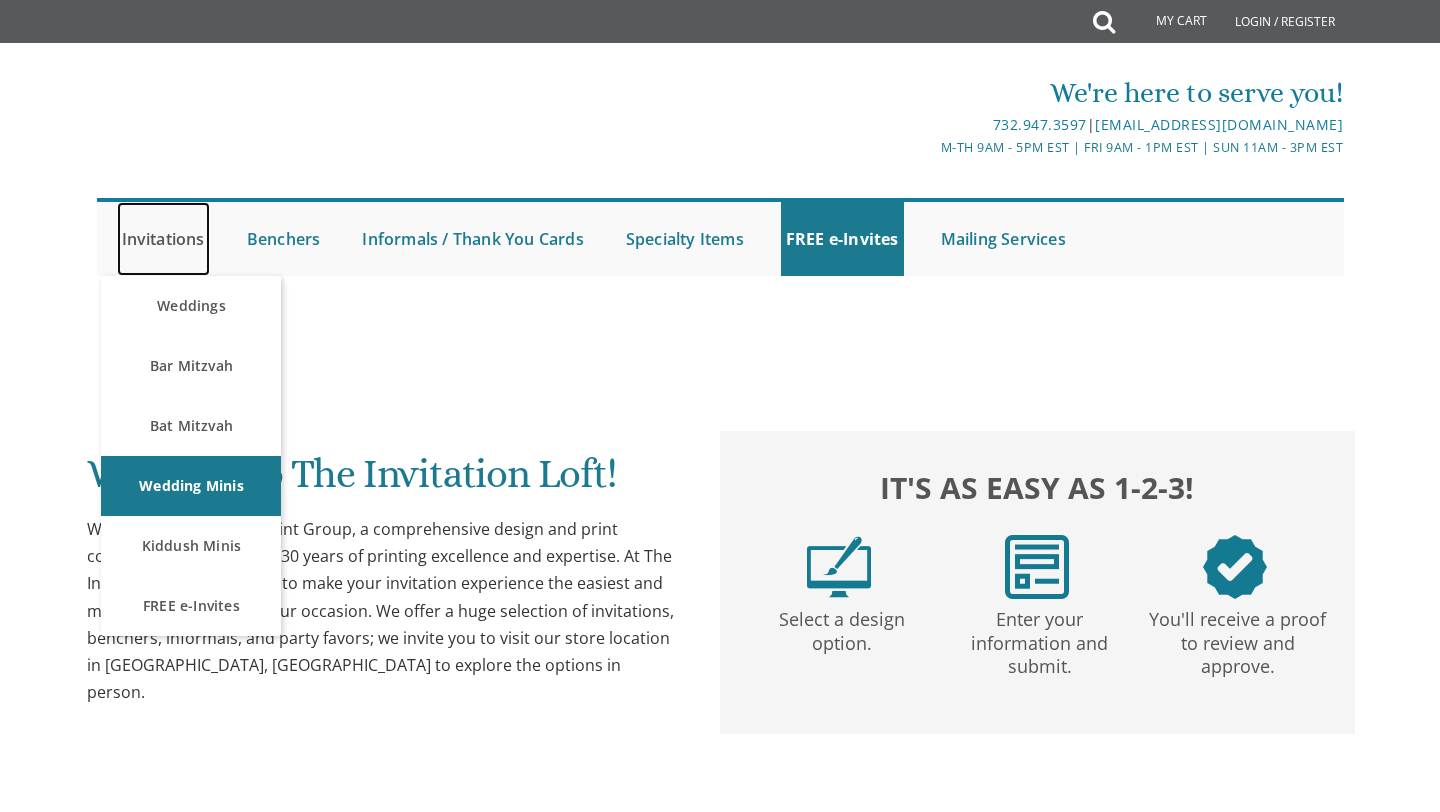 click on "Invitations" at bounding box center [163, 239] 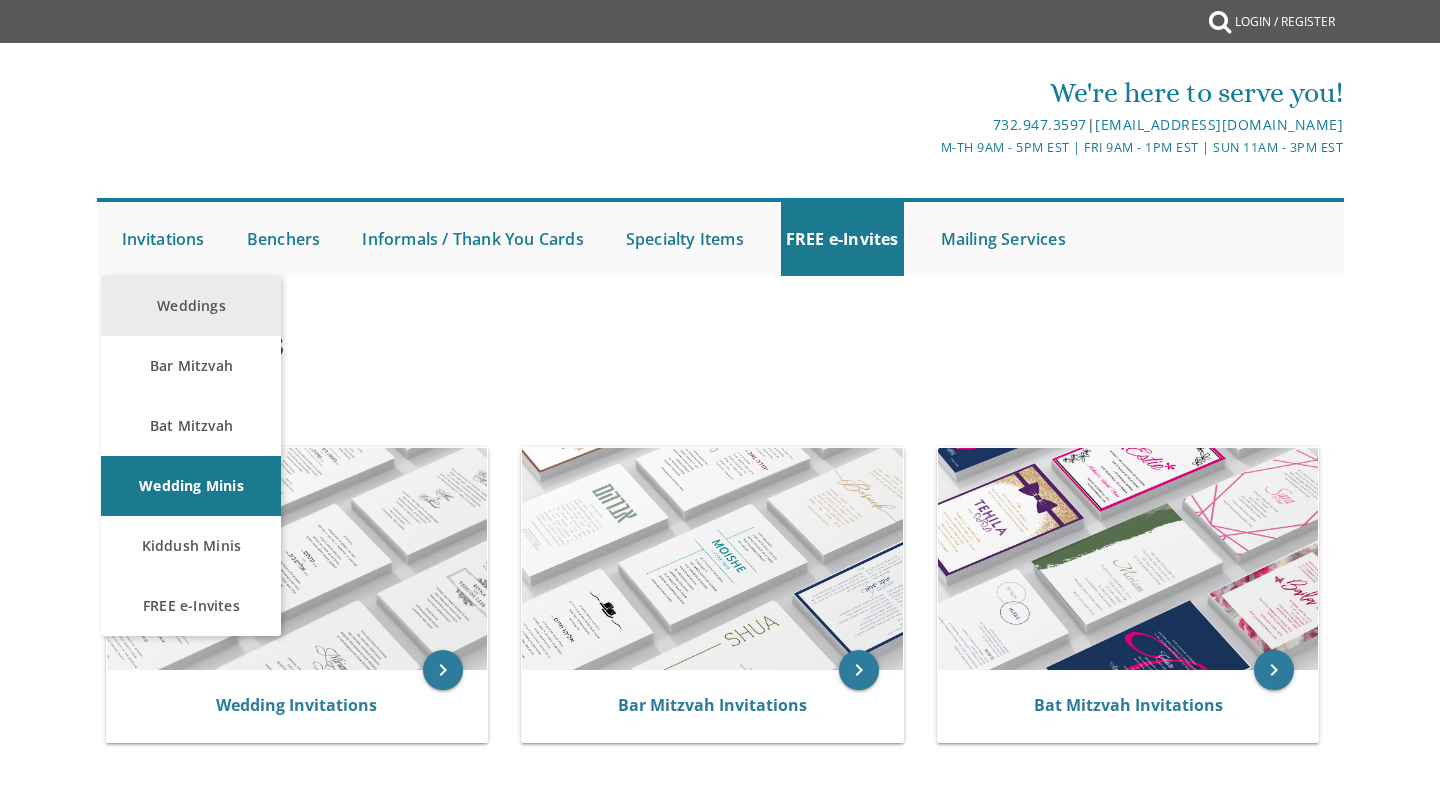 scroll, scrollTop: 0, scrollLeft: 0, axis: both 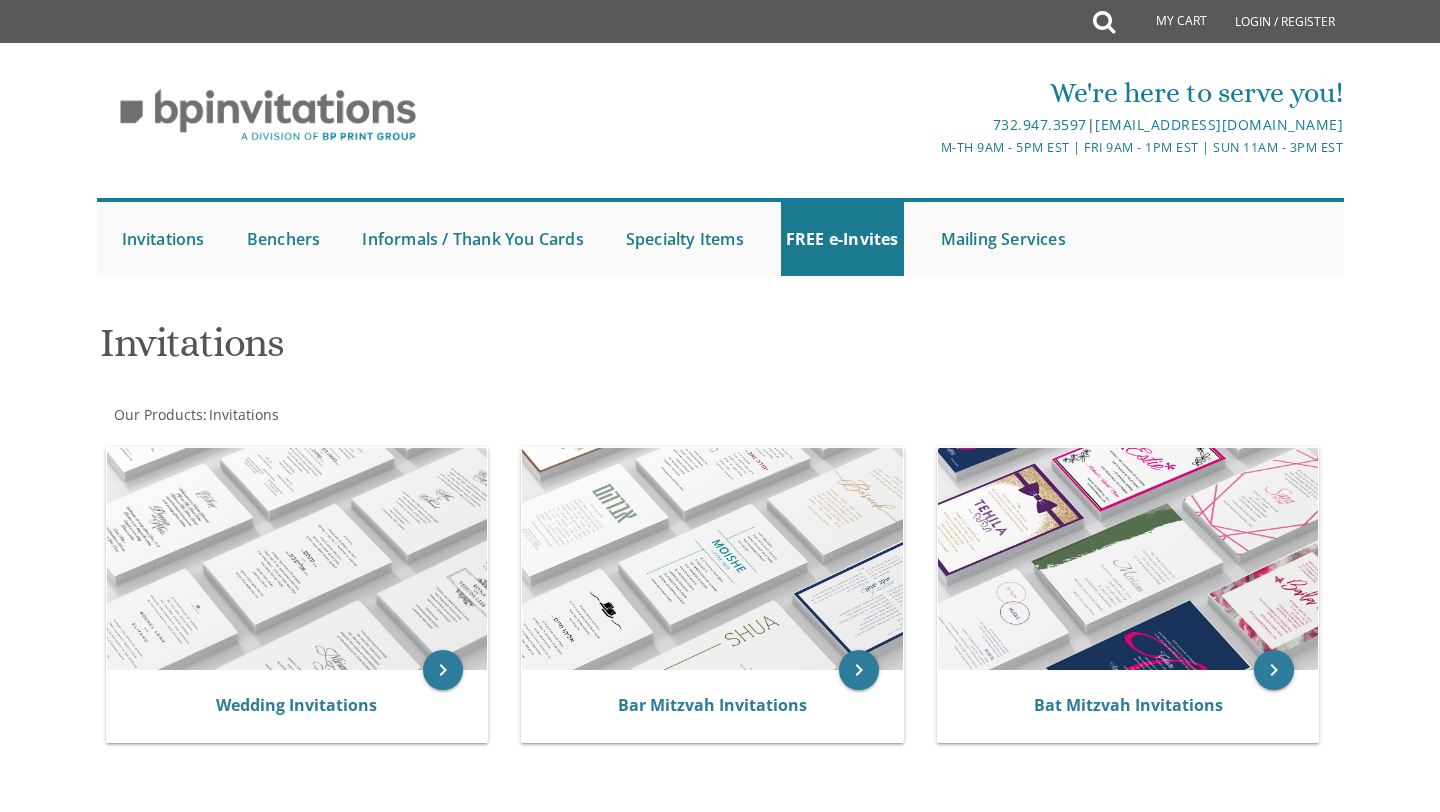 click on "Invitations" at bounding box center (508, 350) 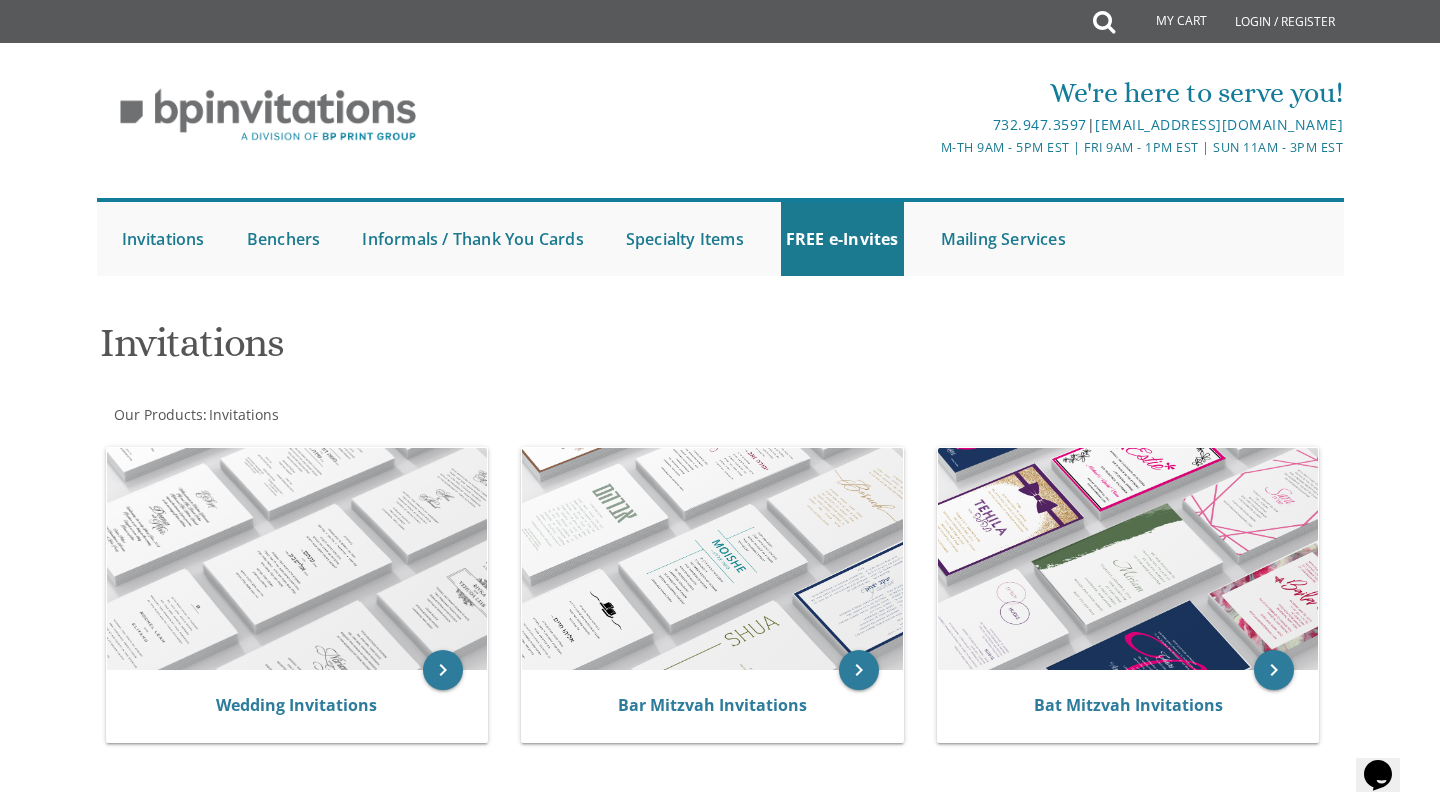 scroll, scrollTop: 0, scrollLeft: 0, axis: both 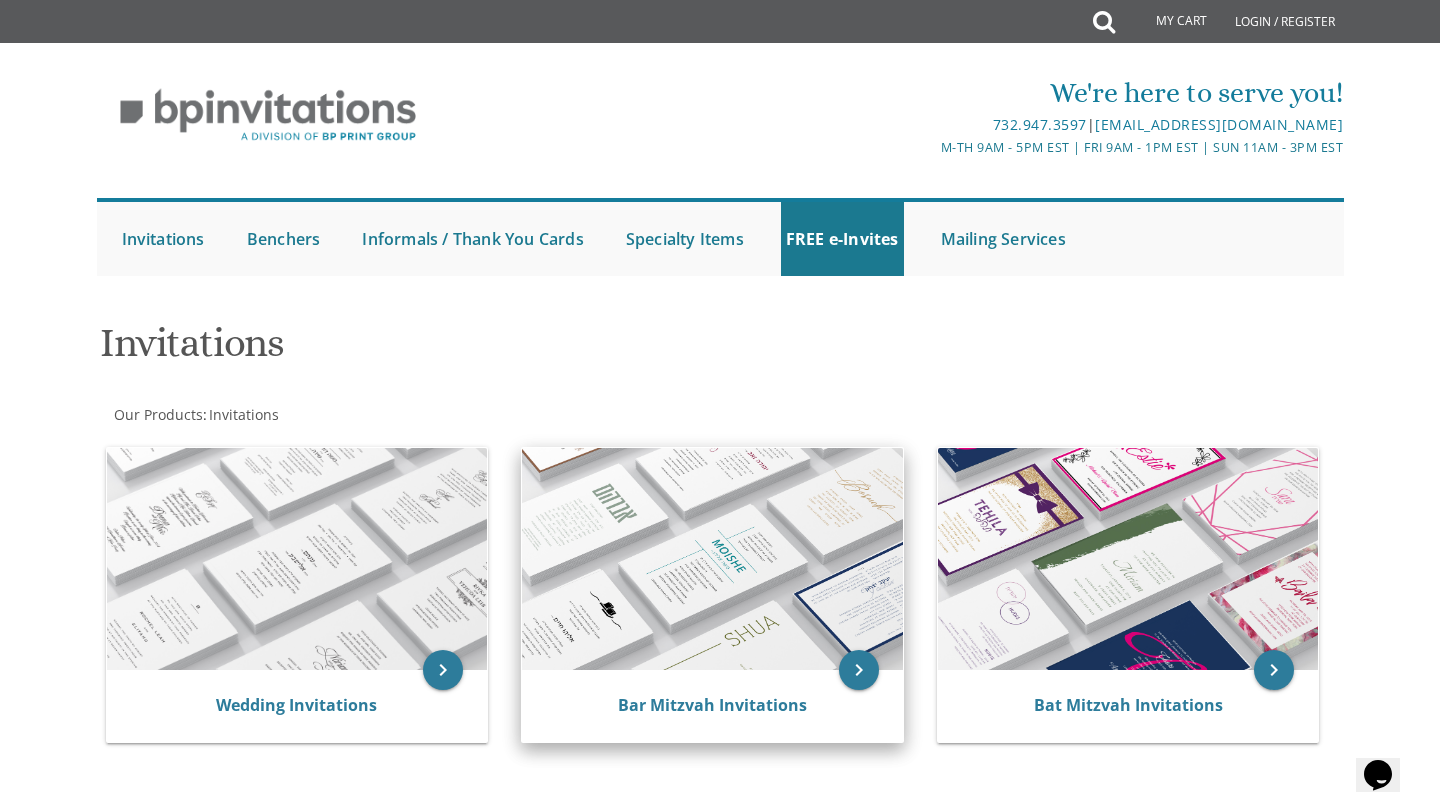 click at bounding box center (712, 559) 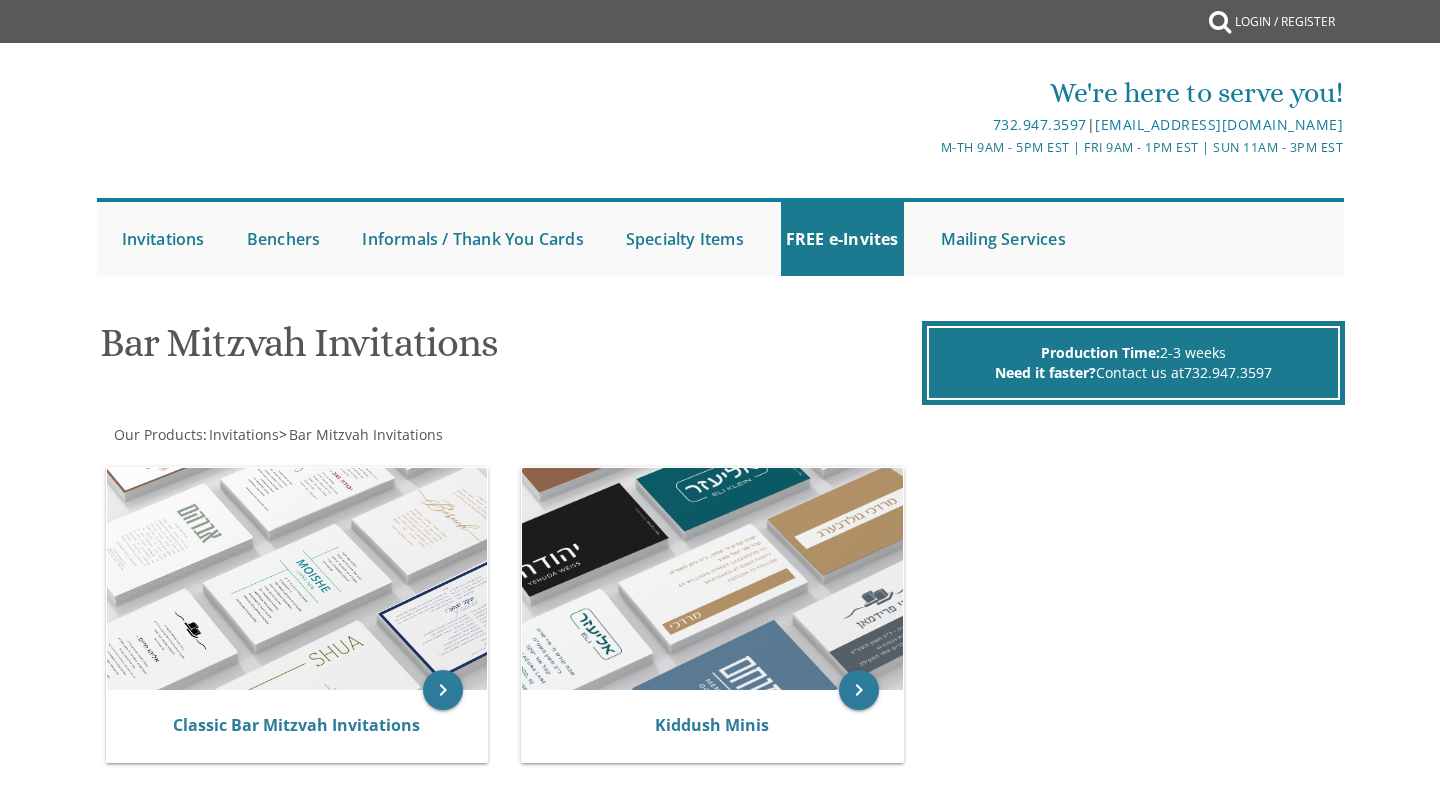 scroll, scrollTop: 0, scrollLeft: 0, axis: both 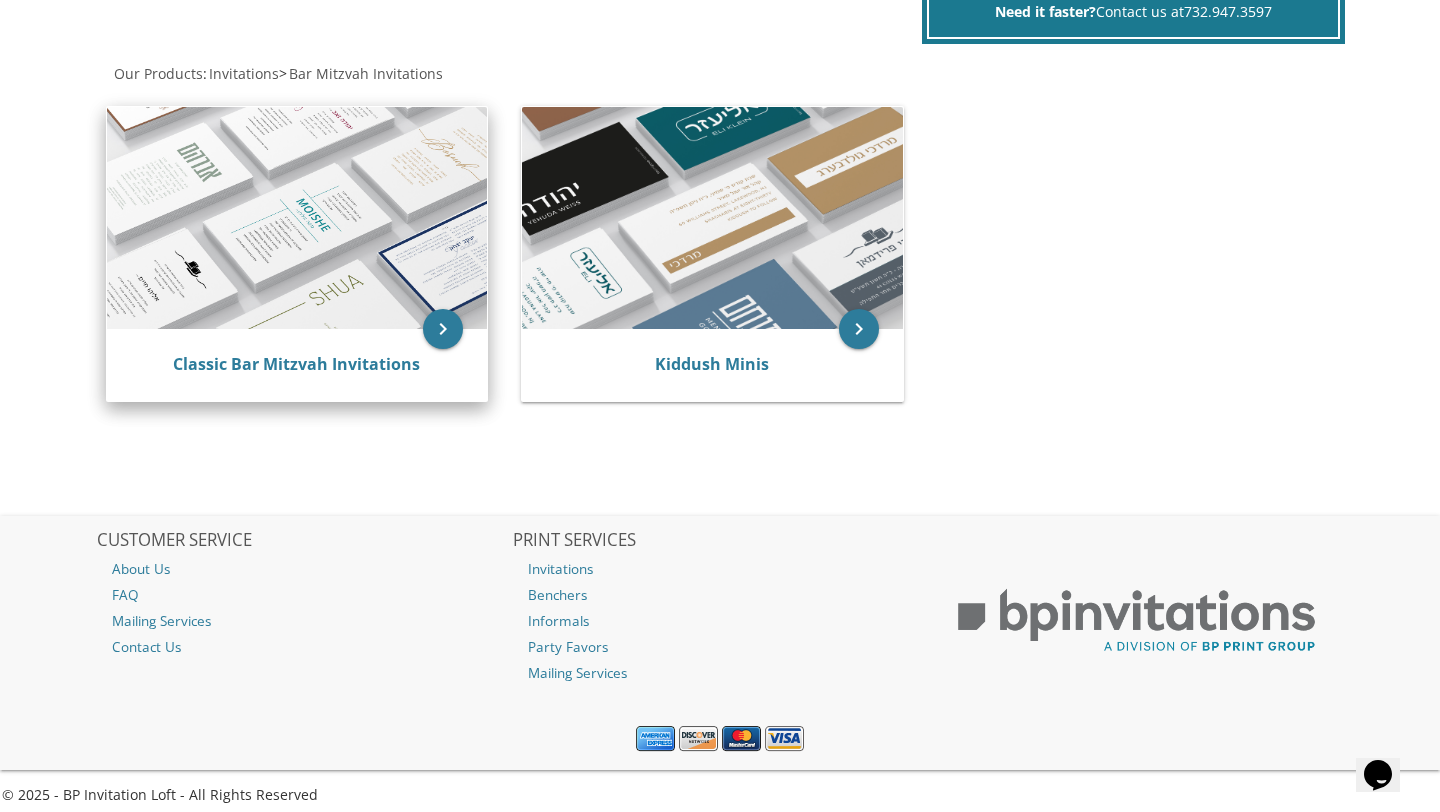 click at bounding box center (297, 218) 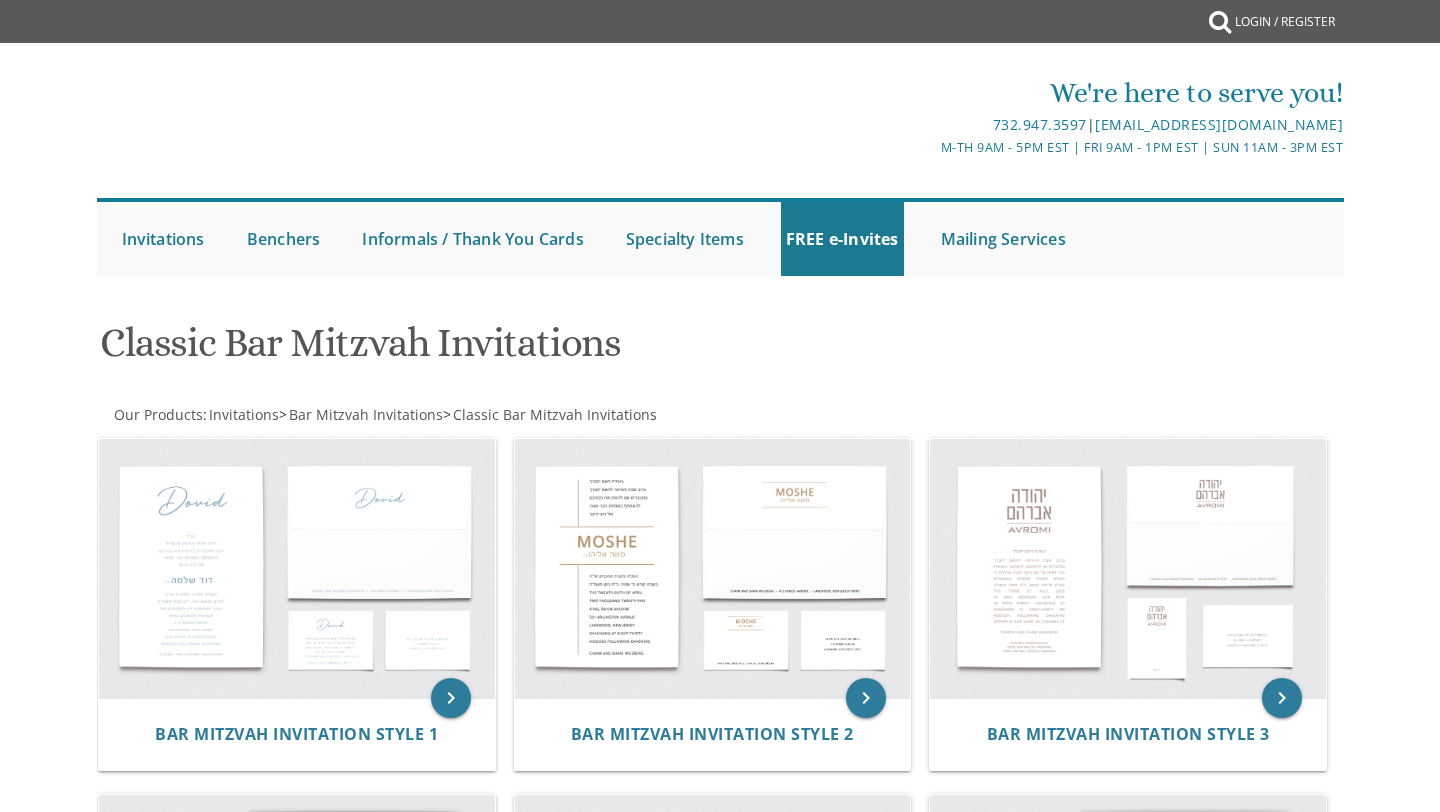 scroll, scrollTop: 0, scrollLeft: 0, axis: both 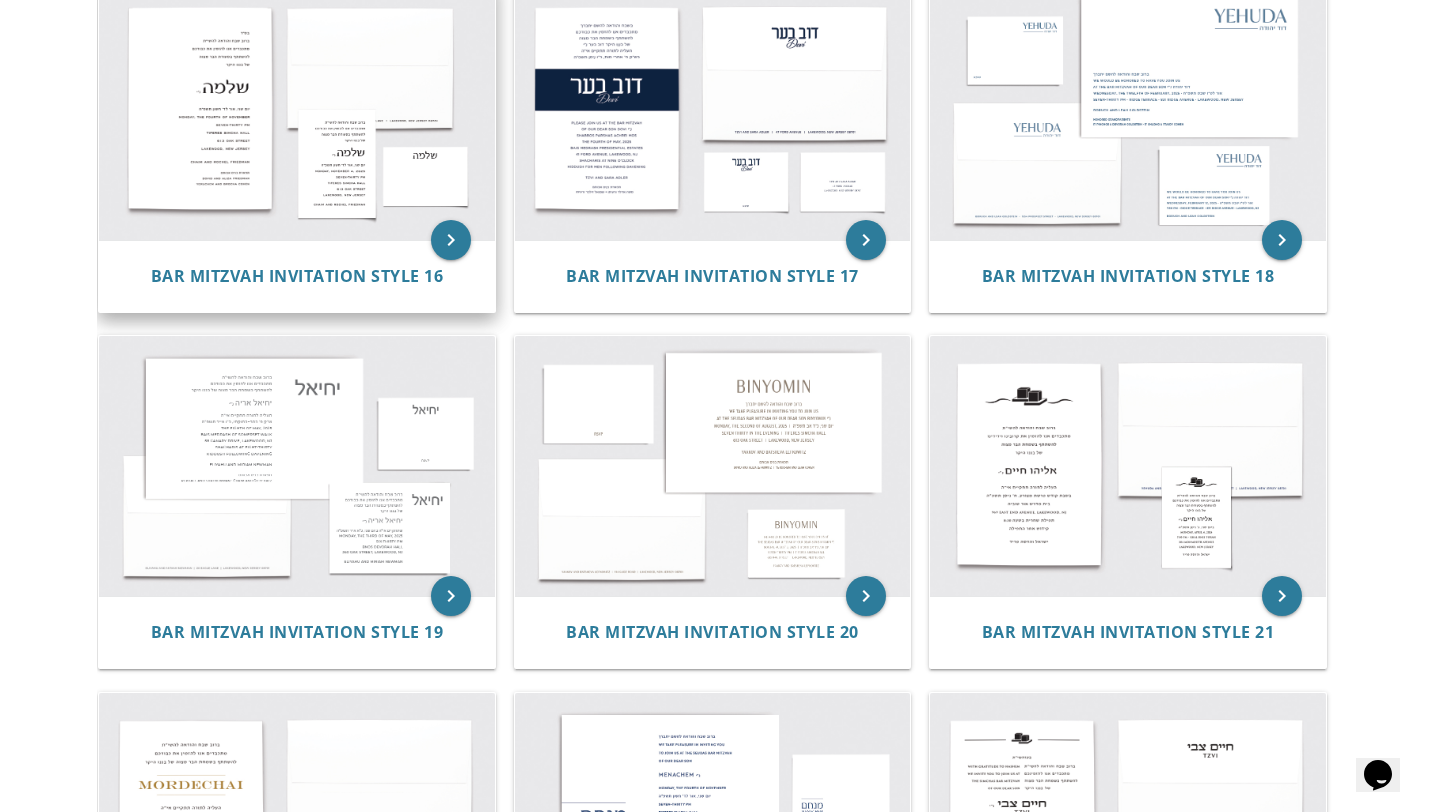 click at bounding box center [297, 110] 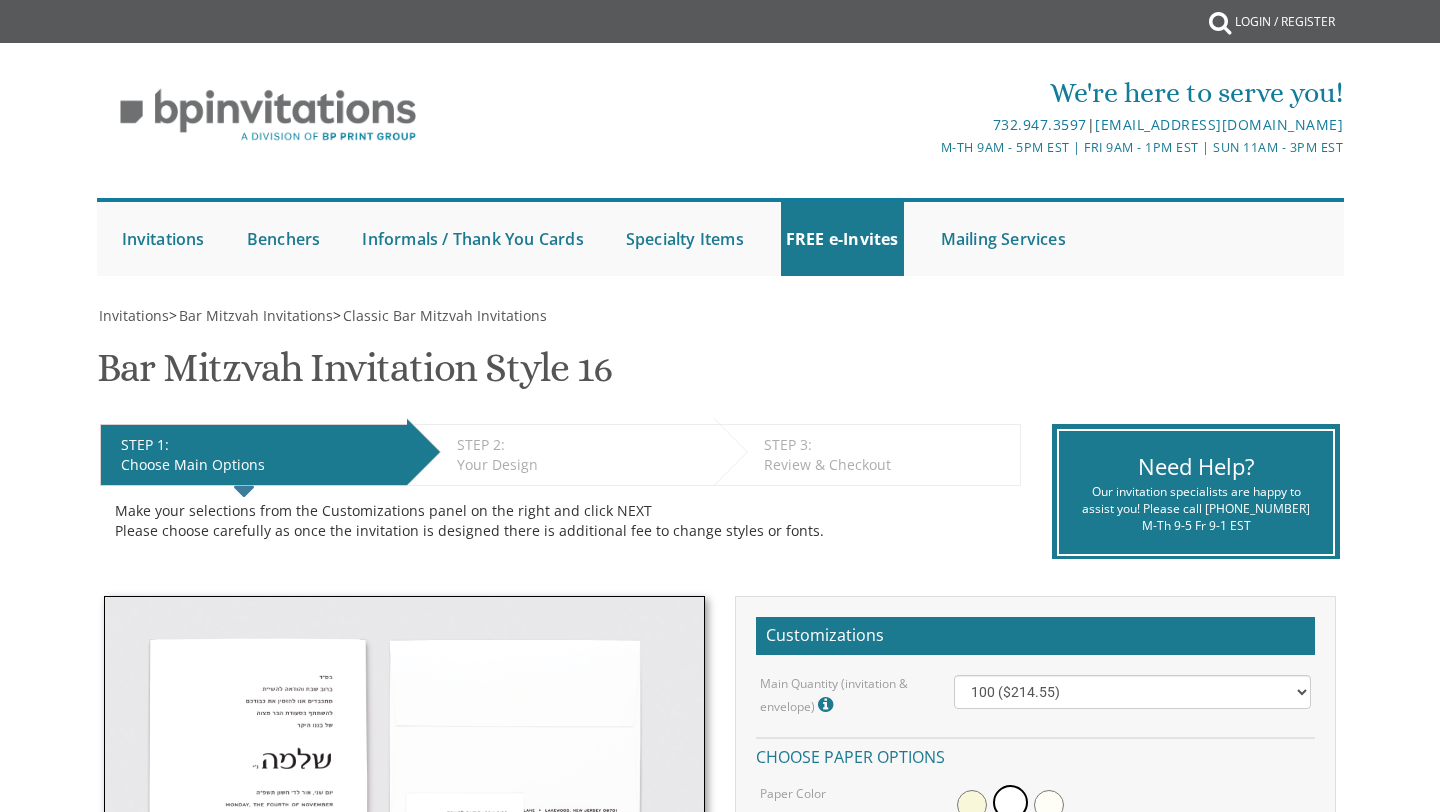 scroll, scrollTop: 0, scrollLeft: 0, axis: both 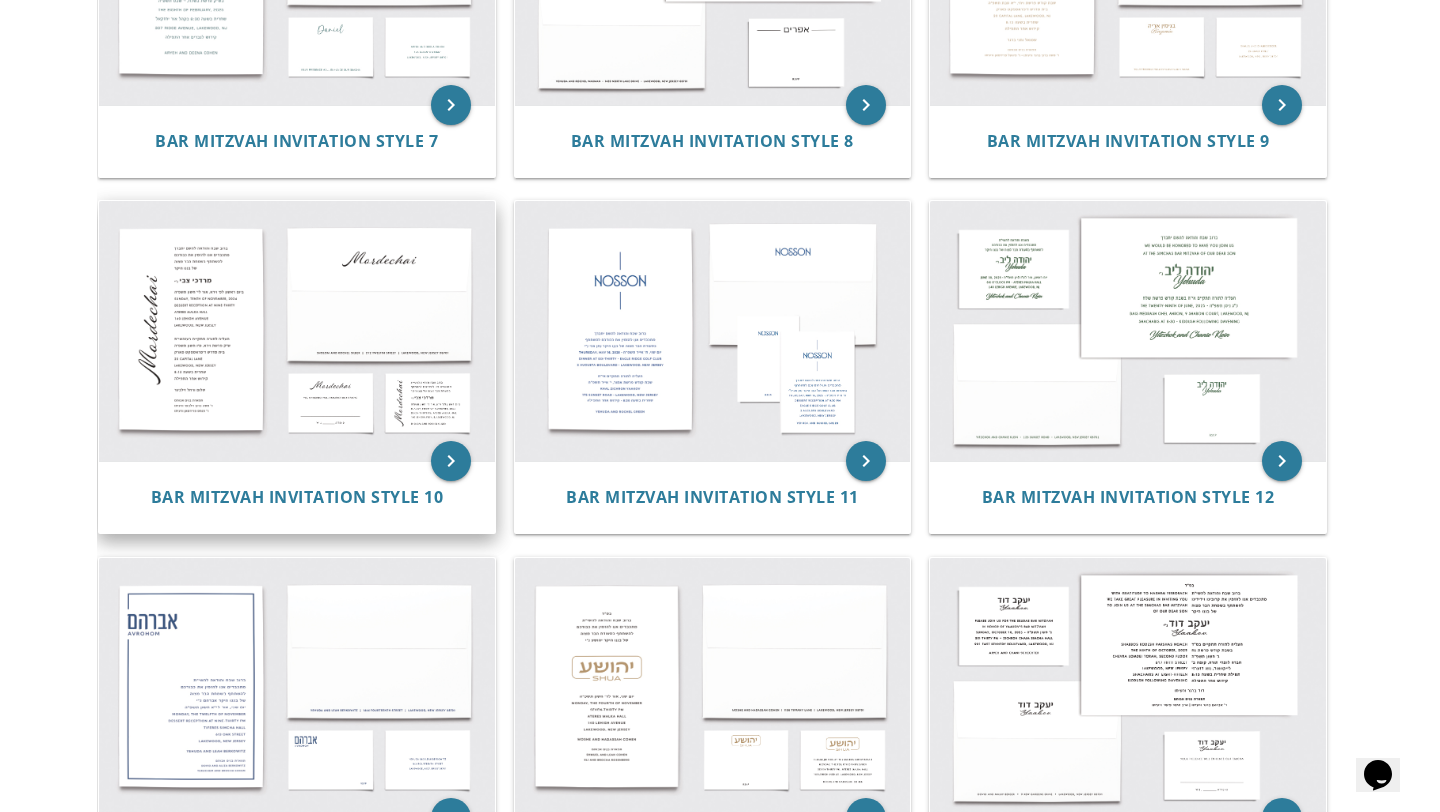 click at bounding box center [297, 331] 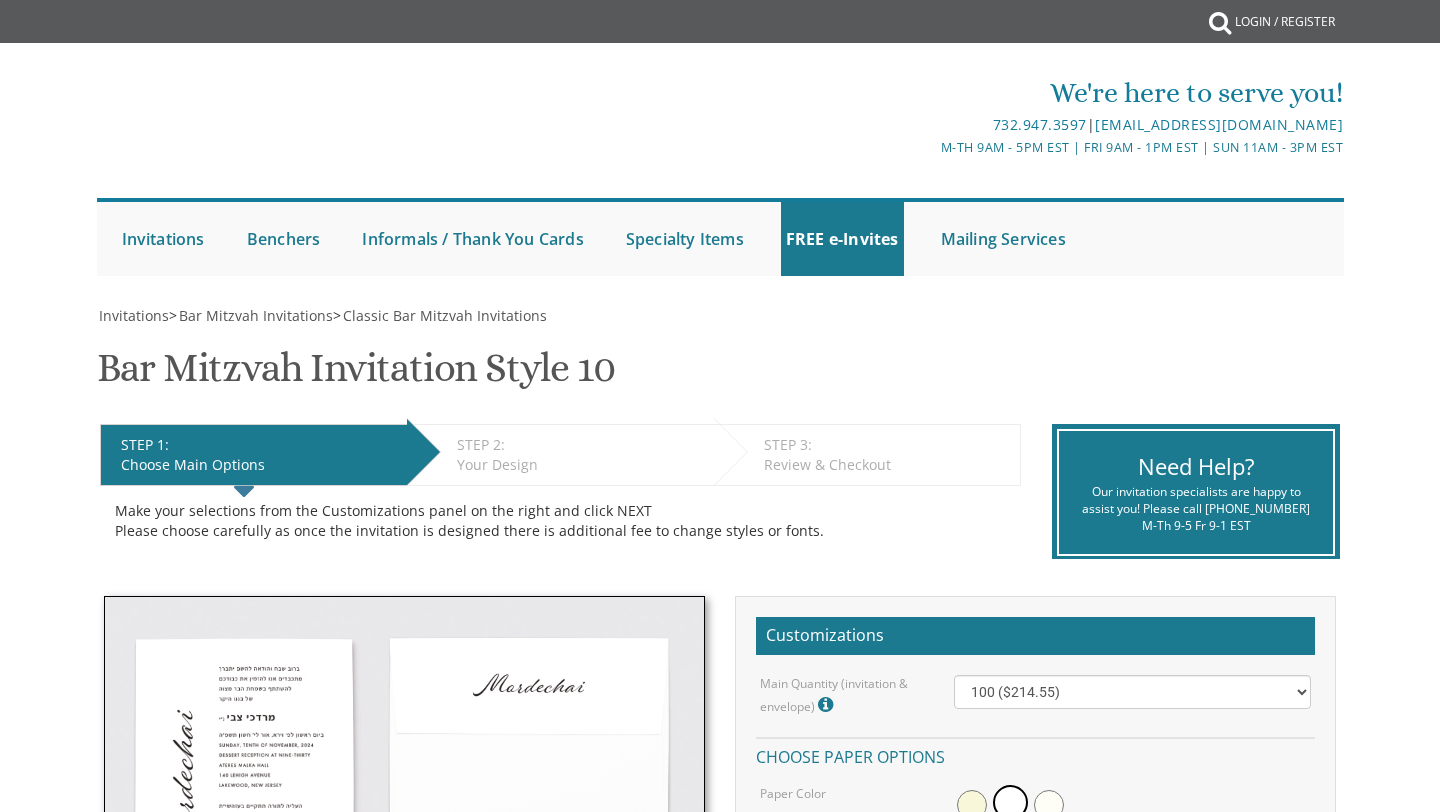 scroll, scrollTop: 0, scrollLeft: 0, axis: both 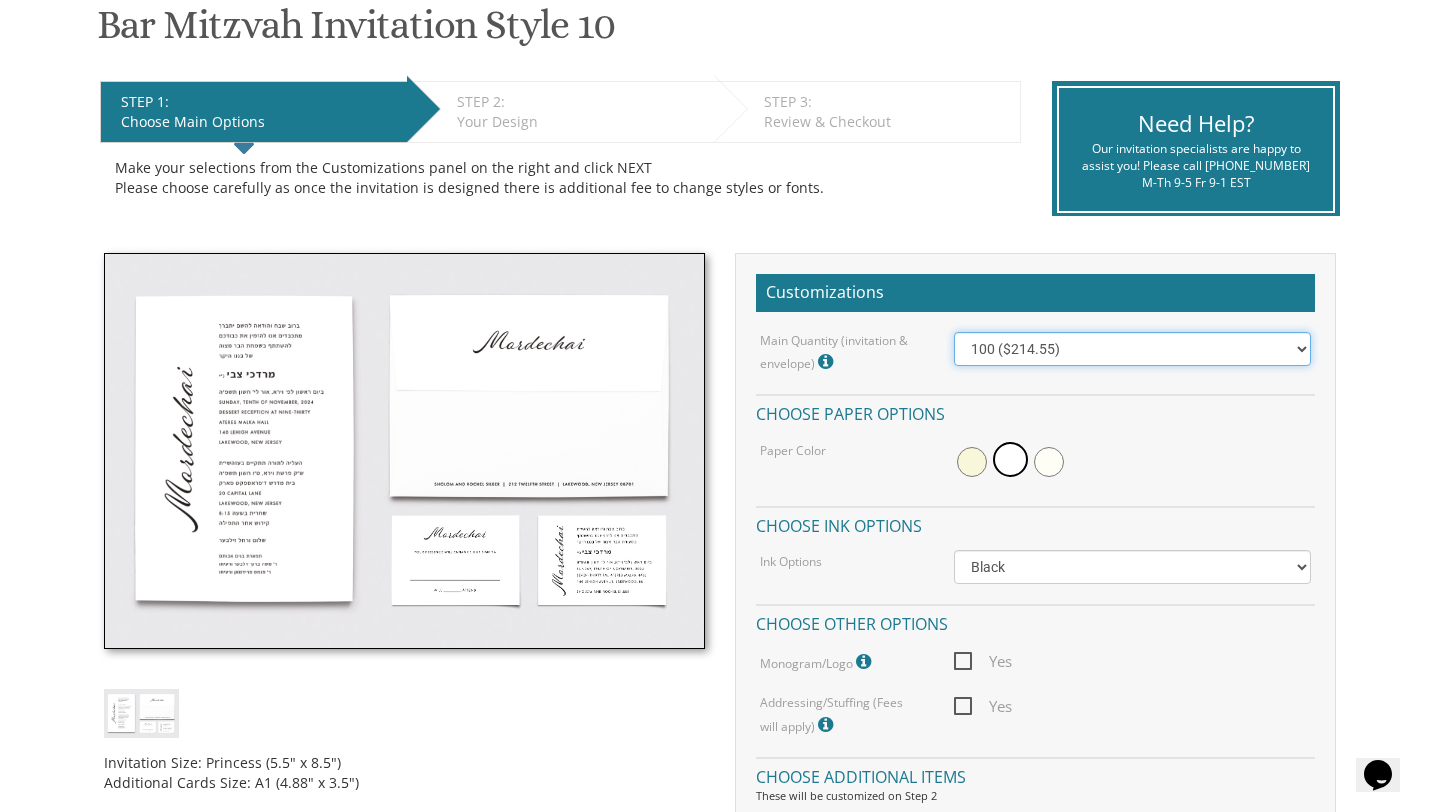 click on "100 ($214.55) 200 ($254.60) 300 ($294.25) 400 ($333.55) 500 ($373.90) 600 ($413.25) 700 ($452.35) 800 ($491.40) 900 ($528.00) 1000 ($568.05)" at bounding box center [1133, 349] 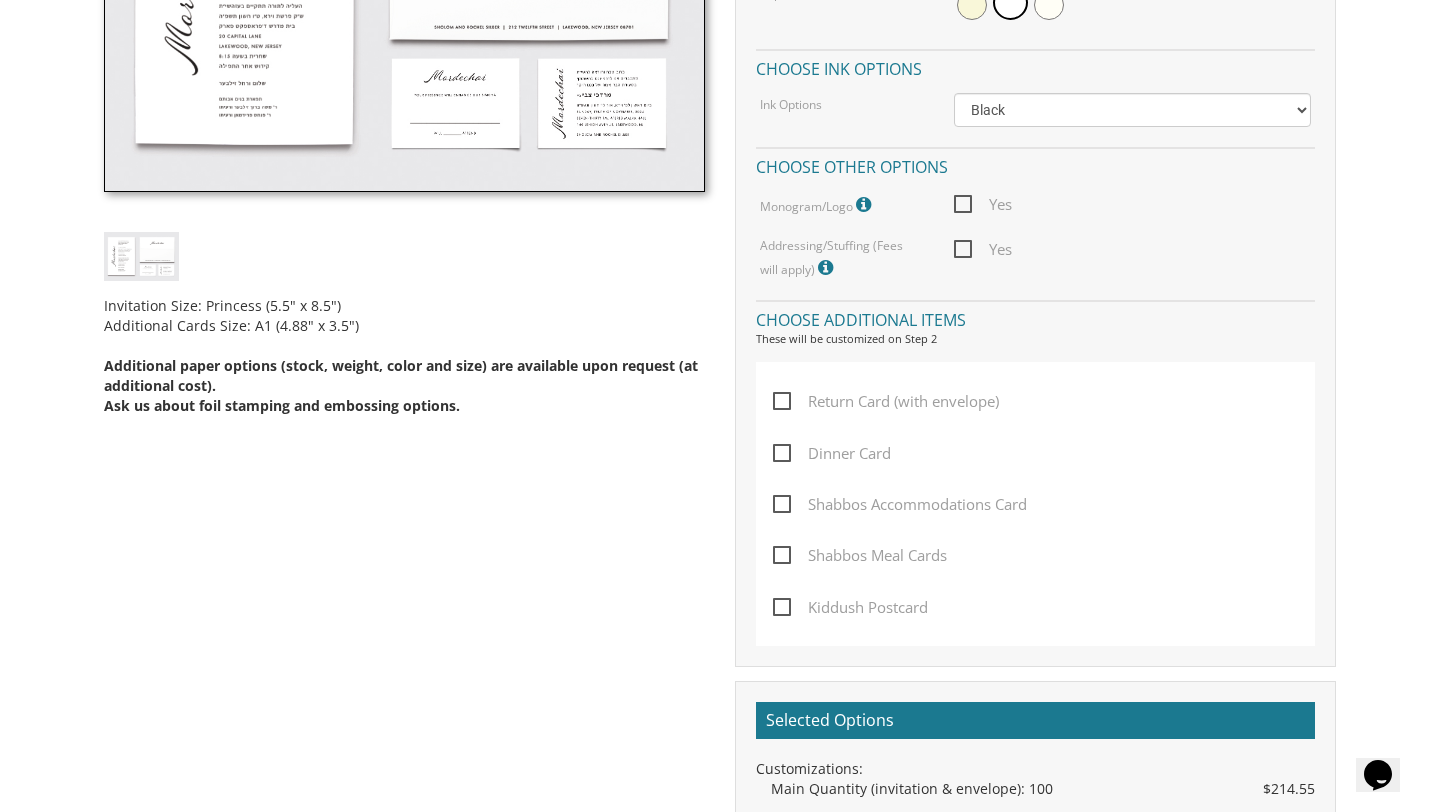 scroll, scrollTop: 802, scrollLeft: 0, axis: vertical 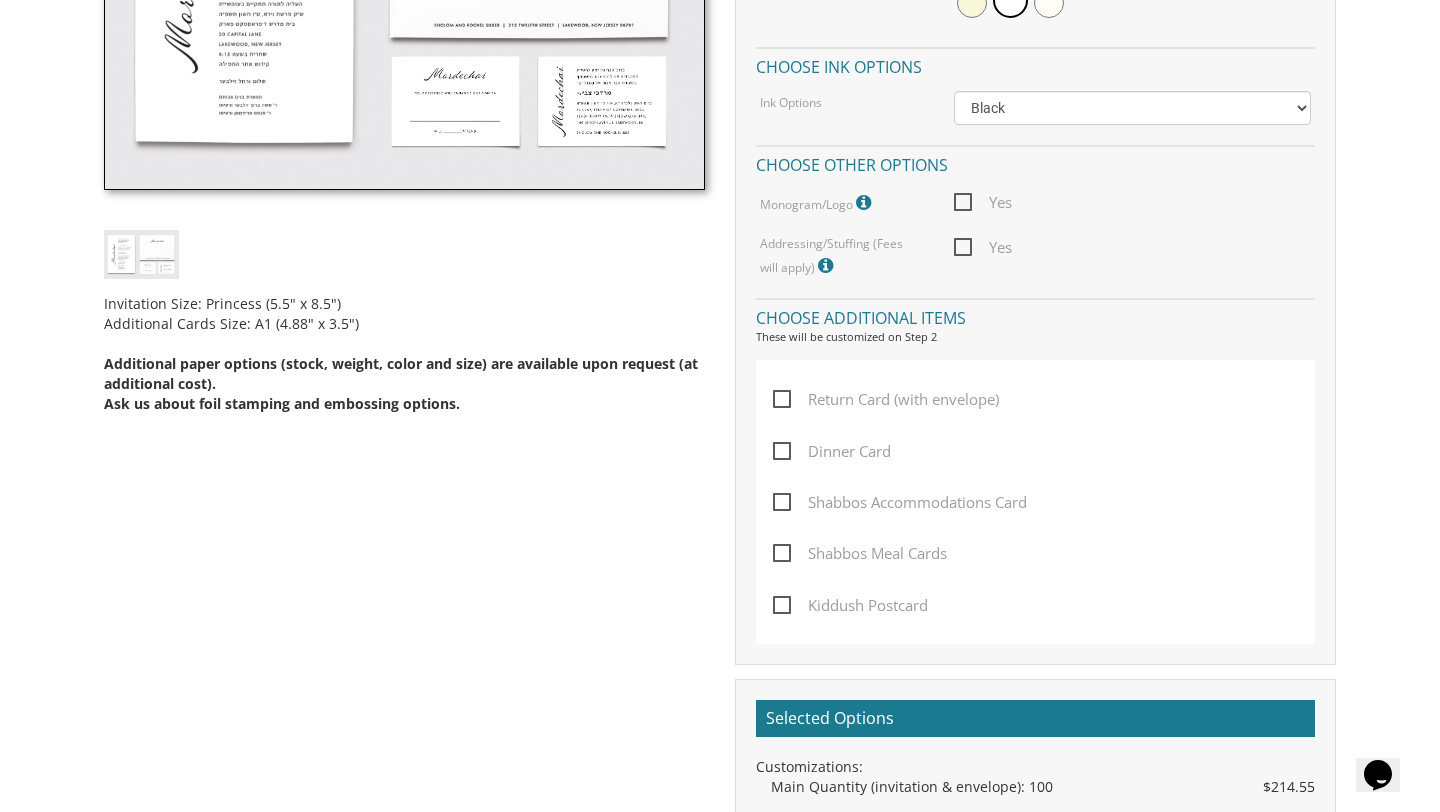 click on "Shabbos Meal Cards" at bounding box center (860, 553) 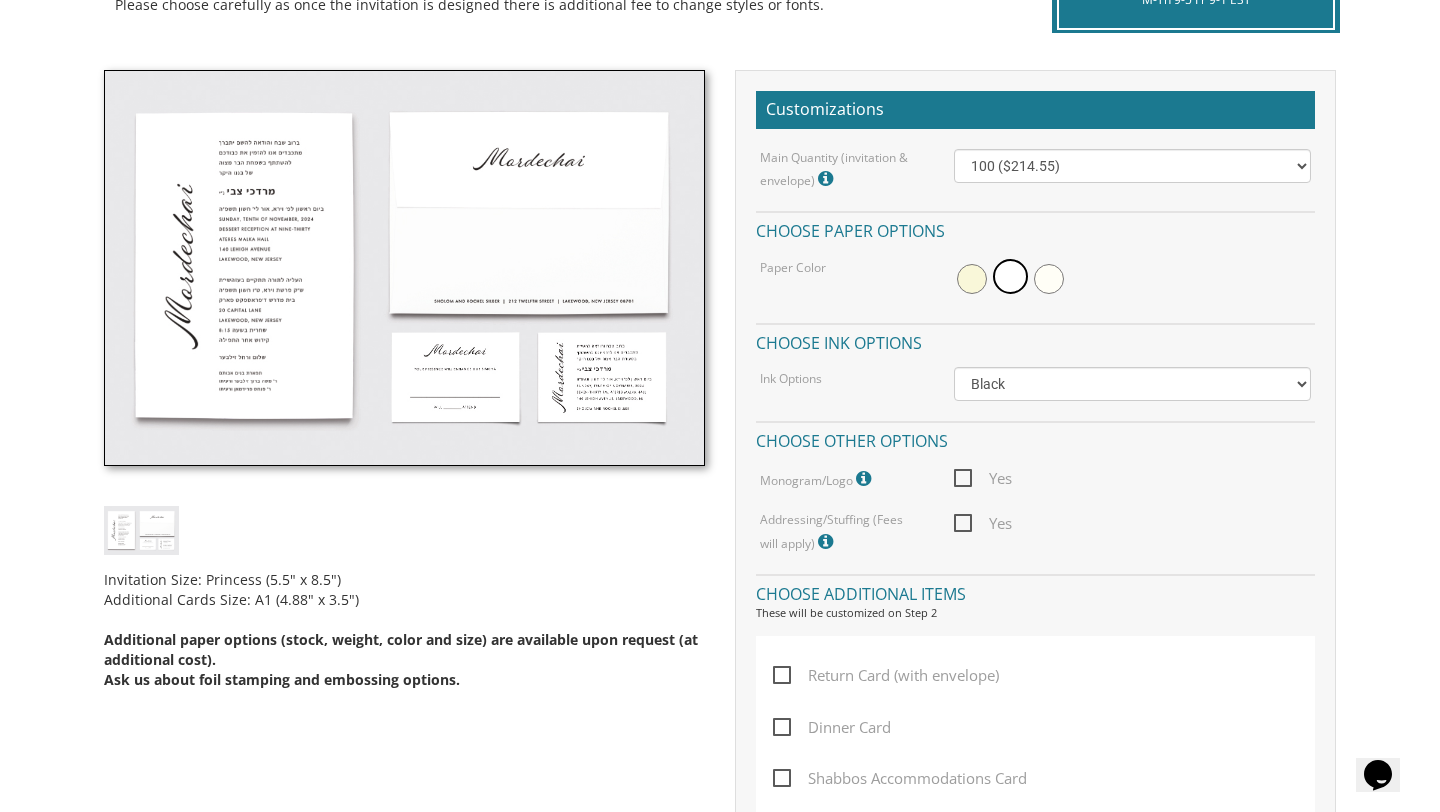 scroll, scrollTop: 499, scrollLeft: 0, axis: vertical 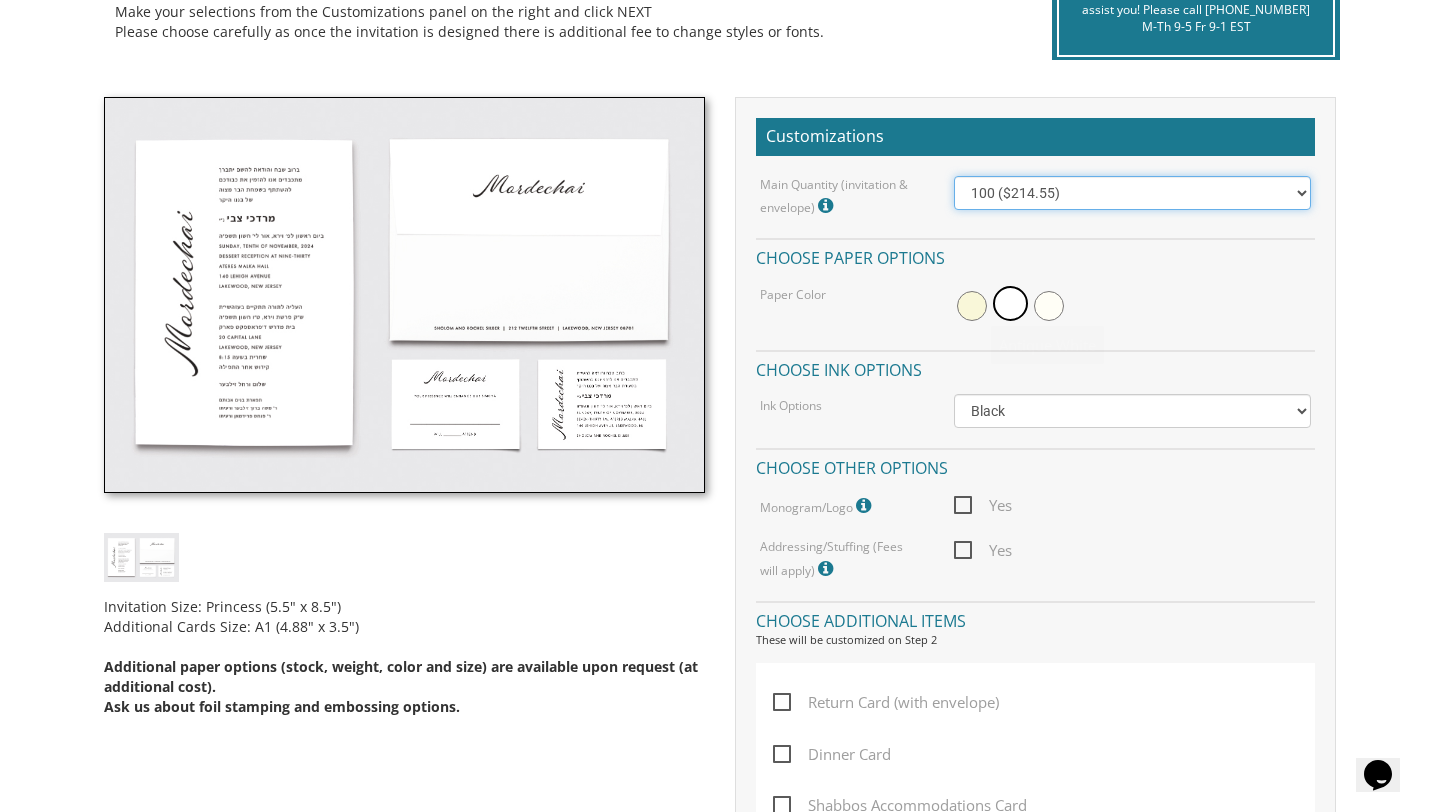 click on "100 ($214.55) 200 ($254.60) 300 ($294.25) 400 ($333.55) 500 ($373.90) 600 ($413.25) 700 ($452.35) 800 ($491.40) 900 ($528.00) 1000 ($568.05)" at bounding box center (1133, 193) 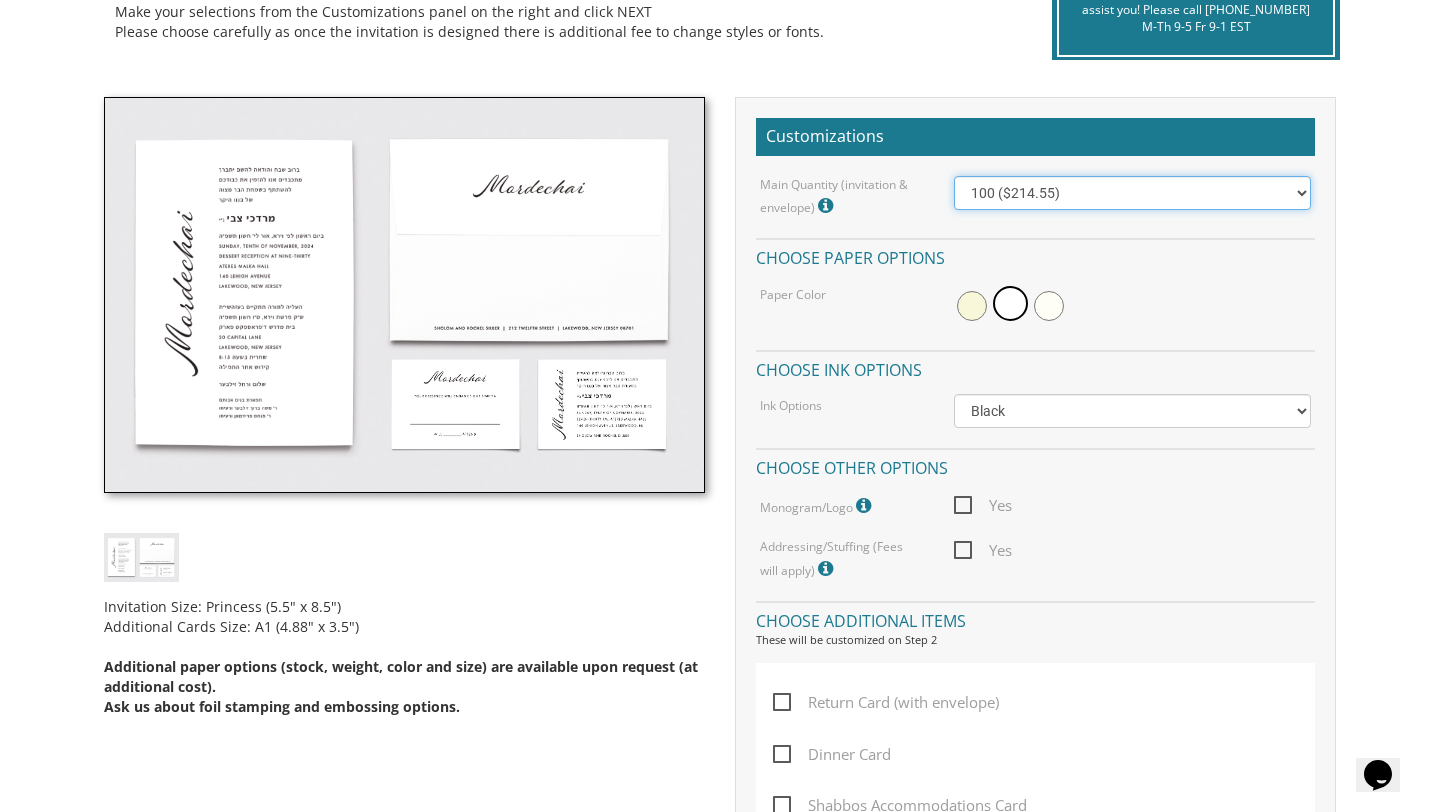 select on "500" 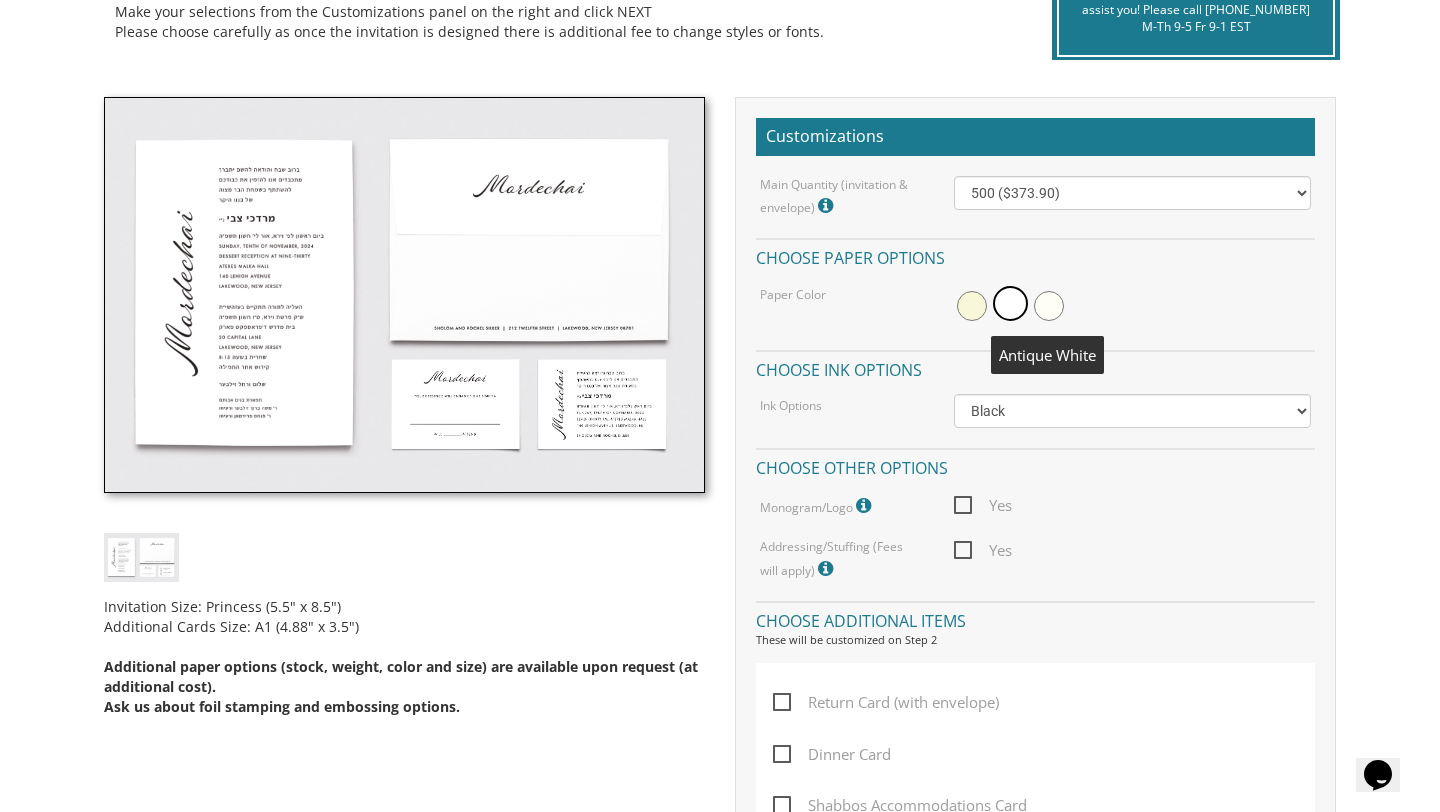 click at bounding box center (1049, 306) 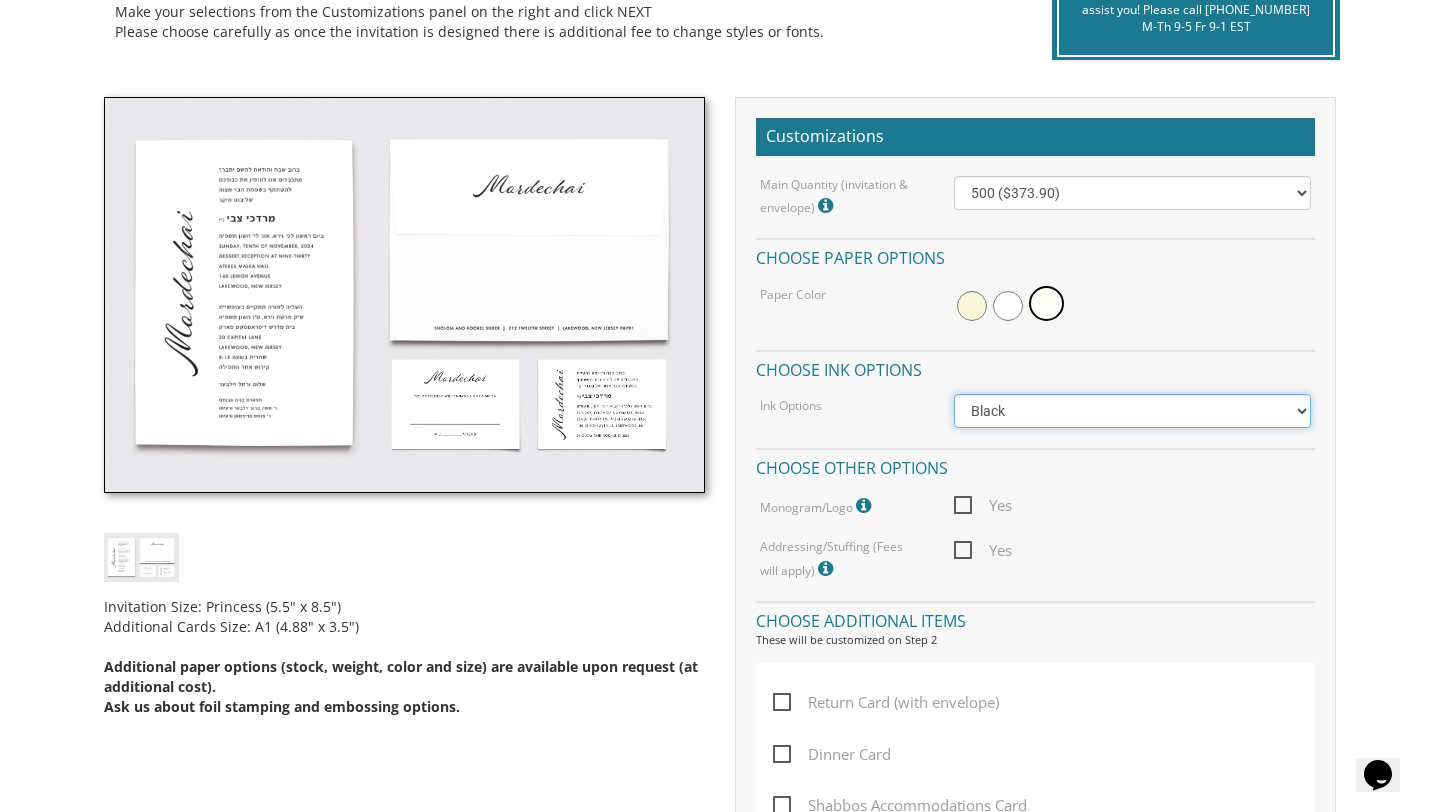 click on "Black Colored Ink ($65.00) Black + One Color ($100.00) Two Colors ($165.00)" at bounding box center (1133, 411) 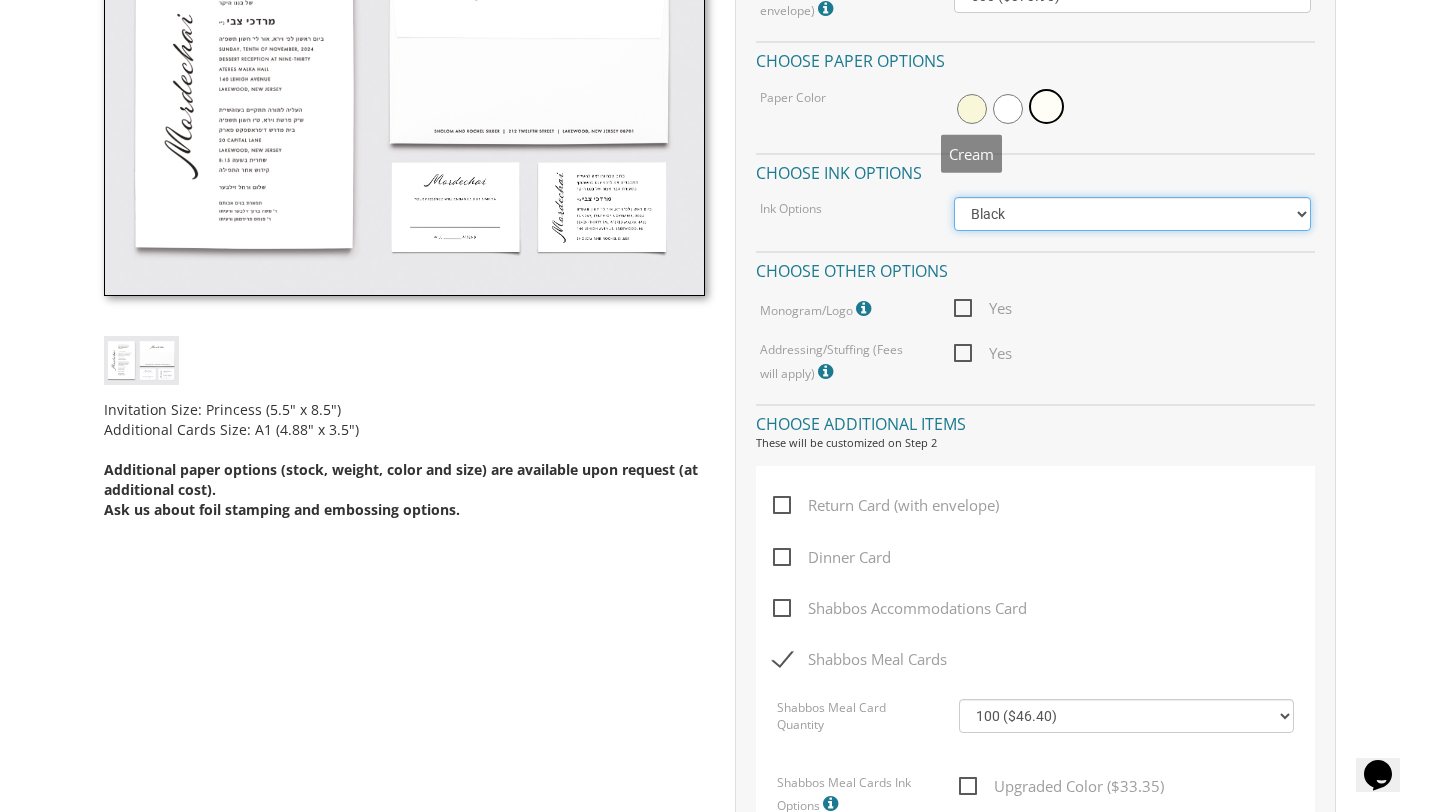 scroll, scrollTop: 740, scrollLeft: 0, axis: vertical 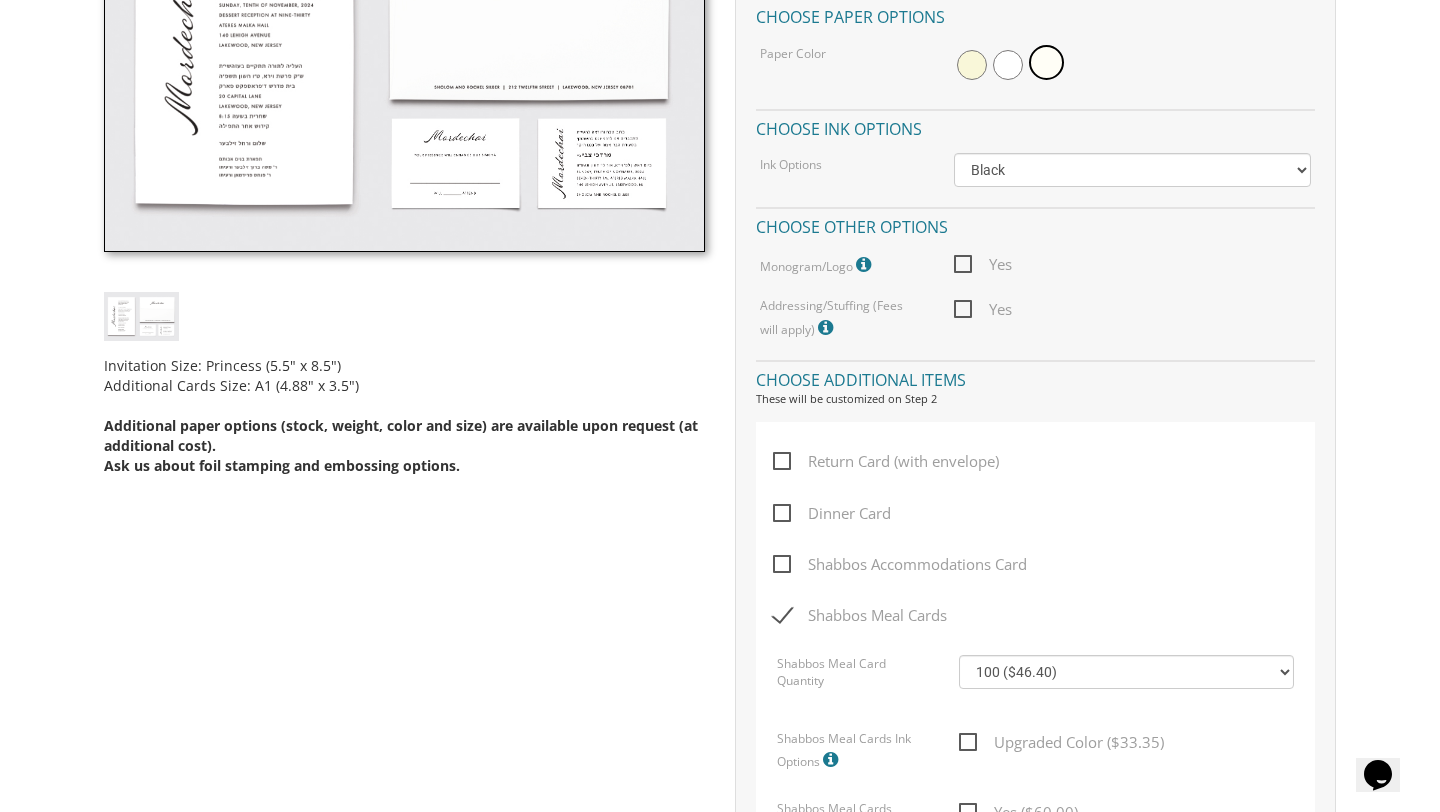 click on "Dinner Card" at bounding box center (832, 513) 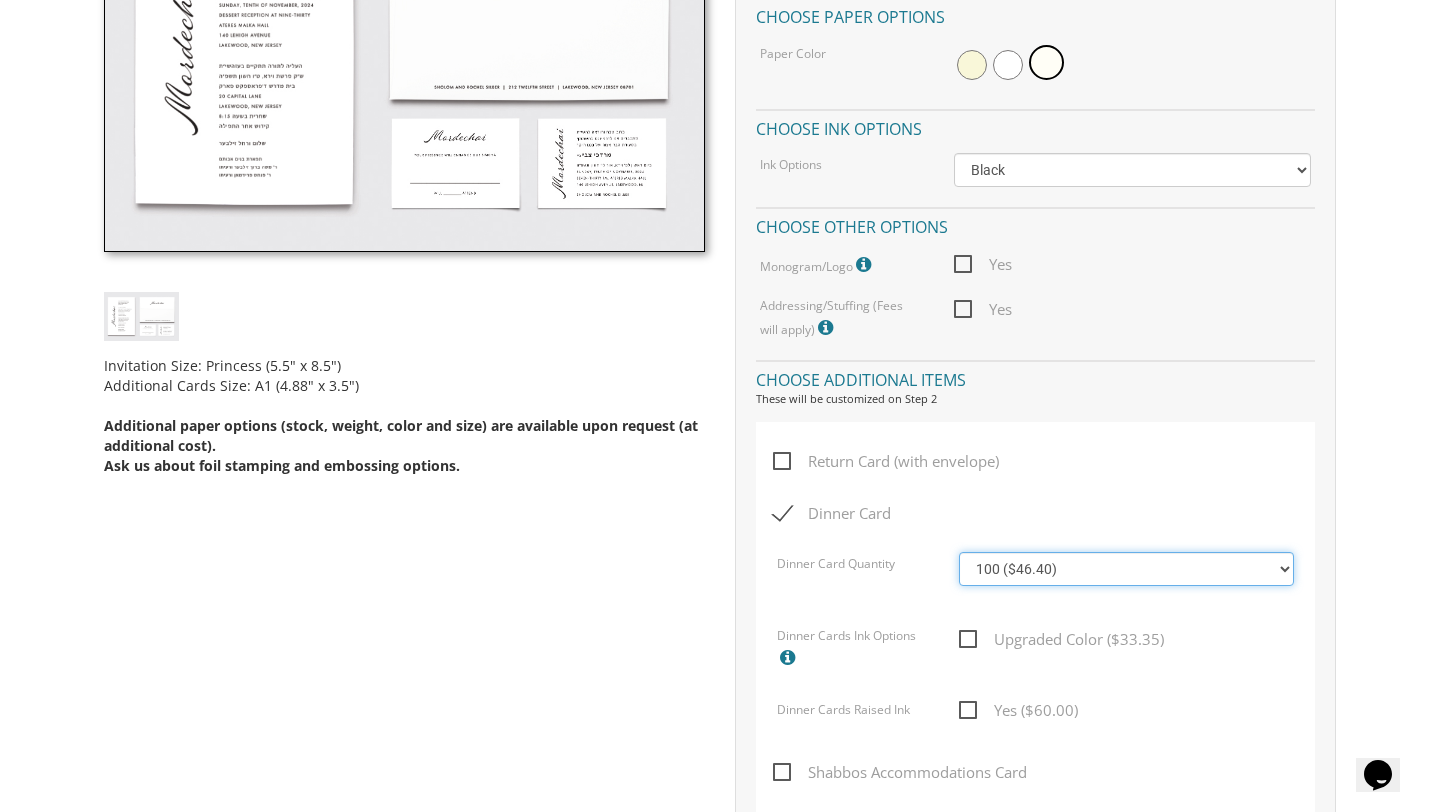 click on "100 ($46.40) 200 ($55.20) 300 ($61.85) 400 ($70.60) 500 ($77.20) 600 ($85.95) 700 ($92.55) 800 ($99.10) 900 ($107.85) 1000 ($114.40)" at bounding box center (1126, 569) 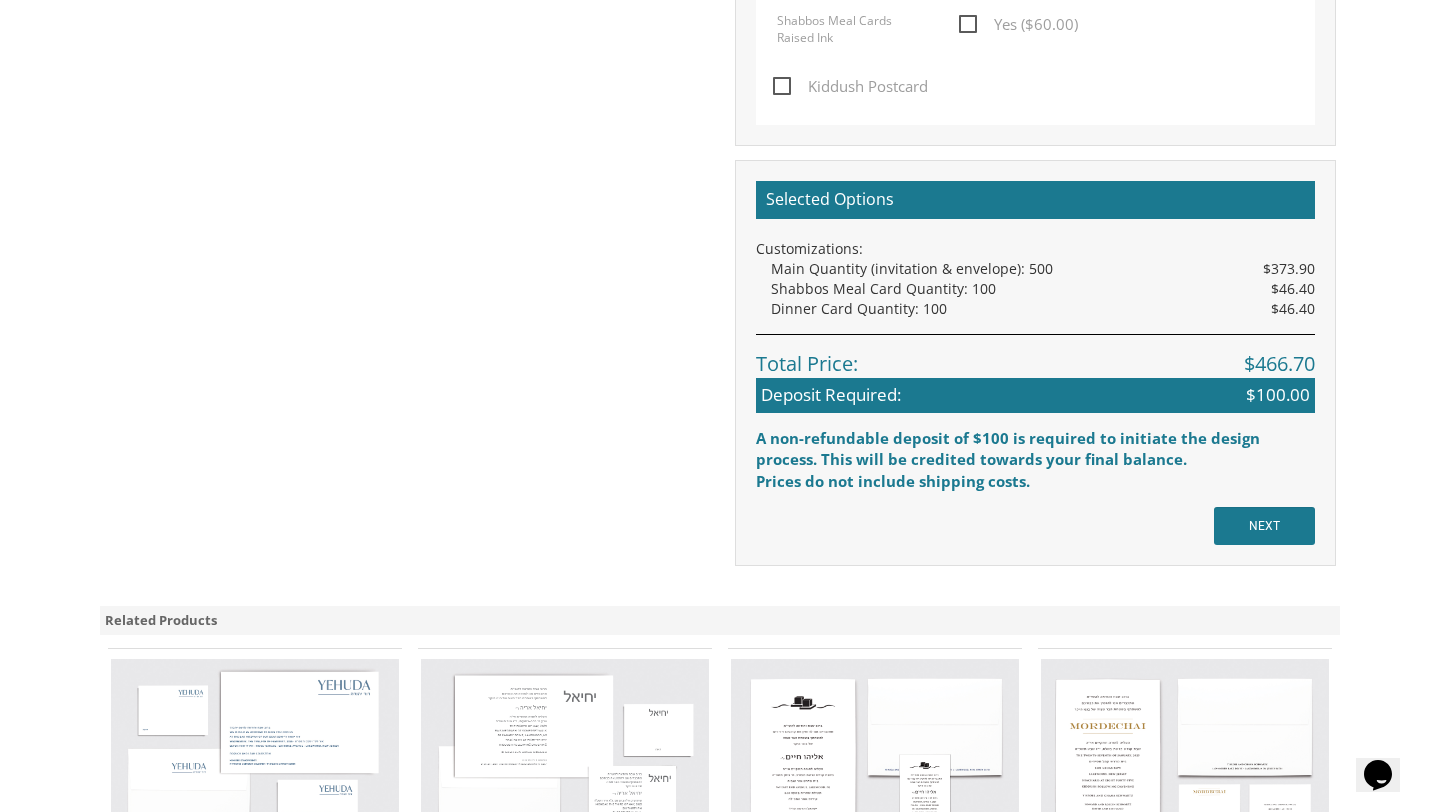 scroll, scrollTop: 1763, scrollLeft: 0, axis: vertical 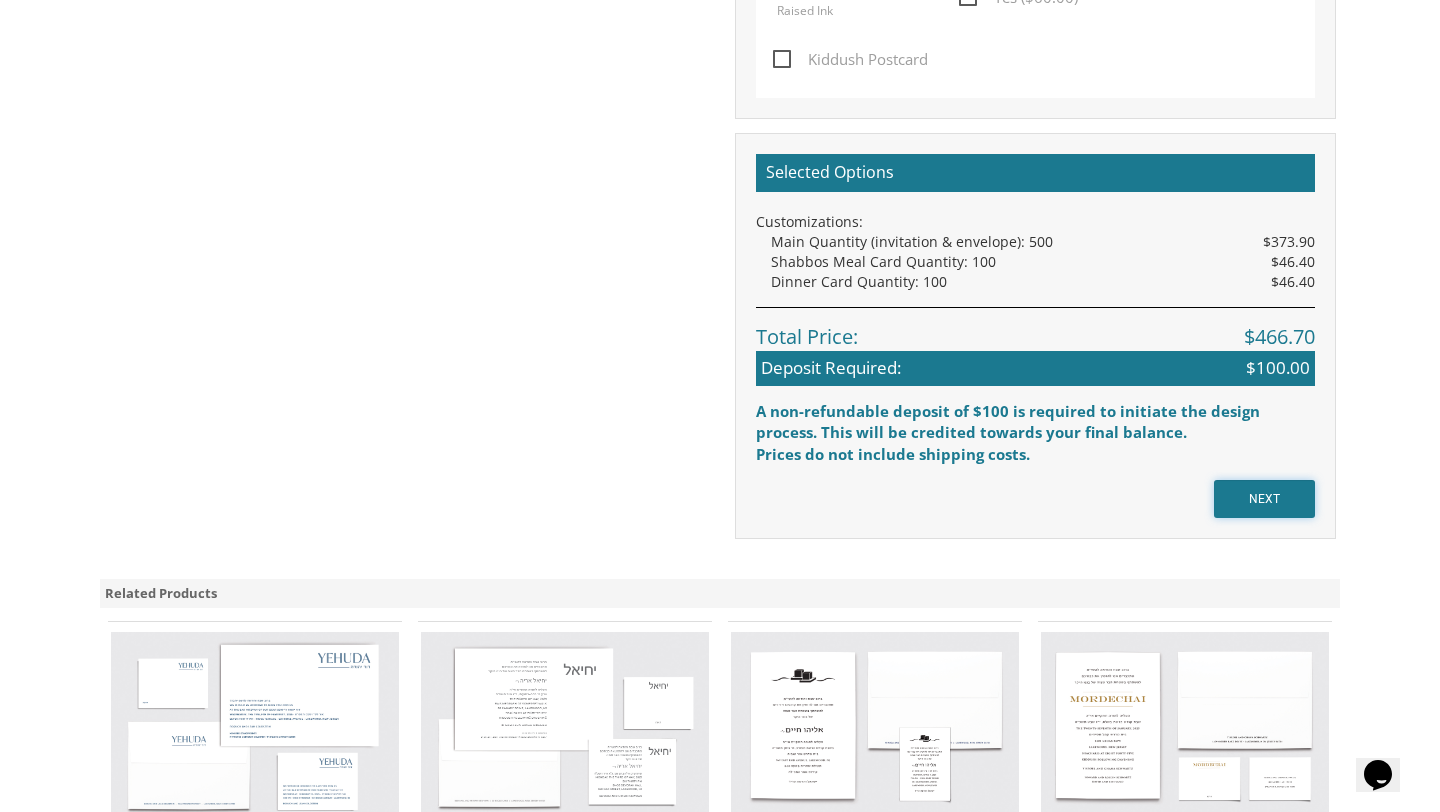 click on "NEXT" at bounding box center [1264, 499] 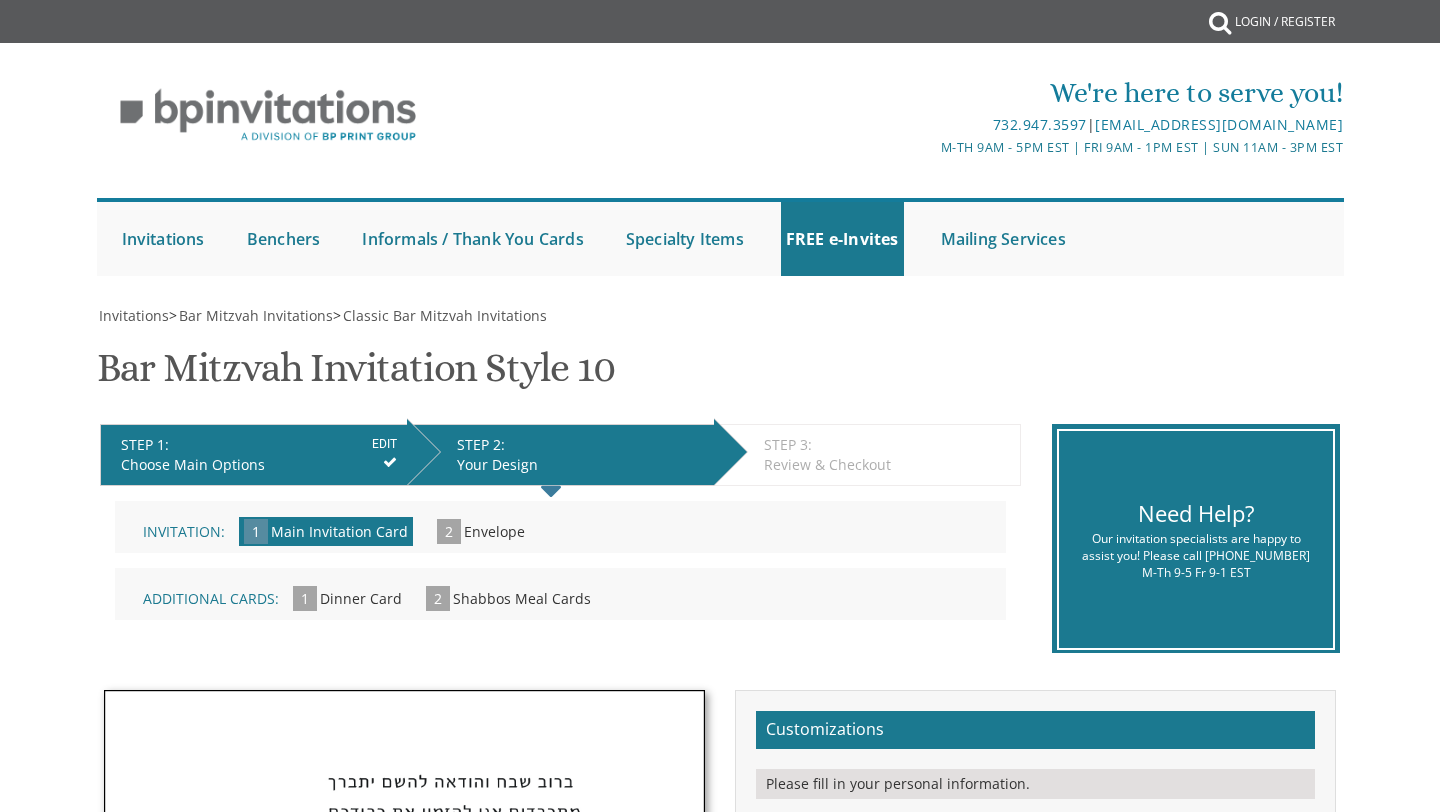 scroll, scrollTop: 0, scrollLeft: 0, axis: both 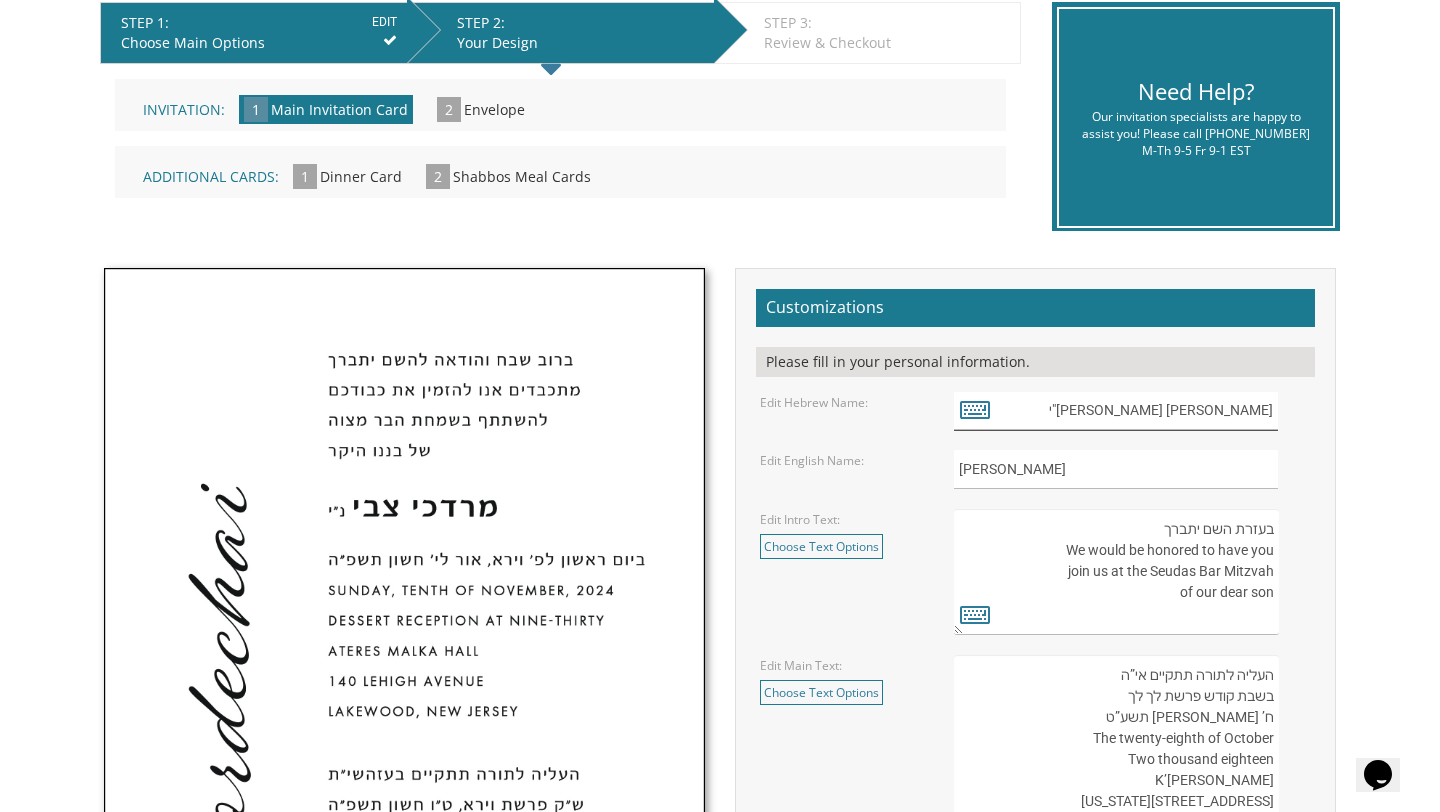 drag, startPoint x: 1215, startPoint y: 413, endPoint x: 1273, endPoint y: 410, distance: 58.077534 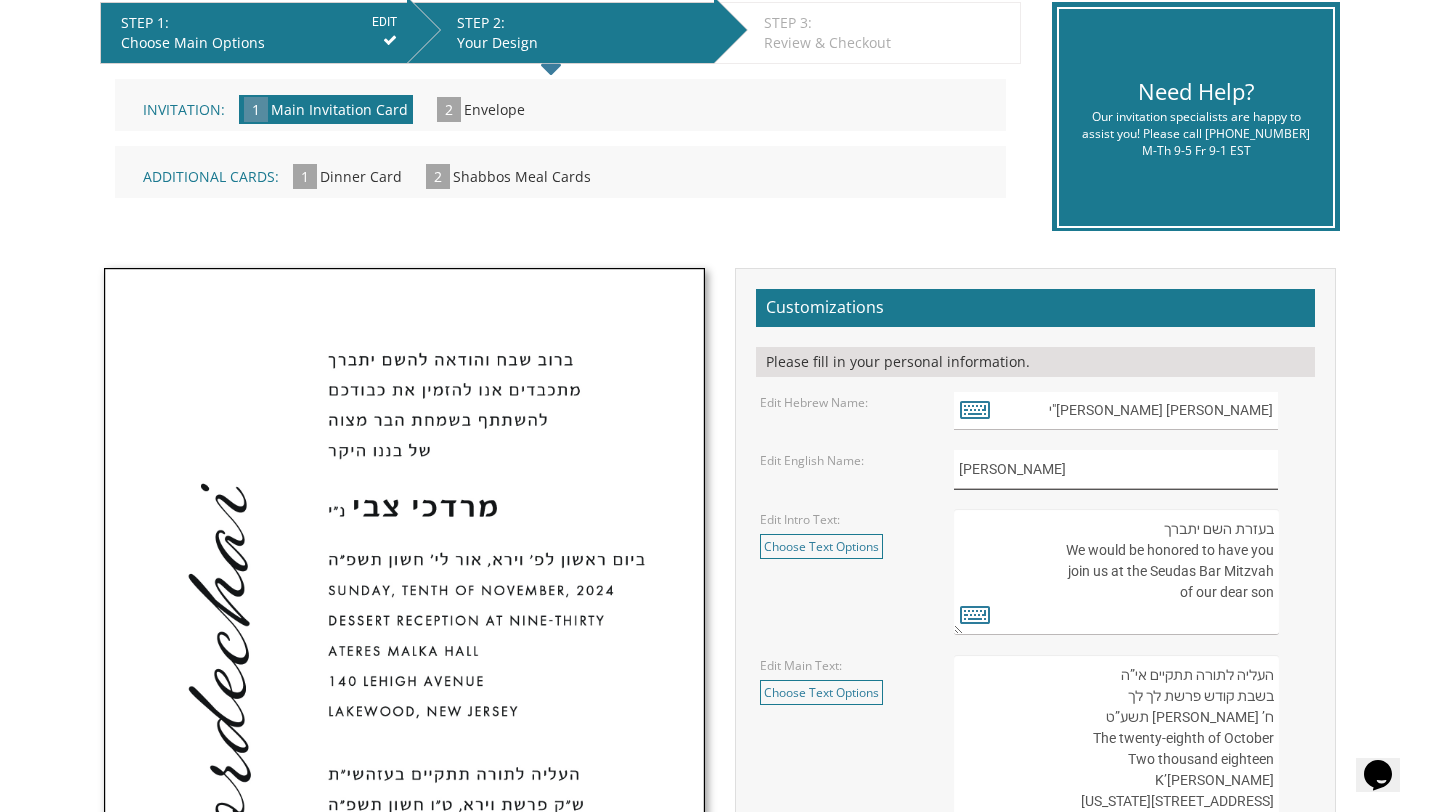 drag, startPoint x: 1032, startPoint y: 467, endPoint x: 950, endPoint y: 464, distance: 82.05486 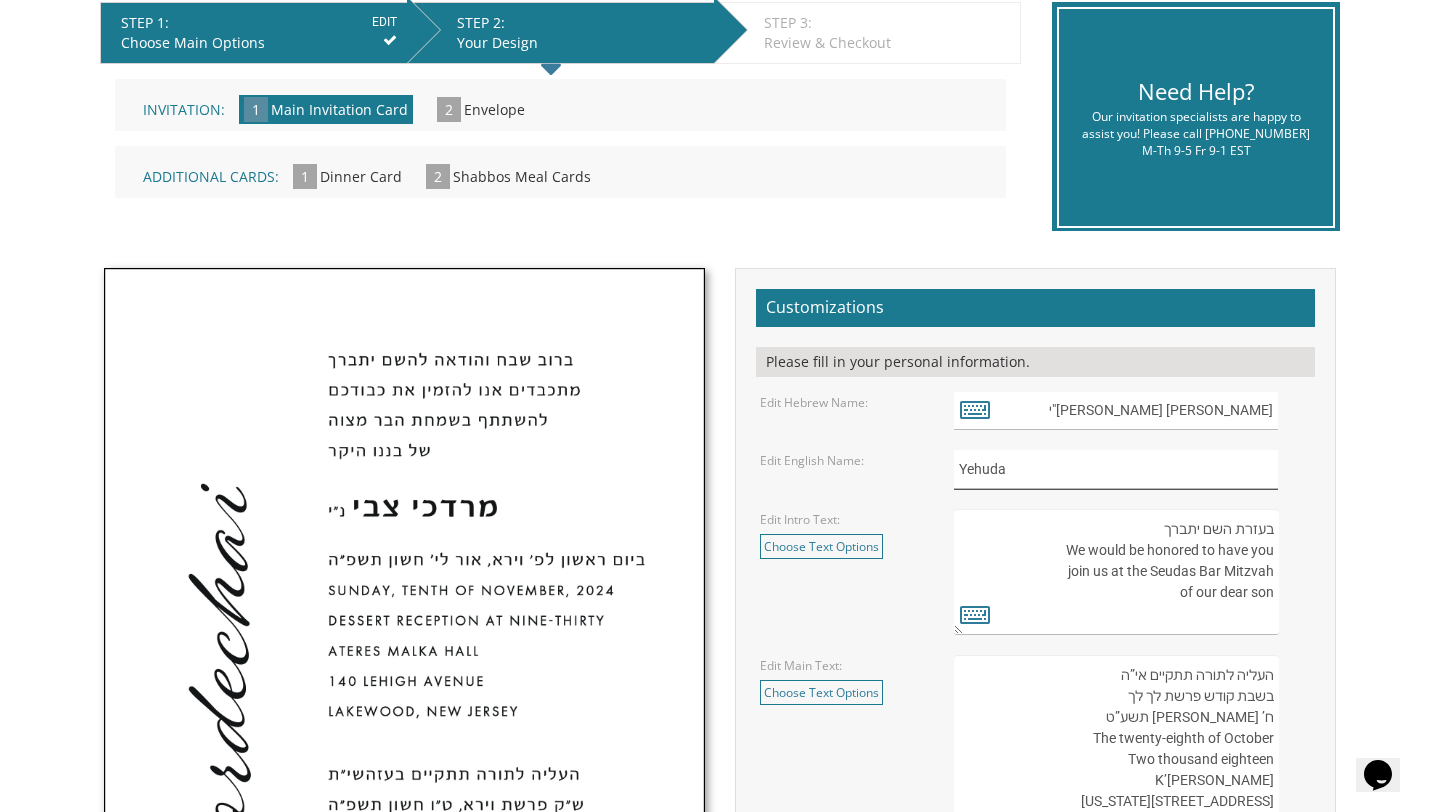 type on "Yehuda" 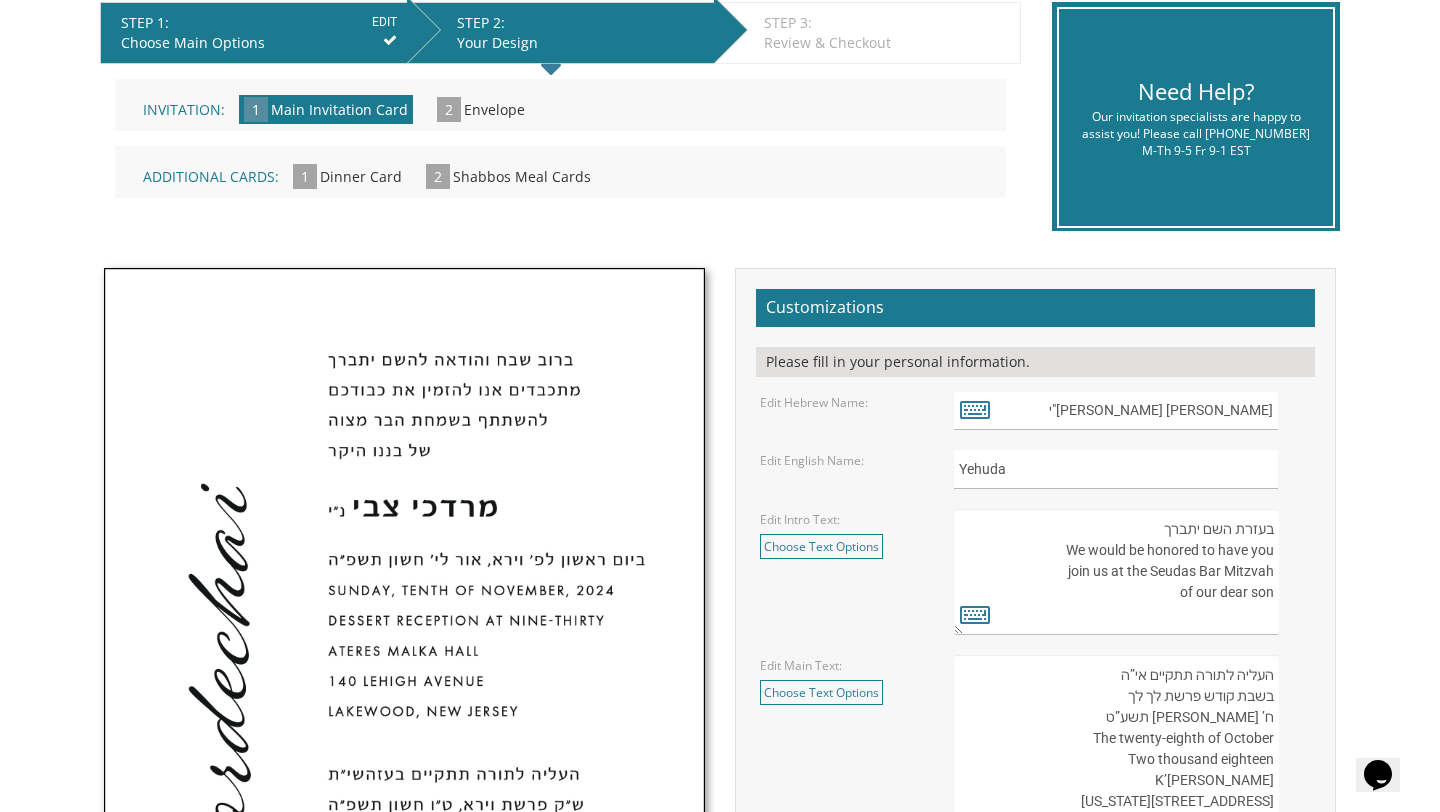 drag, startPoint x: 1169, startPoint y: 592, endPoint x: 1279, endPoint y: 521, distance: 130.92365 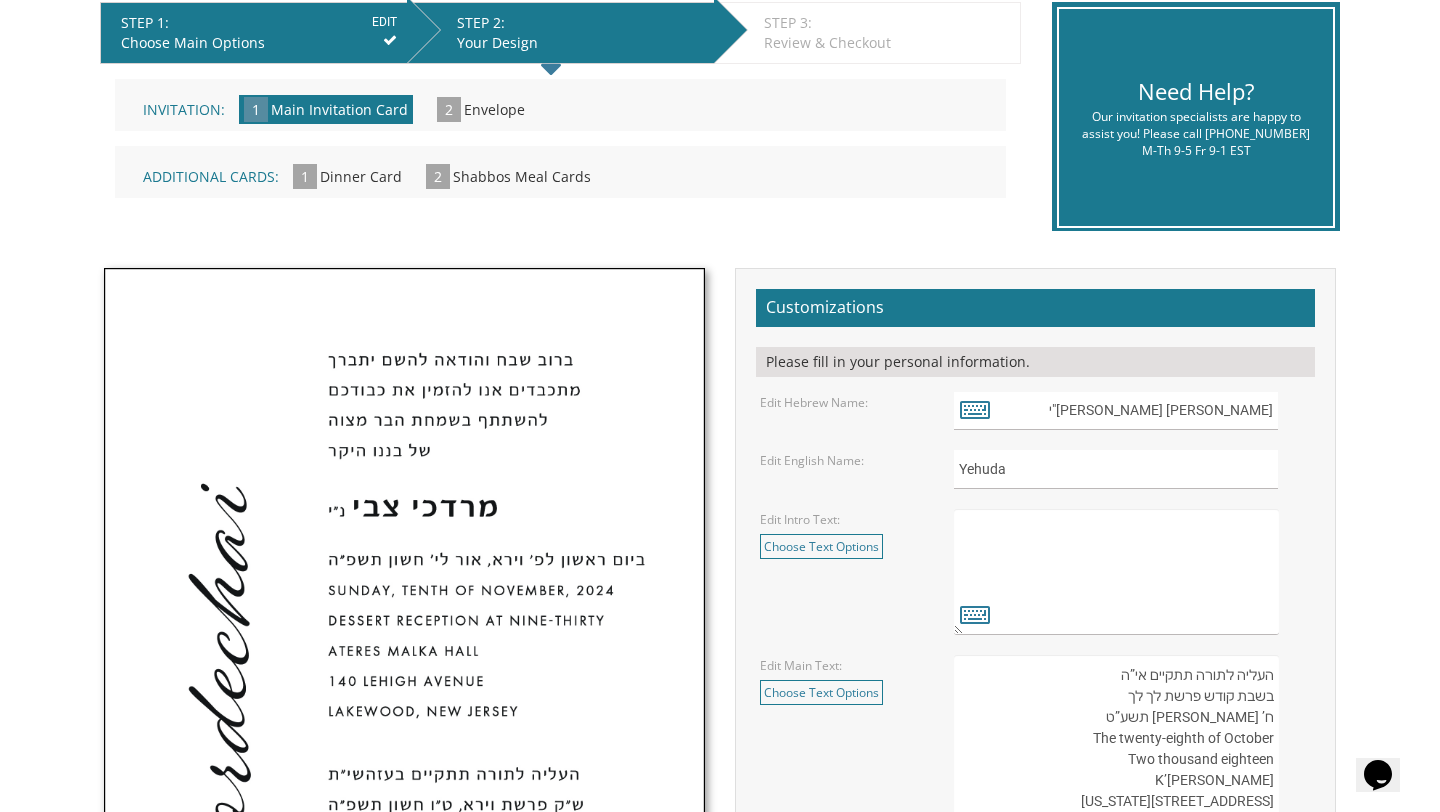 paste on "ברוב שבח והודאה להשם יתברך
מתכבדים אנו להזמין את כבודכם
להשתתף בשמחת הבר מצוה
של בננו היקר" 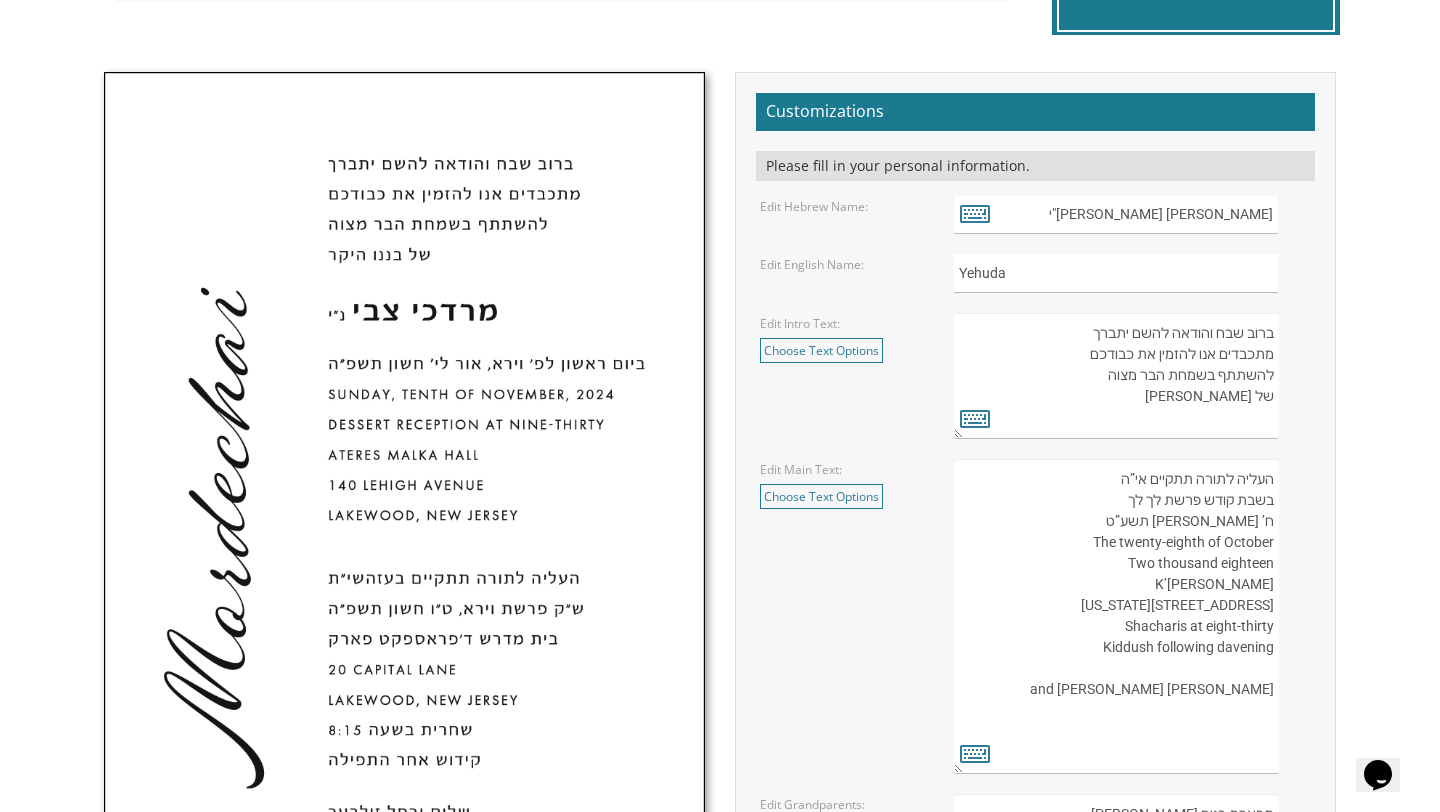 scroll, scrollTop: 619, scrollLeft: 0, axis: vertical 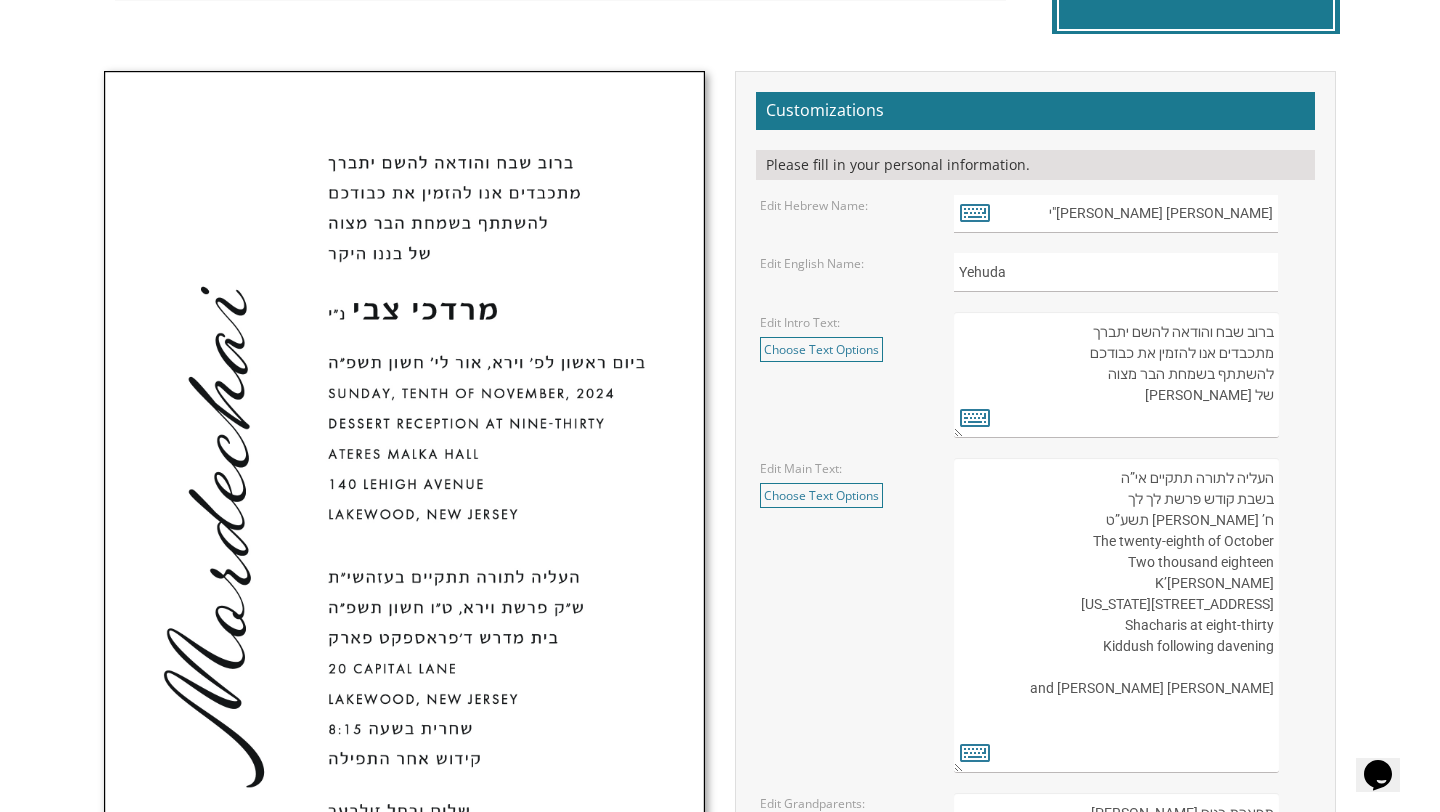 type on "ברוב שבח והודאה להשם יתברך
מתכבדים אנו להזמין את כבודכם
להשתתף בשמחת הבר מצוה
של בננו היקר" 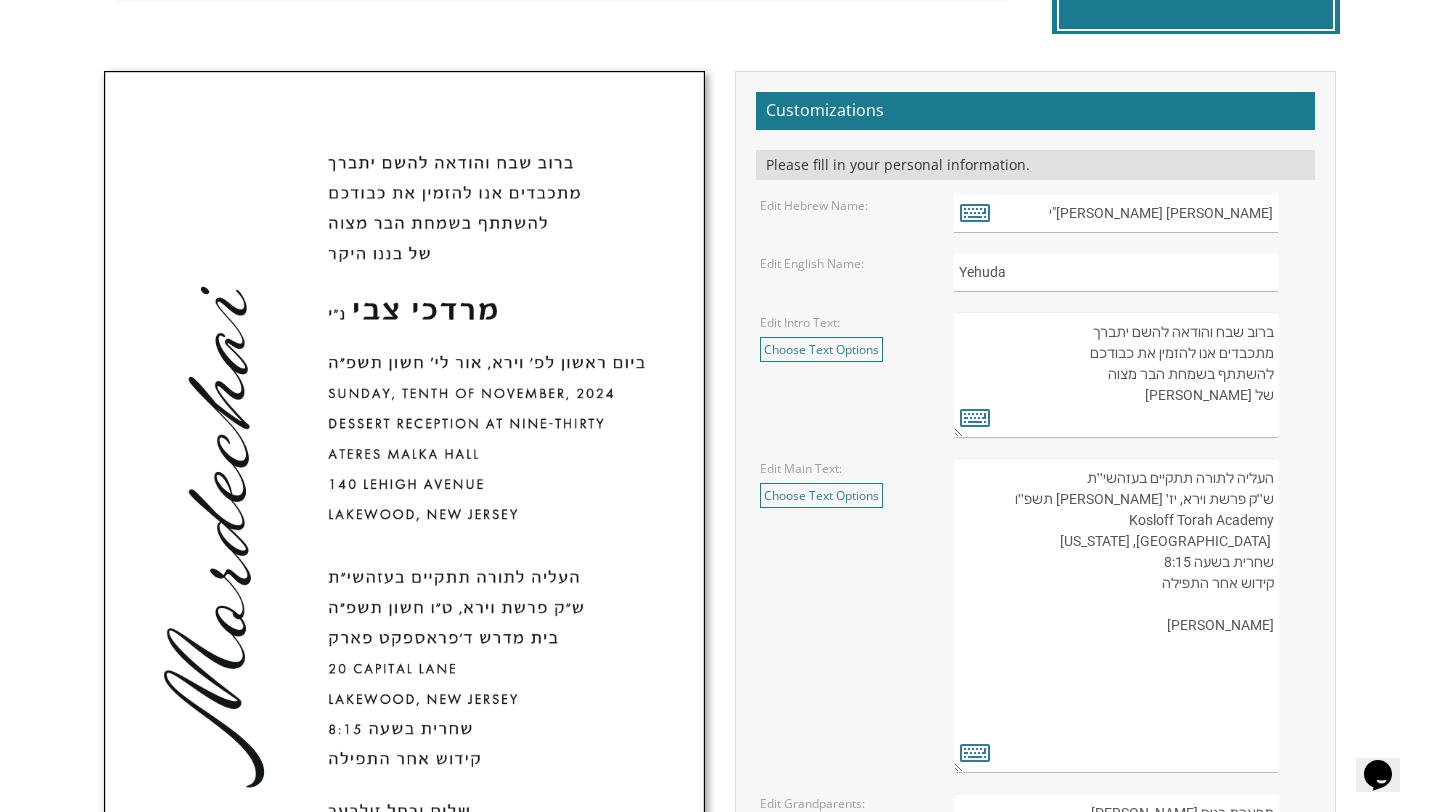 drag, startPoint x: 1132, startPoint y: 539, endPoint x: 1108, endPoint y: 539, distance: 24 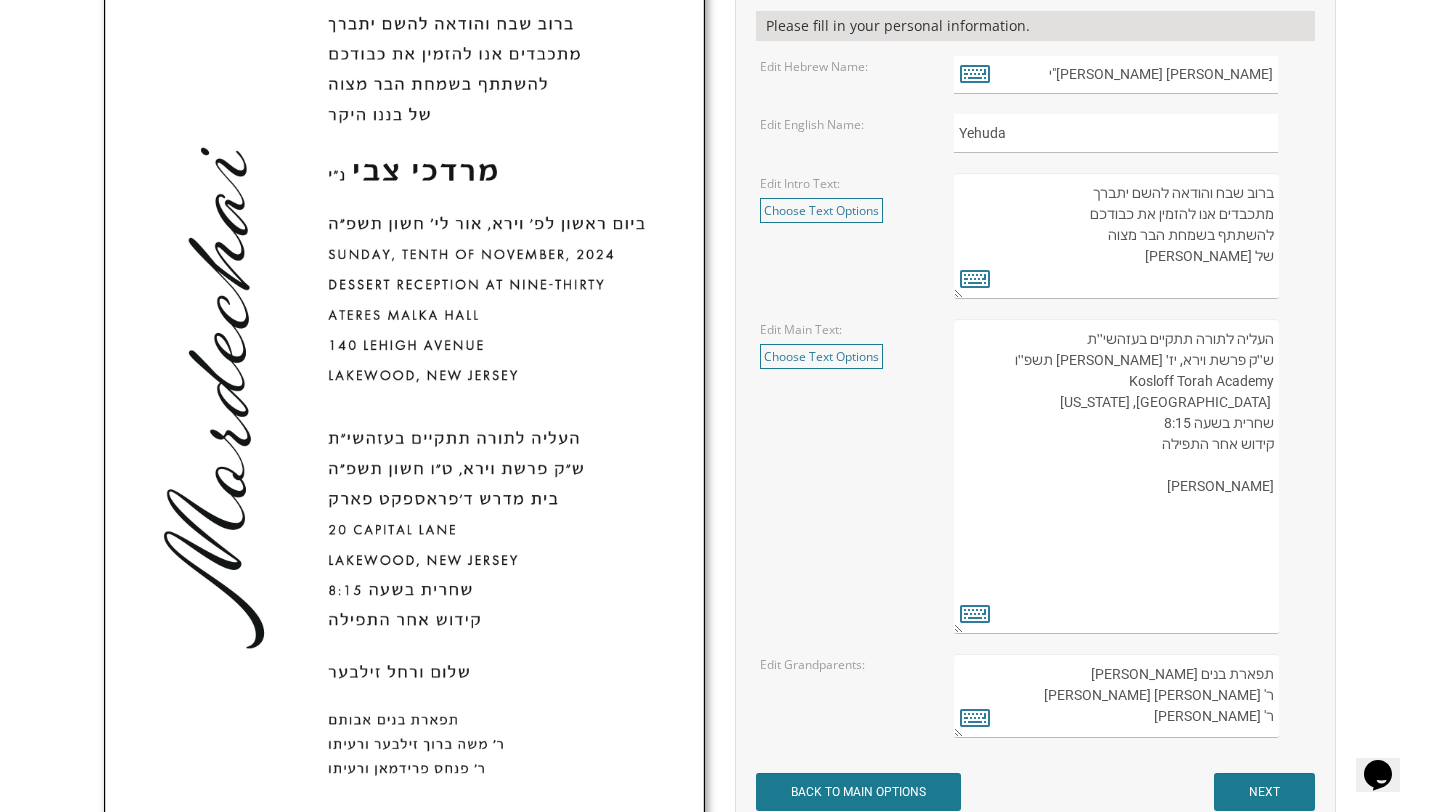 scroll, scrollTop: 766, scrollLeft: 0, axis: vertical 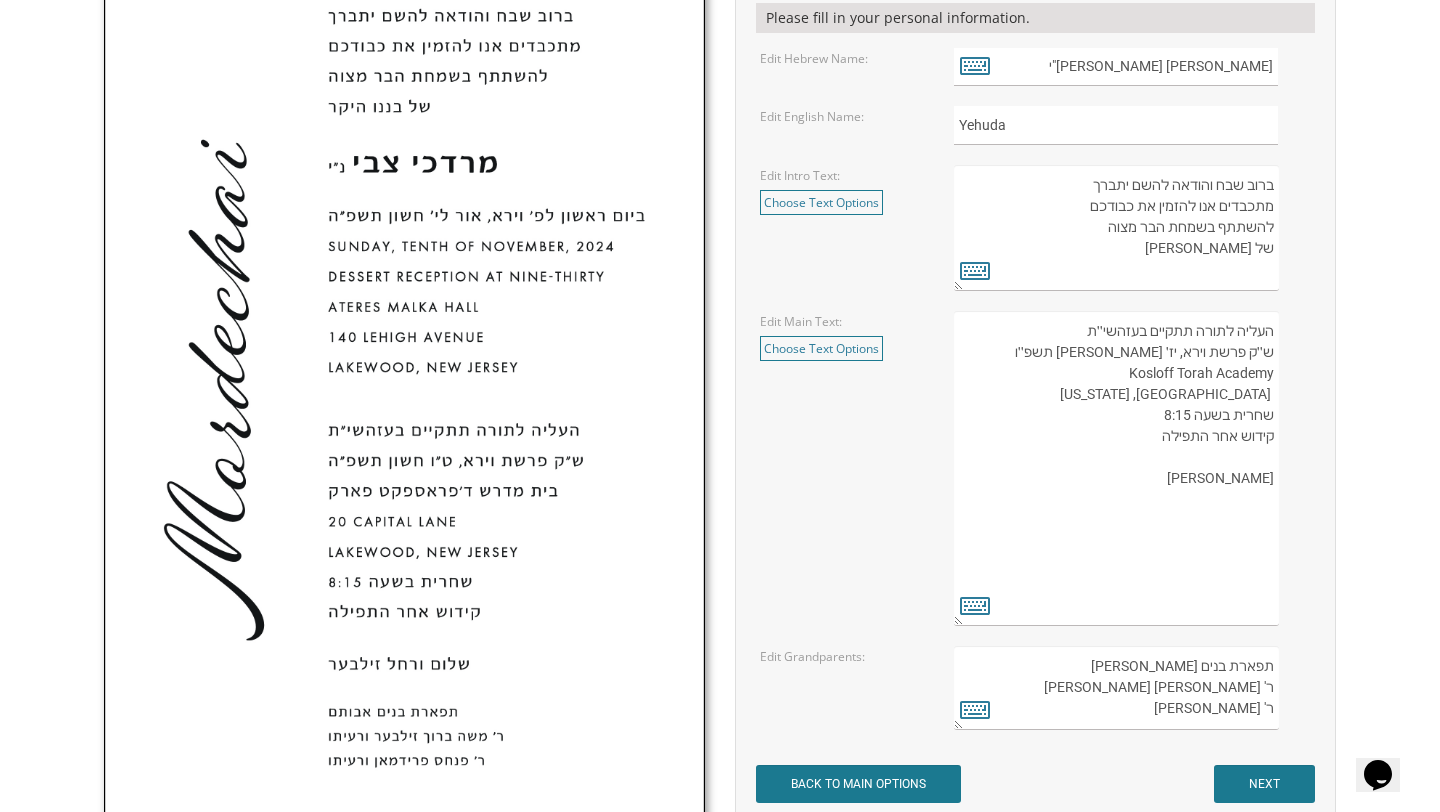 type on "העליה לתורה תתקיים בעזהשי׳׳ת
ש׳׳ק פרשת וירא, יז׳ חשון תשפ׳׳ו
Kosloff Torah Academy
Fifty Montgomery Avenue
Bala Cynwyd, Pennsylvania
שחרית בשעה 8:15
קידוש אחר התפילה
יעקב ורחל בוים" 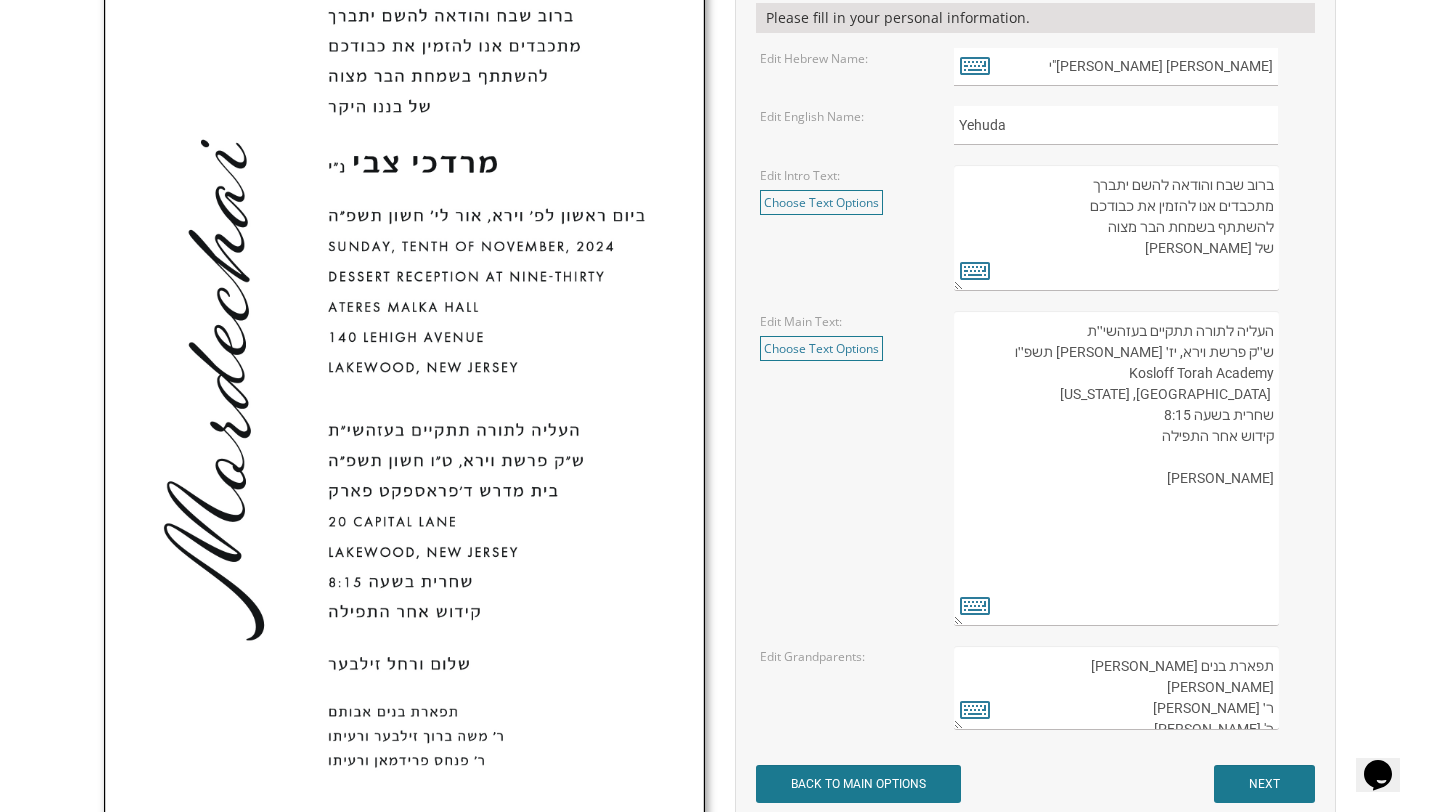 click on "תפארת בנים אבותם
ר' משה ברוך זילבער ורעיתו
ר' פנחס פרידמאן ורעיתו" at bounding box center [1116, 688] 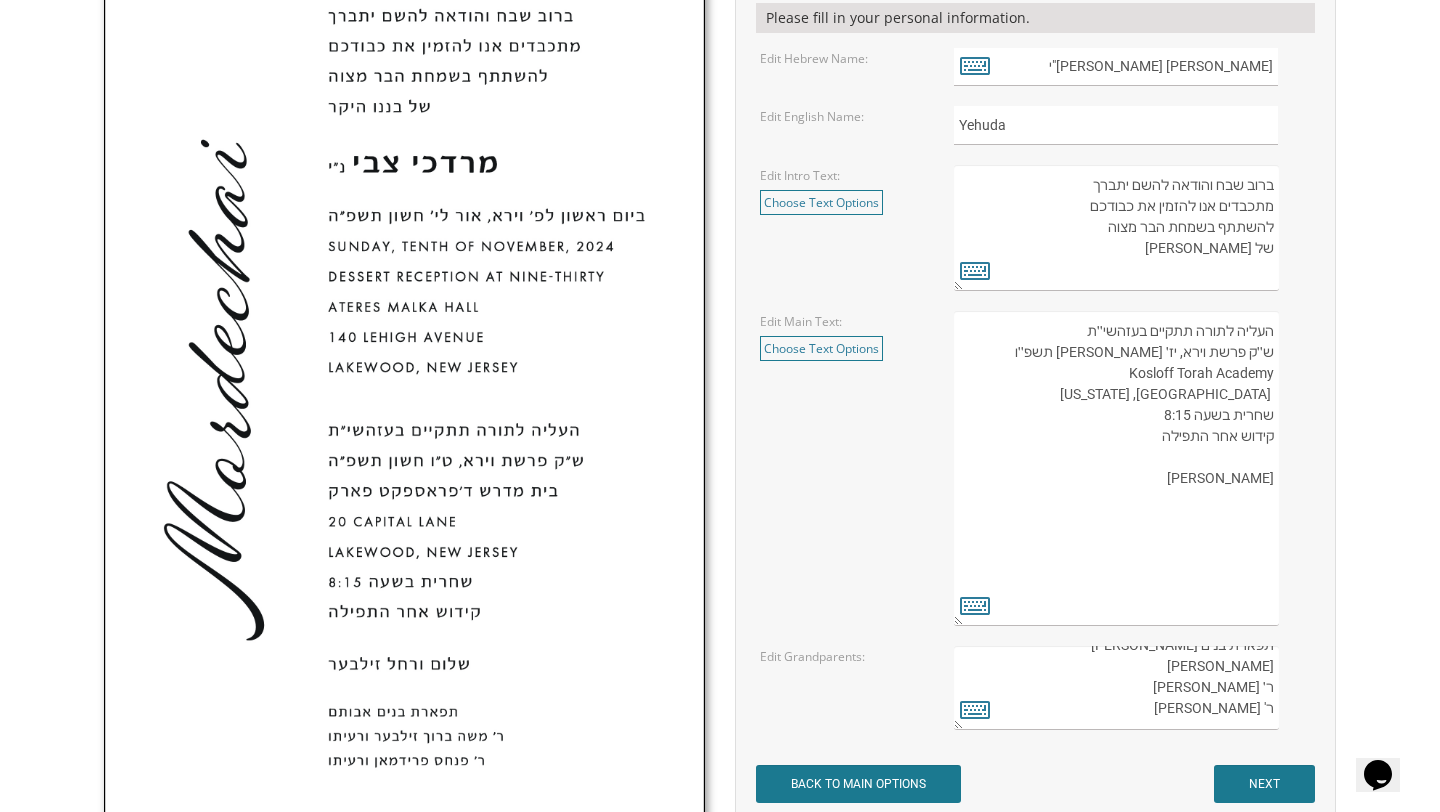 click on "תפארת בנים אבותם
ר' משה ברוך זילבער ורעיתו
ר' פנחס פרידמאן ורעיתו" at bounding box center (1116, 688) 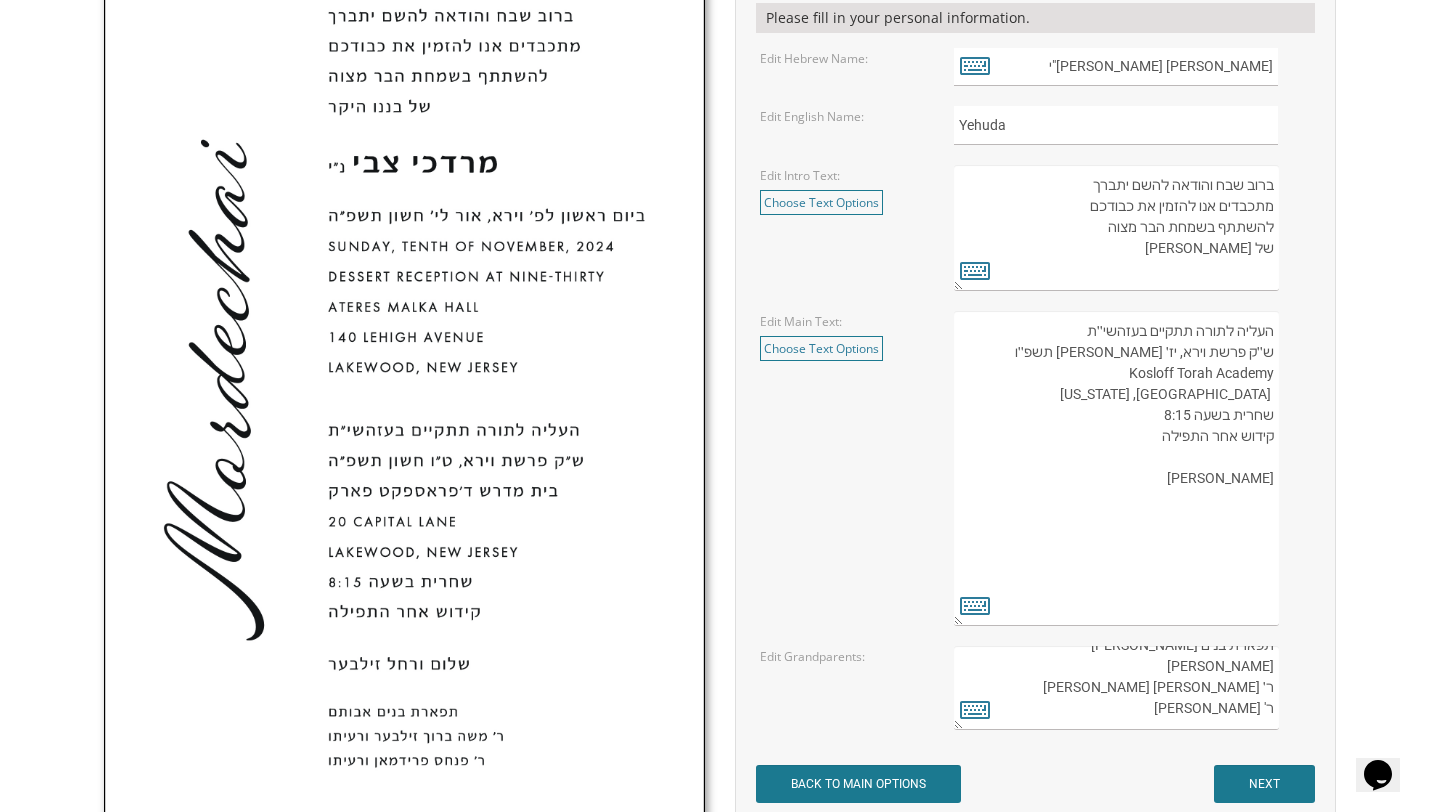 scroll, scrollTop: 785, scrollLeft: 0, axis: vertical 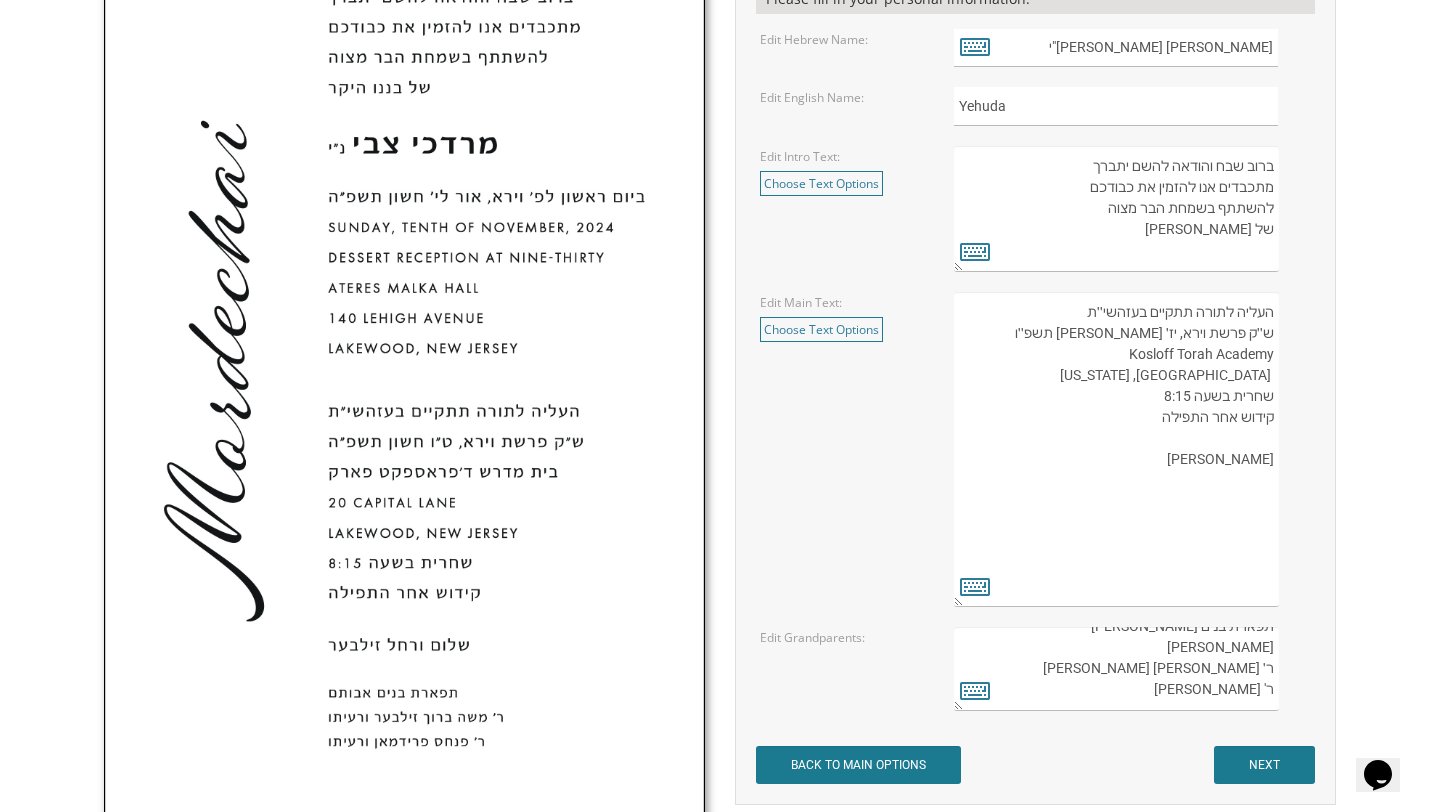 drag, startPoint x: 1126, startPoint y: 693, endPoint x: 1273, endPoint y: 691, distance: 147.01361 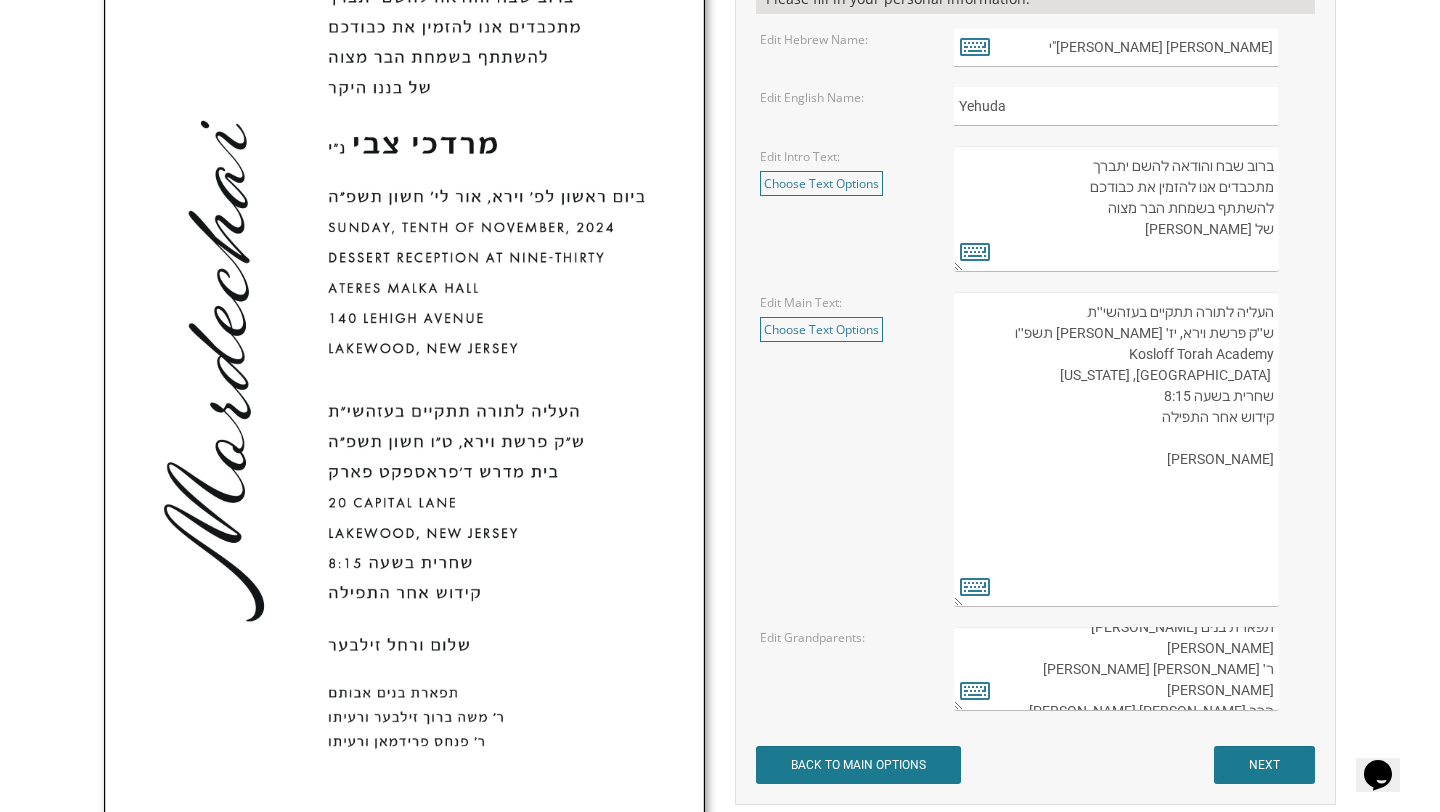 scroll, scrollTop: 0, scrollLeft: 0, axis: both 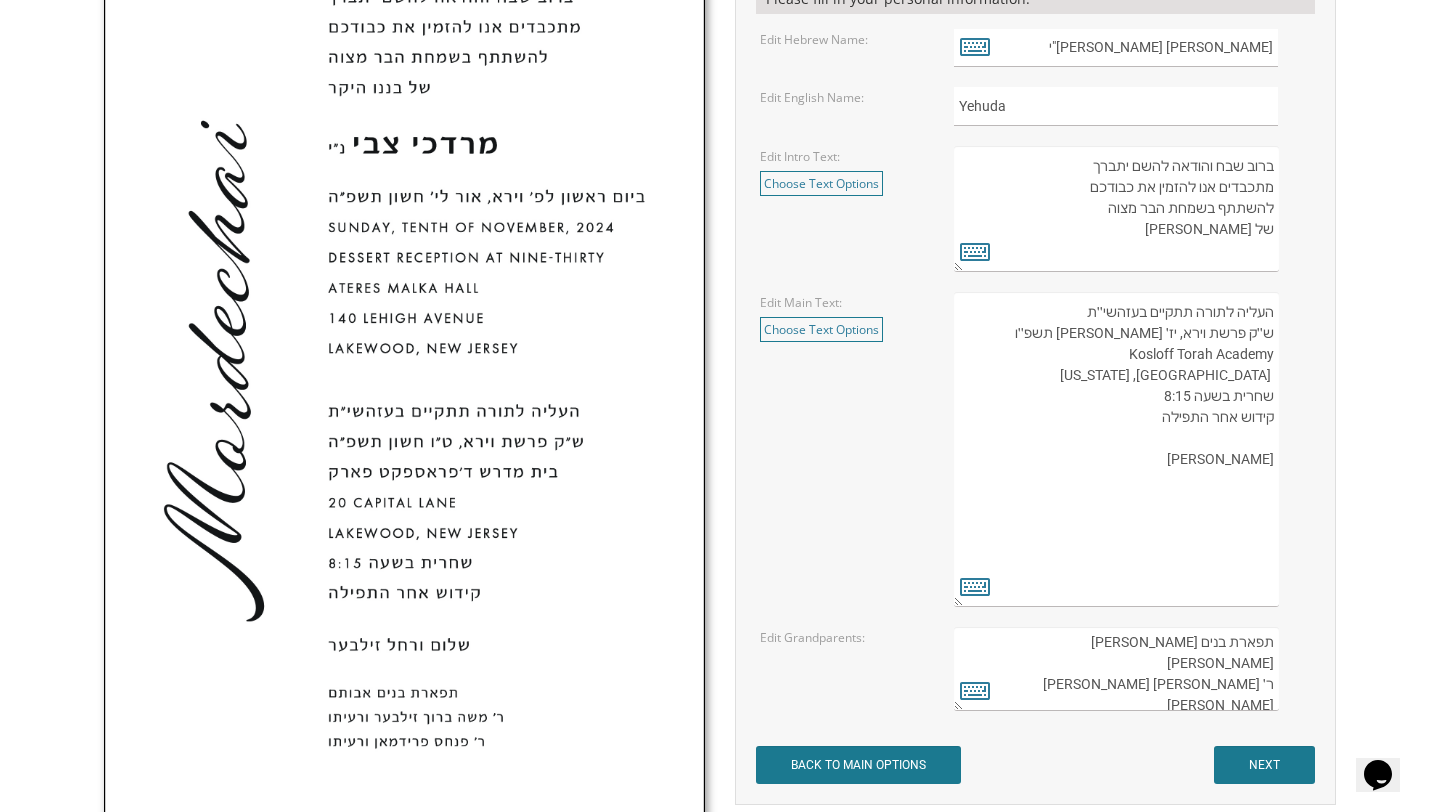 drag, startPoint x: 1272, startPoint y: 684, endPoint x: 1105, endPoint y: 677, distance: 167.14664 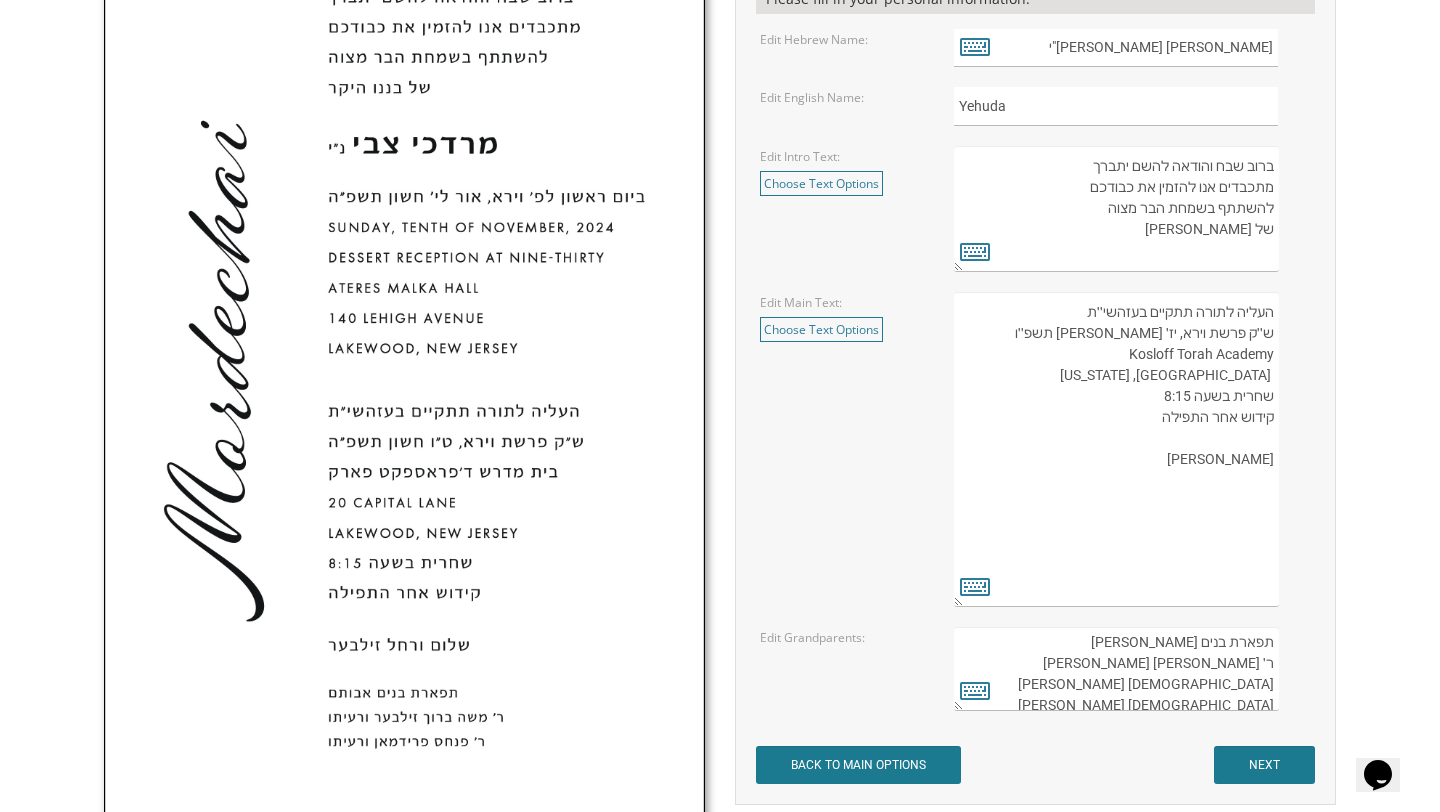 click on "תפארת בנים אבותם
ר' משה ברוך זילבער ורעיתו
ר' פנחס פרידמאן ורעיתו" at bounding box center [1116, 669] 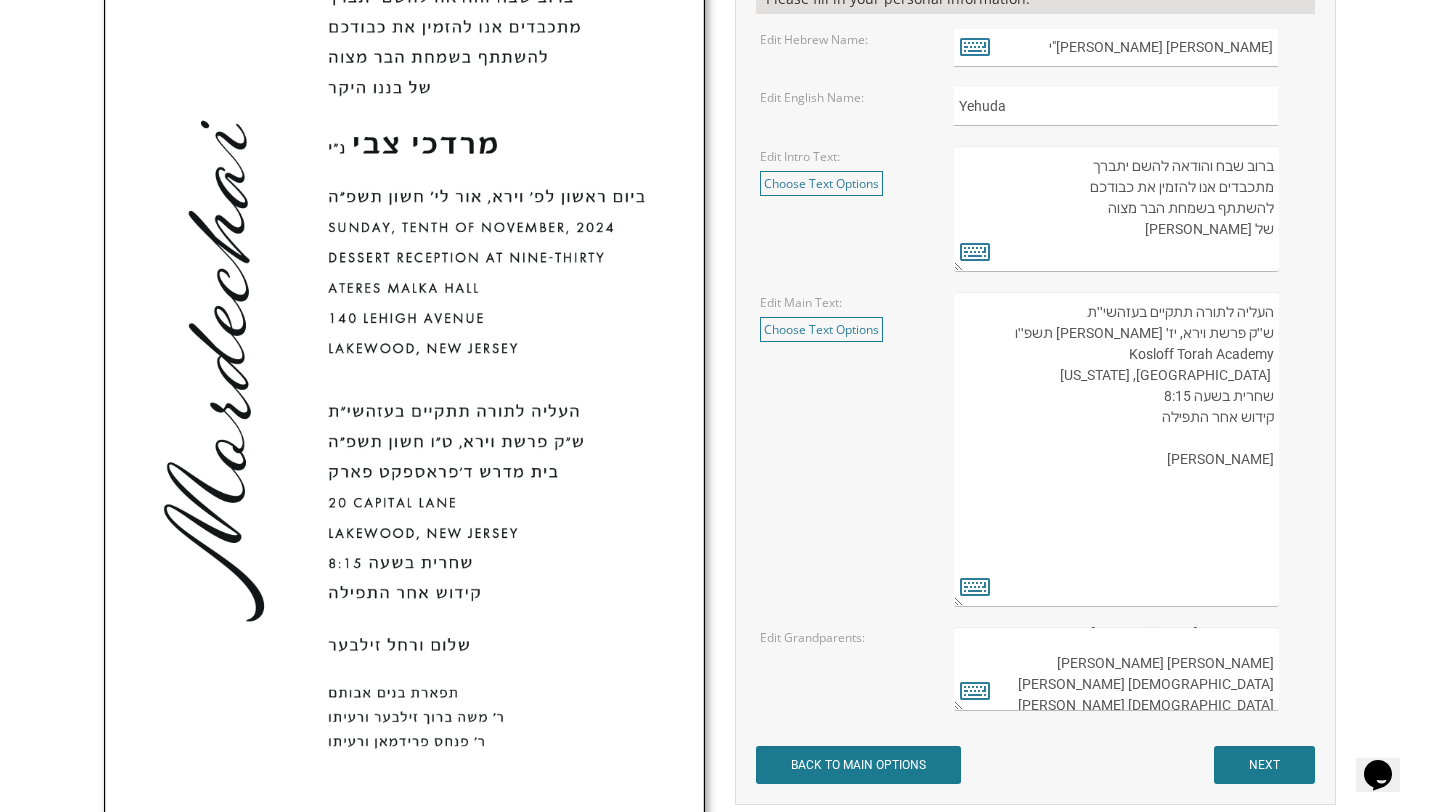scroll, scrollTop: 0, scrollLeft: 0, axis: both 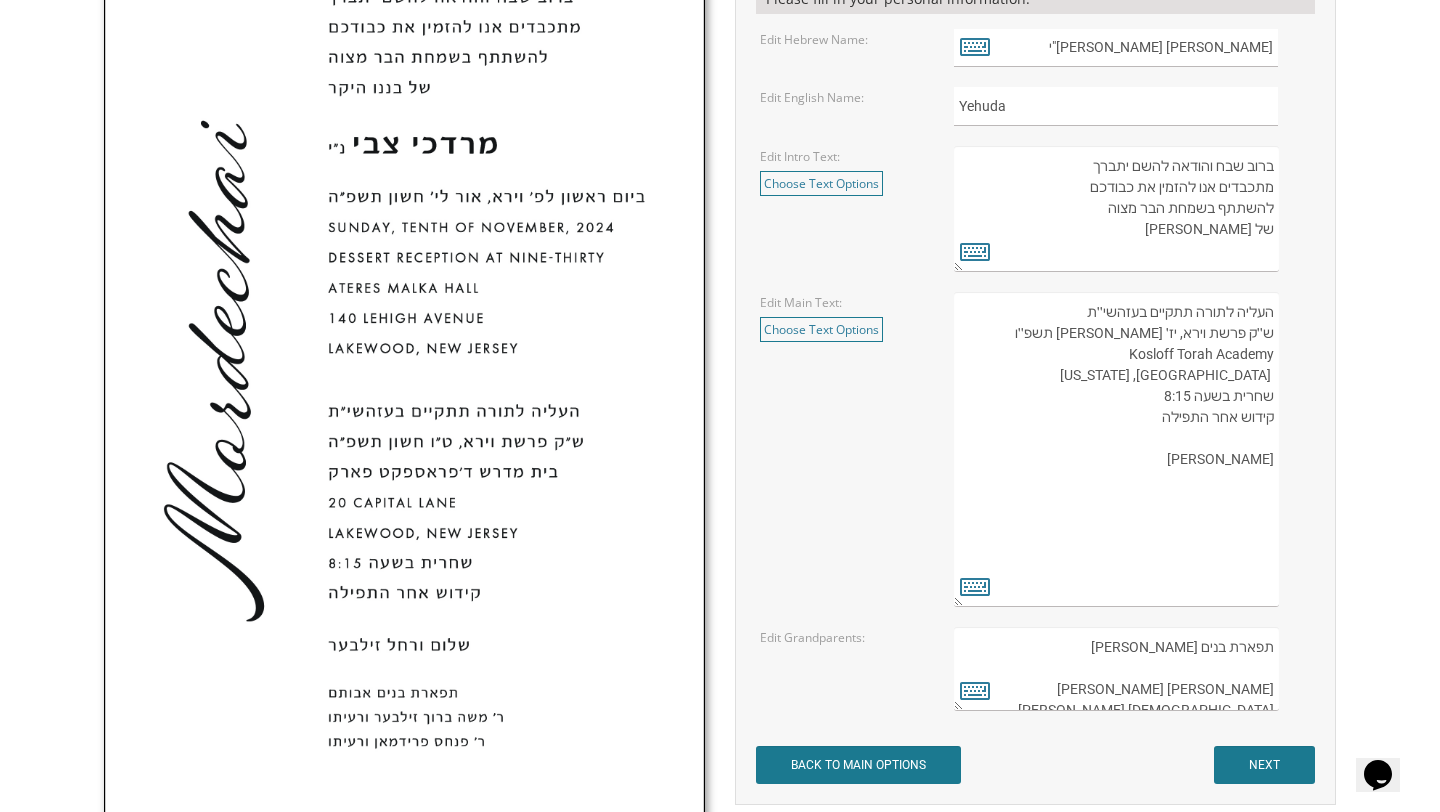 paste on "ר׳ מיכאל אלימלך בוים ורעיתו" 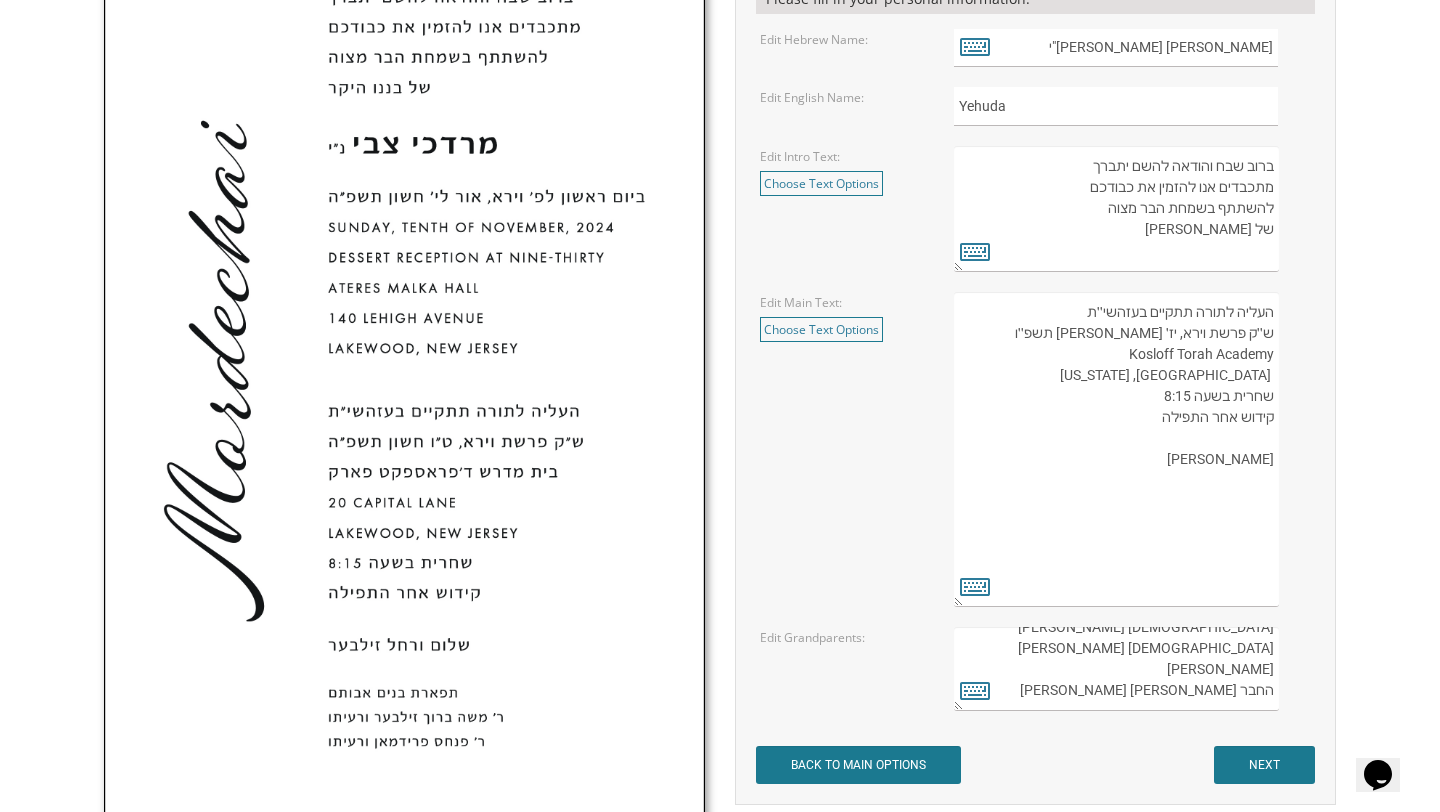 scroll, scrollTop: 84, scrollLeft: 0, axis: vertical 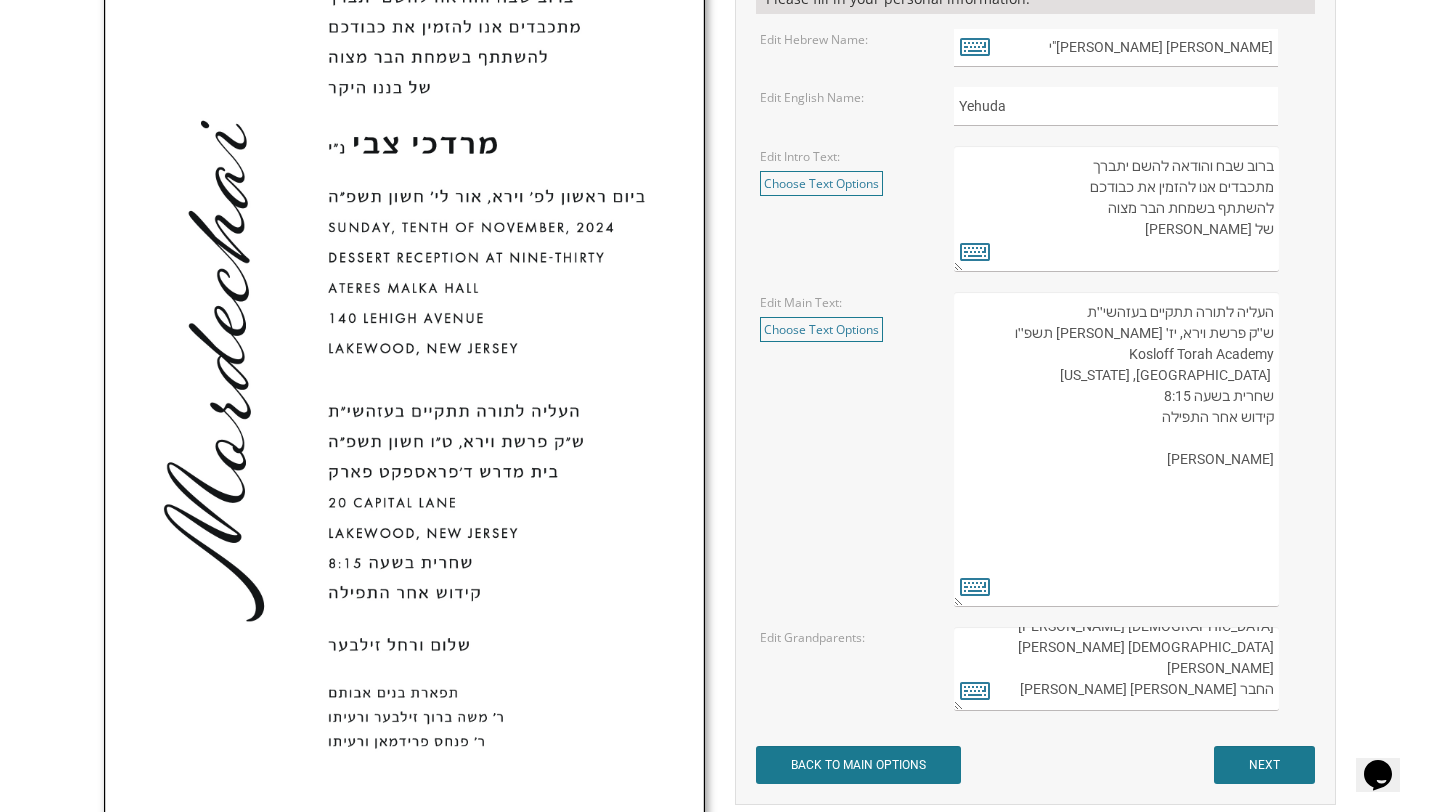 drag, startPoint x: 1274, startPoint y: 691, endPoint x: 1101, endPoint y: 695, distance: 173.04623 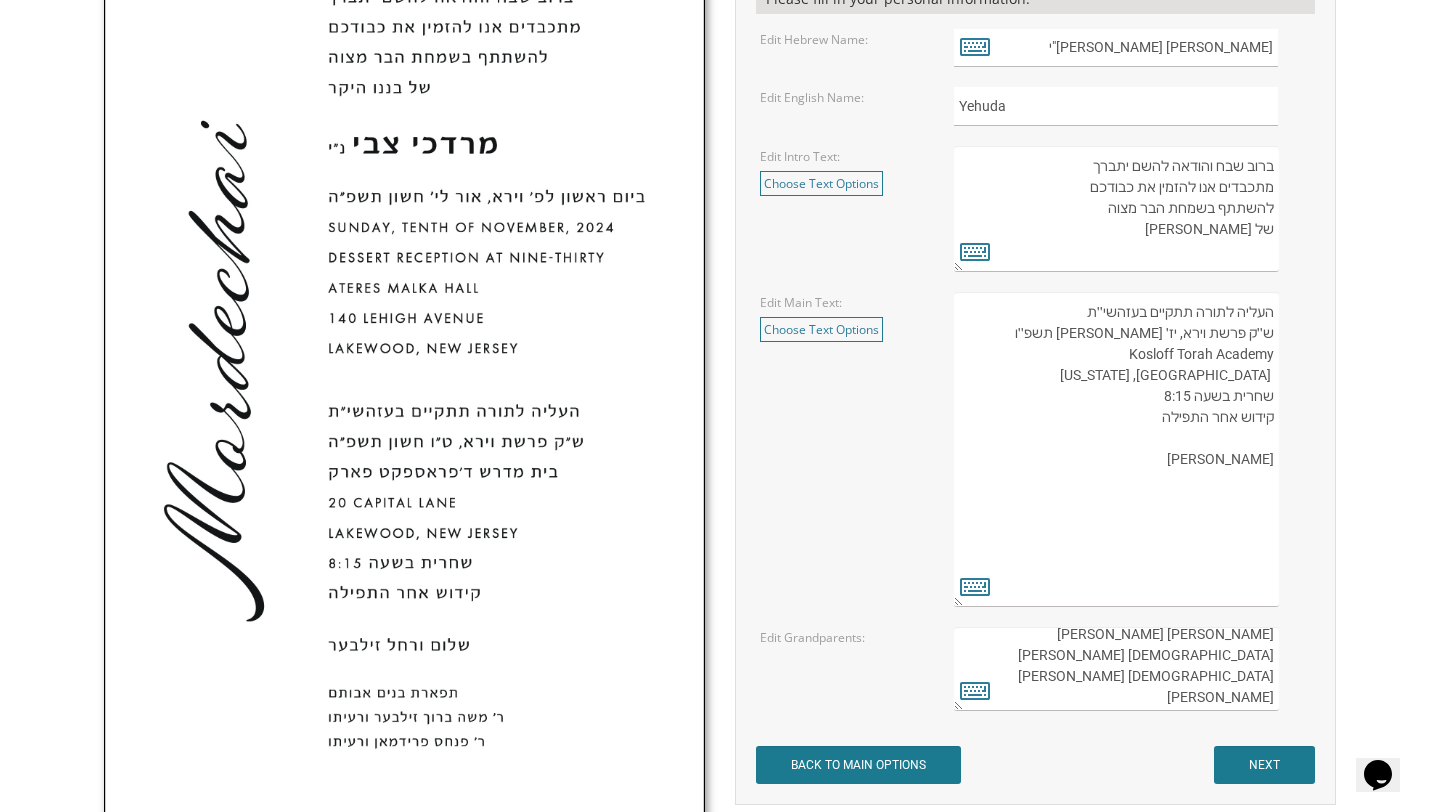 scroll, scrollTop: 50, scrollLeft: 0, axis: vertical 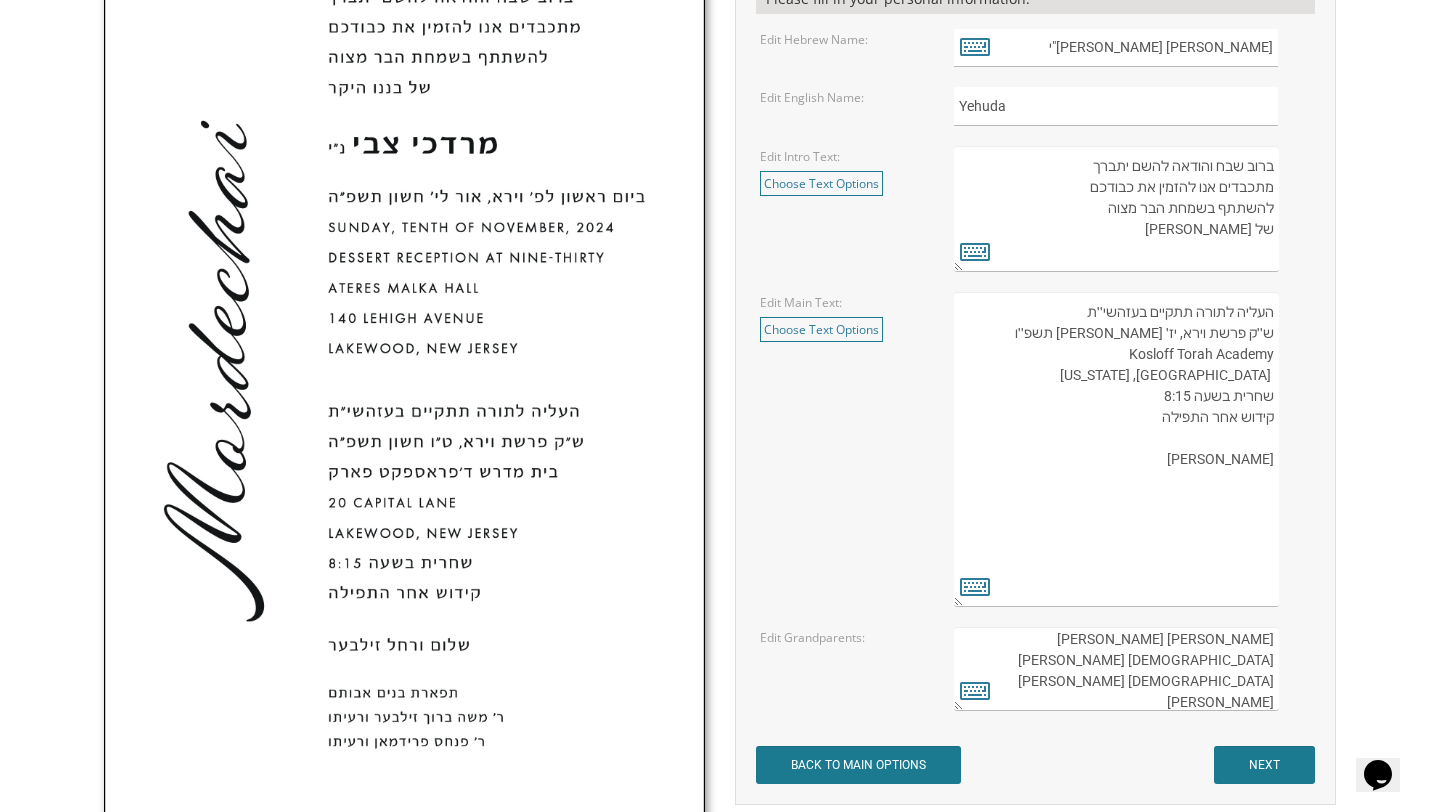 click on "תפארת בנים אבותם
ר' משה ברוך זילבער ורעיתו
ר' פנחס פרידמאן ורעיתו" at bounding box center [1116, 669] 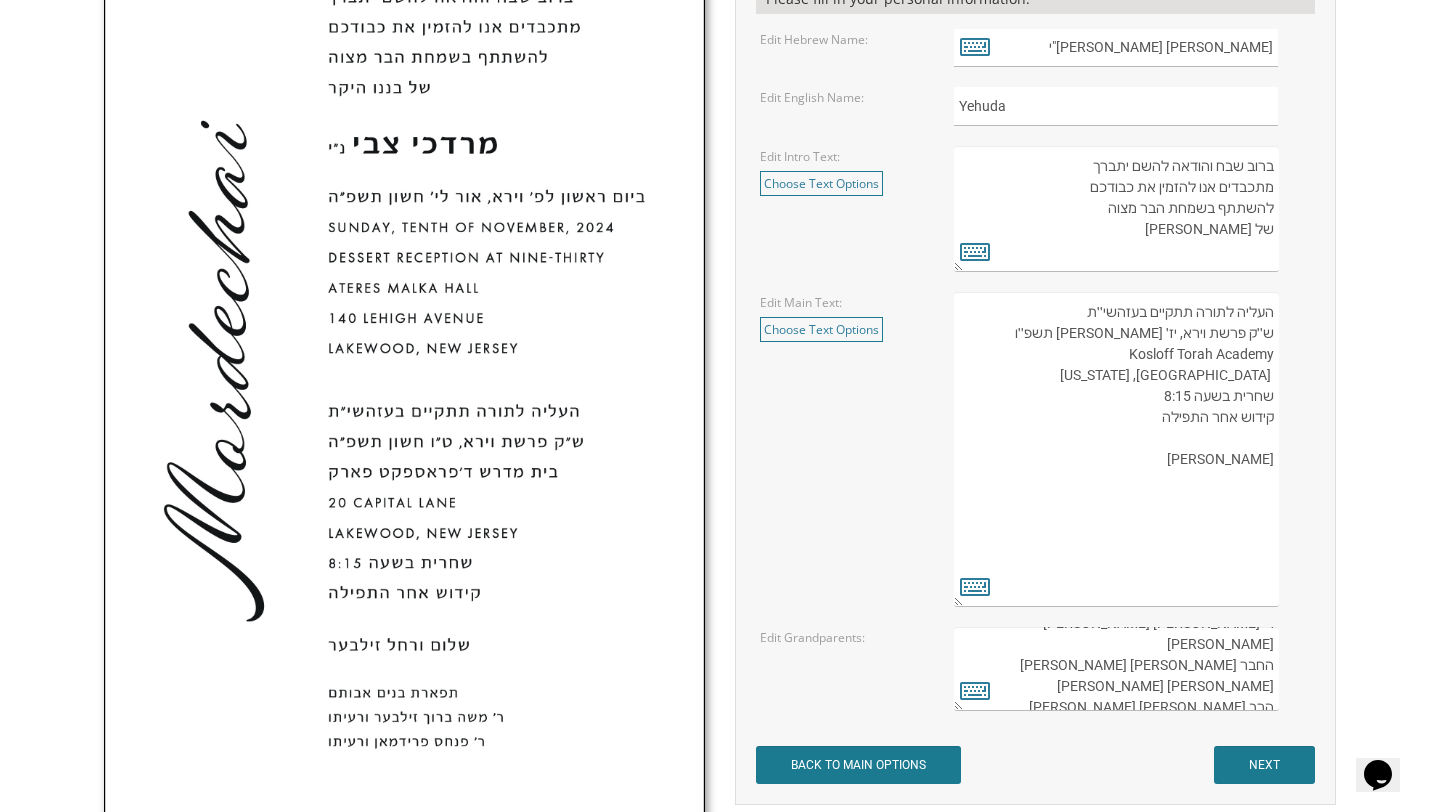 scroll, scrollTop: 64, scrollLeft: 0, axis: vertical 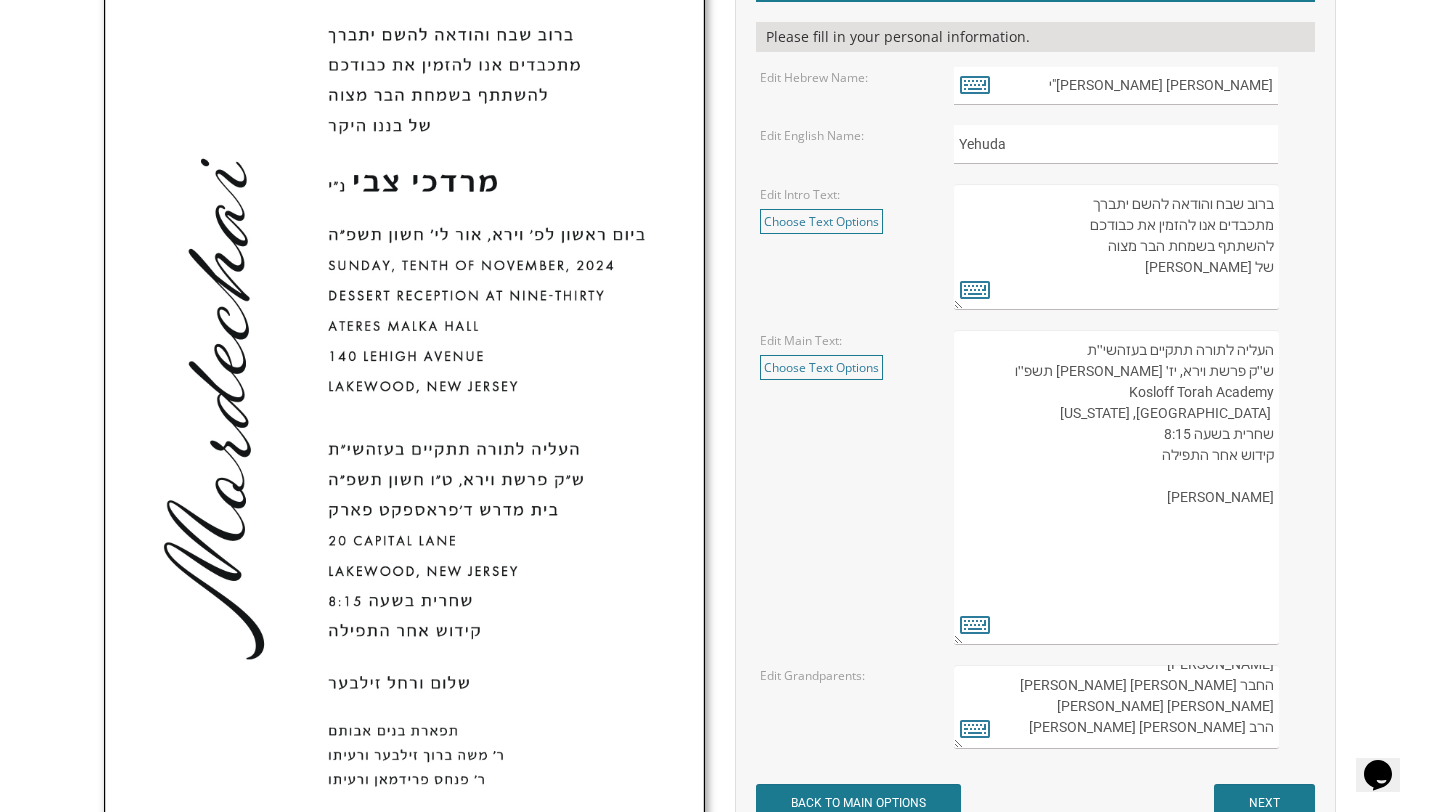 type on "תפארת בנים אבותם
ר׳ מיכאל אלימלך בוים ורעיתו
ר׳ שלום קמנצקי ורעיתו
החבר חיים שלמה בוים ורעיתו
הרב שמואל קמנצקי
הרב ישראל מאיר הכהן קגן" 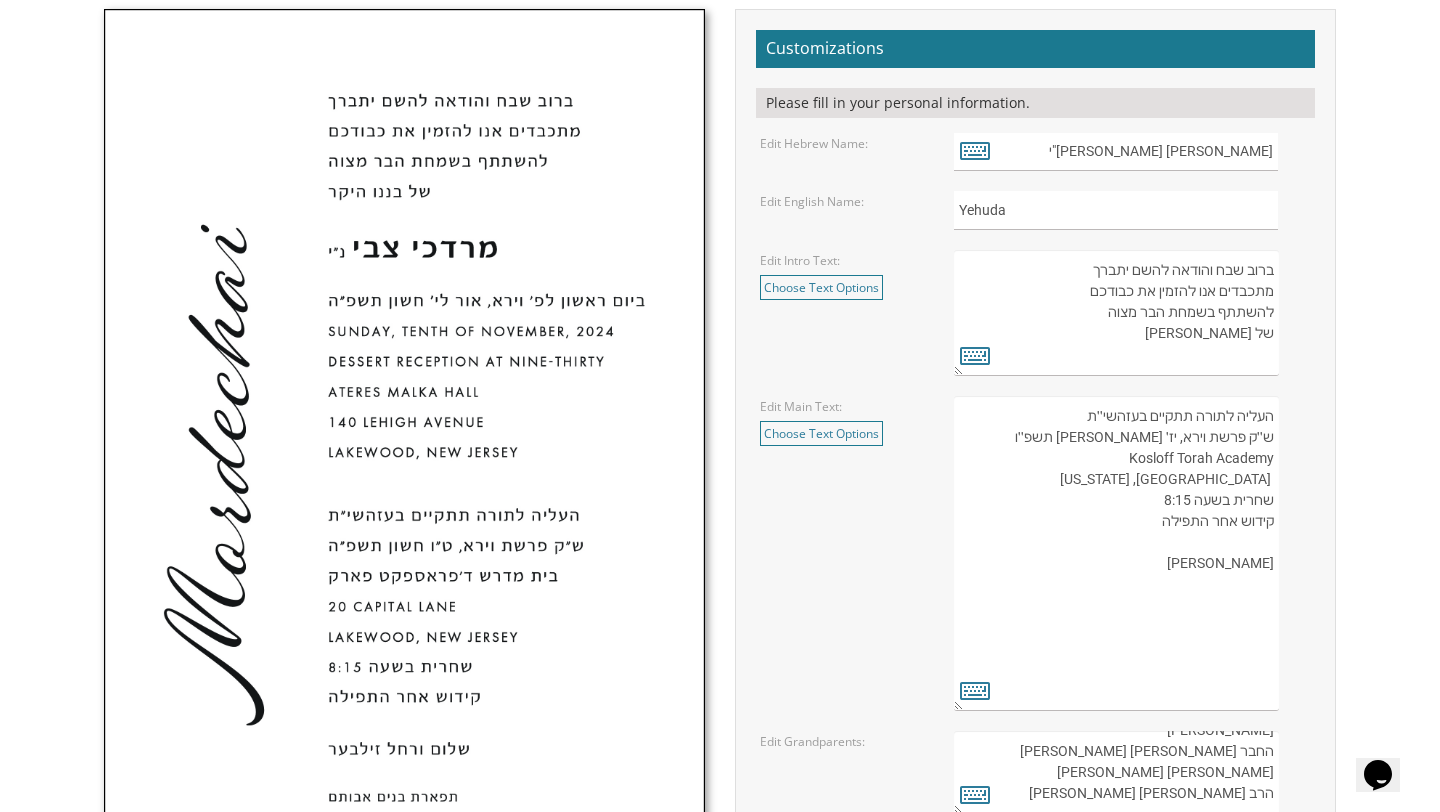 scroll, scrollTop: 488, scrollLeft: 0, axis: vertical 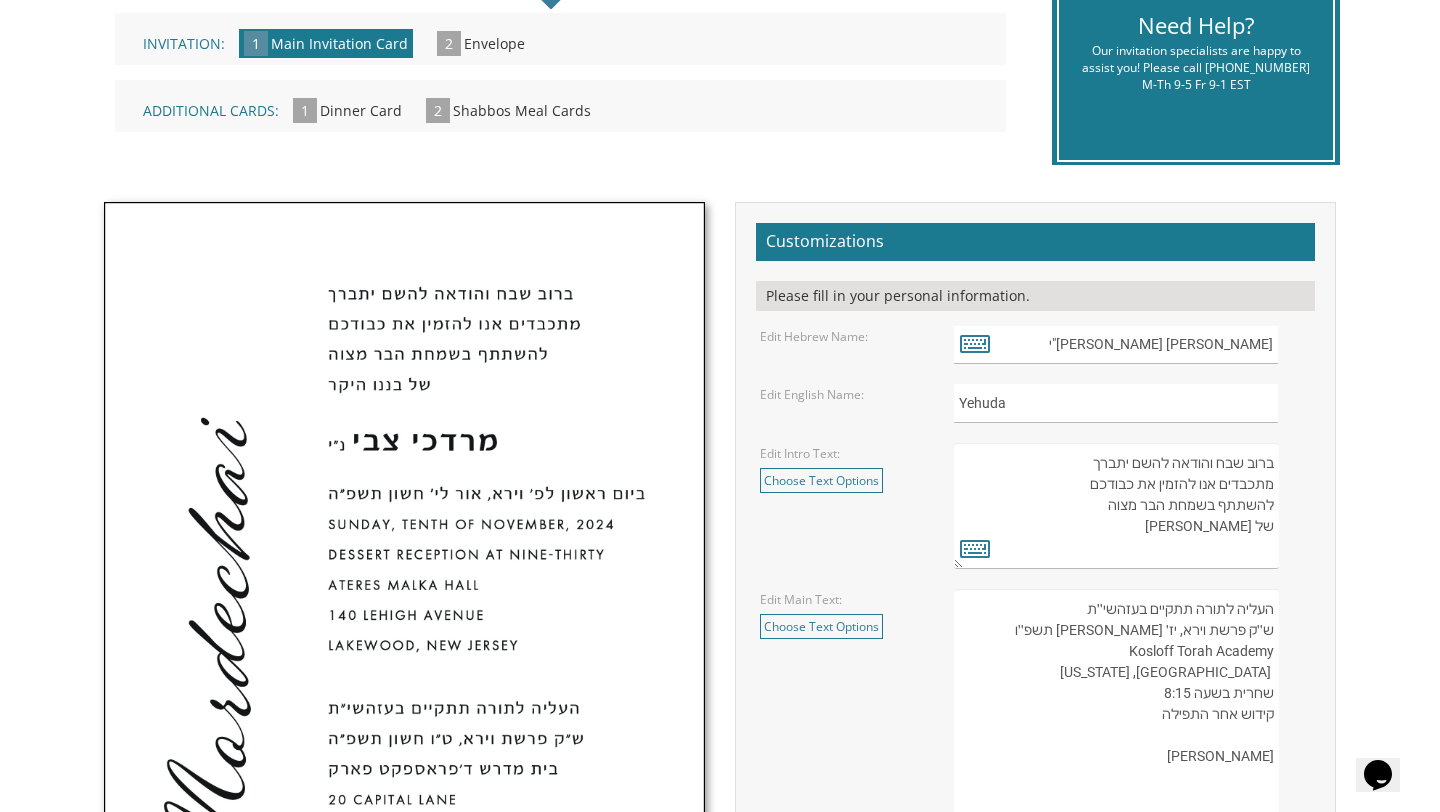 drag, startPoint x: 1081, startPoint y: 610, endPoint x: 1273, endPoint y: 610, distance: 192 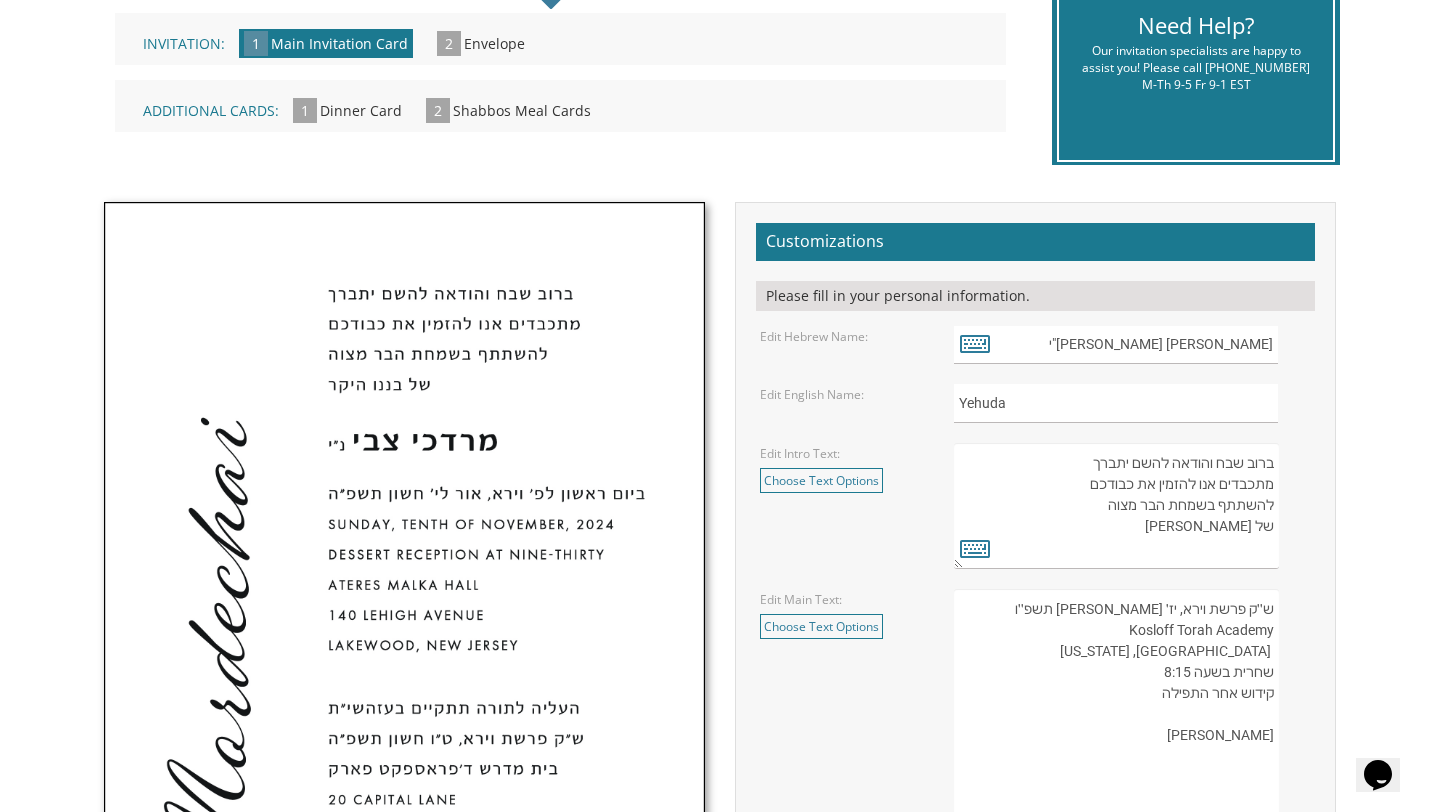 drag, startPoint x: 1265, startPoint y: 630, endPoint x: 1251, endPoint y: 634, distance: 14.56022 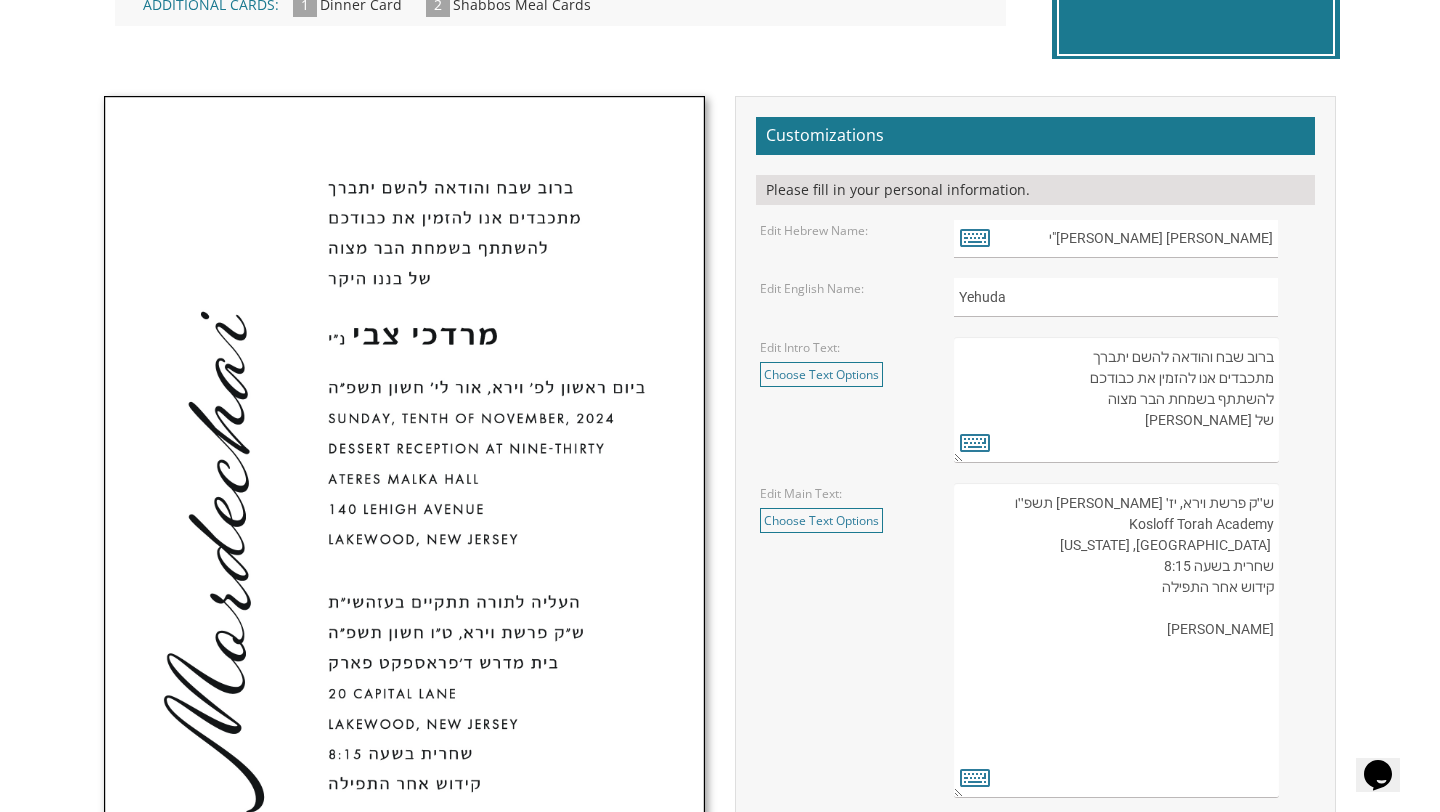 scroll, scrollTop: 598, scrollLeft: 0, axis: vertical 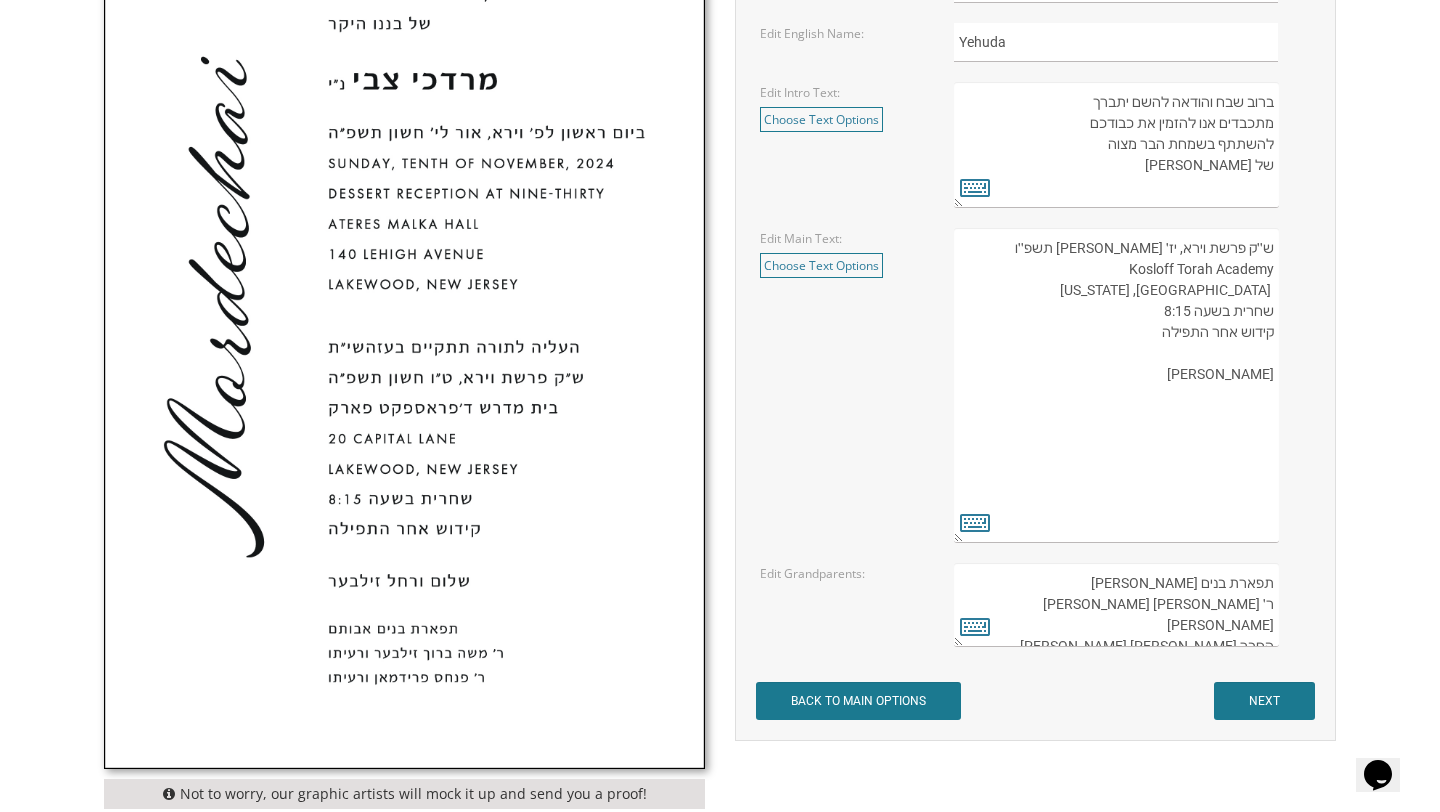 drag, startPoint x: 1147, startPoint y: 610, endPoint x: 1110, endPoint y: 611, distance: 37.01351 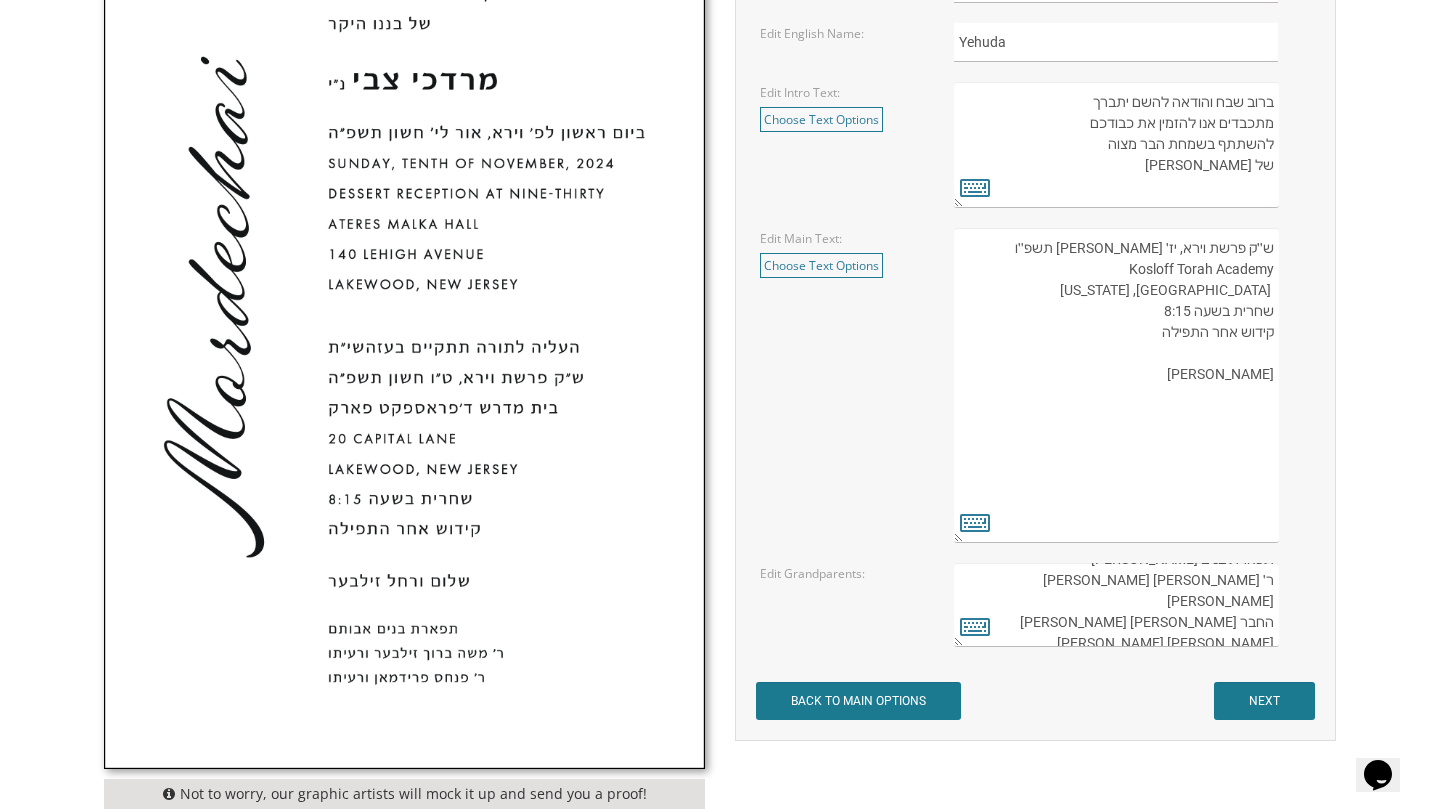 scroll, scrollTop: 0, scrollLeft: 0, axis: both 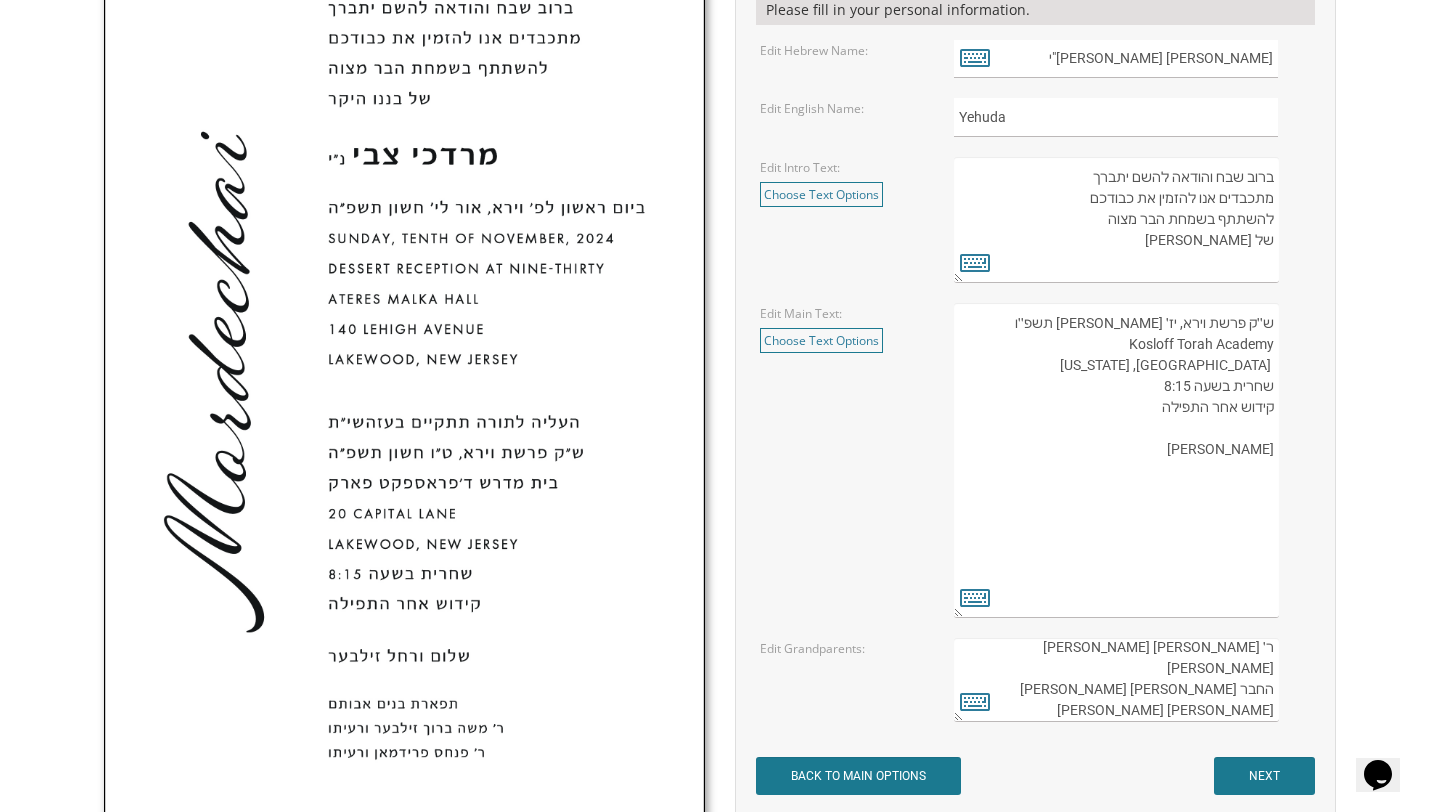 drag, startPoint x: 1263, startPoint y: 649, endPoint x: 1274, endPoint y: 649, distance: 11 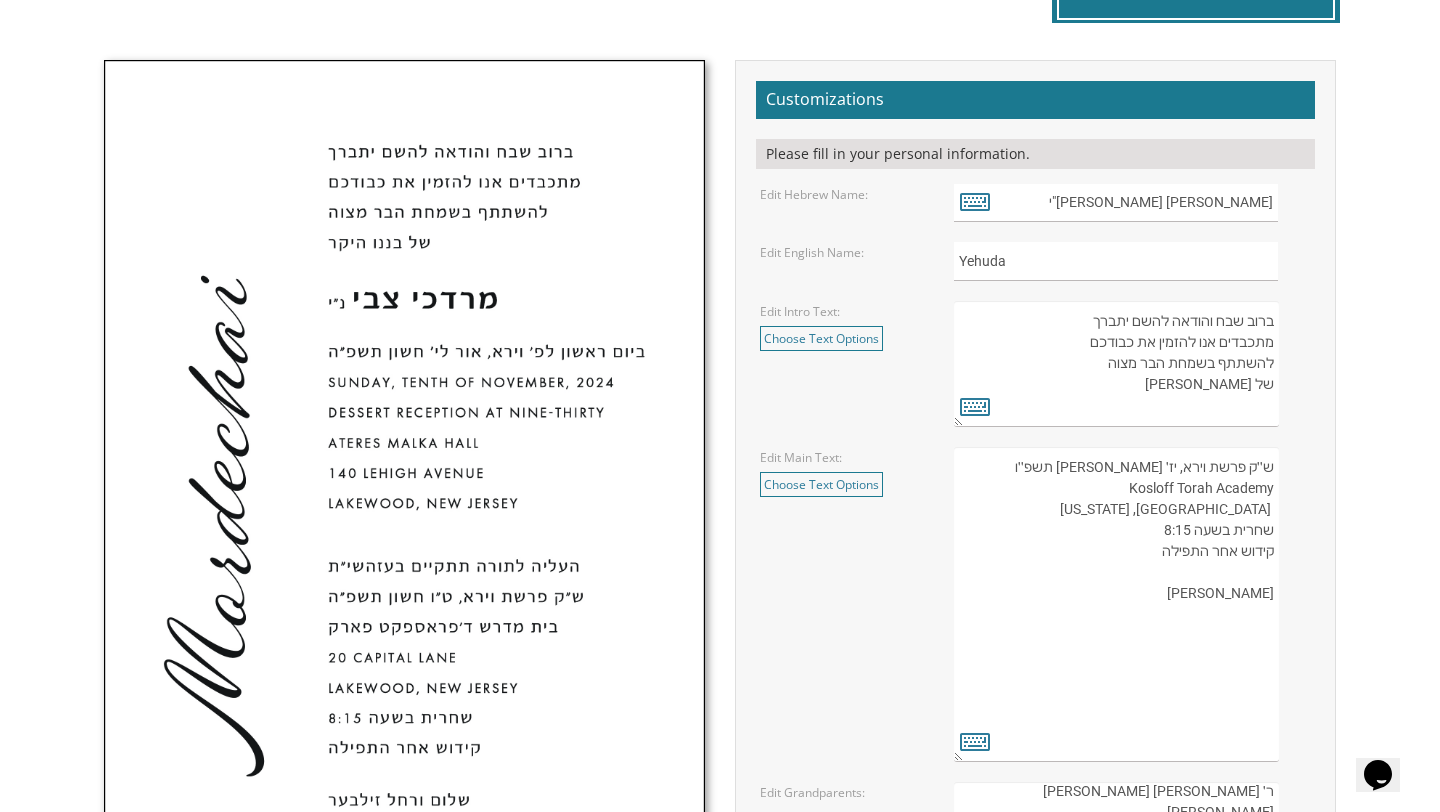 scroll, scrollTop: 623, scrollLeft: 0, axis: vertical 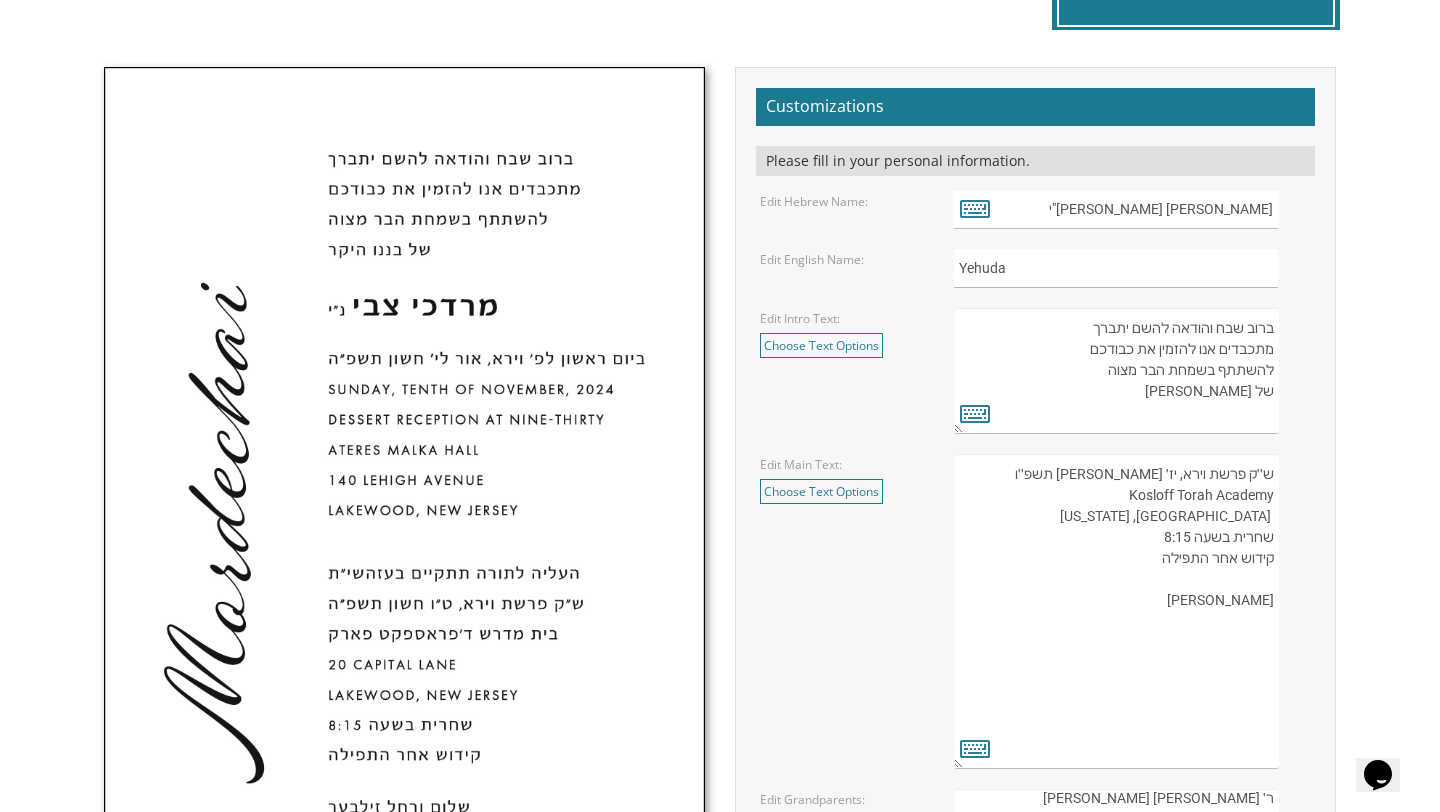 click on "העליה לתורה תתקיים אי”ה
בשבת קודש פרשת לך לך
ח’ חשון תשע”ט
The twenty-eighth of October
Two thousand eighteen
K’hal Rayim Ahuvim
175 Sunset Road
Lakewood, New Jersey
Shacharis at eight-thirty
Kiddush following davening
Chaim and Shani Kohn" at bounding box center (1116, 611) 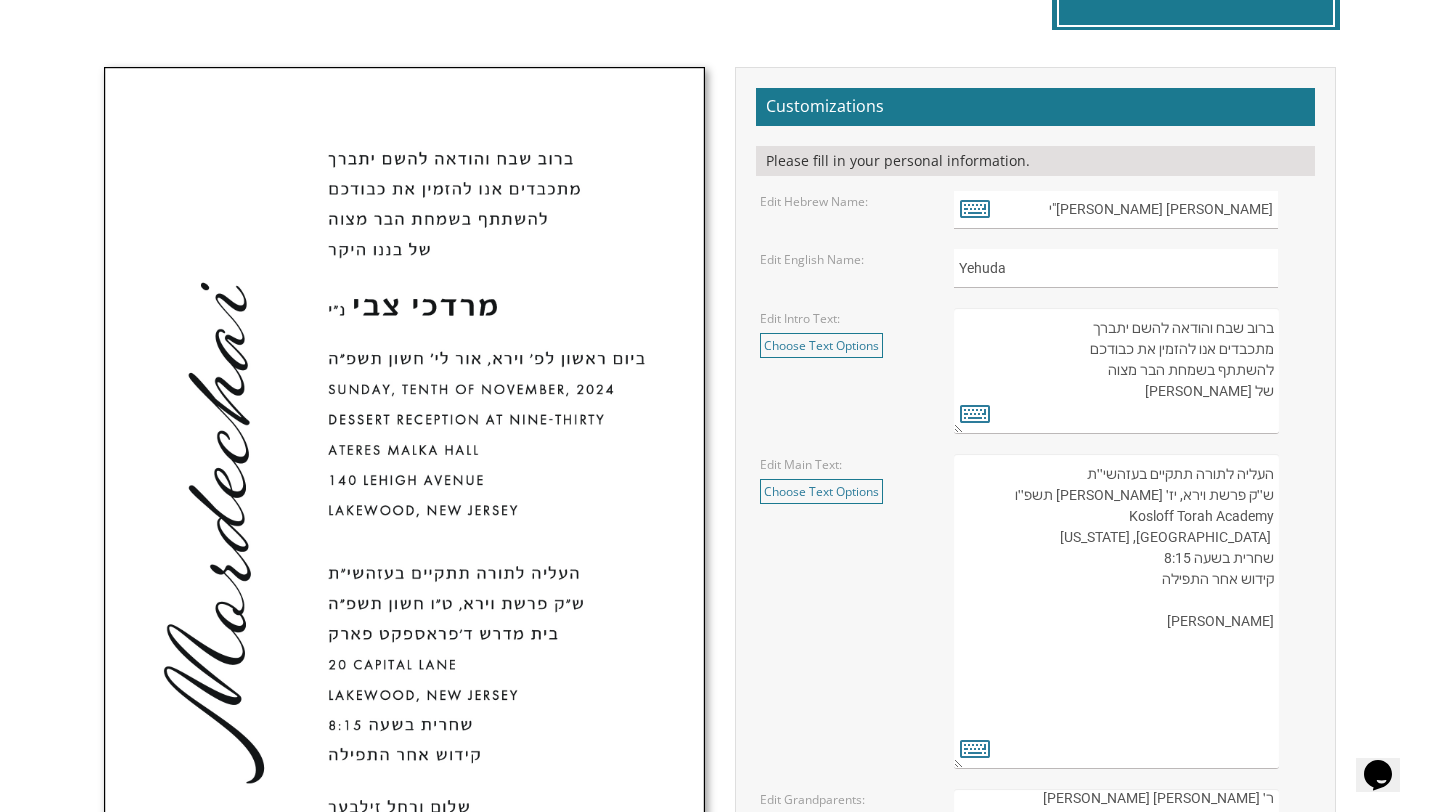 click on "העליה לתורה תתקיים אי”ה
בשבת קודש פרשת לך לך
ח’ חשון תשע”ט
The twenty-eighth of October
Two thousand eighteen
K’hal Rayim Ahuvim
175 Sunset Road
Lakewood, New Jersey
Shacharis at eight-thirty
Kiddush following davening
Chaim and Shani Kohn" at bounding box center [1116, 611] 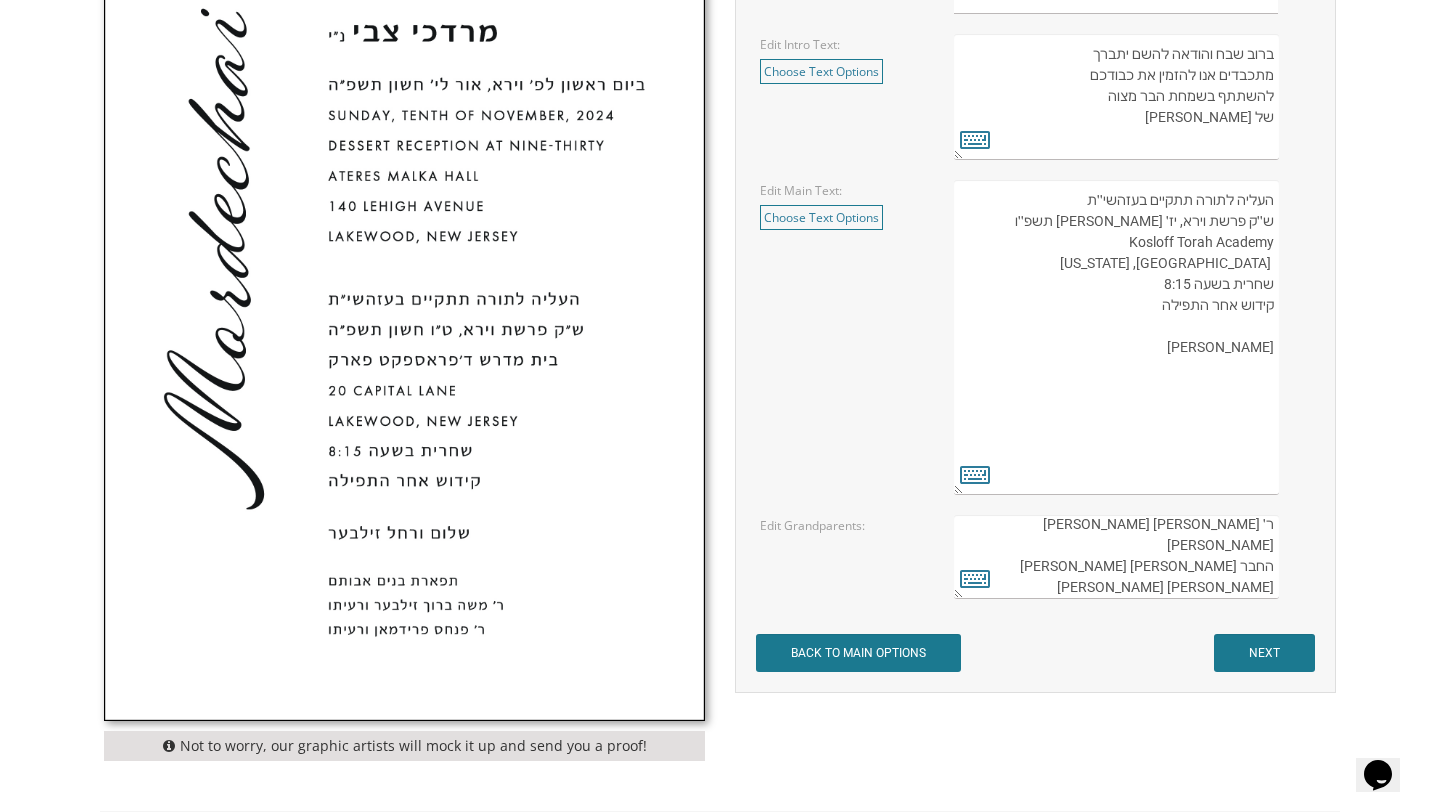 scroll, scrollTop: 905, scrollLeft: 0, axis: vertical 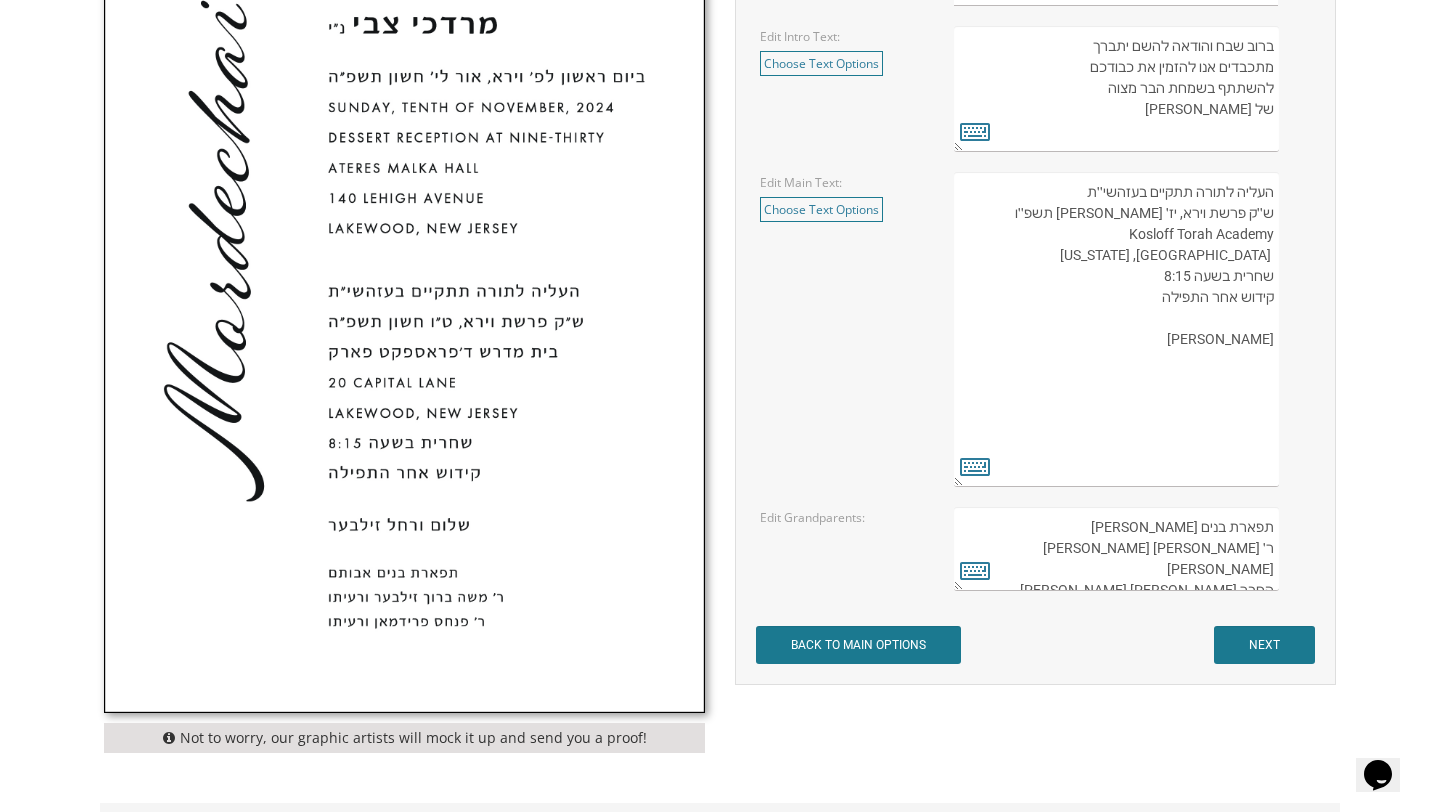 type on "העליה לתורה תתקיים בעזהשי׳׳ת
ש׳׳ק פרשת וירא, יז׳ חשון תשפ׳׳ו
Kosloff Torah Academy
Fifty Montgomery Avenue
Bala Cynwyd, Pennsylvania
שחרית בשעה 8:15
קידוש אחר התפילה
יעקב ורחל בוים" 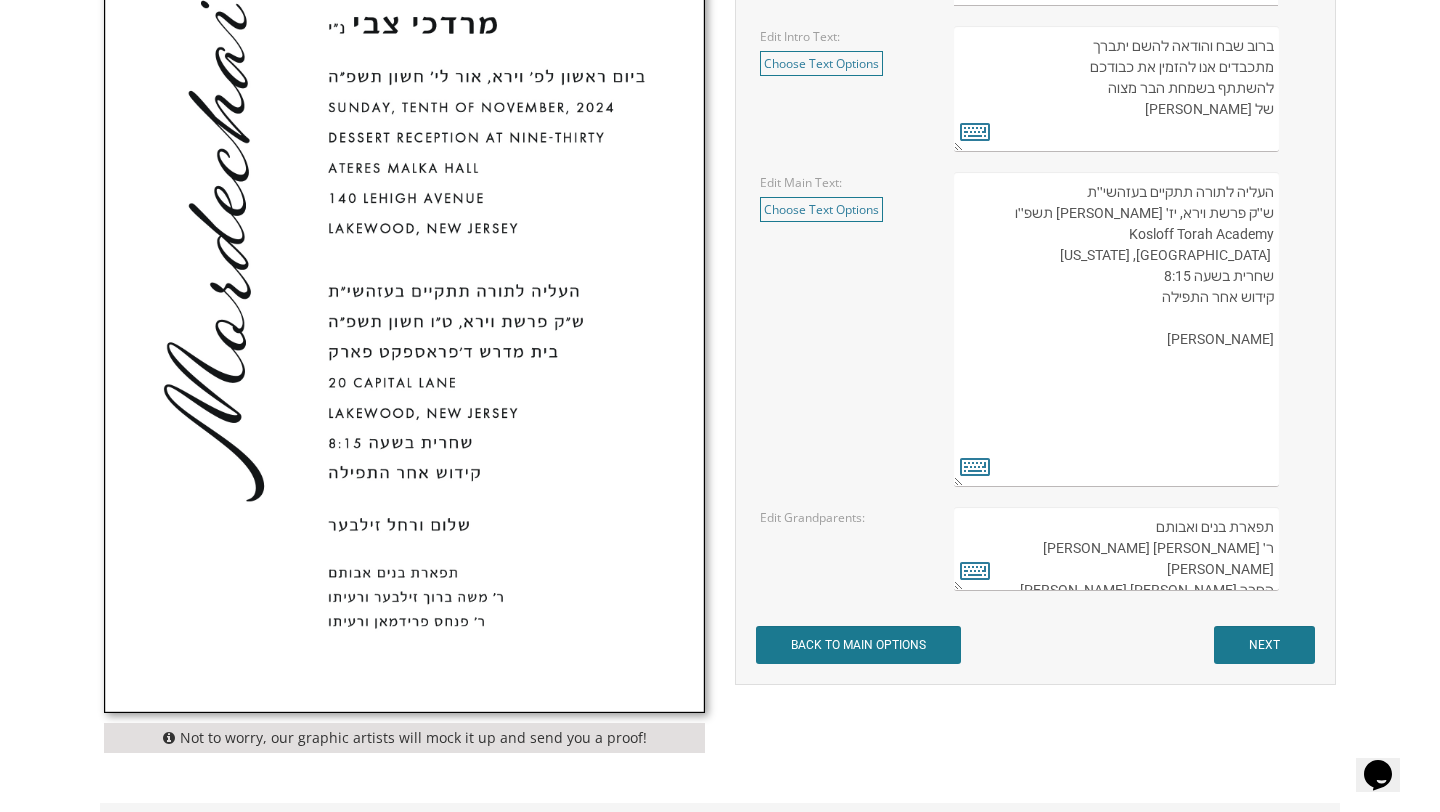 click on "תפארת בנים אבותם
ר' משה ברוך זילבער ורעיתו
ר' פנחס פרידמאן ורעיתו" at bounding box center [1116, 549] 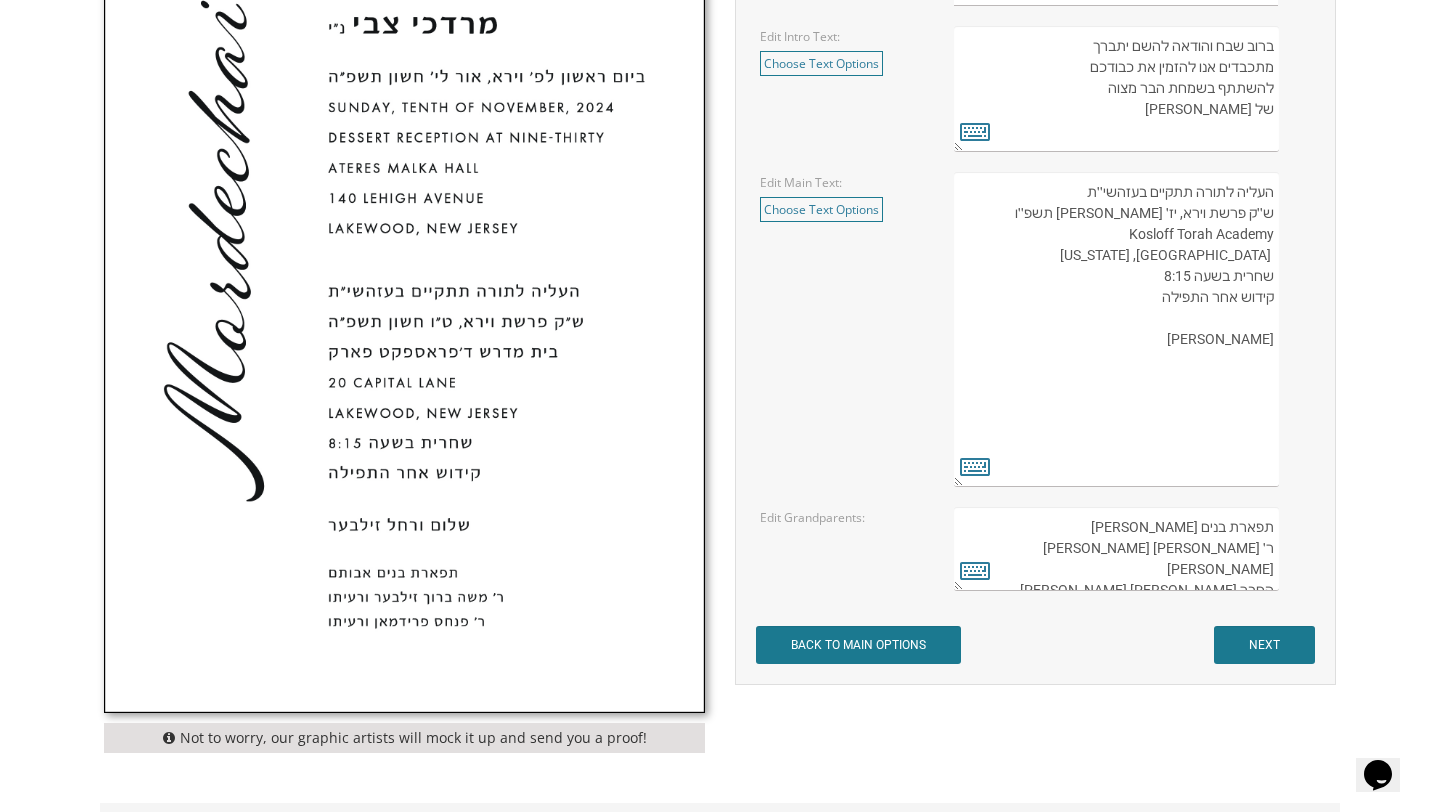 drag, startPoint x: 1264, startPoint y: 549, endPoint x: 1276, endPoint y: 550, distance: 12.0415945 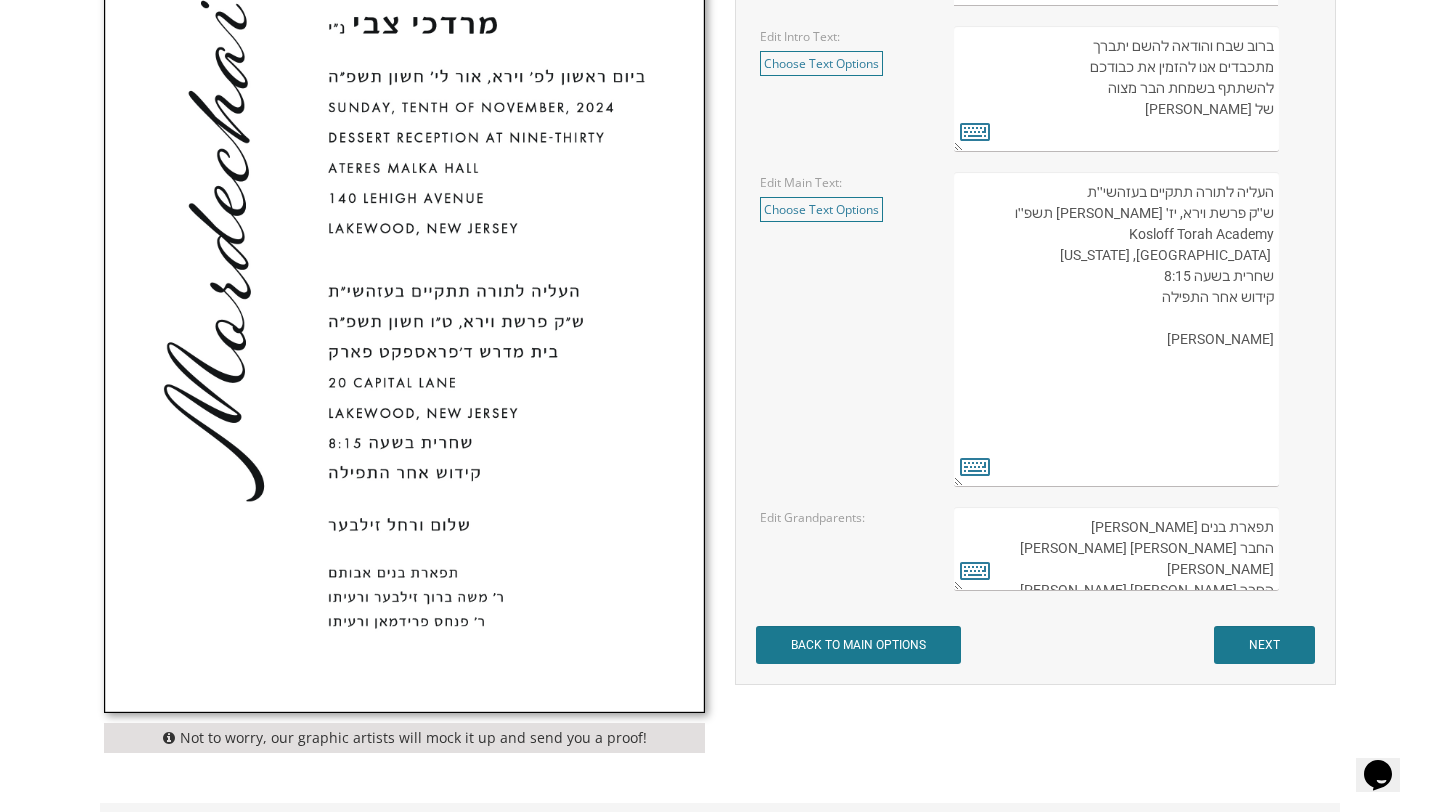 click on "תפארת בנים אבותם
ר' משה ברוך זילבער ורעיתו
ר' פנחס פרידמאן ורעיתו" at bounding box center [1116, 549] 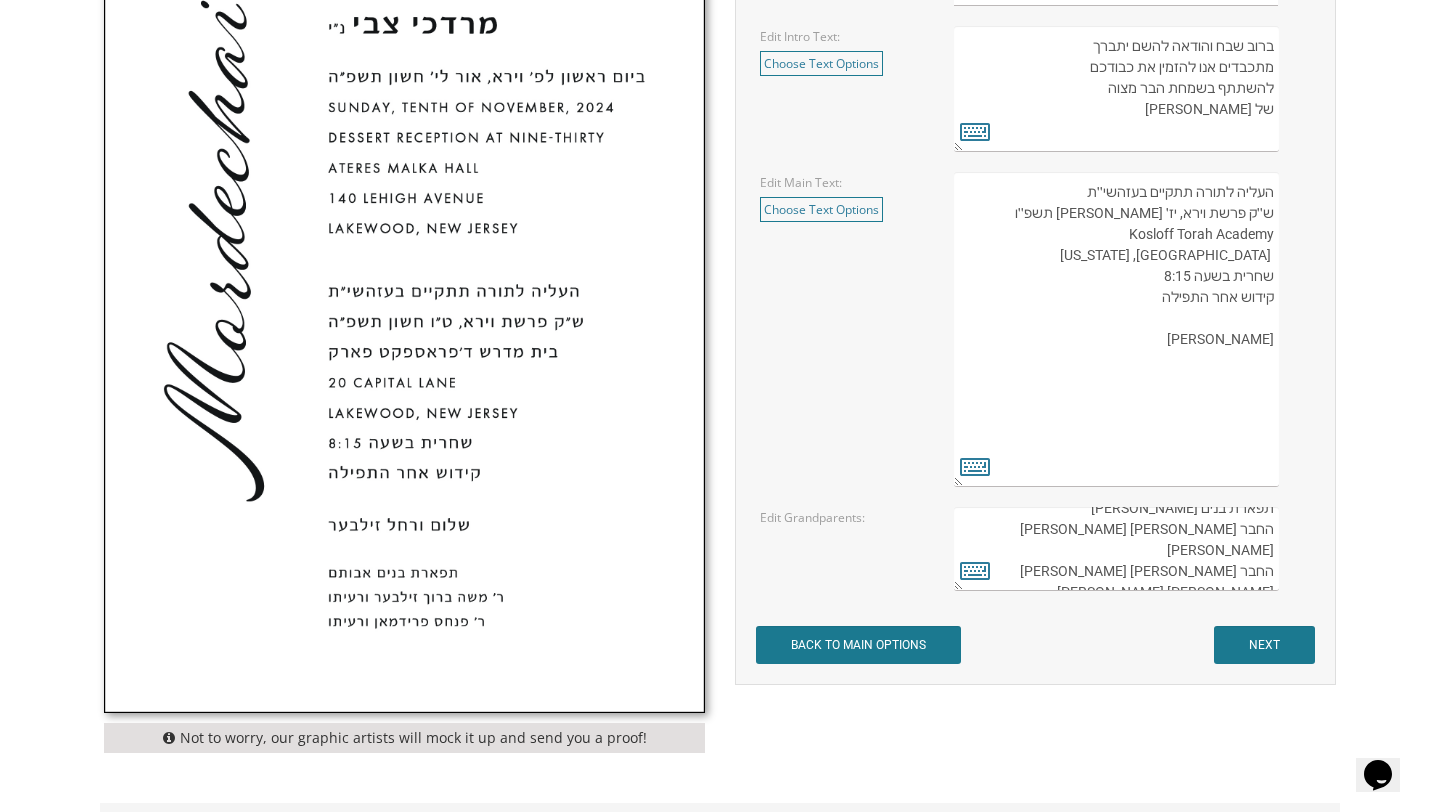 scroll, scrollTop: 20, scrollLeft: 0, axis: vertical 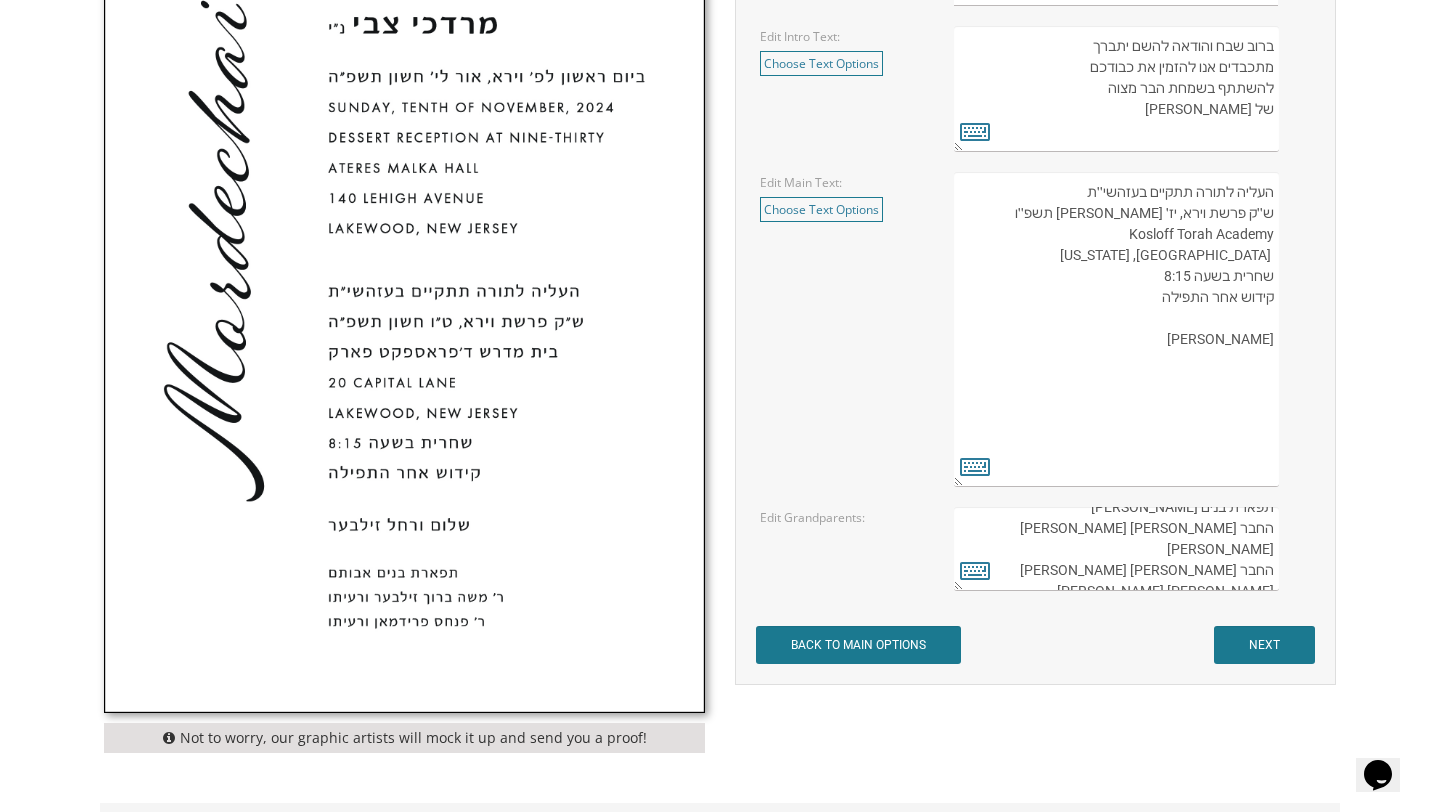 drag, startPoint x: 1239, startPoint y: 529, endPoint x: 1270, endPoint y: 533, distance: 31.257 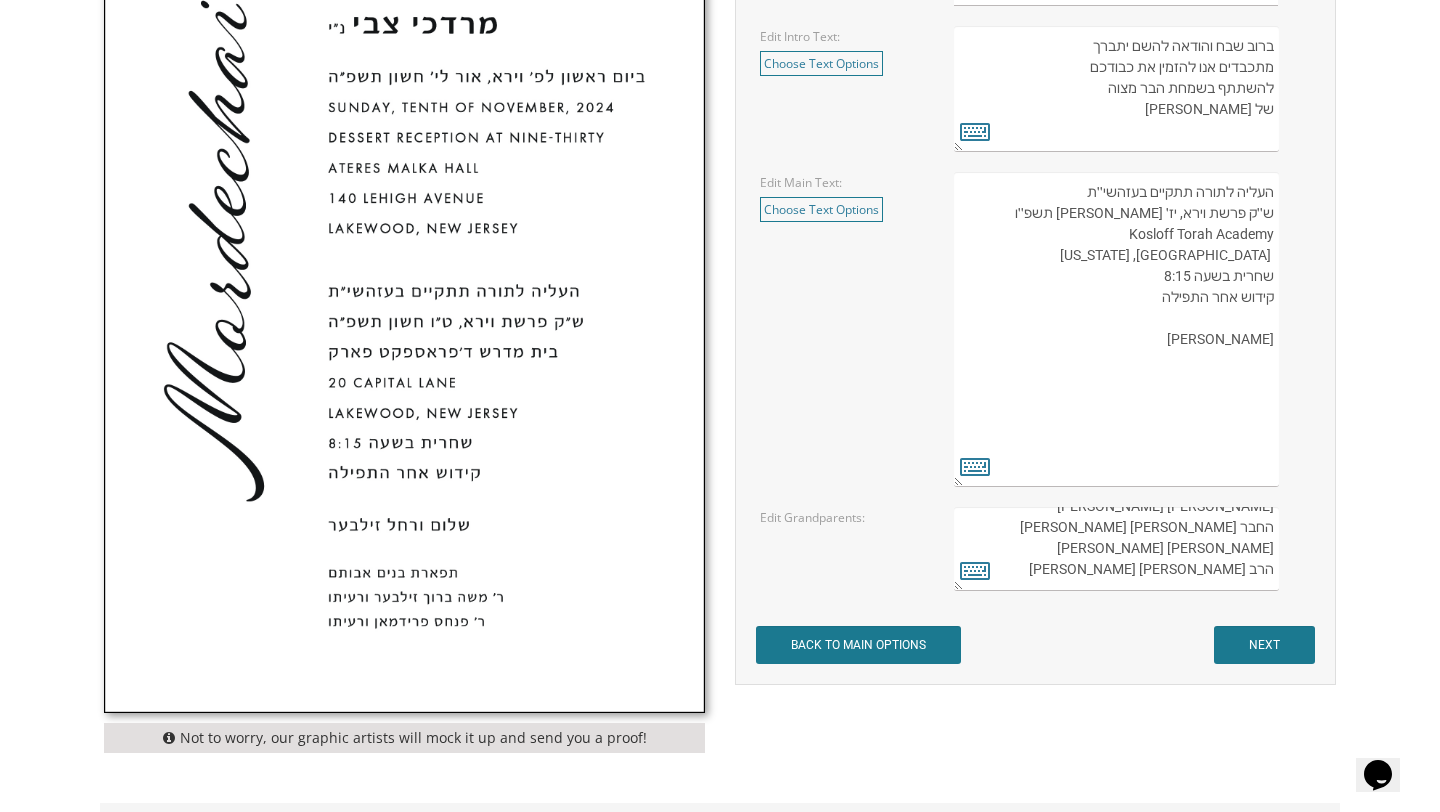 scroll, scrollTop: 68, scrollLeft: 0, axis: vertical 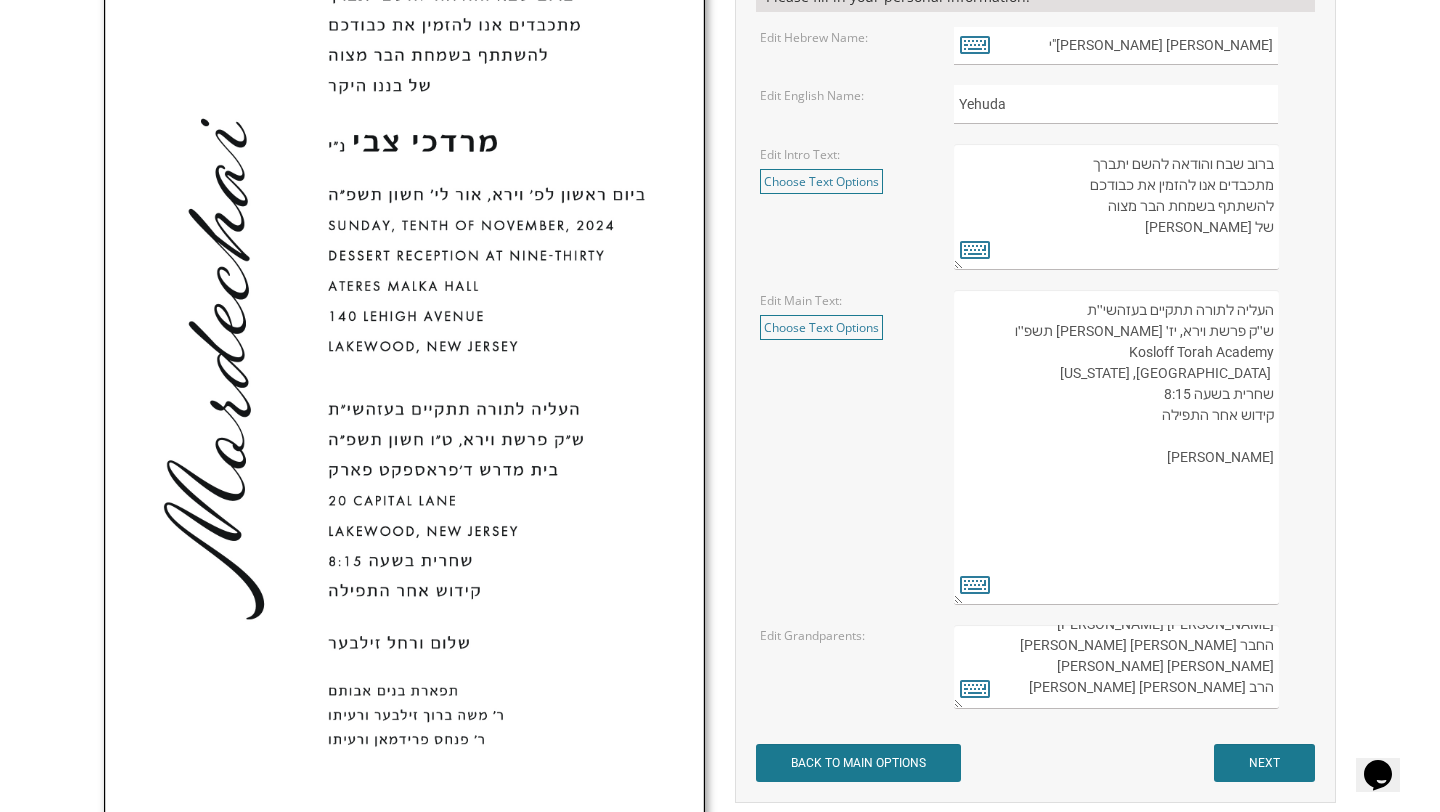 type on "תפארת בנים [PERSON_NAME] [PERSON_NAME] [PERSON_NAME] [PERSON_NAME]
החבר [PERSON_NAME] [PERSON_NAME] [PERSON_NAME] [PERSON_NAME]
הרב [PERSON_NAME] [PERSON_NAME]" 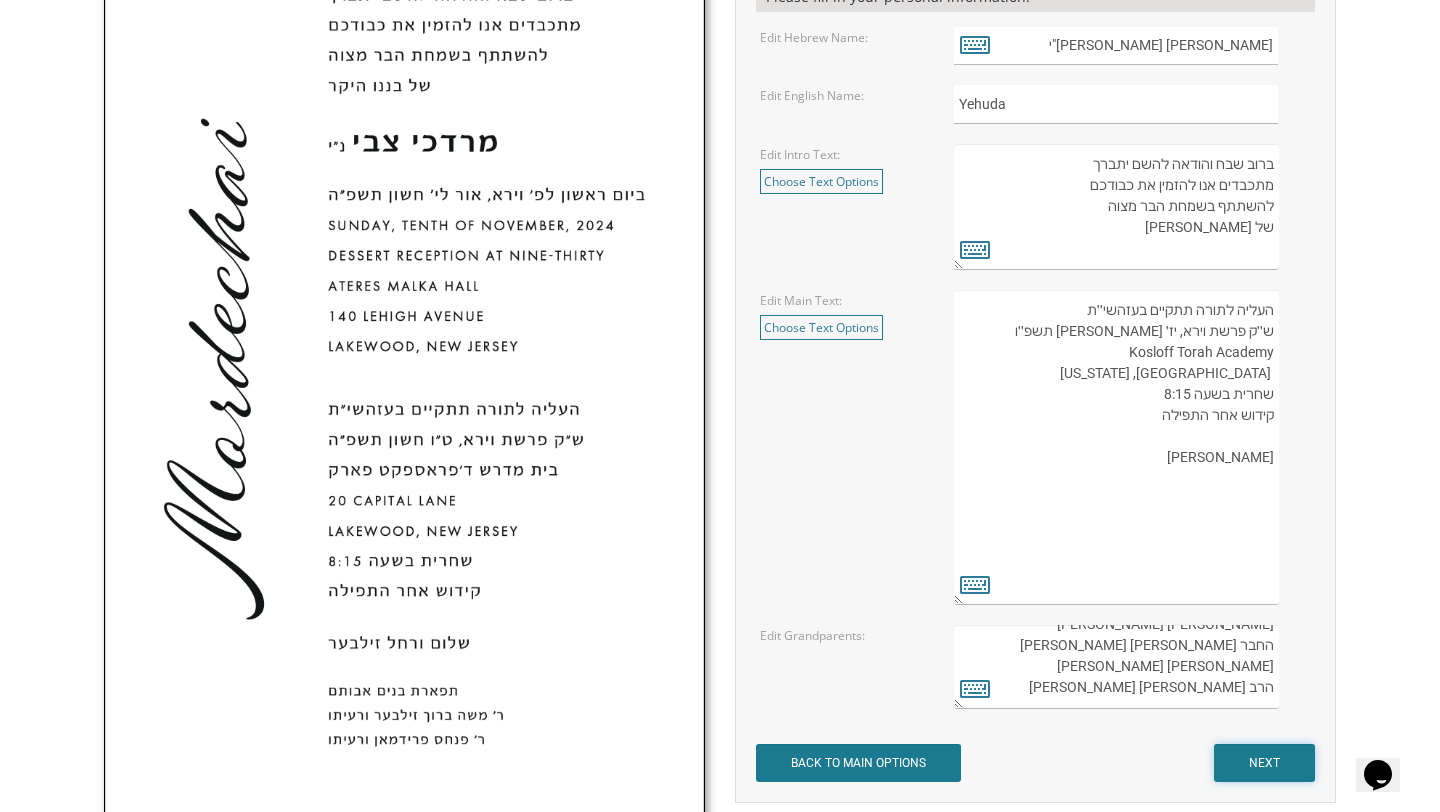 click on "NEXT" at bounding box center (1264, 763) 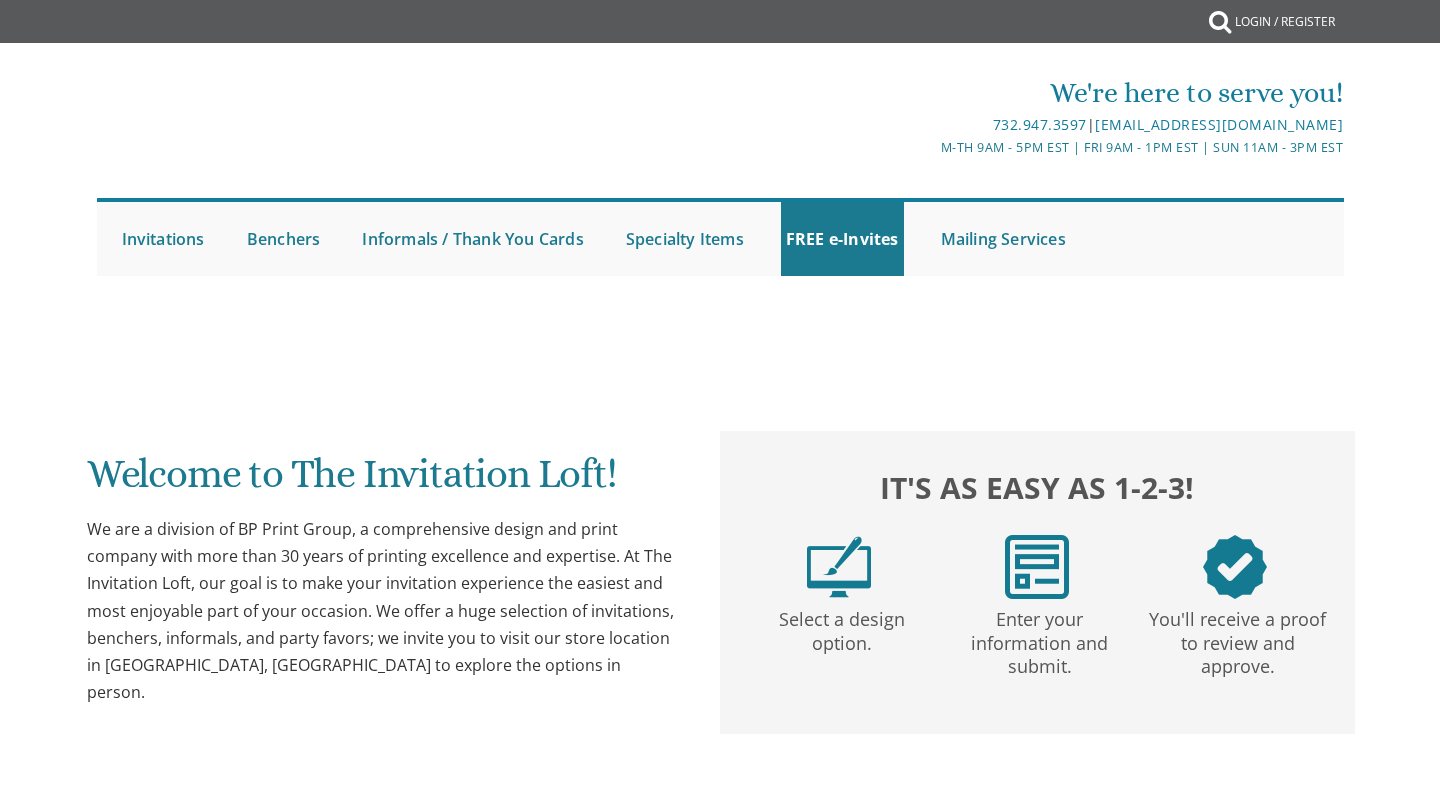 scroll, scrollTop: 0, scrollLeft: 0, axis: both 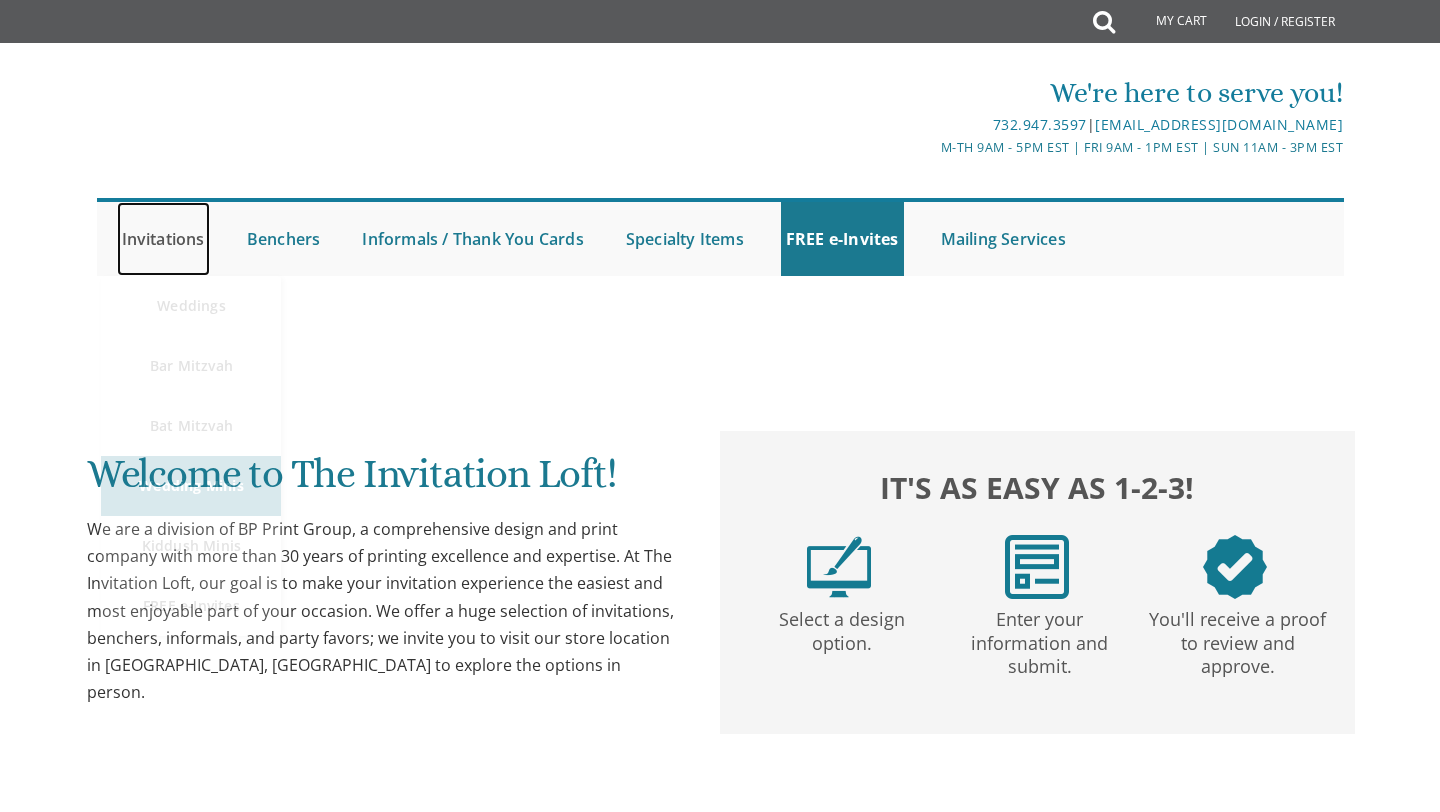 click on "Invitations" at bounding box center (163, 239) 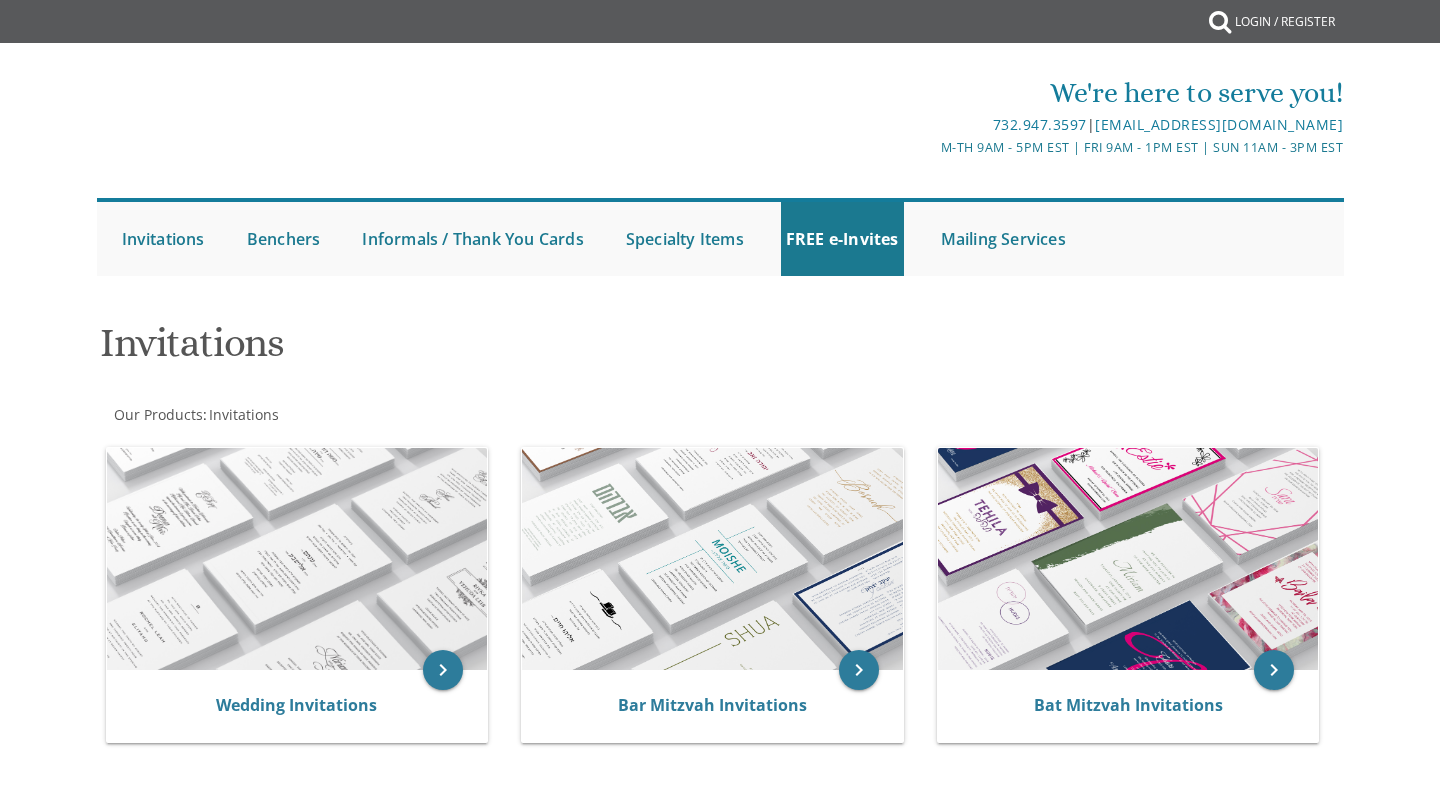 scroll, scrollTop: 0, scrollLeft: 0, axis: both 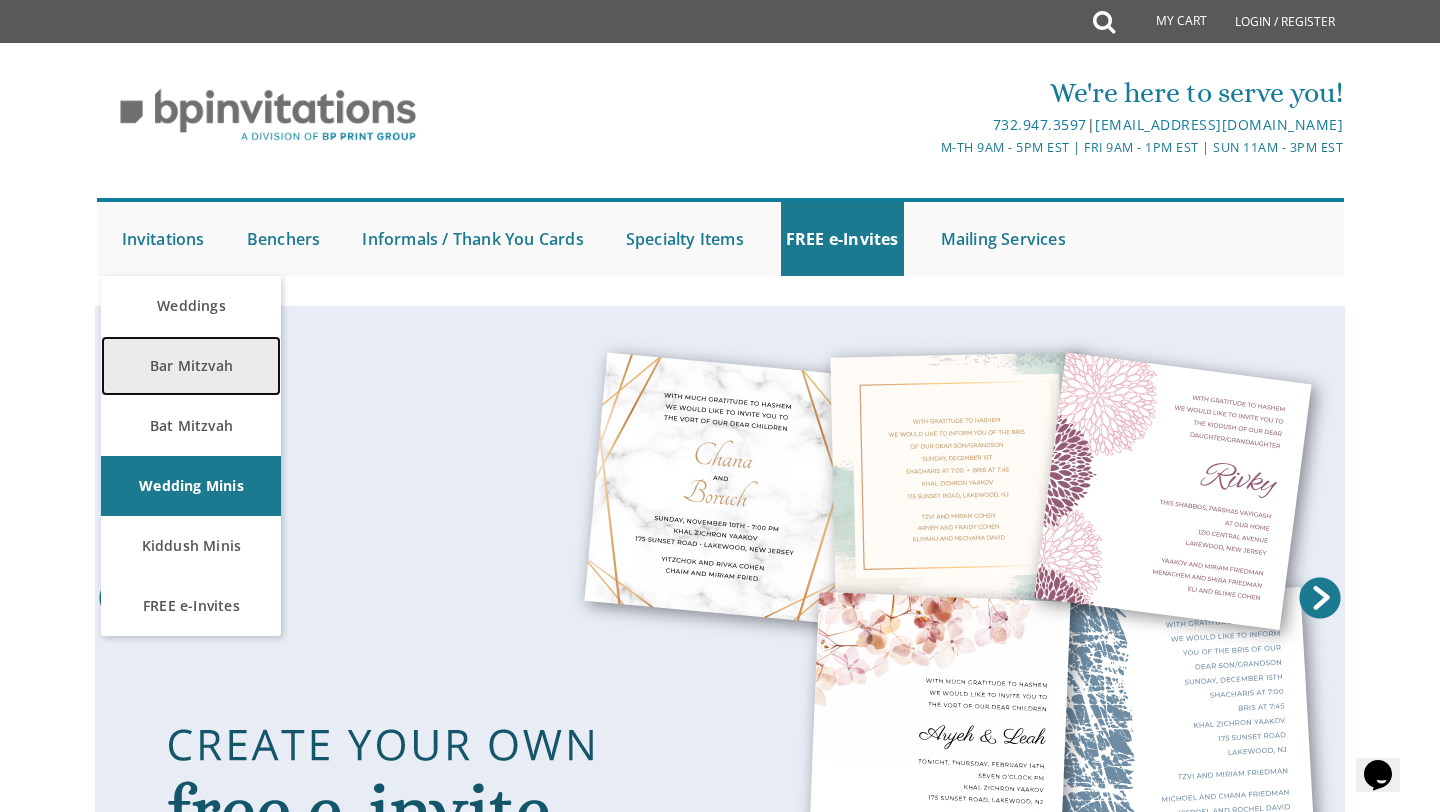 click on "Bar Mitzvah" at bounding box center (191, 366) 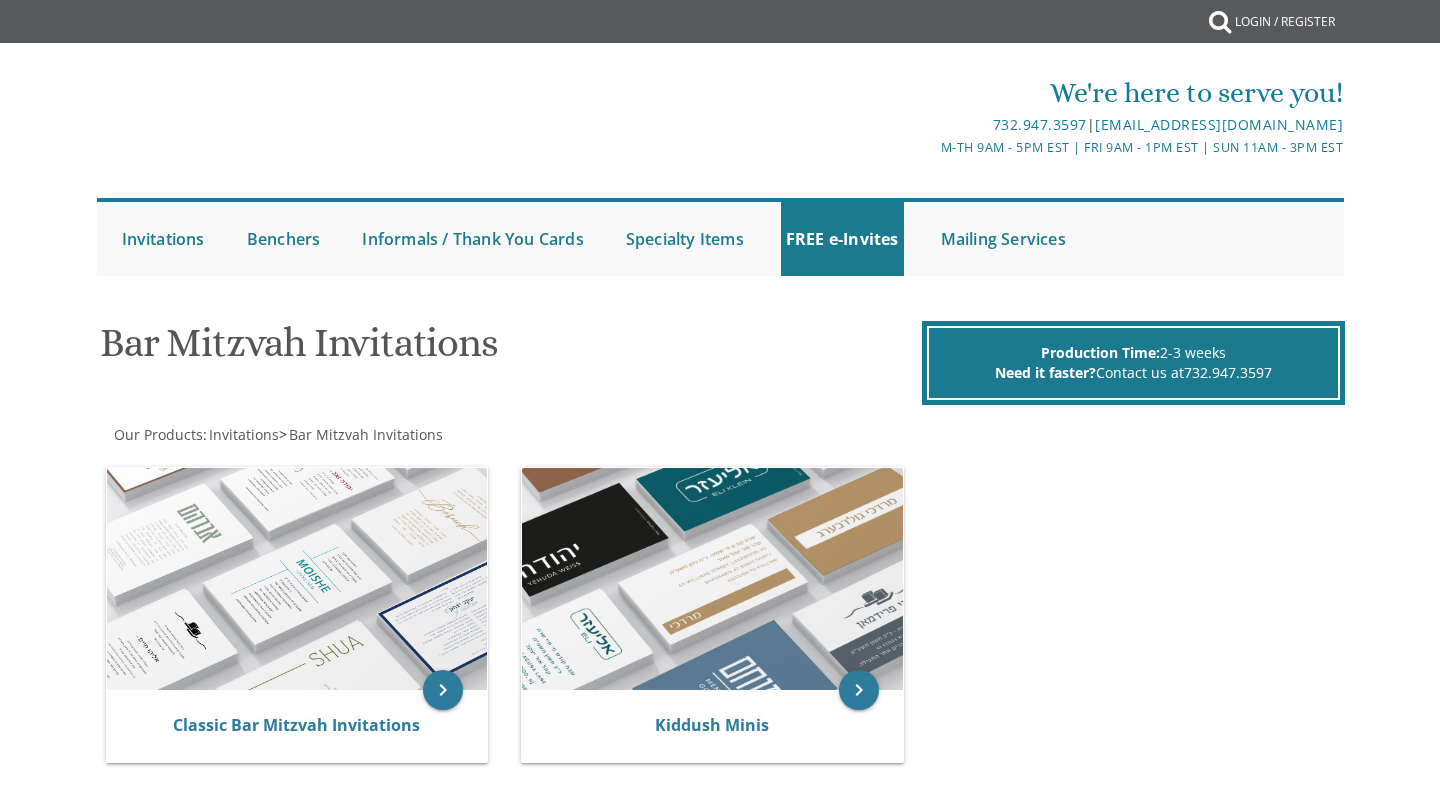scroll, scrollTop: 0, scrollLeft: 0, axis: both 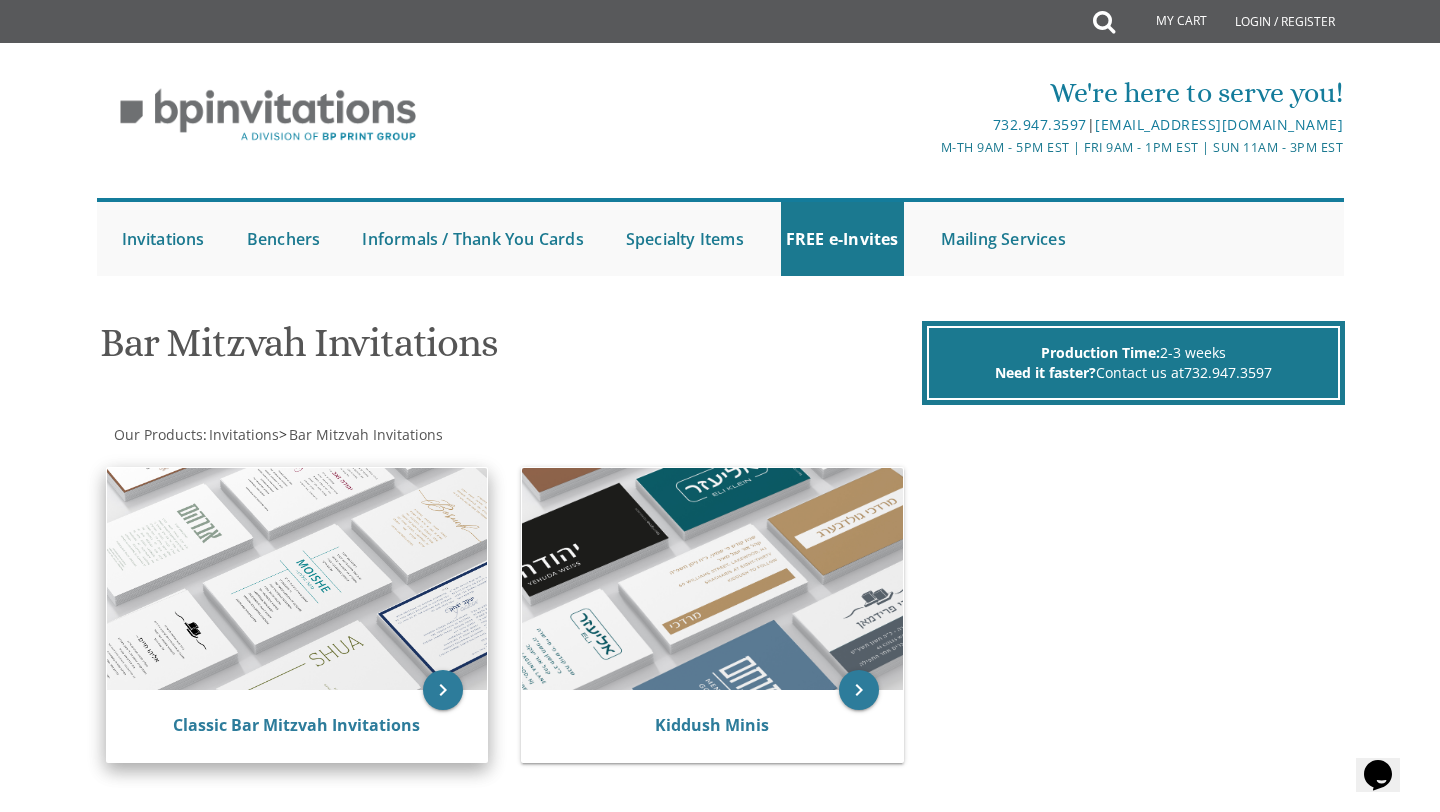 click at bounding box center [297, 579] 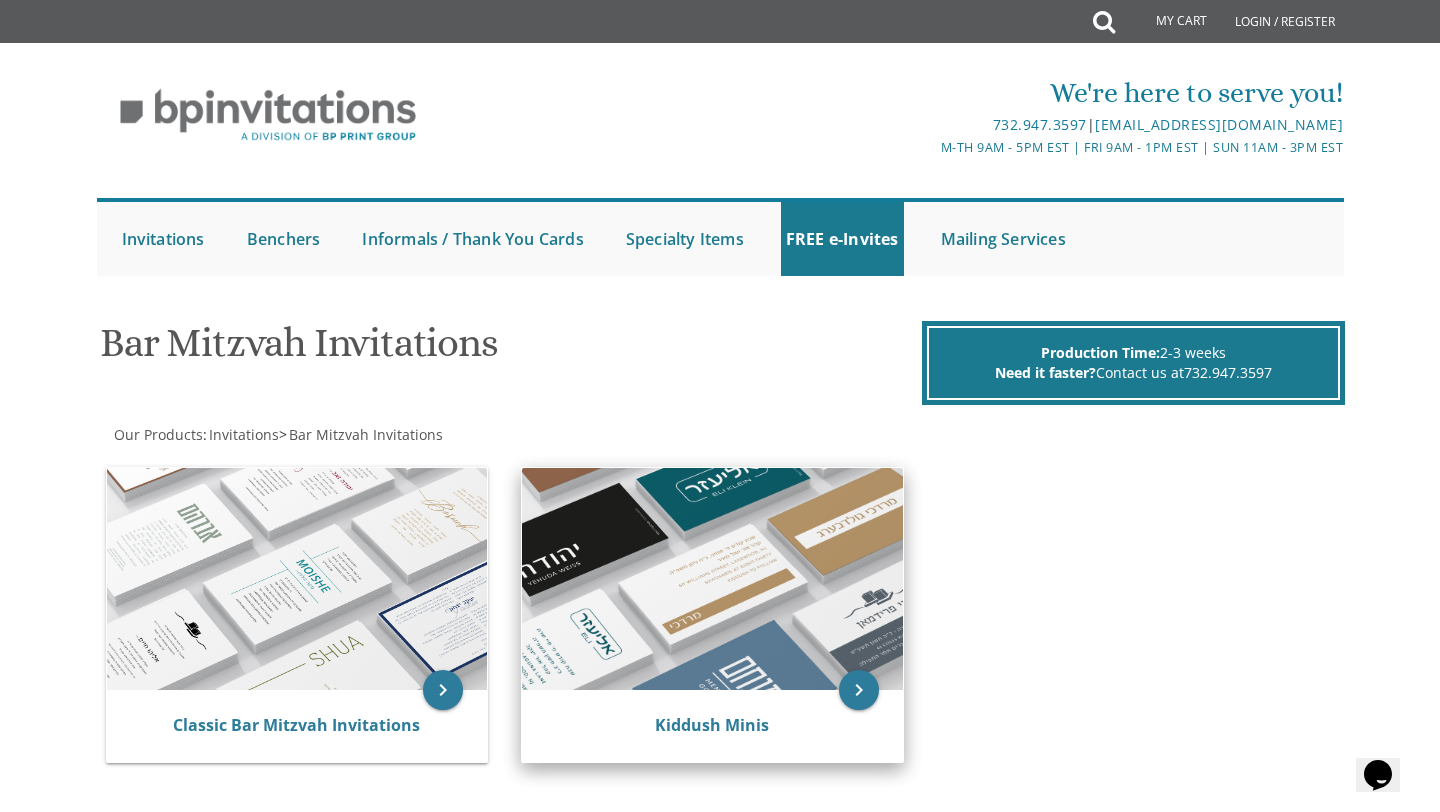 click at bounding box center [712, 579] 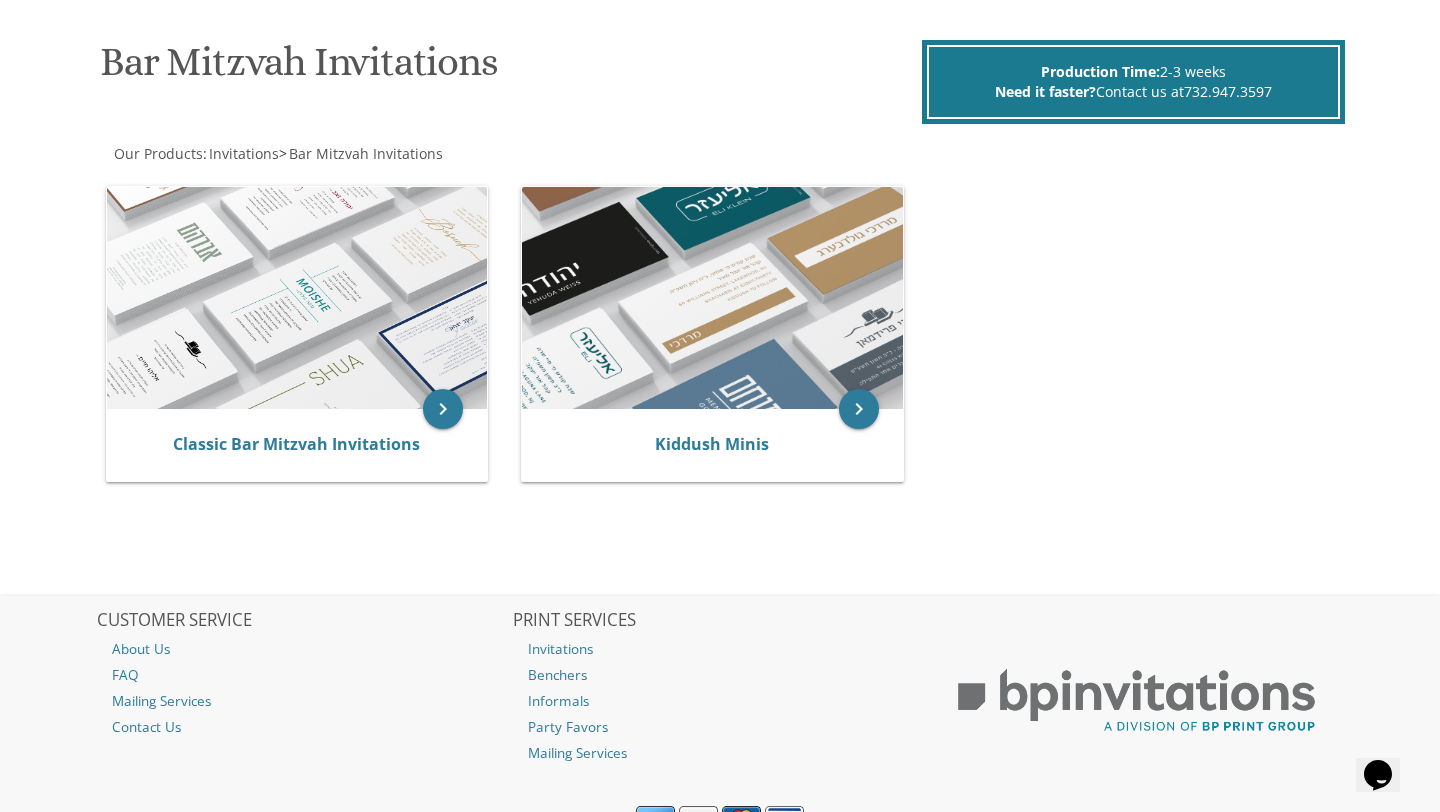 scroll, scrollTop: 0, scrollLeft: 0, axis: both 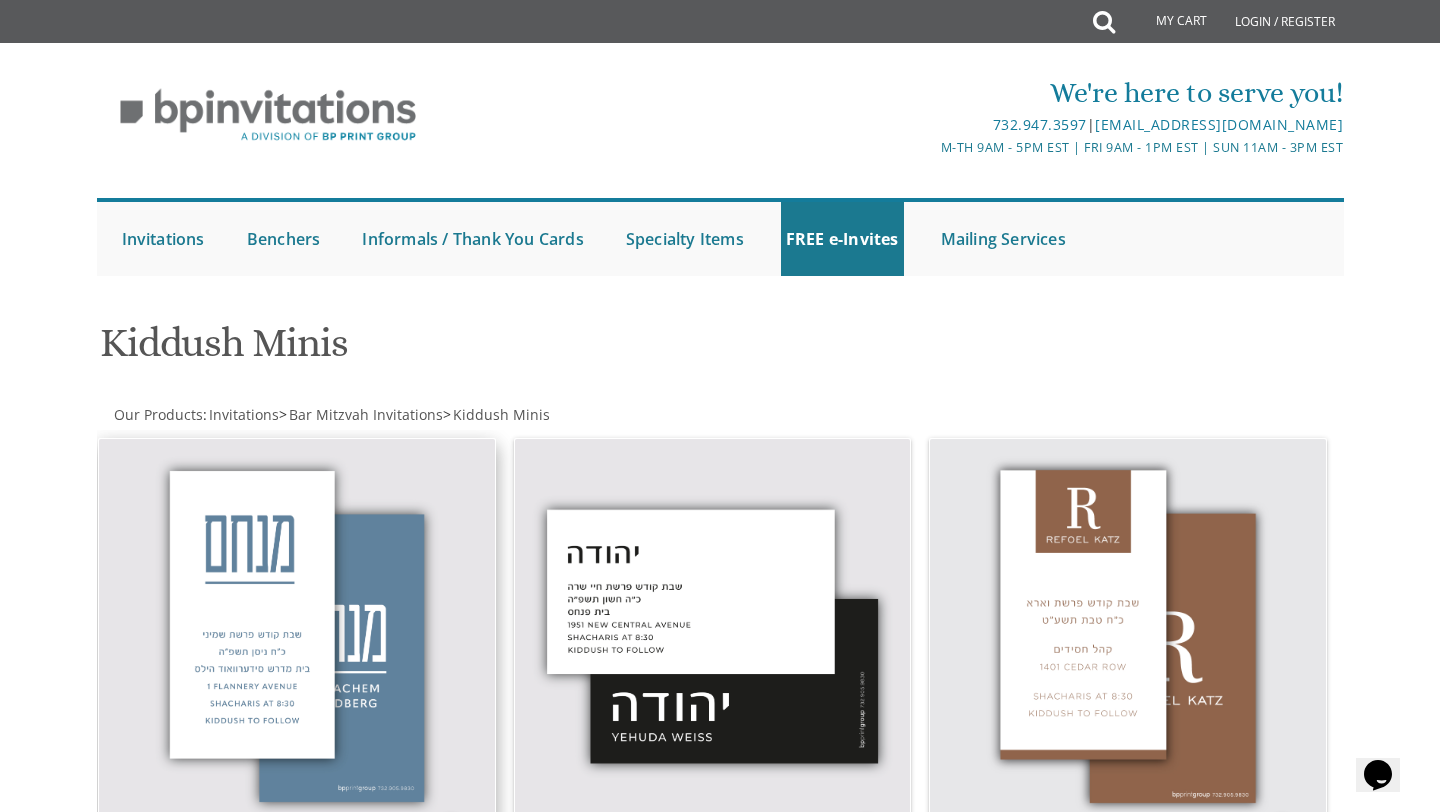 click at bounding box center [297, 637] 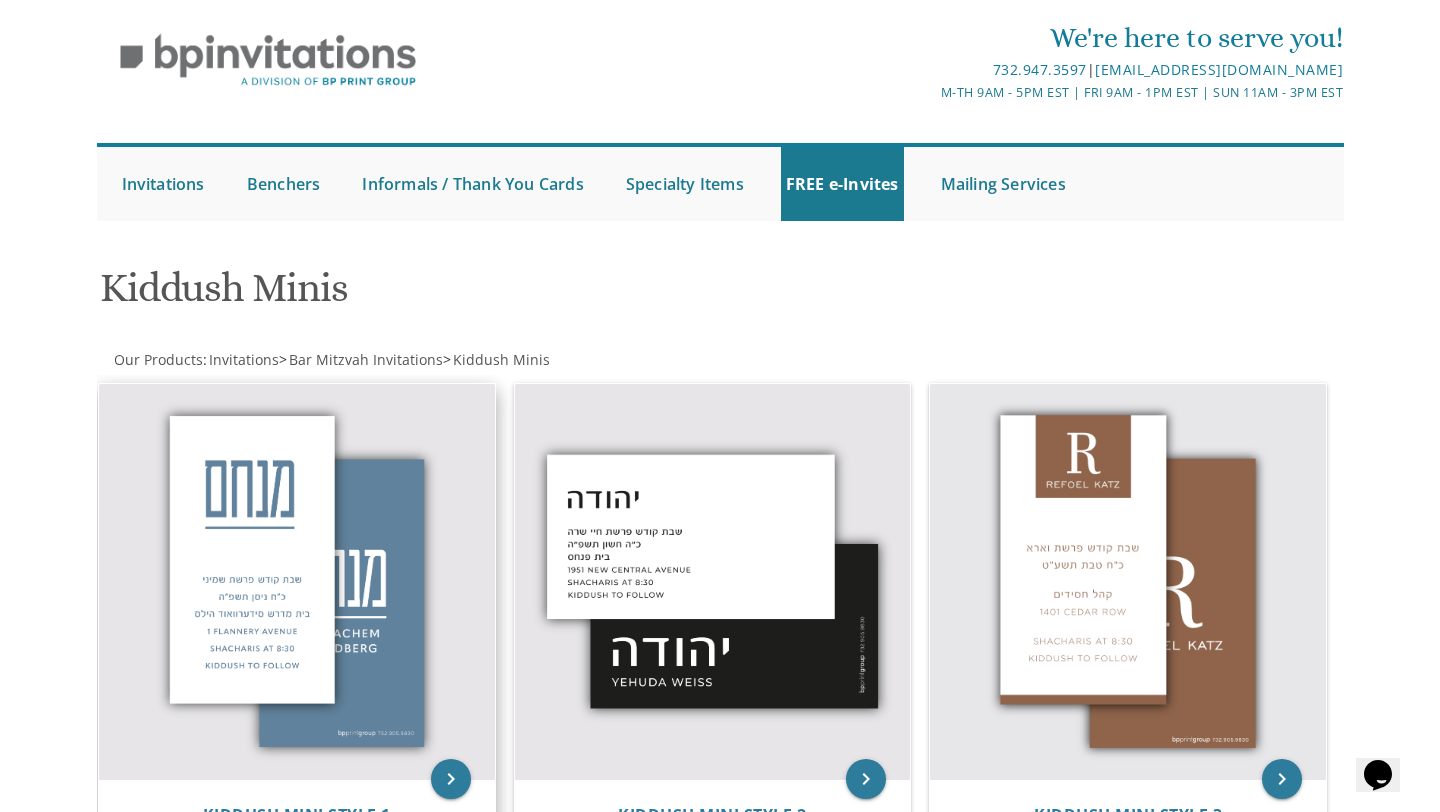 click at bounding box center [297, 582] 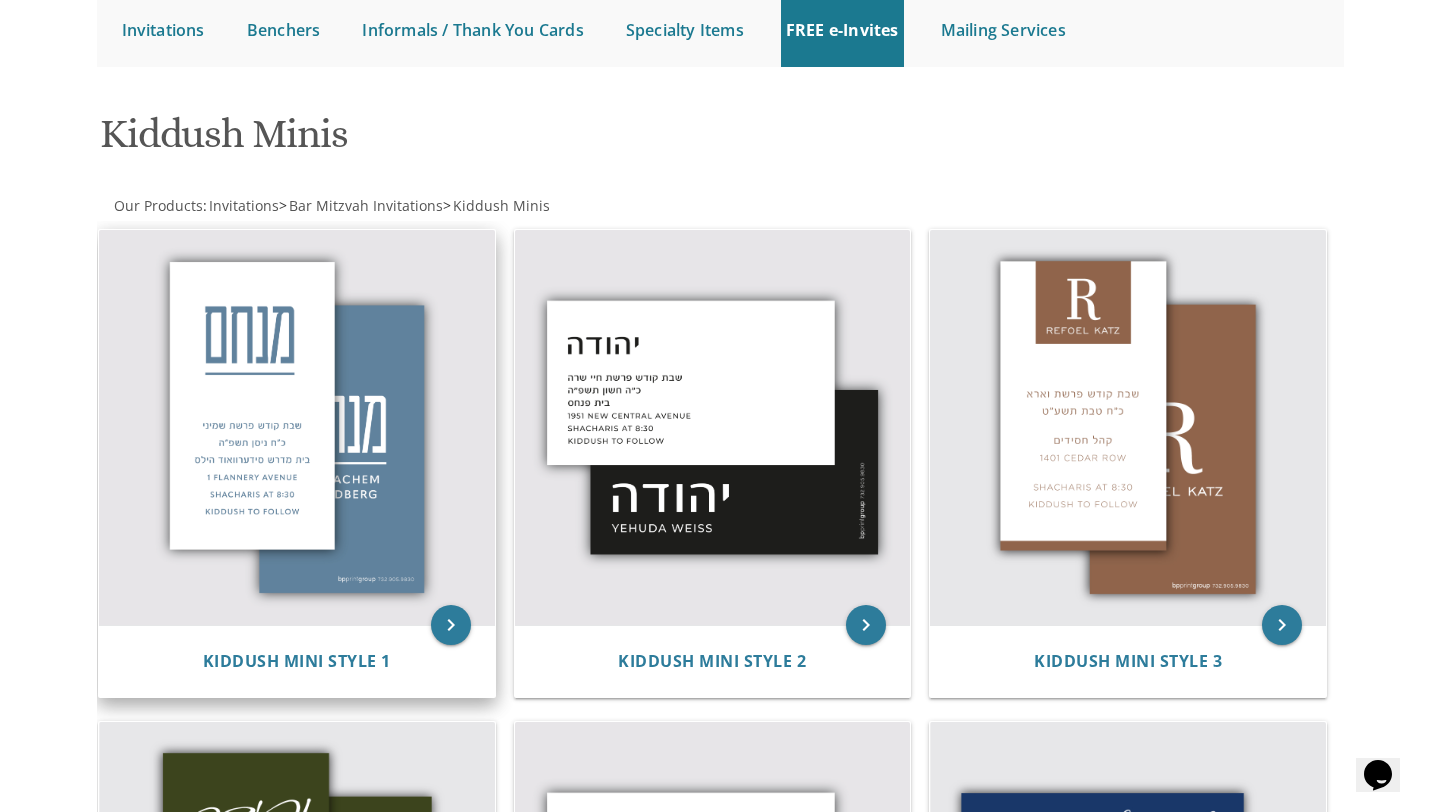 scroll, scrollTop: 229, scrollLeft: 0, axis: vertical 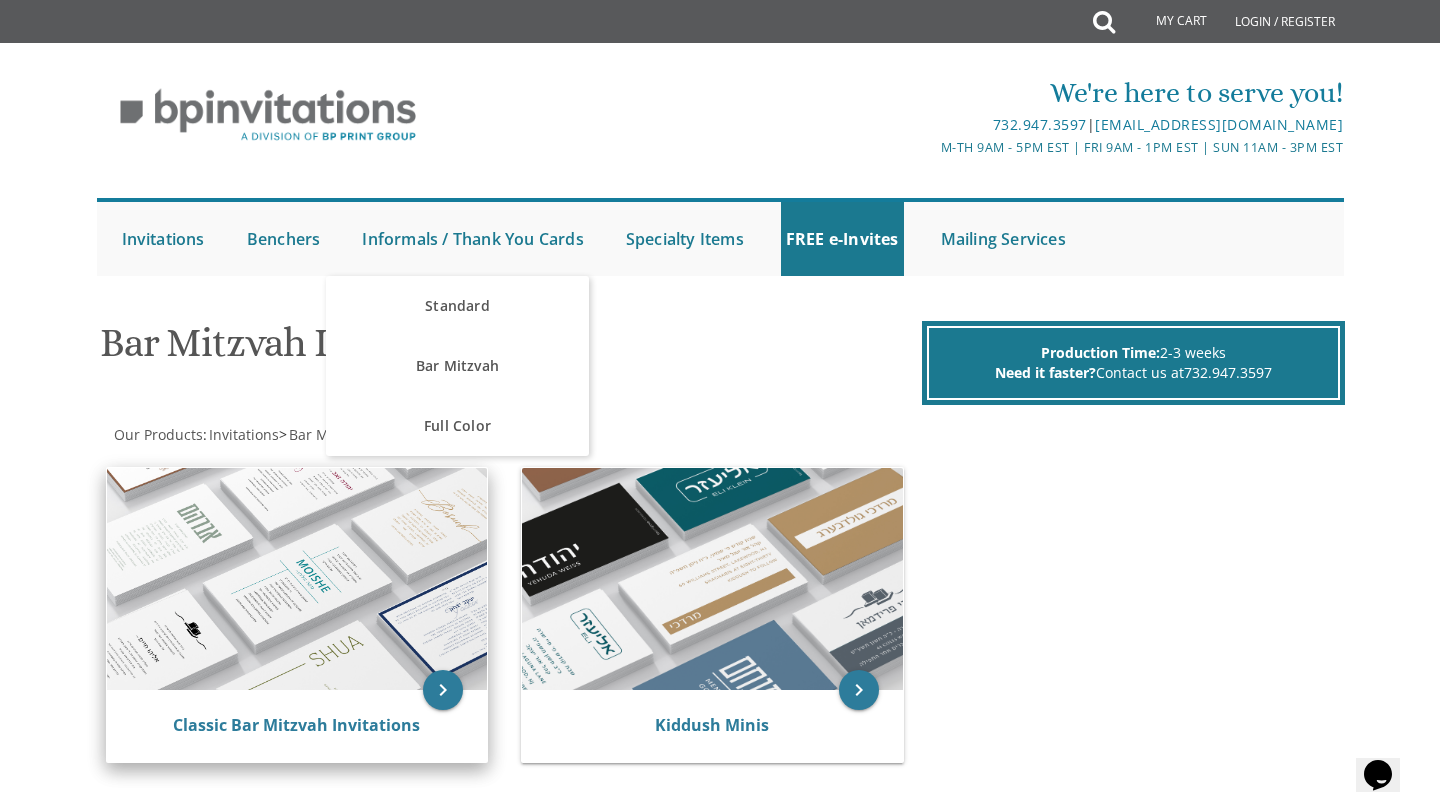 click at bounding box center (297, 579) 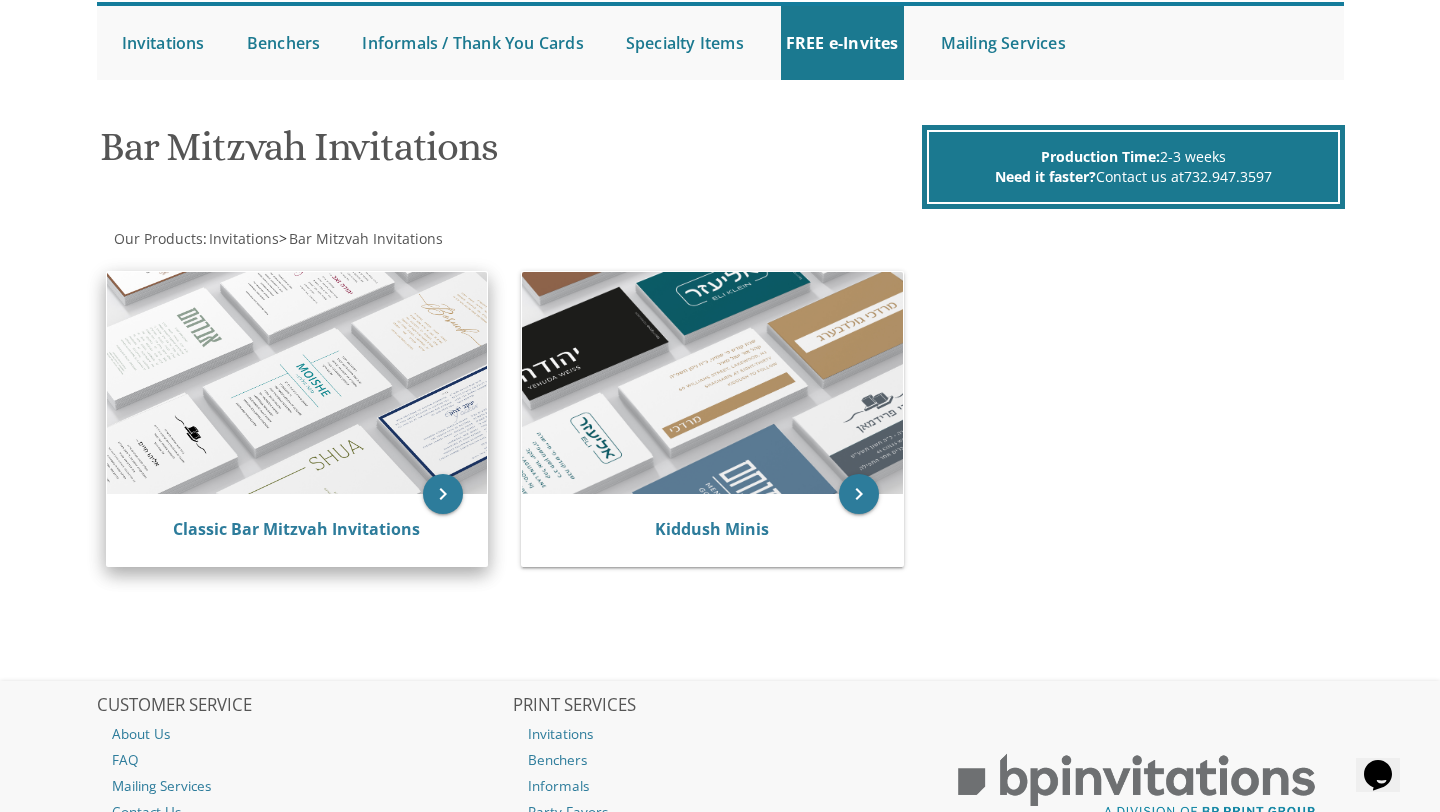 scroll, scrollTop: 205, scrollLeft: 0, axis: vertical 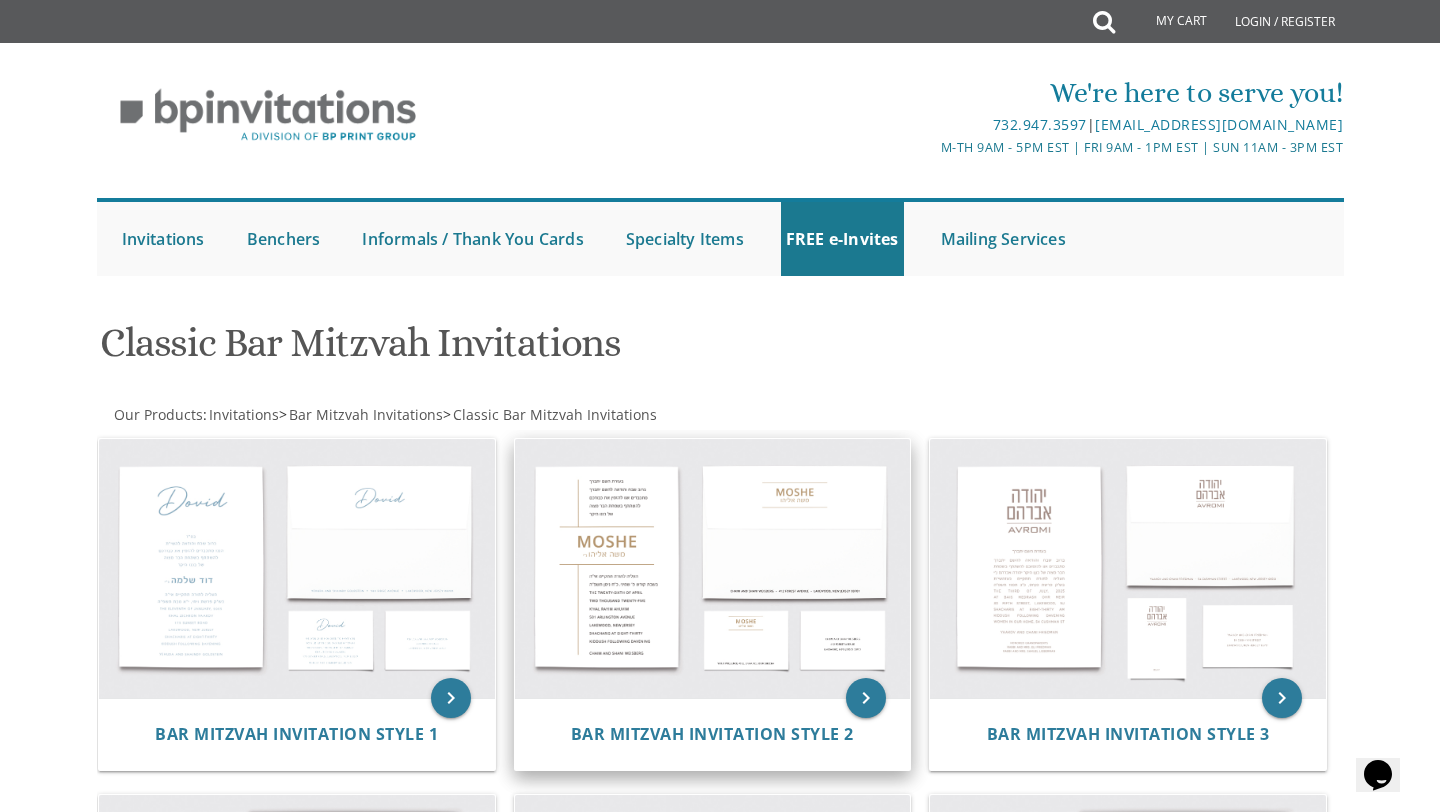 click at bounding box center (713, 569) 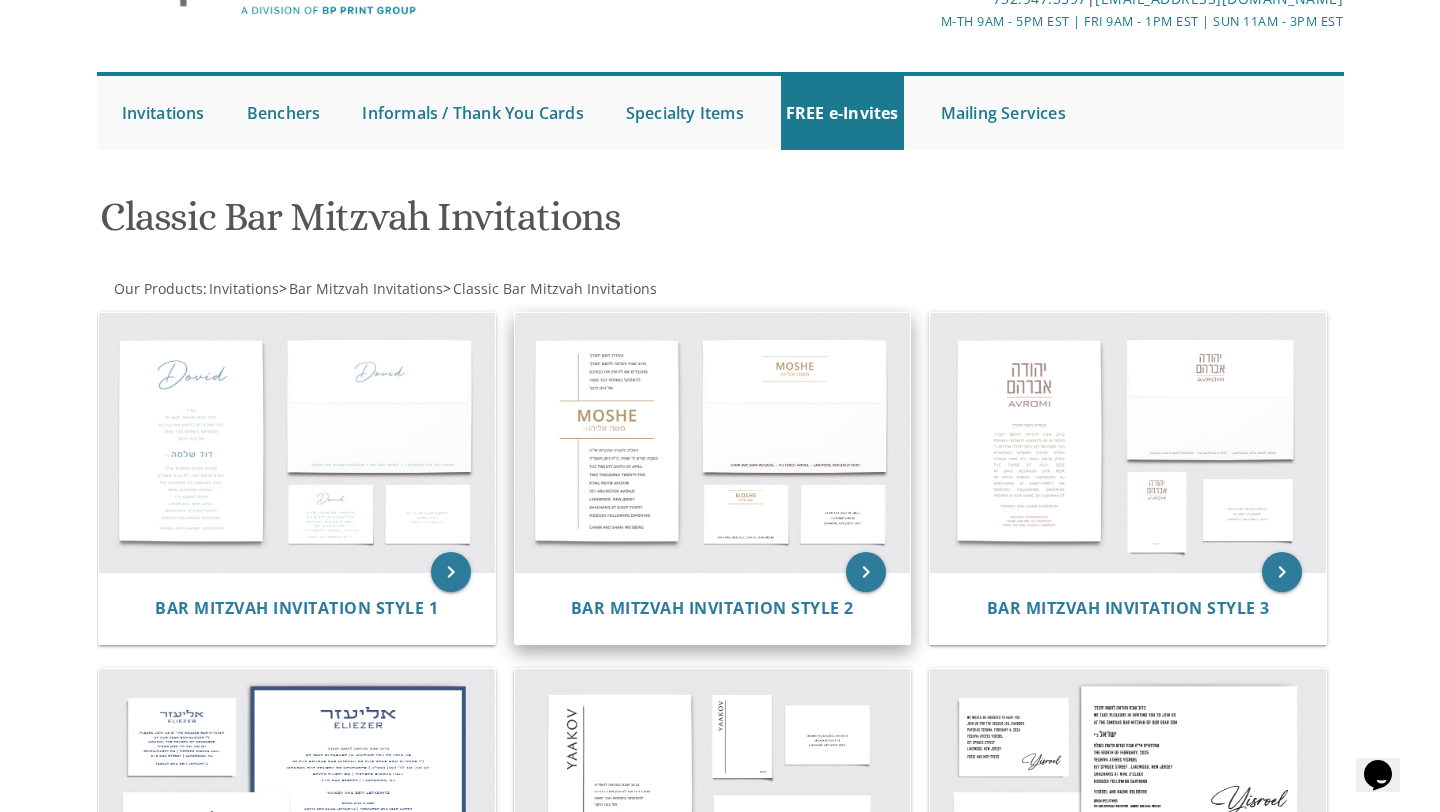 scroll, scrollTop: 137, scrollLeft: 0, axis: vertical 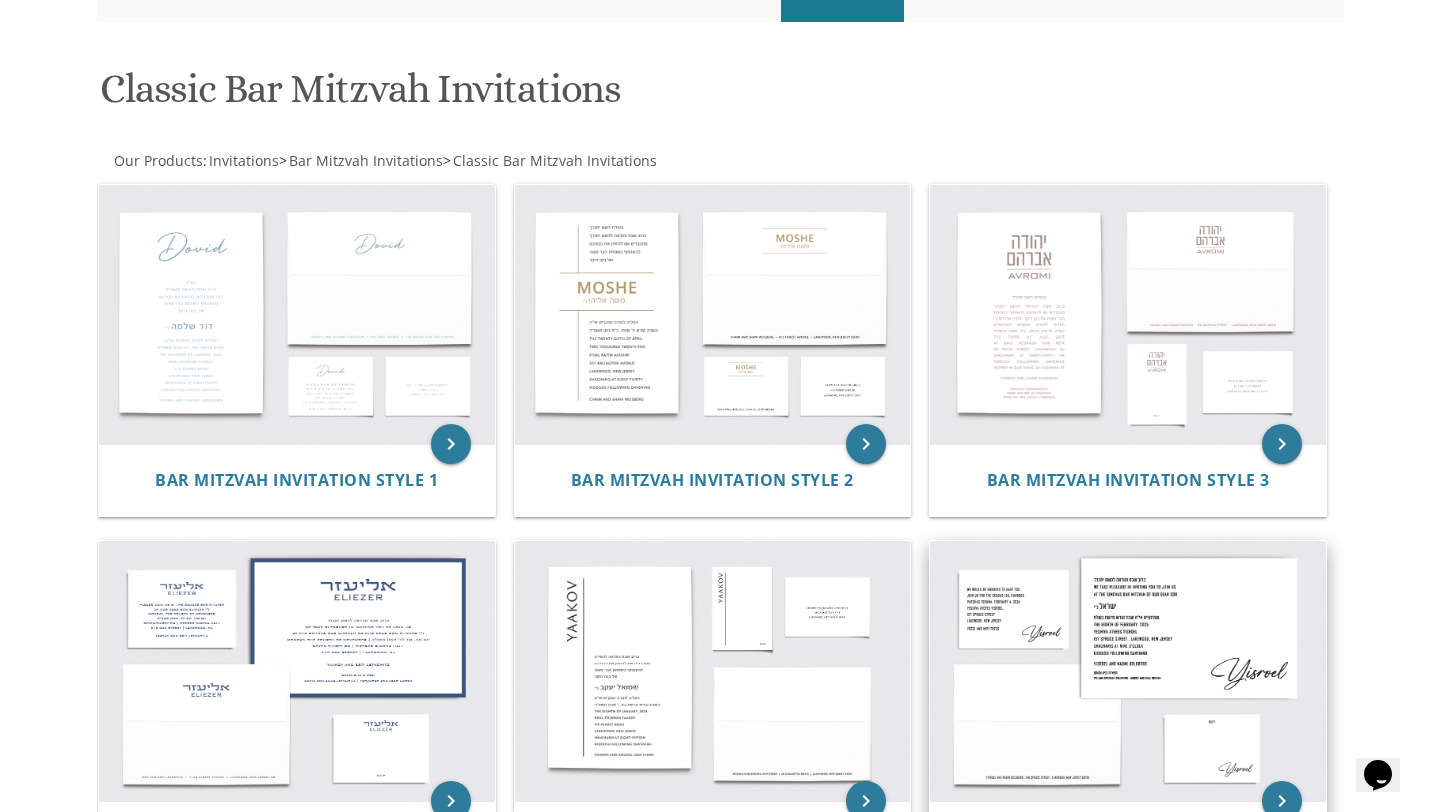click at bounding box center [1128, 671] 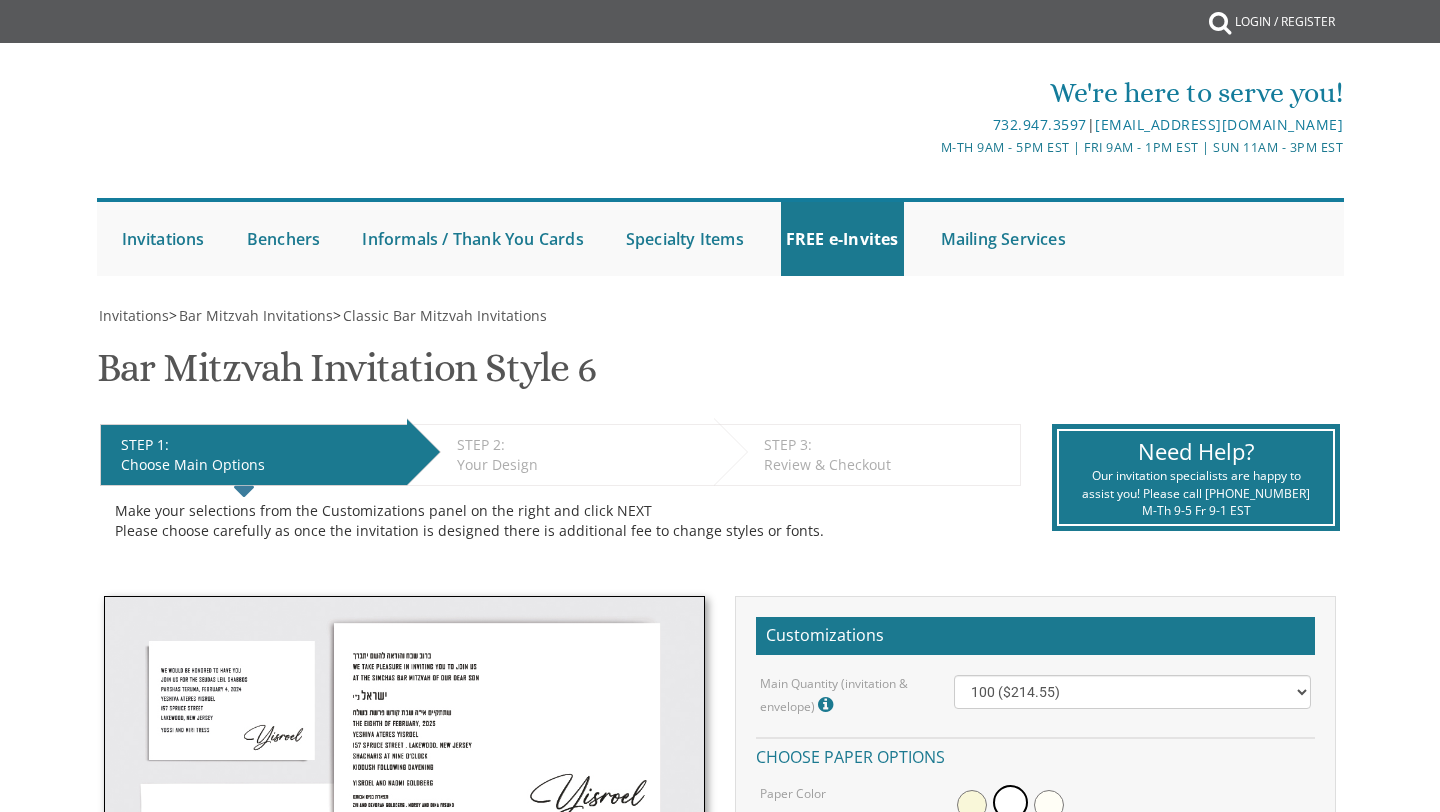 scroll, scrollTop: 0, scrollLeft: 0, axis: both 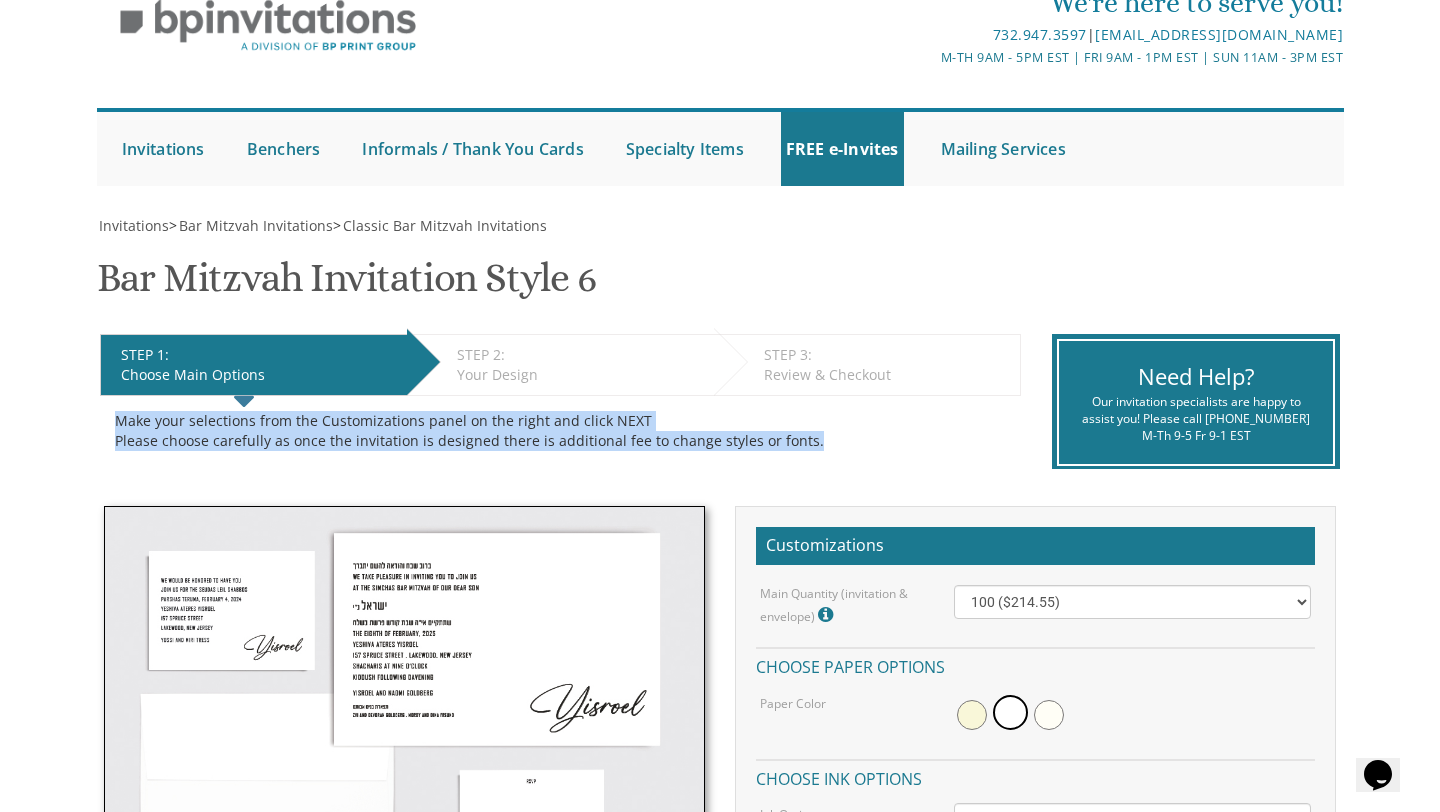 drag, startPoint x: 808, startPoint y: 439, endPoint x: 106, endPoint y: 421, distance: 702.2307 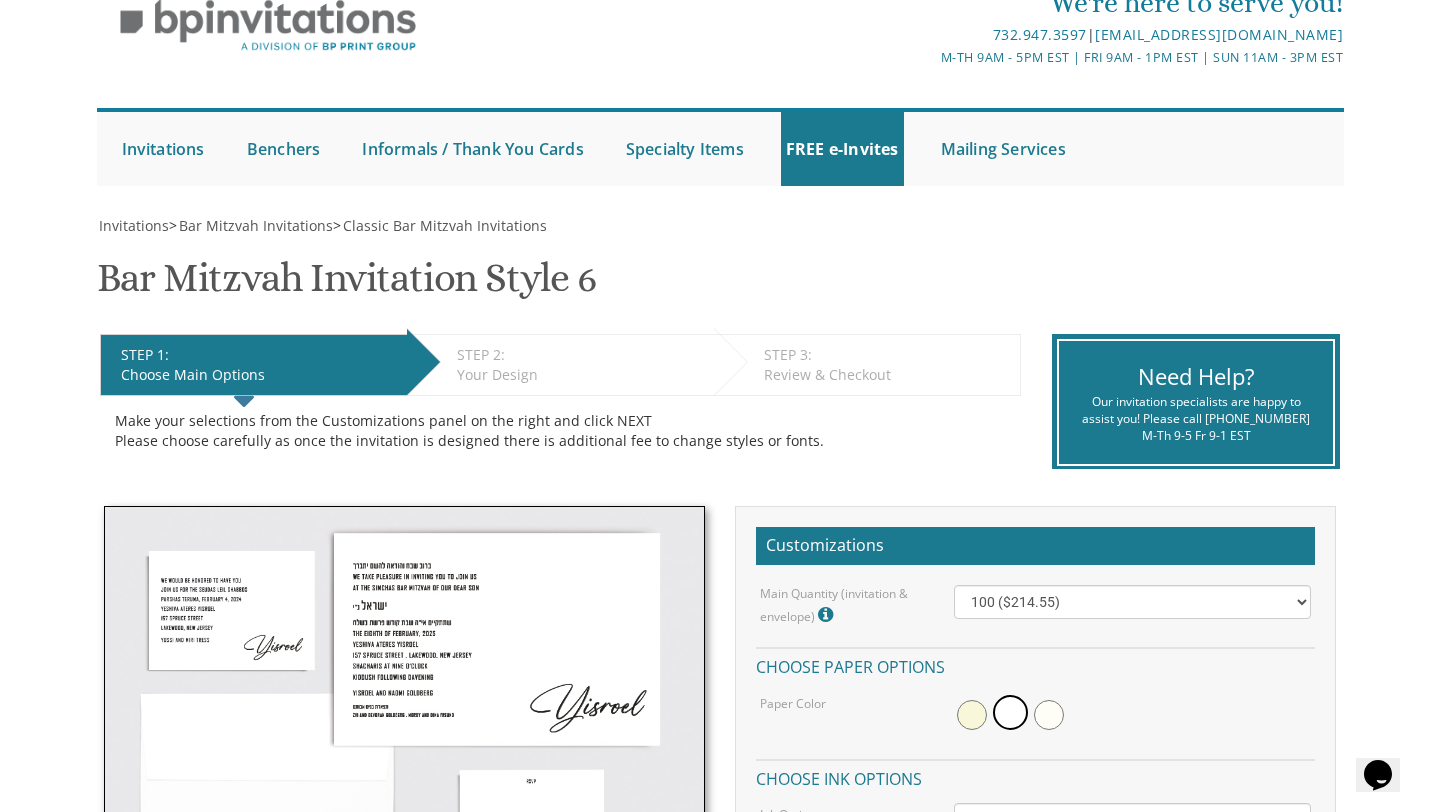 click on "Make your selections from the Customizations panel on the right and click NEXT Please choose carefully as once the invitation is designed there is additional fee to change styles or fonts.
Please scroll through this preview and ensure that your information is correct to forward to our design specialists to create a mockup for you. Feel free to add notes and comments in the area provided." at bounding box center [560, 431] 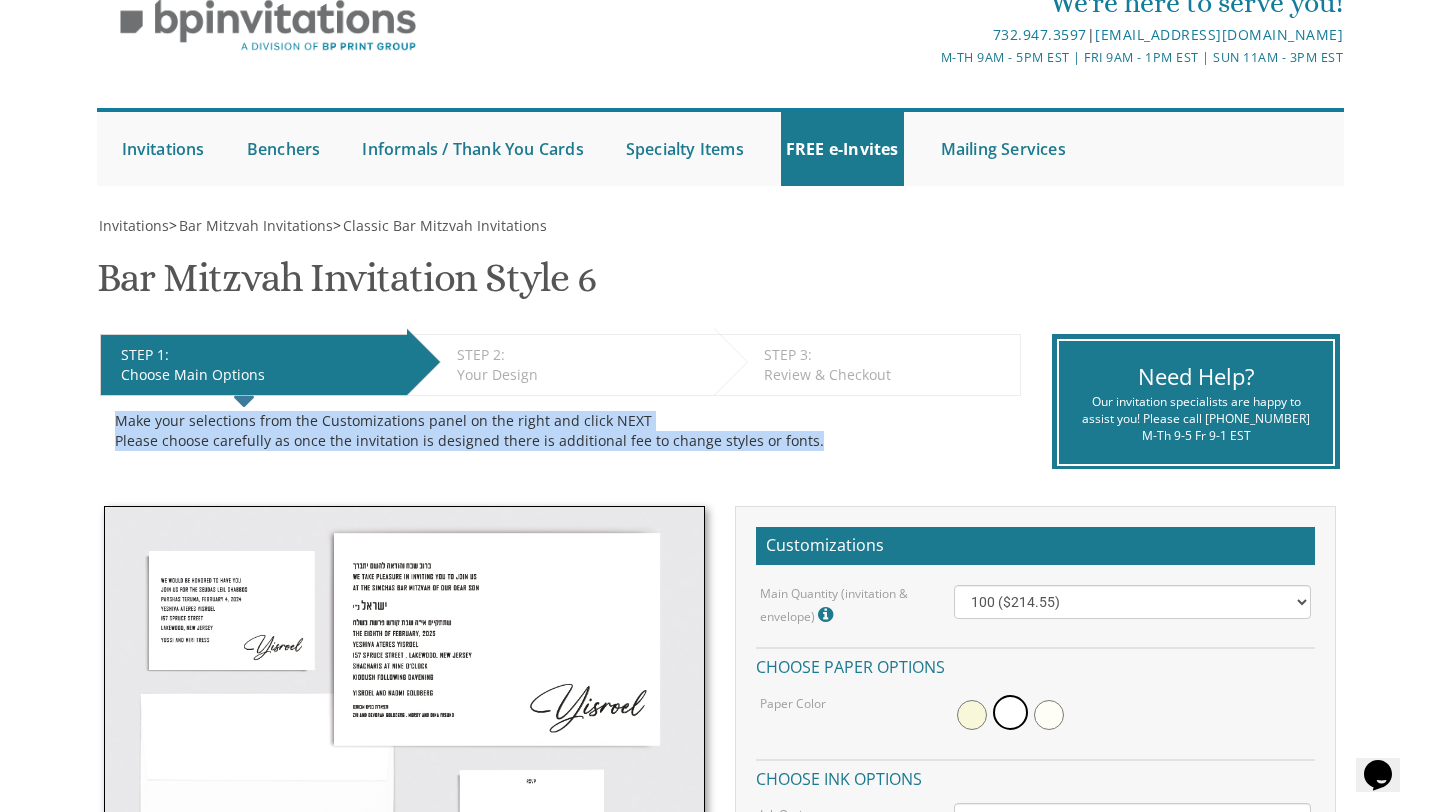 drag, startPoint x: 805, startPoint y: 444, endPoint x: 126, endPoint y: 406, distance: 680.0625 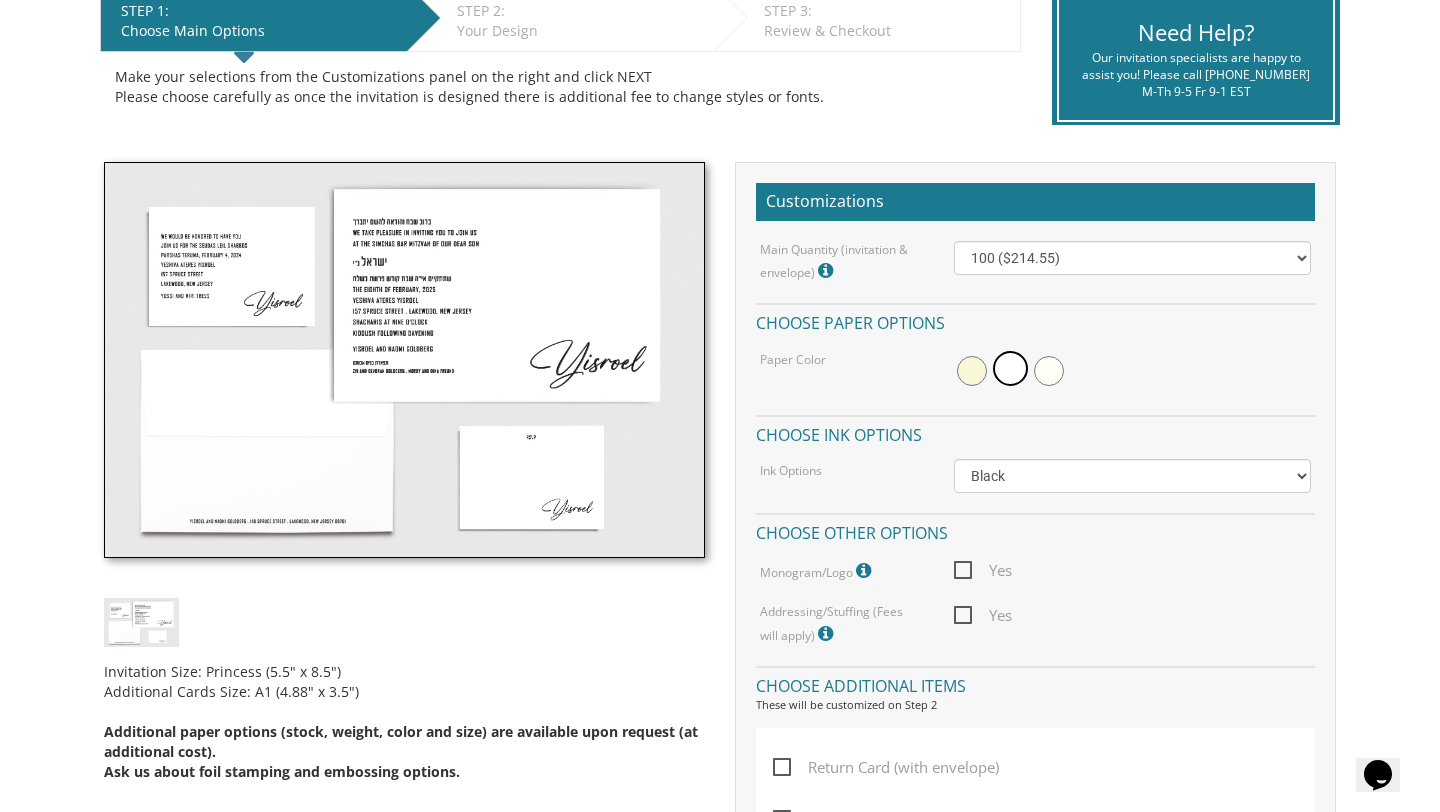 scroll, scrollTop: 0, scrollLeft: 0, axis: both 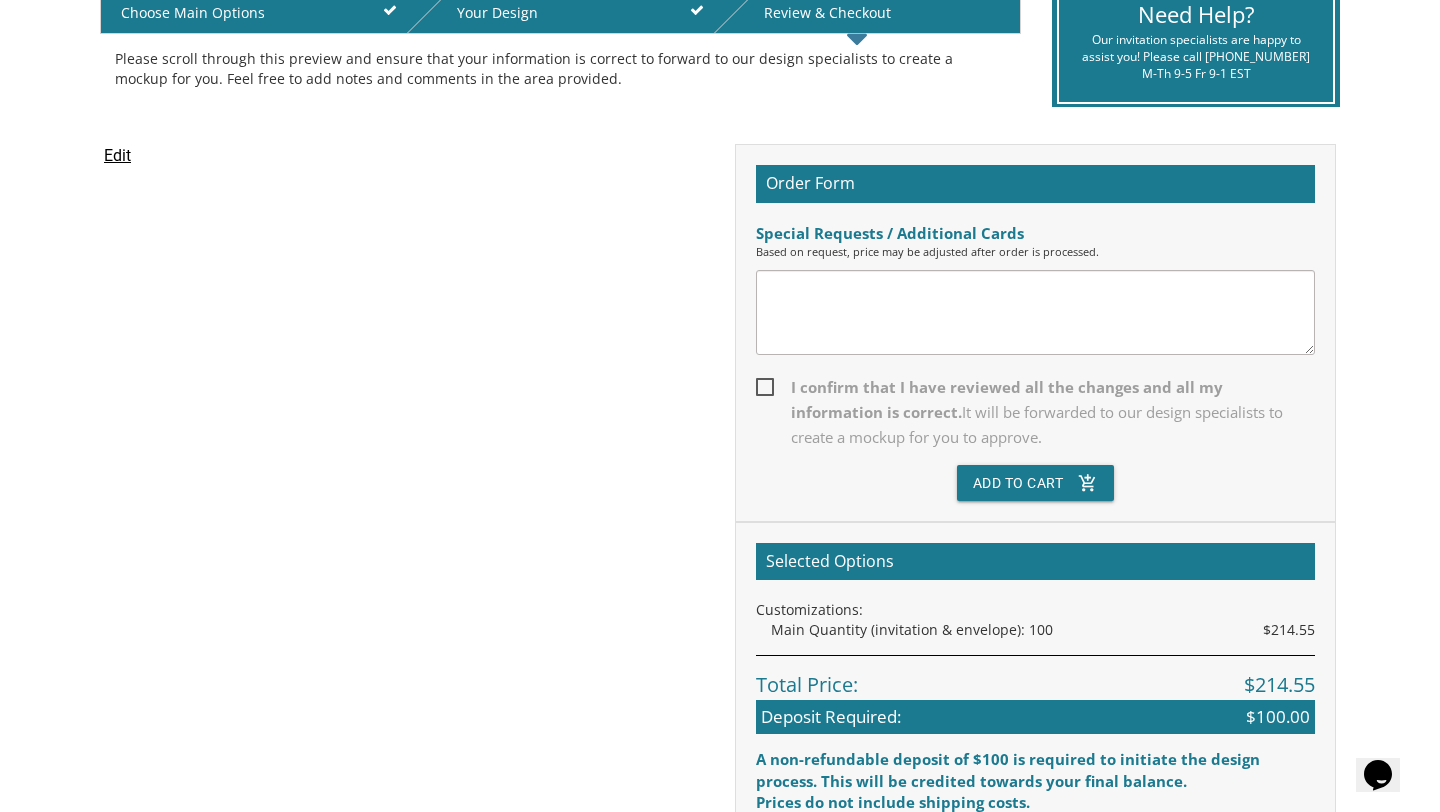 click on "I confirm that I have reviewed all the changes and all my information is correct.   It will be forwarded to our design specialists to create a mockup for you to approve." at bounding box center [1035, 412] 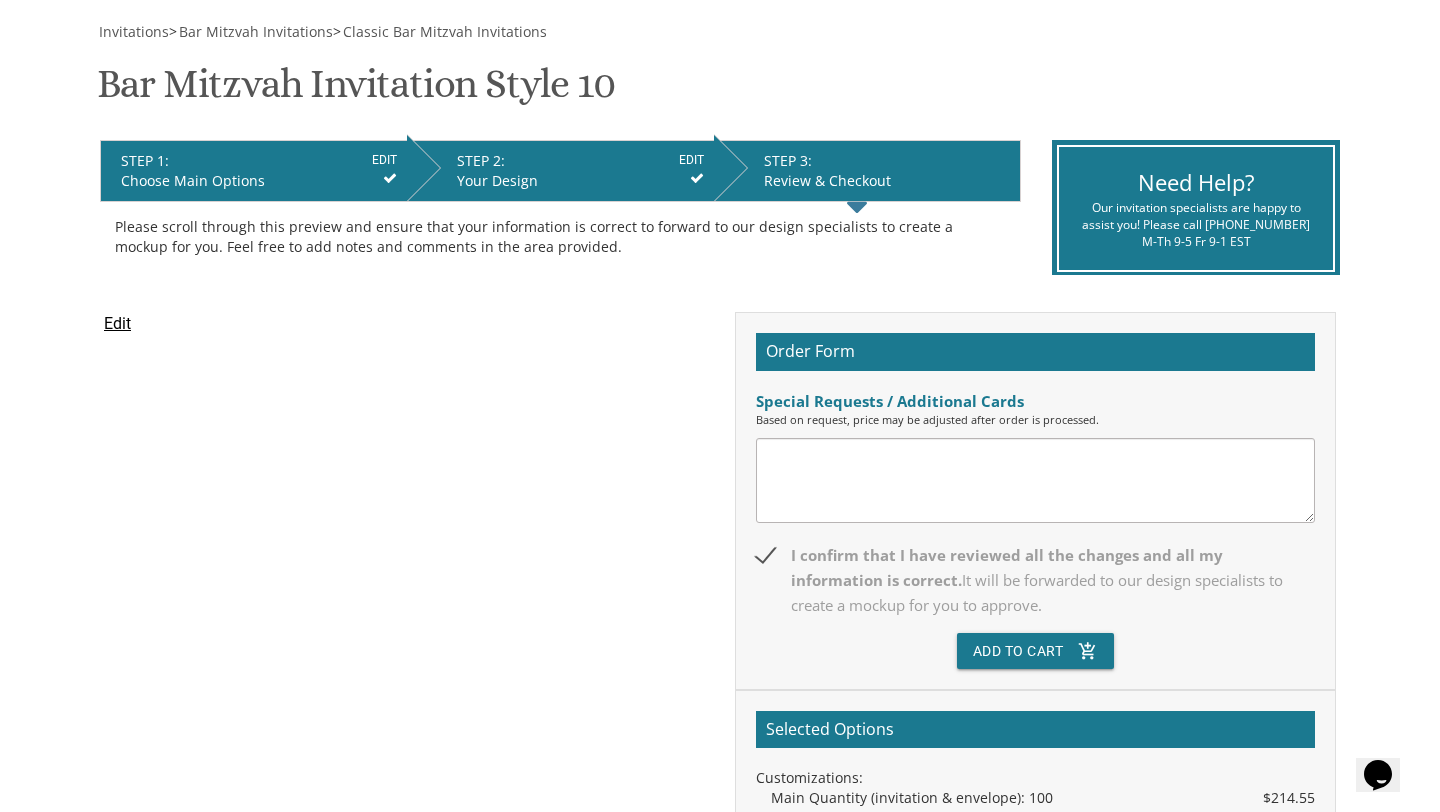 scroll, scrollTop: 212, scrollLeft: 0, axis: vertical 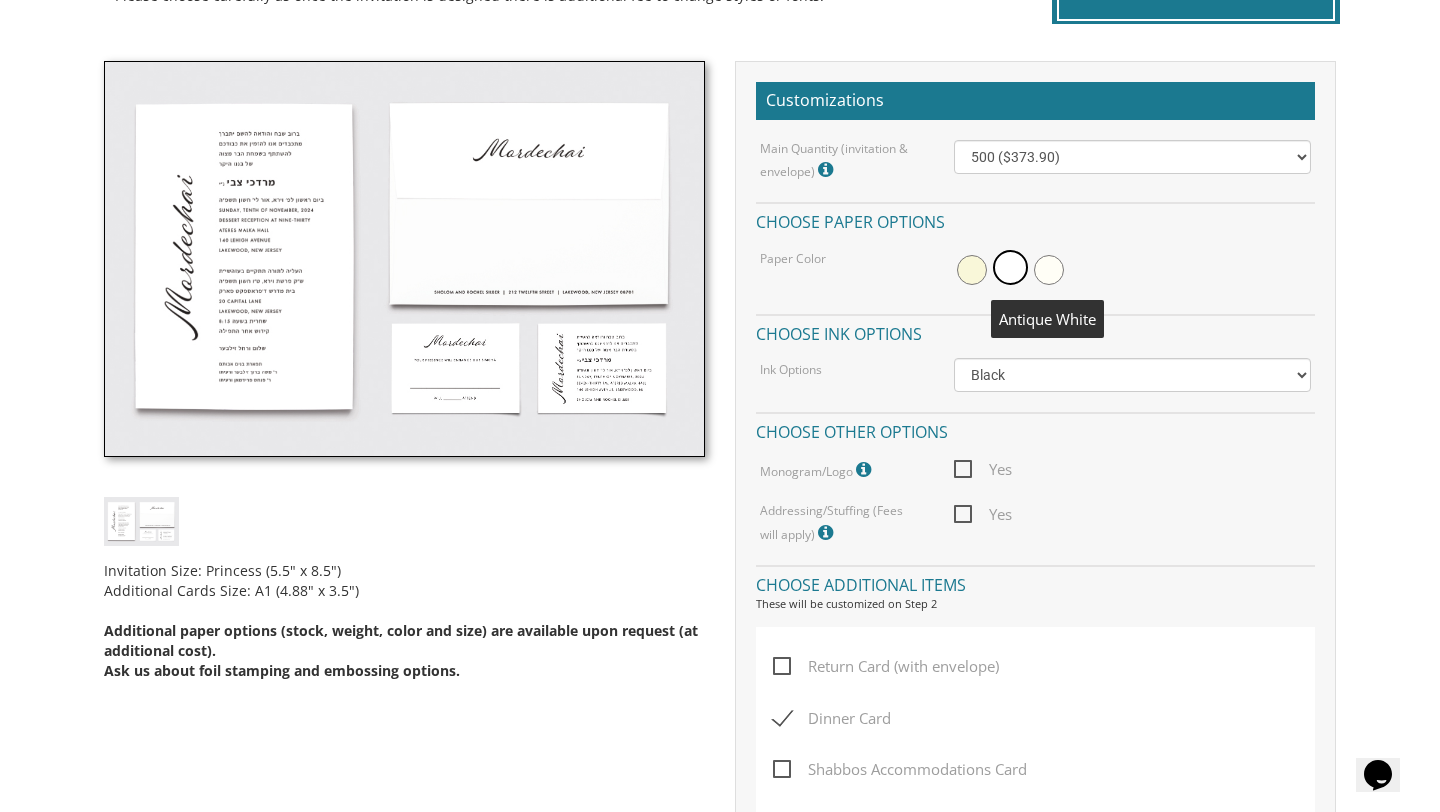 click at bounding box center [1049, 270] 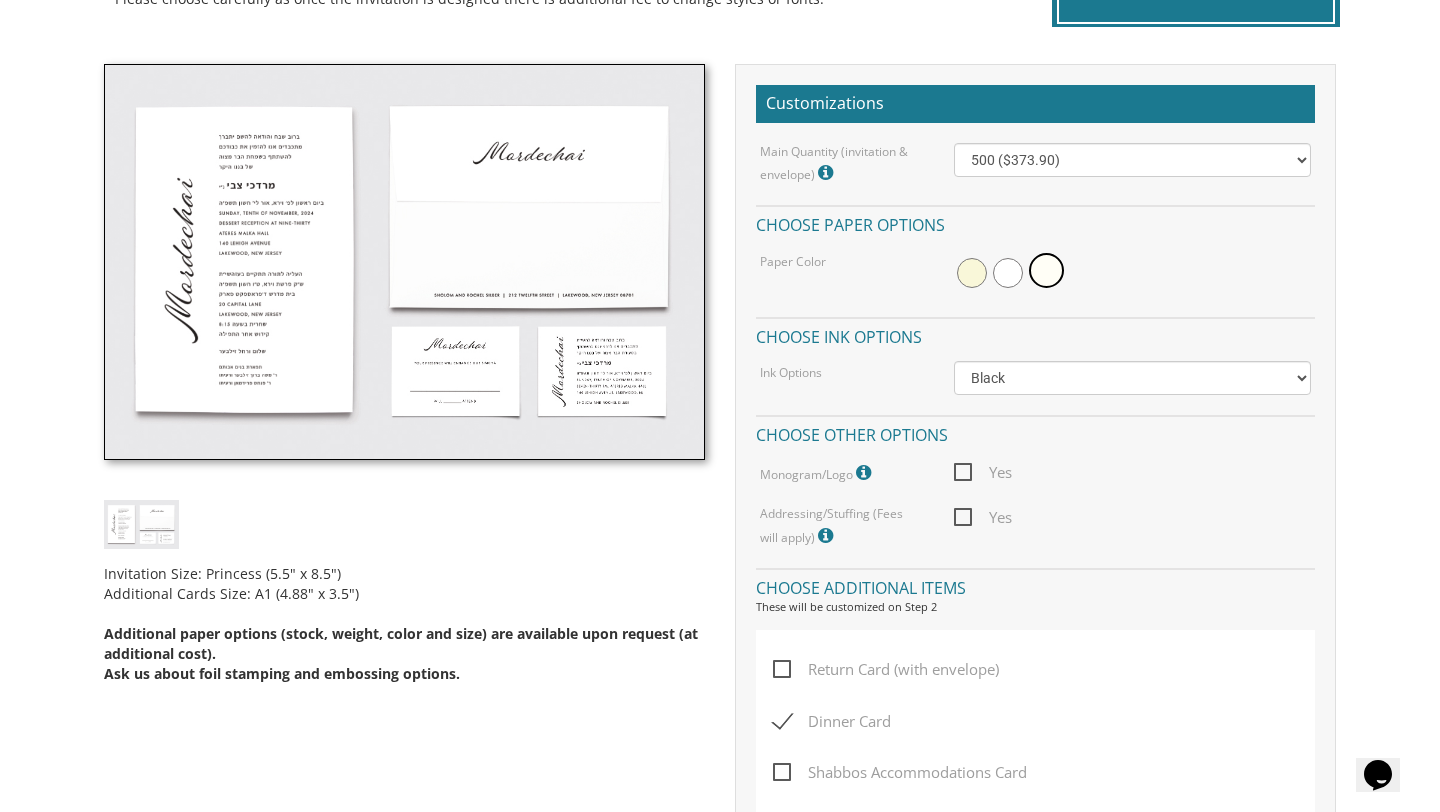 scroll, scrollTop: 401, scrollLeft: 0, axis: vertical 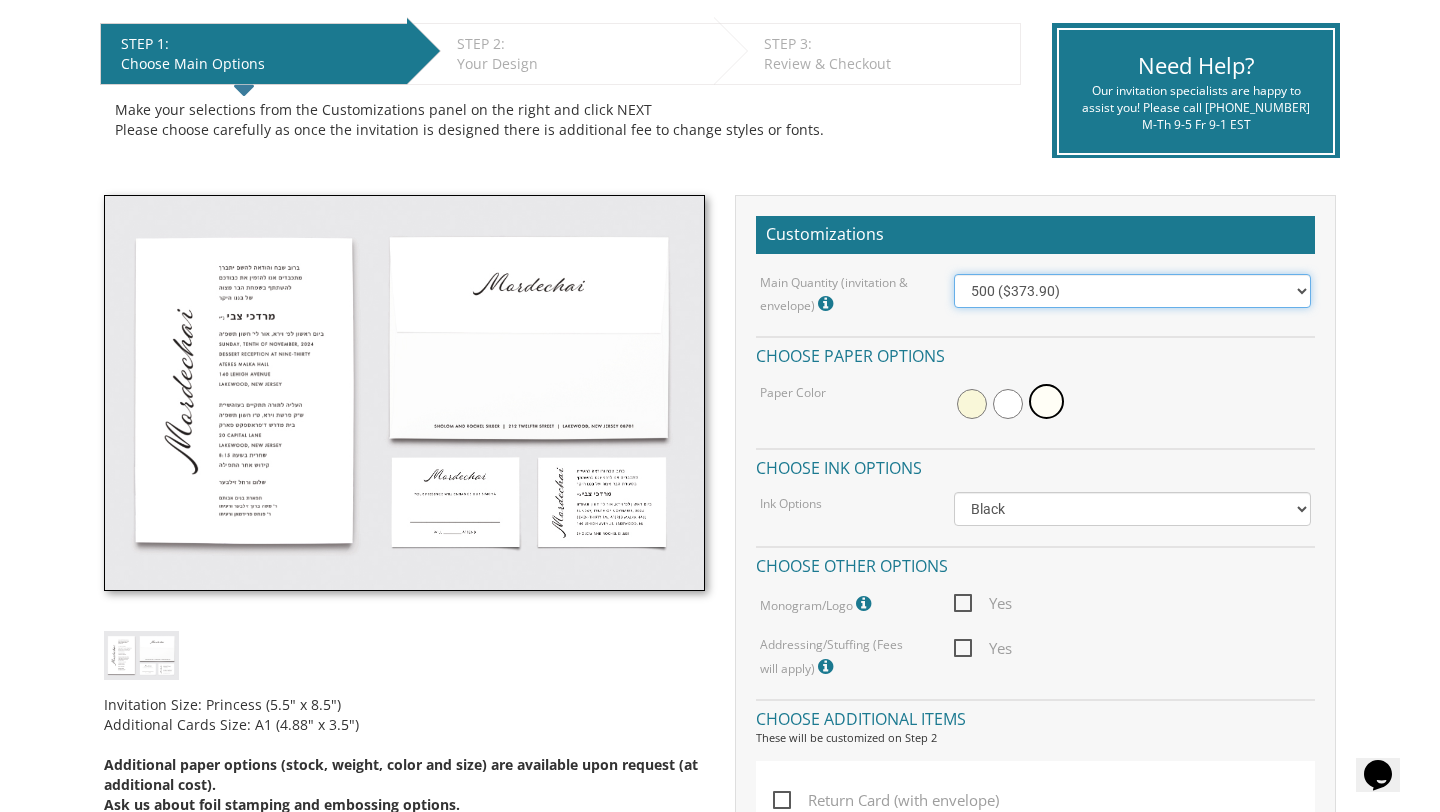 click on "100 ($214.55) 200 ($254.60) 300 ($294.25) 400 ($333.55) 500 ($373.90) 600 ($413.25) 700 ($452.35) 800 ($491.40) 900 ($528.00) 1000 ($568.05)" at bounding box center [1133, 291] 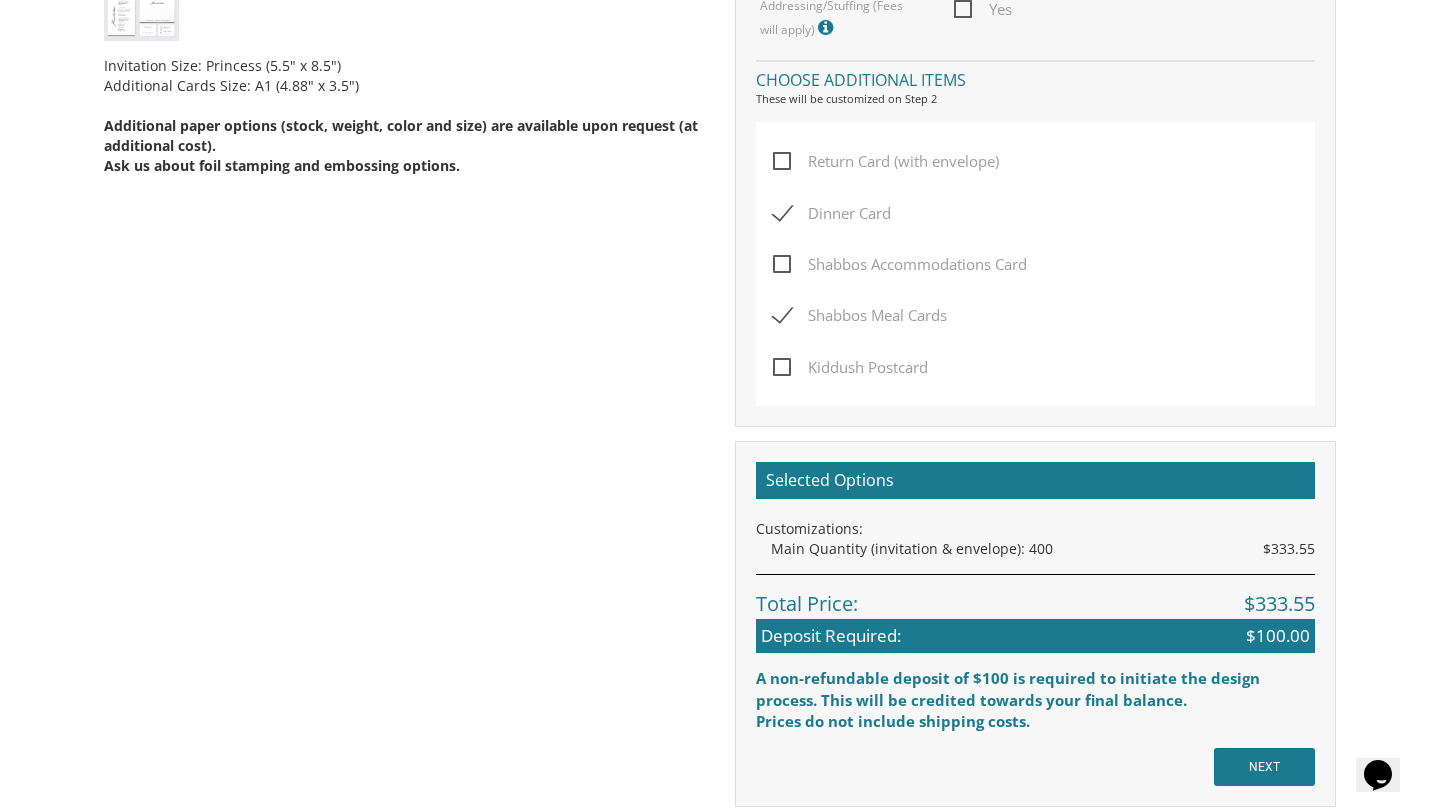 scroll, scrollTop: 414, scrollLeft: 0, axis: vertical 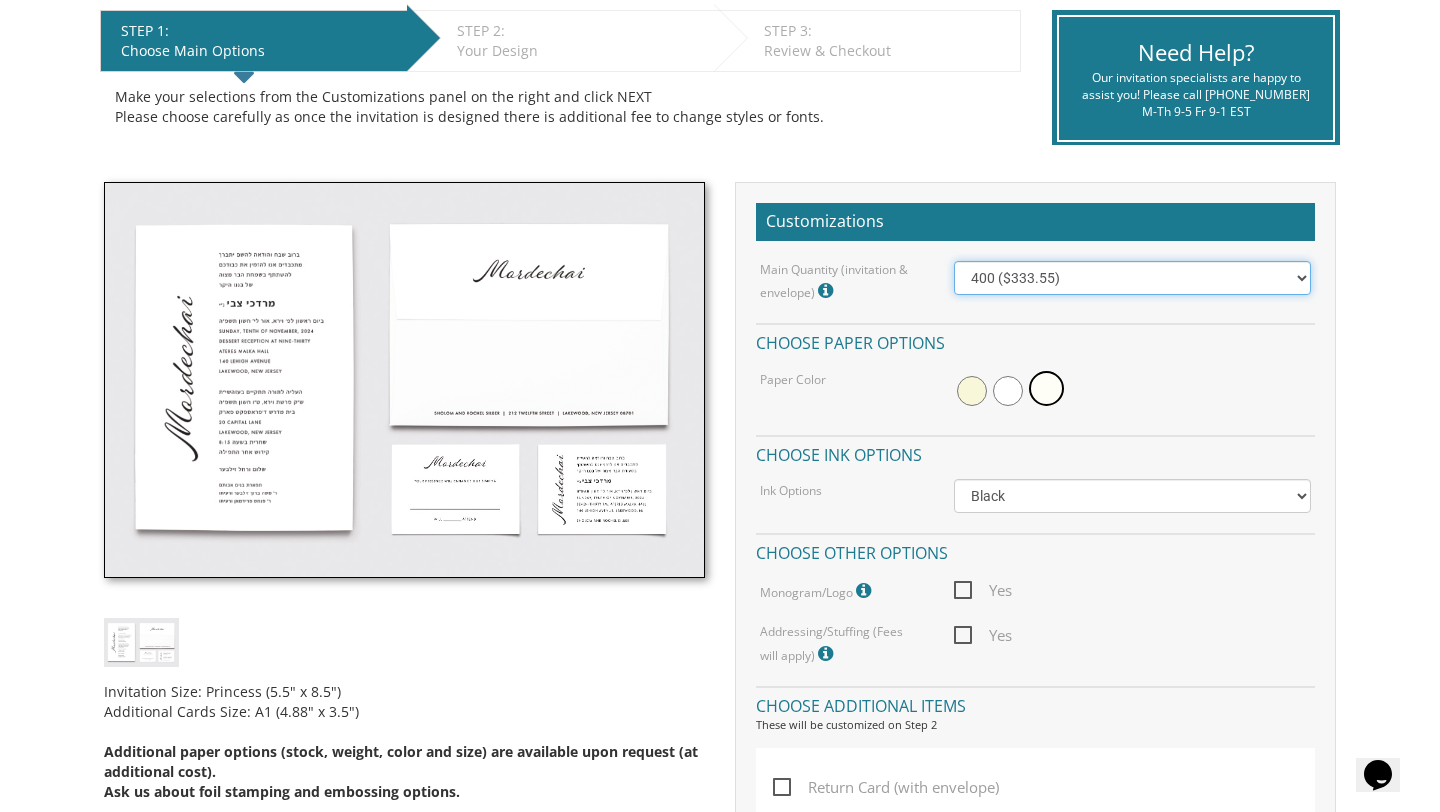 click on "100 ($214.55) 200 ($254.60) 300 ($294.25) 400 ($333.55) 500 ($373.90) 600 ($413.25) 700 ($452.35) 800 ($491.40) 900 ($528.00) 1000 ($568.05)" at bounding box center (1133, 278) 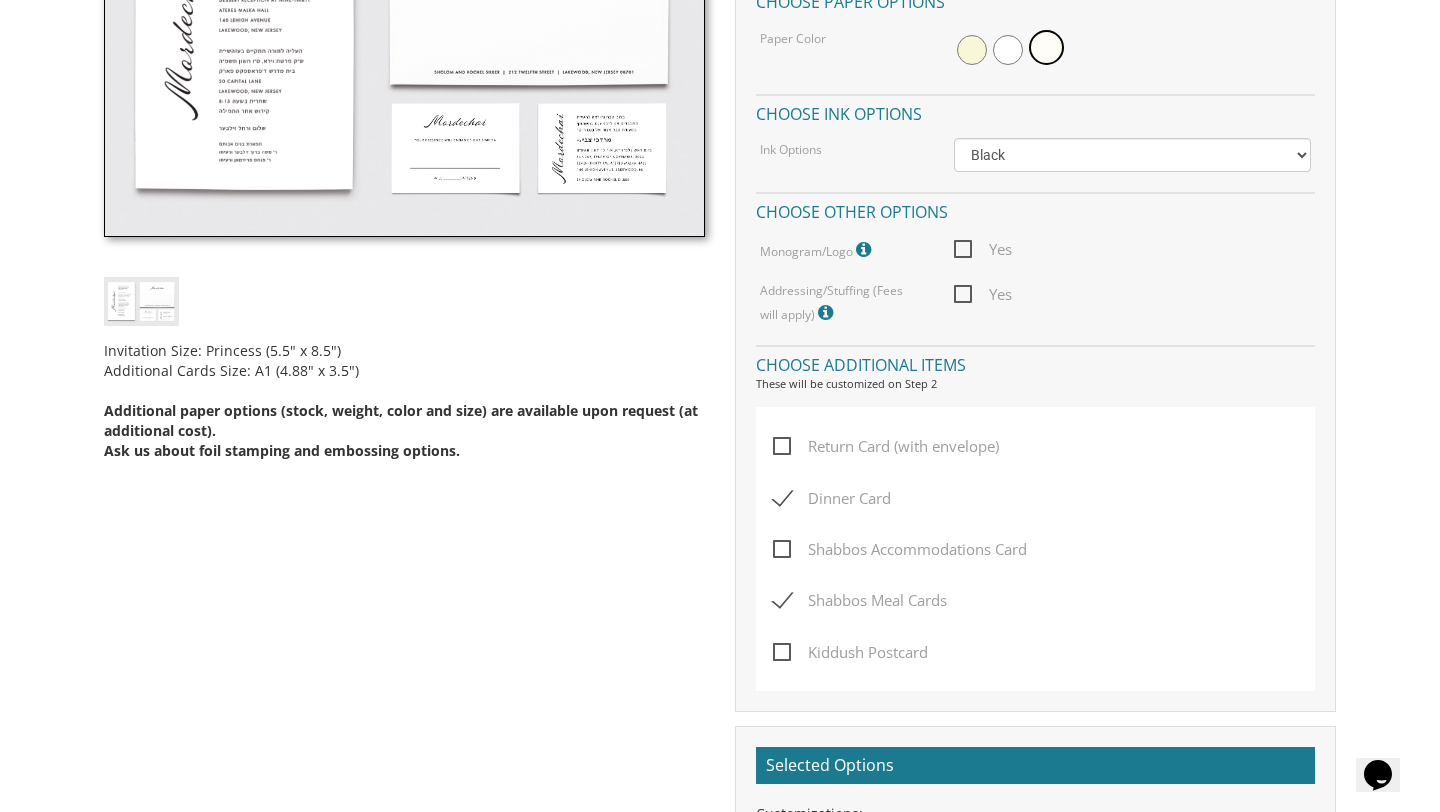 scroll, scrollTop: 1178, scrollLeft: 0, axis: vertical 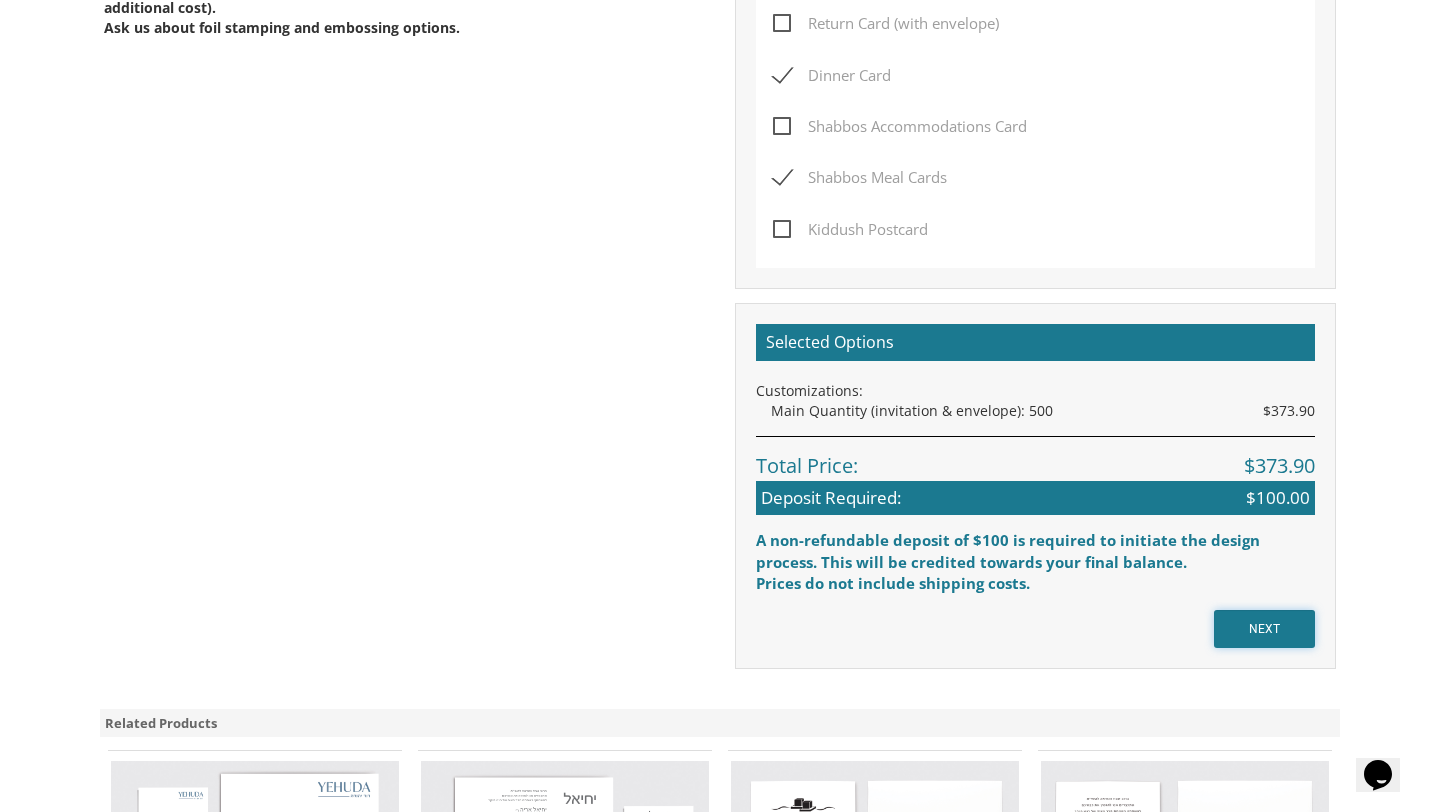 click on "NEXT" at bounding box center (1264, 629) 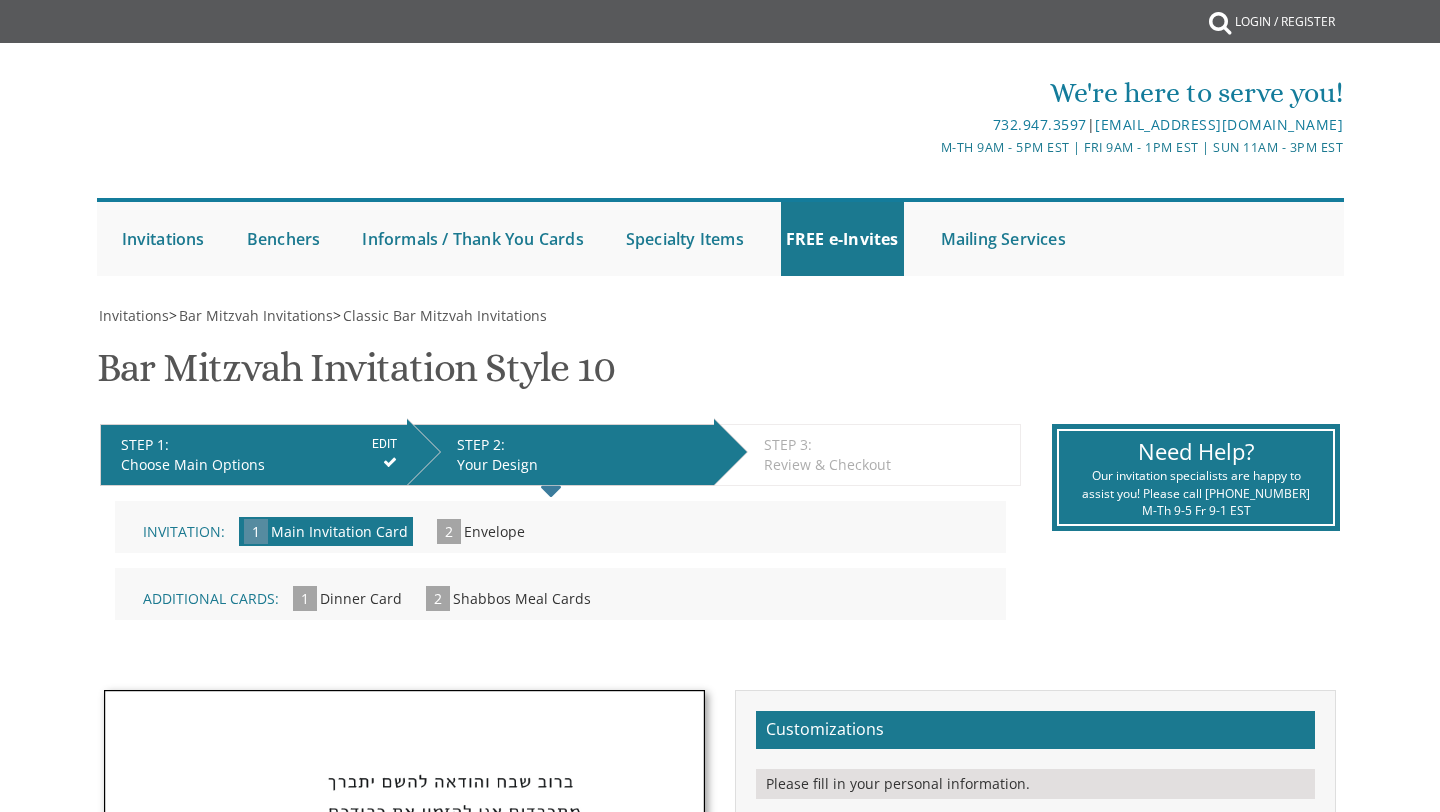 scroll, scrollTop: 0, scrollLeft: 0, axis: both 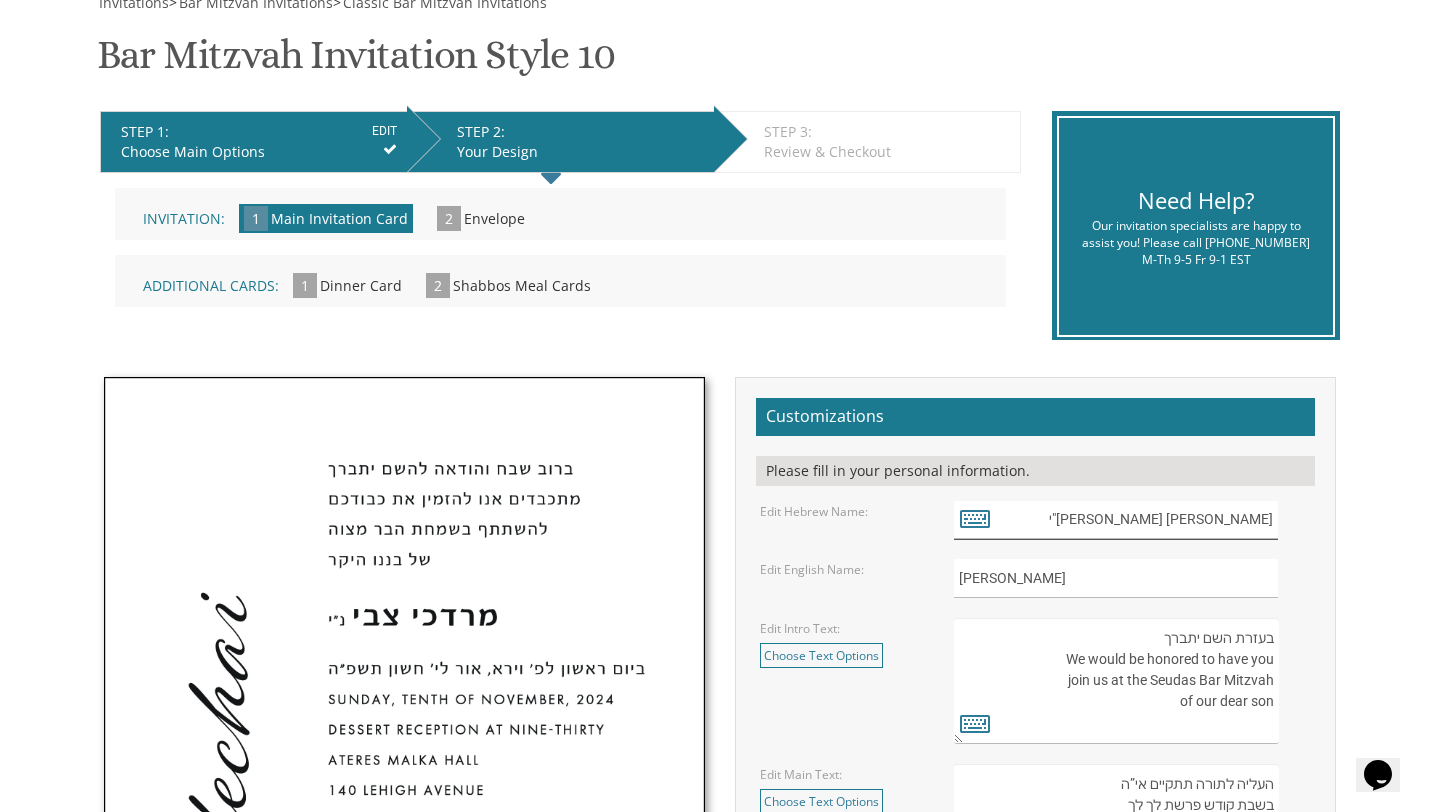 drag, startPoint x: 1218, startPoint y: 517, endPoint x: 1287, endPoint y: 518, distance: 69.00725 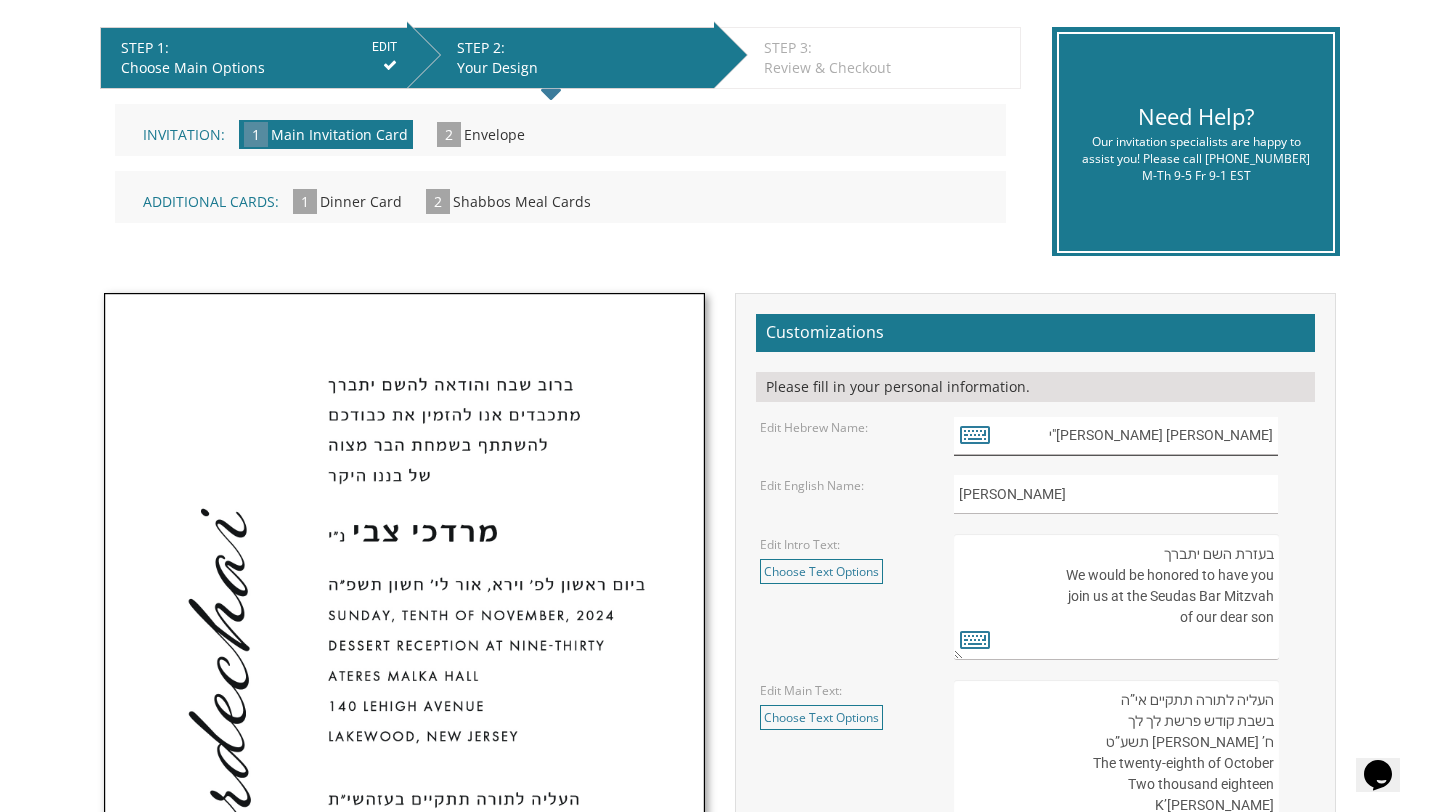 scroll, scrollTop: 401, scrollLeft: 0, axis: vertical 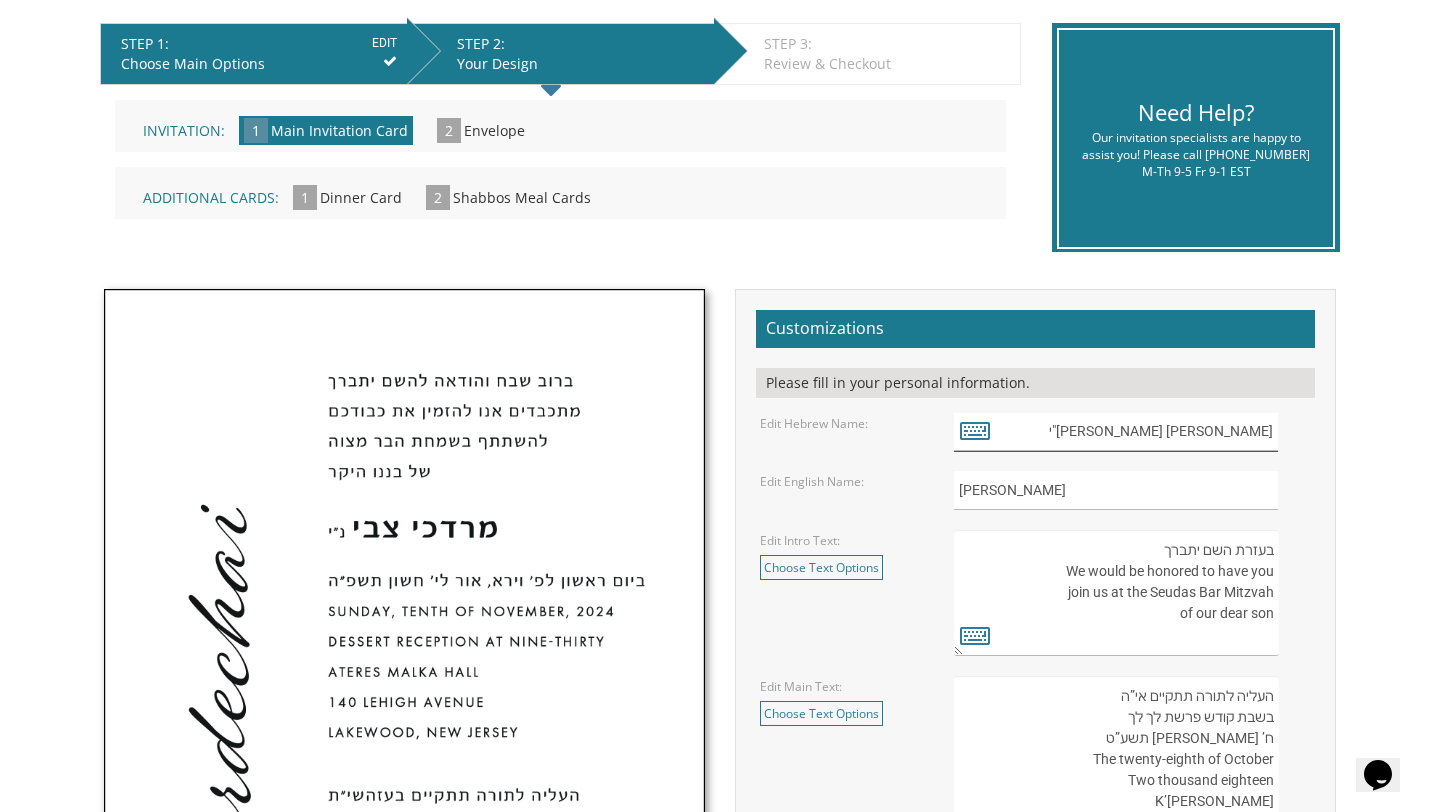 type on "[PERSON_NAME] [PERSON_NAME]"י" 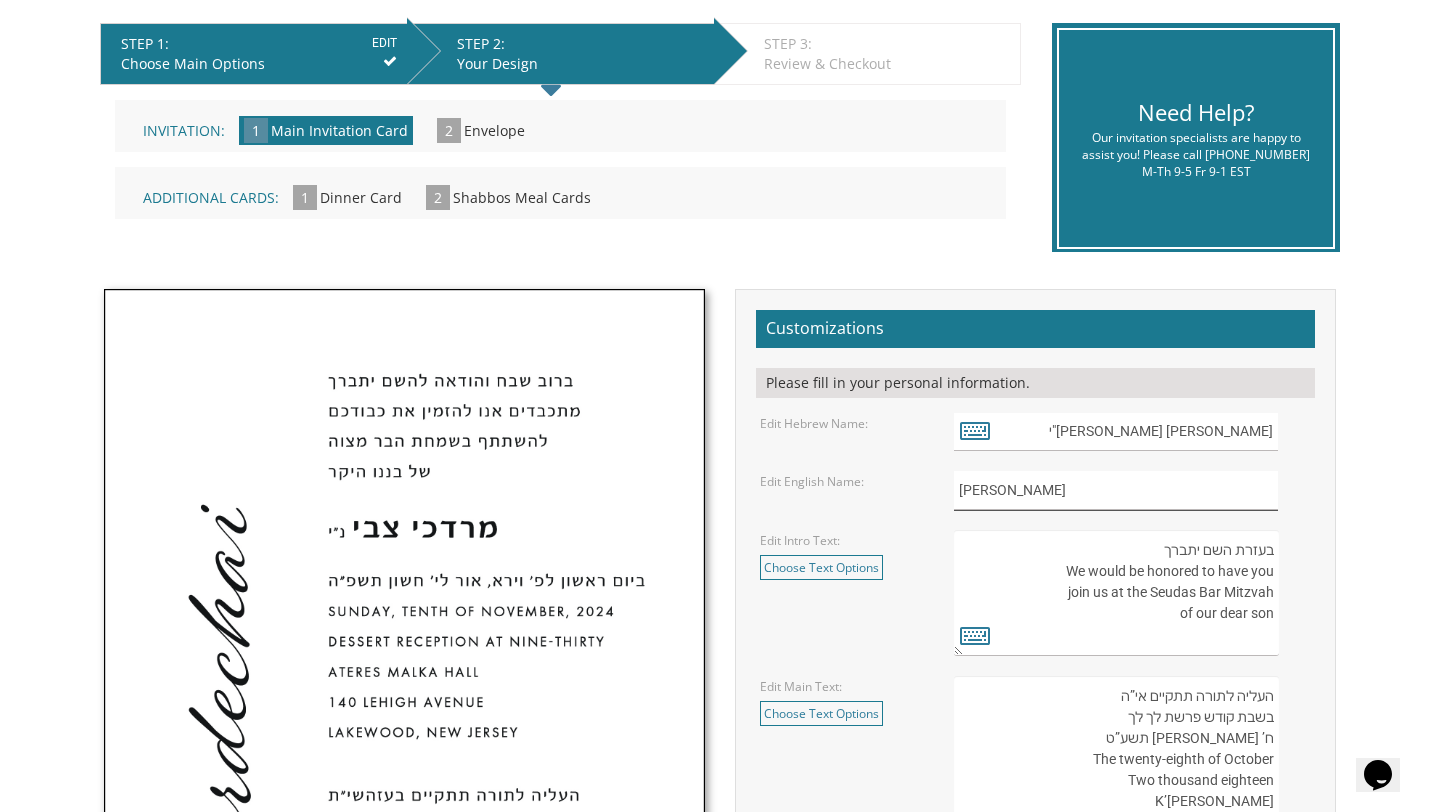 drag, startPoint x: 1059, startPoint y: 494, endPoint x: 941, endPoint y: 495, distance: 118.004234 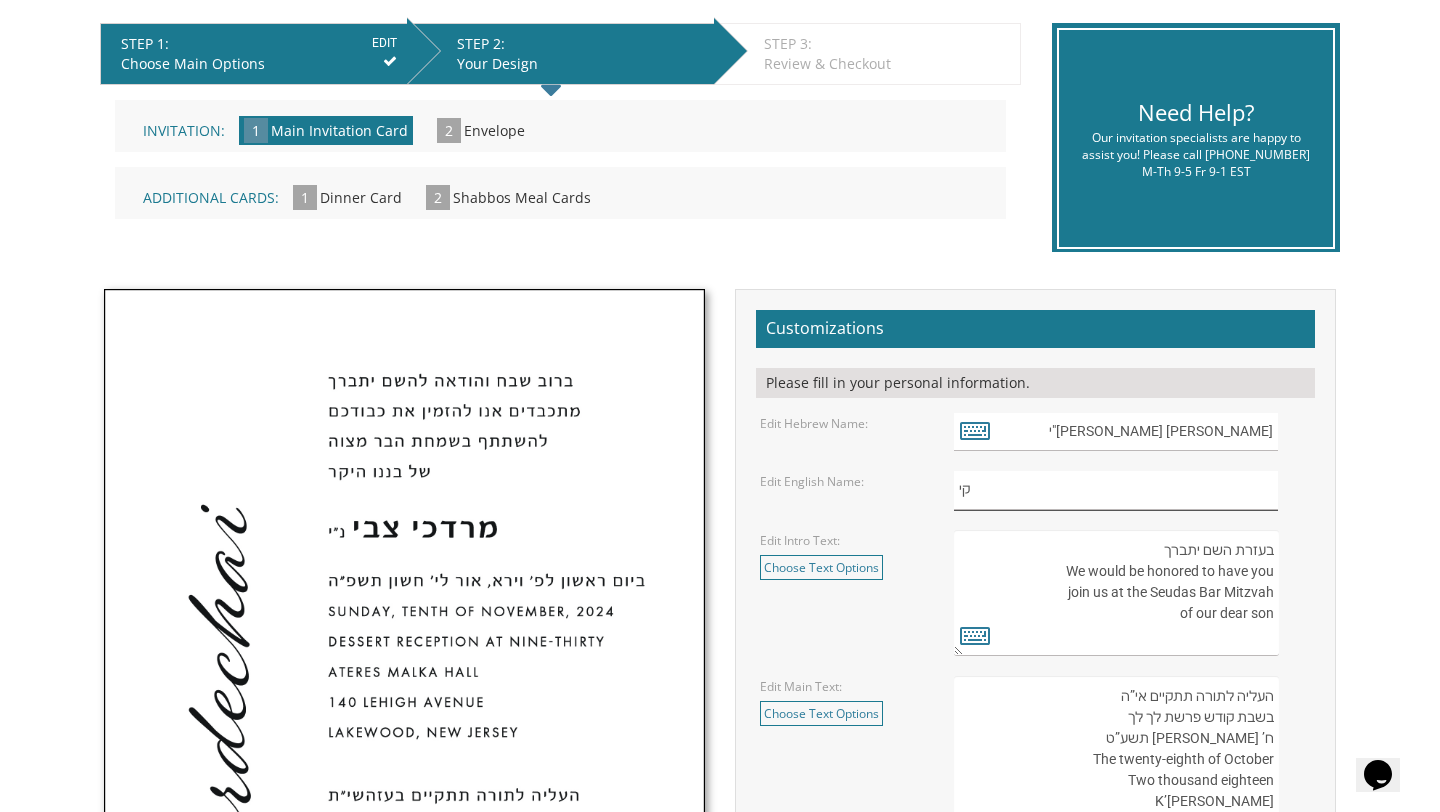 type on "ק" 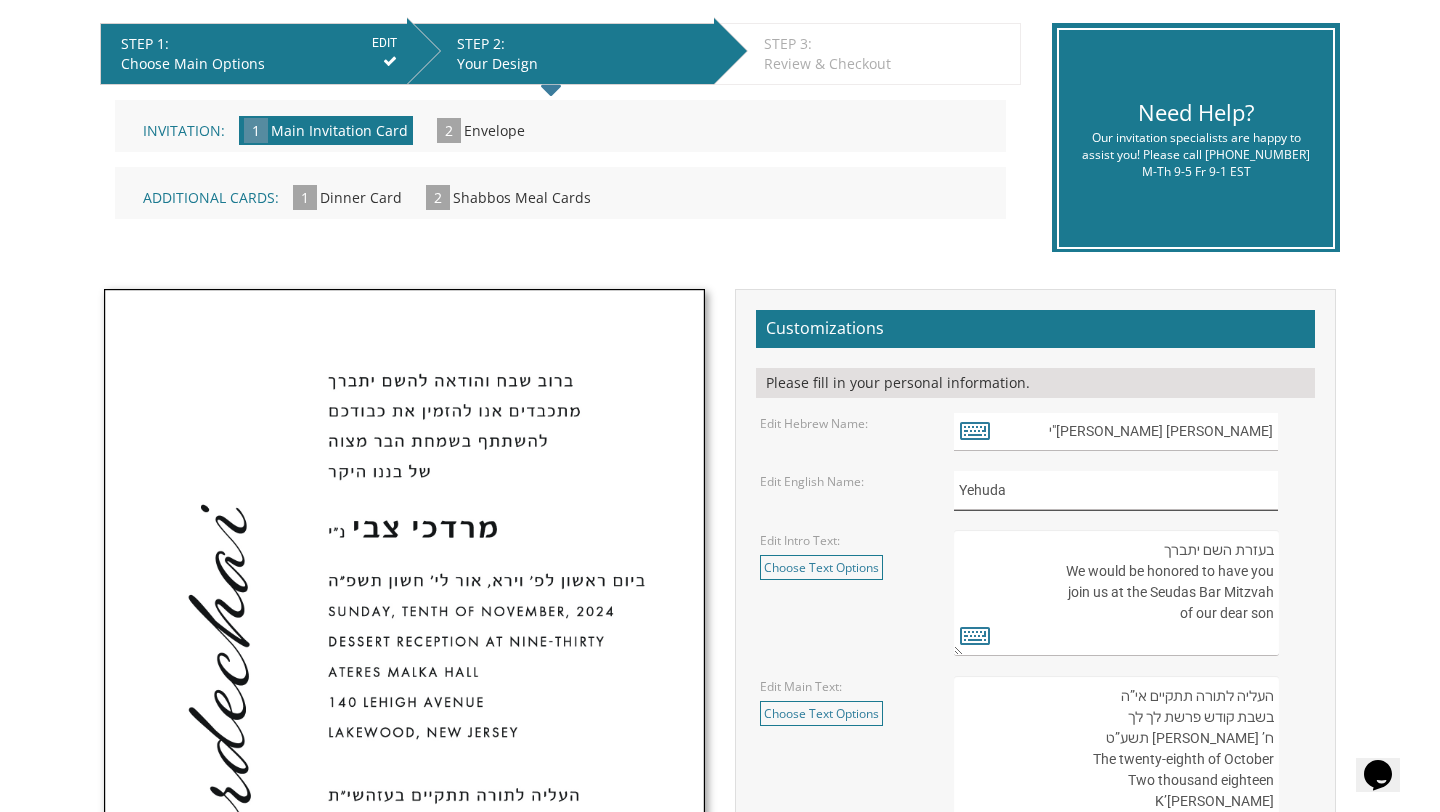 type on "Yehuda" 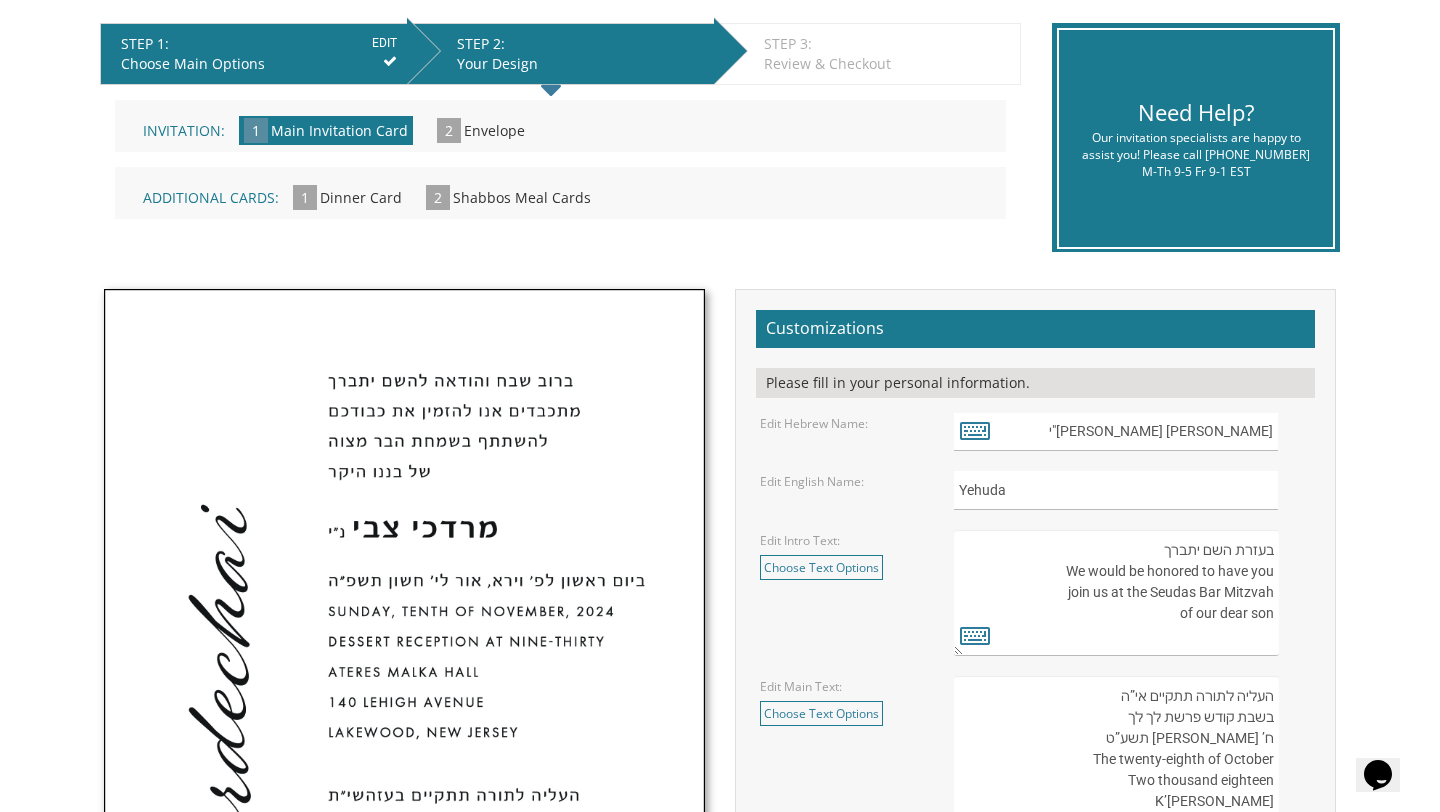 click on "בעזרת השם יתברך
We would be honored to have you
join us at the Seudas Bar Mitzvah
of our dear son" at bounding box center [1116, 593] 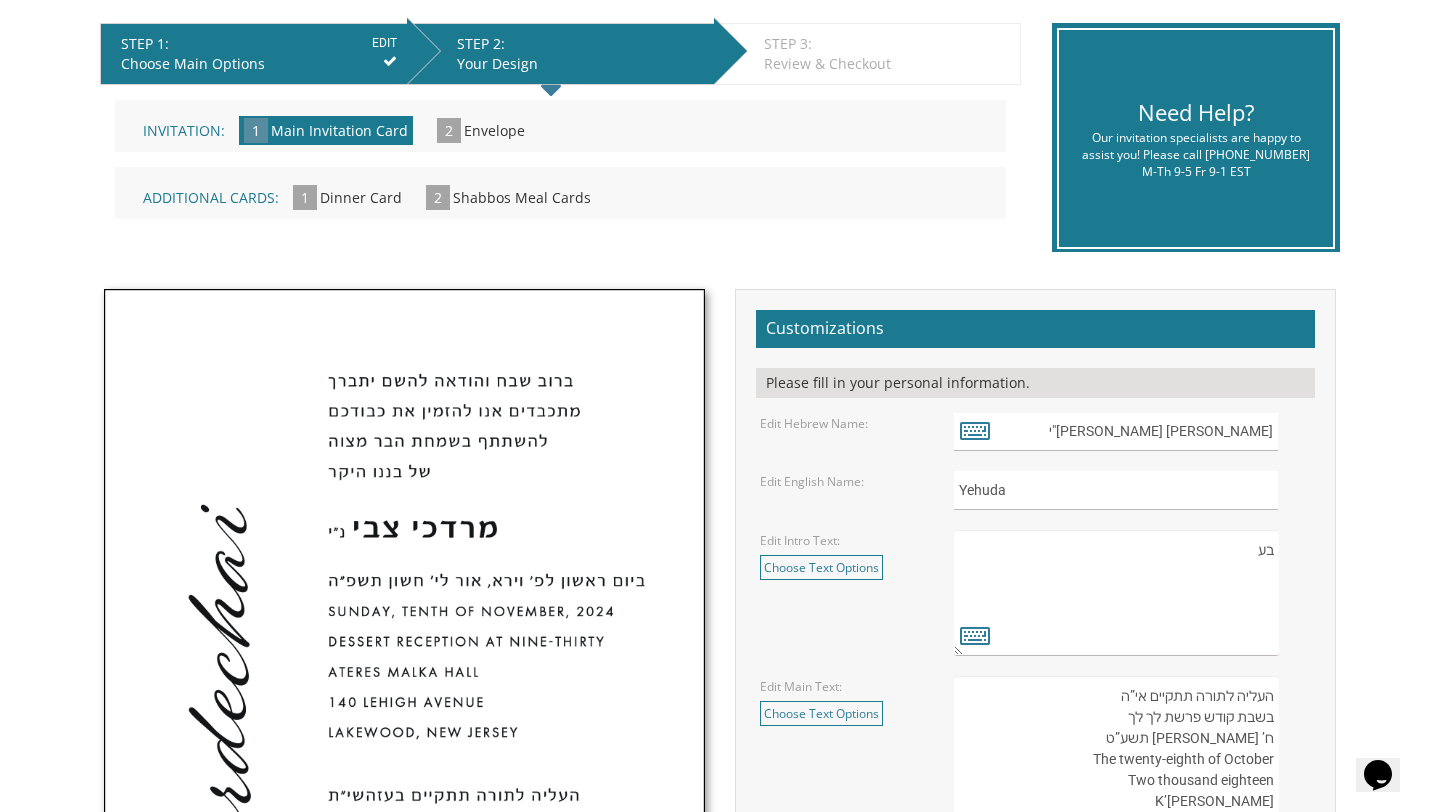 drag, startPoint x: 1254, startPoint y: 546, endPoint x: 1280, endPoint y: 546, distance: 26 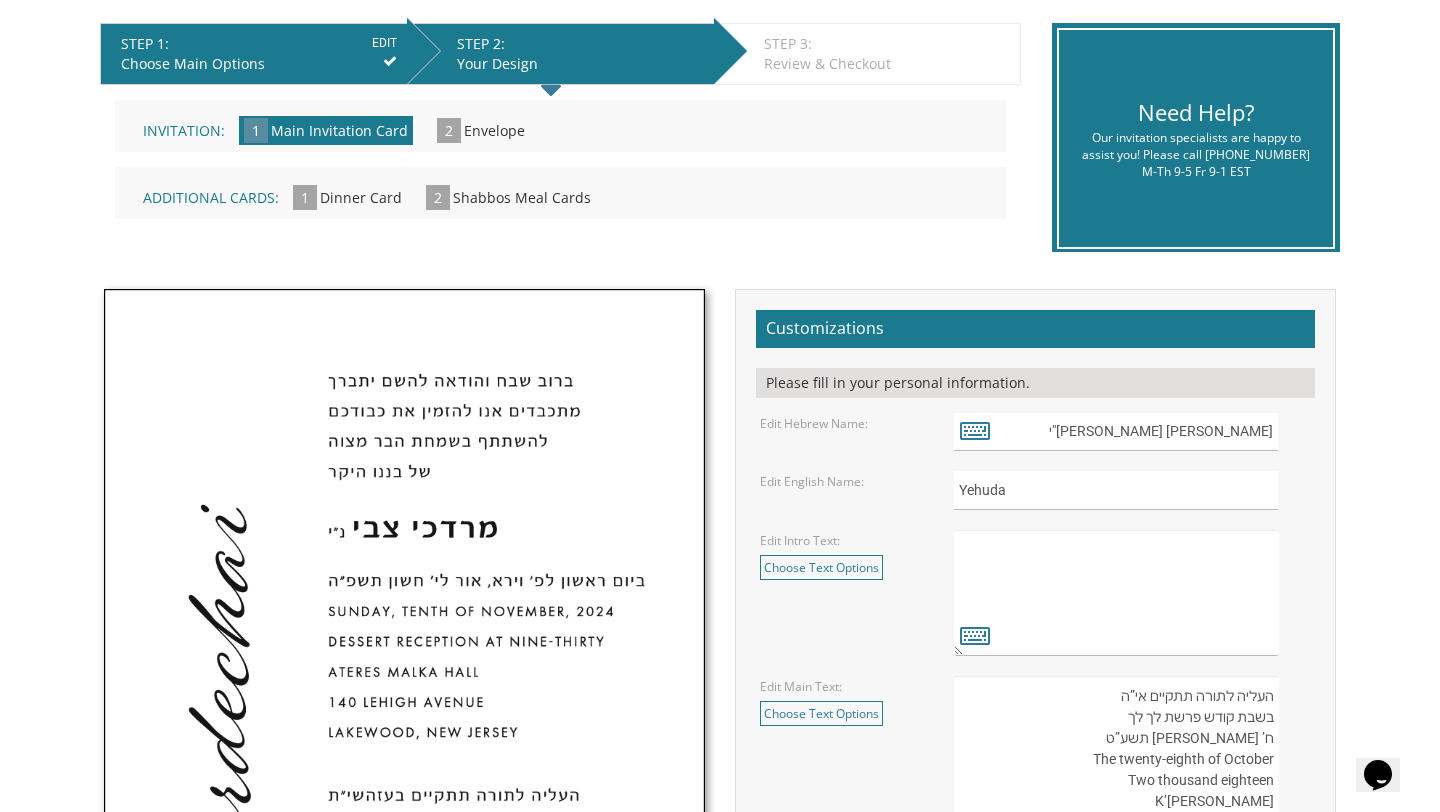 paste on "ברוב שבח והודאה להשם יתברך
מתכבדים אנו להזמין את כבודכם
להשתתף בשמחת הבר מצוה
של בננו היקר" 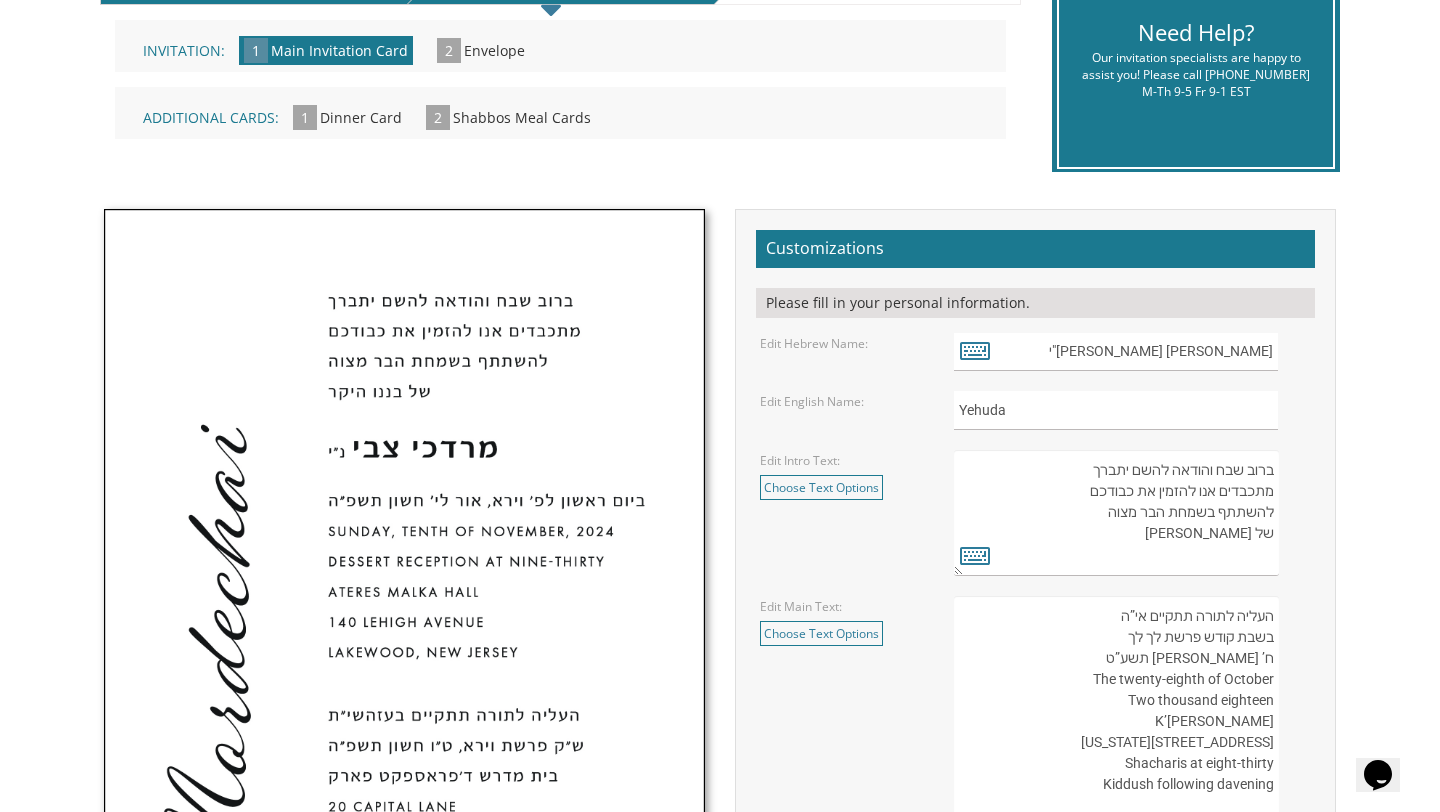 scroll, scrollTop: 507, scrollLeft: 0, axis: vertical 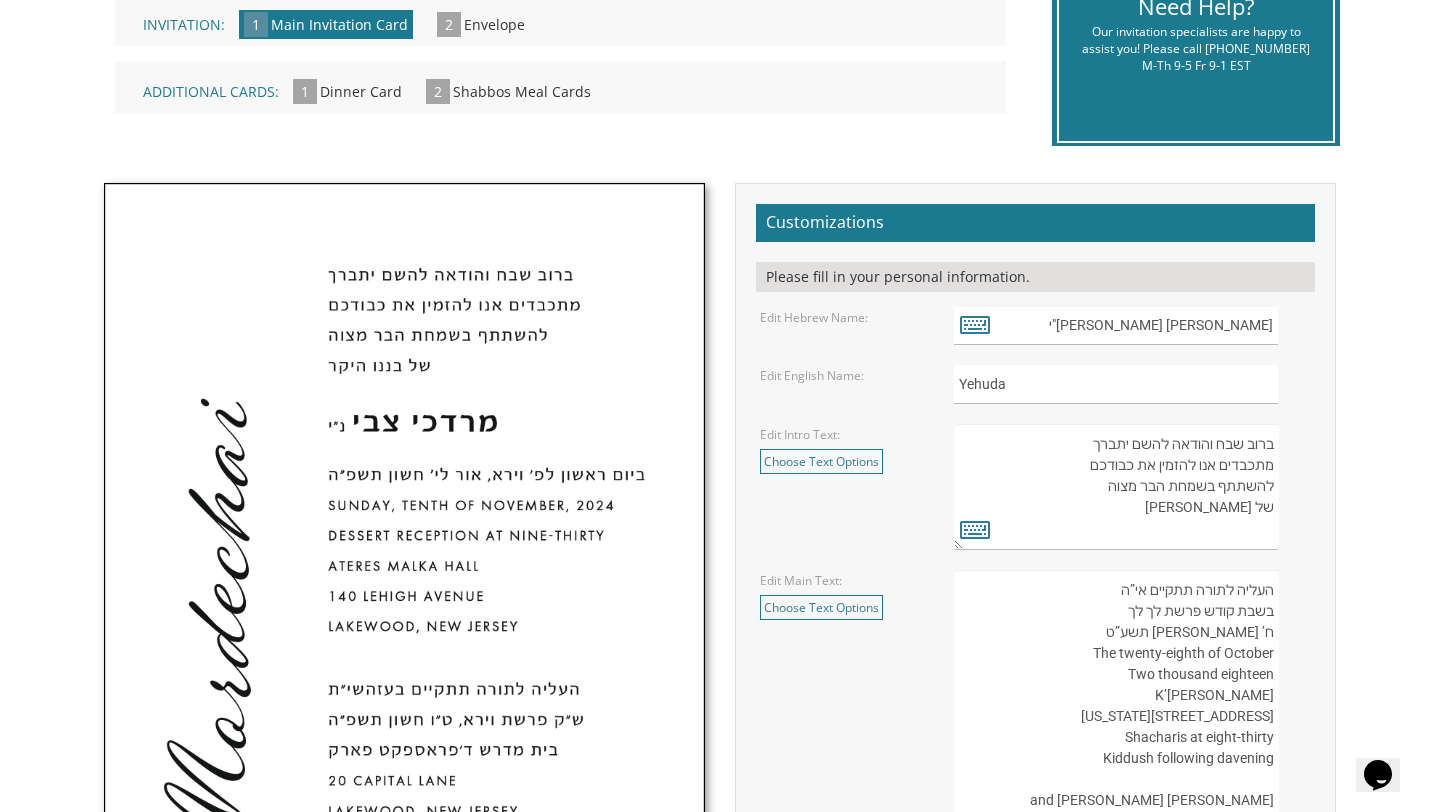 type on "ברוב שבח והודאה להשם יתברך
מתכבדים אנו להזמין את כבודכם
להשתתף בשמחת הבר מצוה
של בננו היקר" 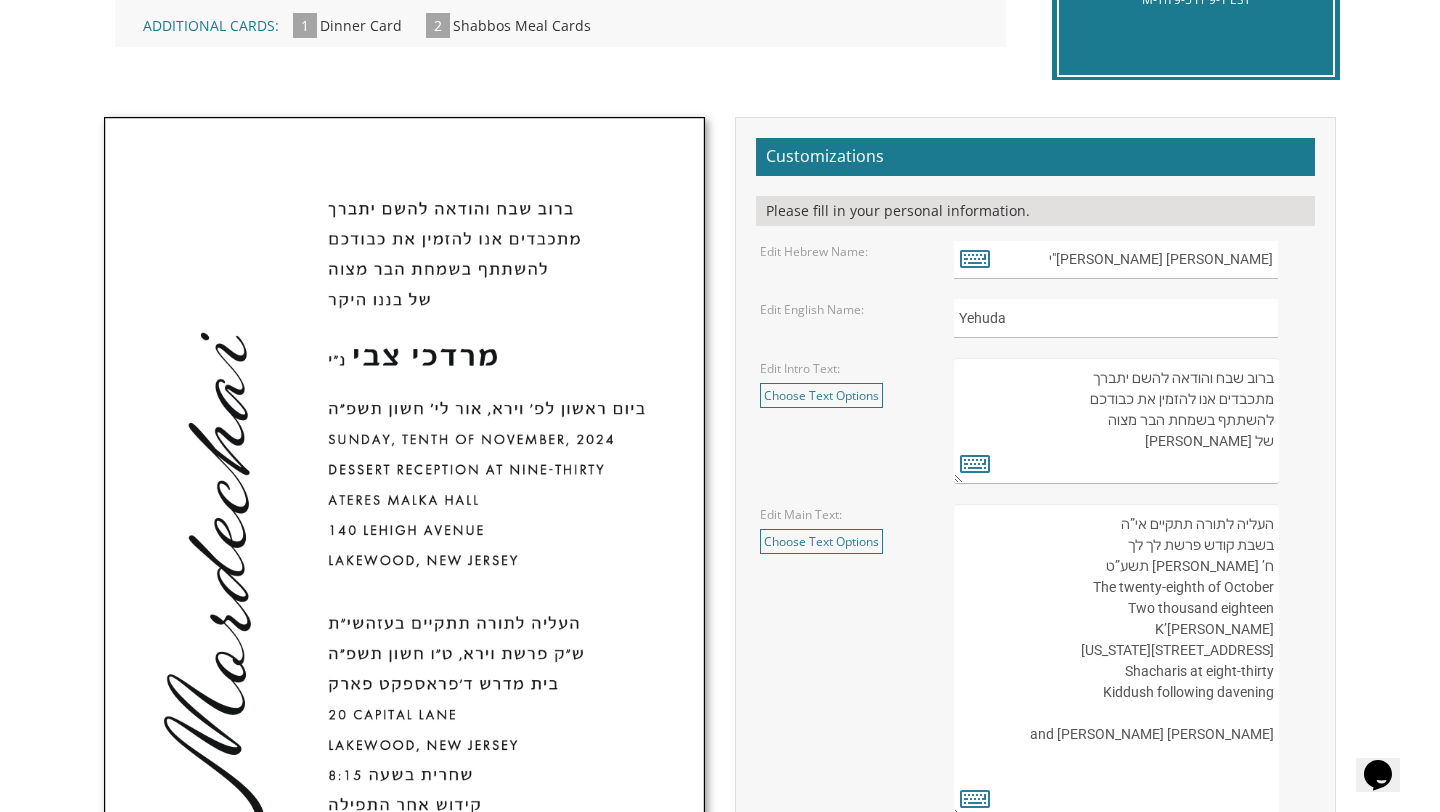 scroll, scrollTop: 604, scrollLeft: 0, axis: vertical 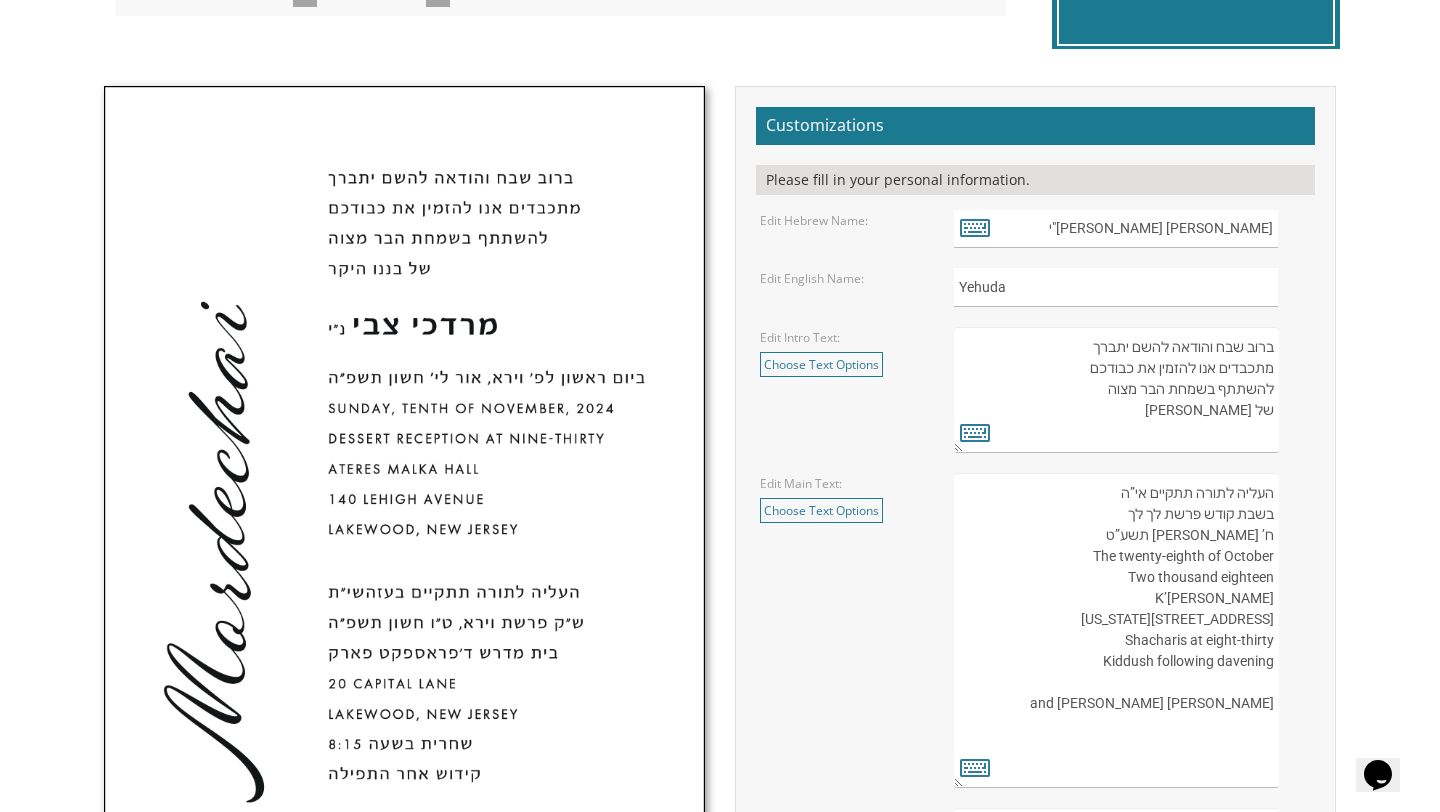drag, startPoint x: 1122, startPoint y: 732, endPoint x: 1274, endPoint y: 495, distance: 281.55463 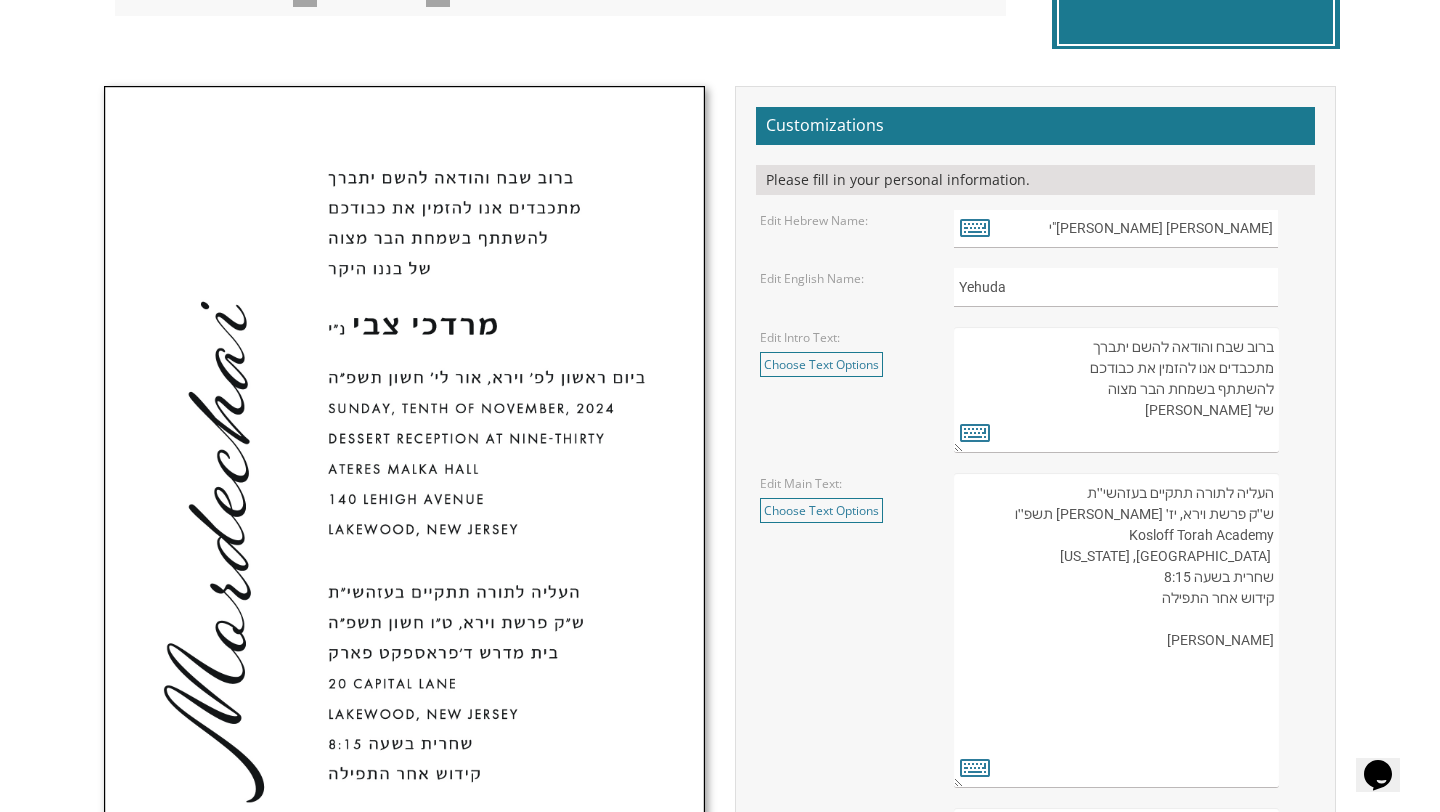 drag, startPoint x: 1250, startPoint y: 516, endPoint x: 1263, endPoint y: 516, distance: 13 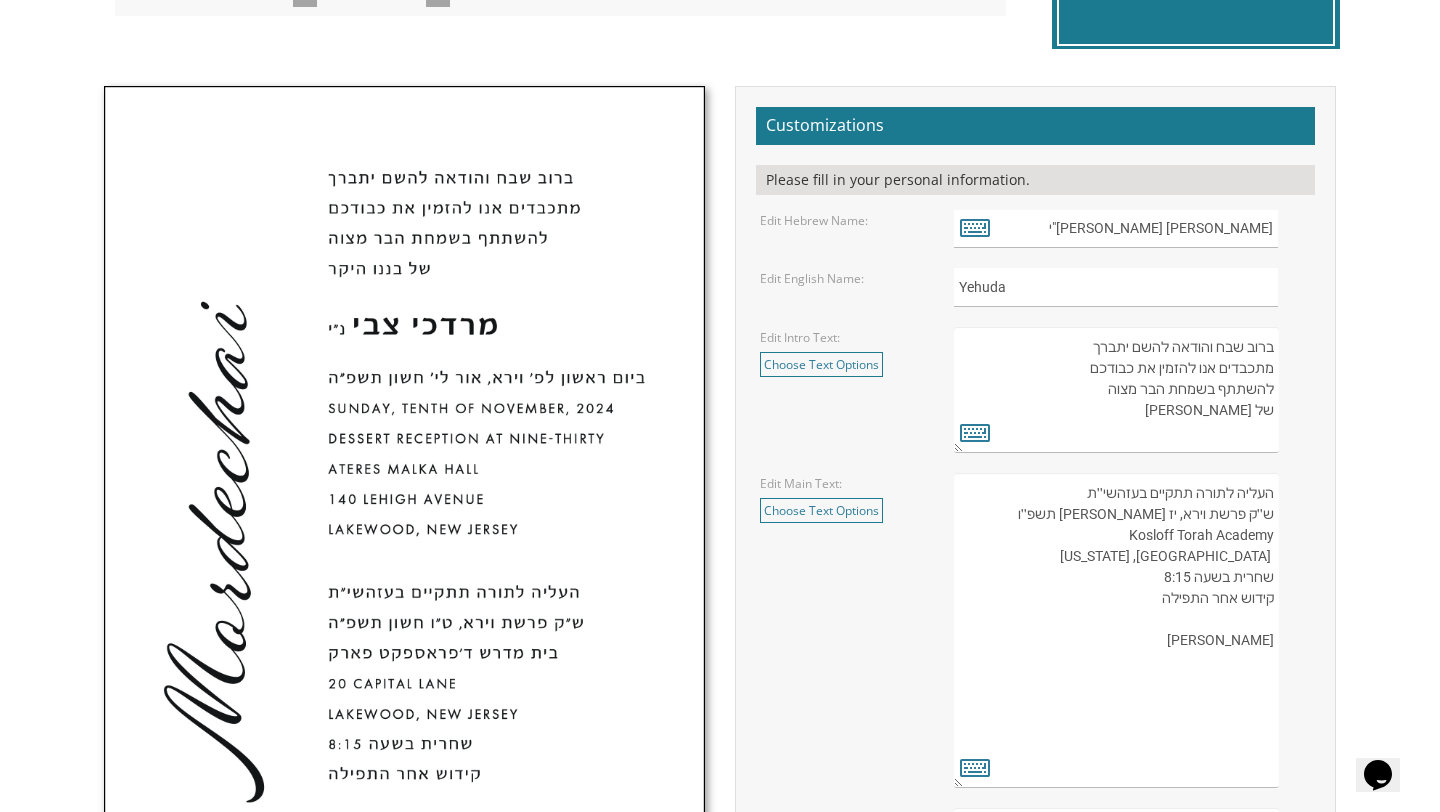 click on "העליה לתורה תתקיים אי”ה
בשבת קודש פרשת לך לך
ח’ חשון תשע”ט
The twenty-eighth of October
Two thousand eighteen
K’hal Rayim Ahuvim
175 Sunset Road
Lakewood, New Jersey
Shacharis at eight-thirty
Kiddush following davening
Chaim and Shani Kohn" at bounding box center (1116, 630) 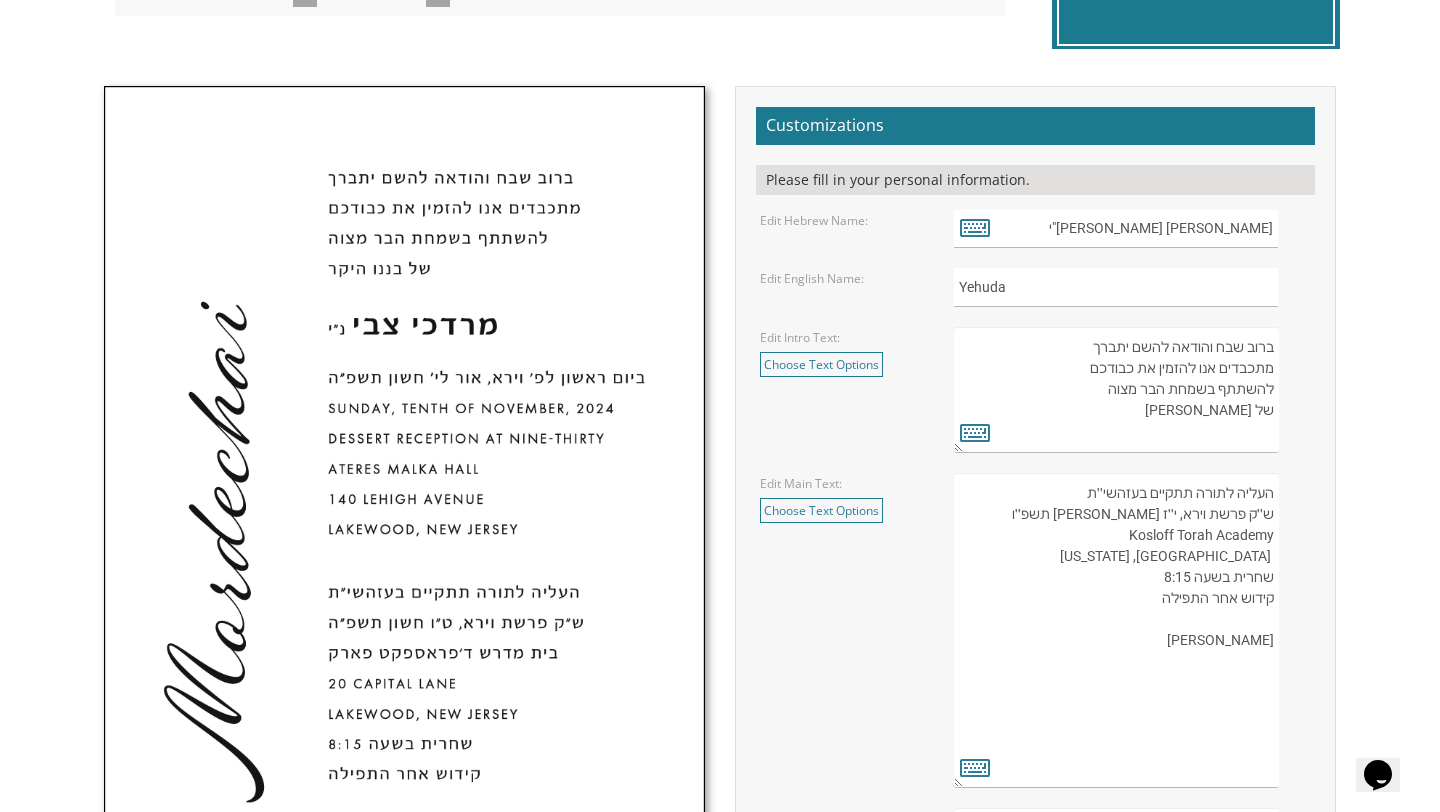 click on "העליה לתורה תתקיים אי”ה
בשבת קודש פרשת לך לך
ח’ חשון תשע”ט
The twenty-eighth of October
Two thousand eighteen
K’hal Rayim Ahuvim
175 Sunset Road
Lakewood, New Jersey
Shacharis at eight-thirty
Kiddush following davening
Chaim and Shani Kohn" at bounding box center [1116, 630] 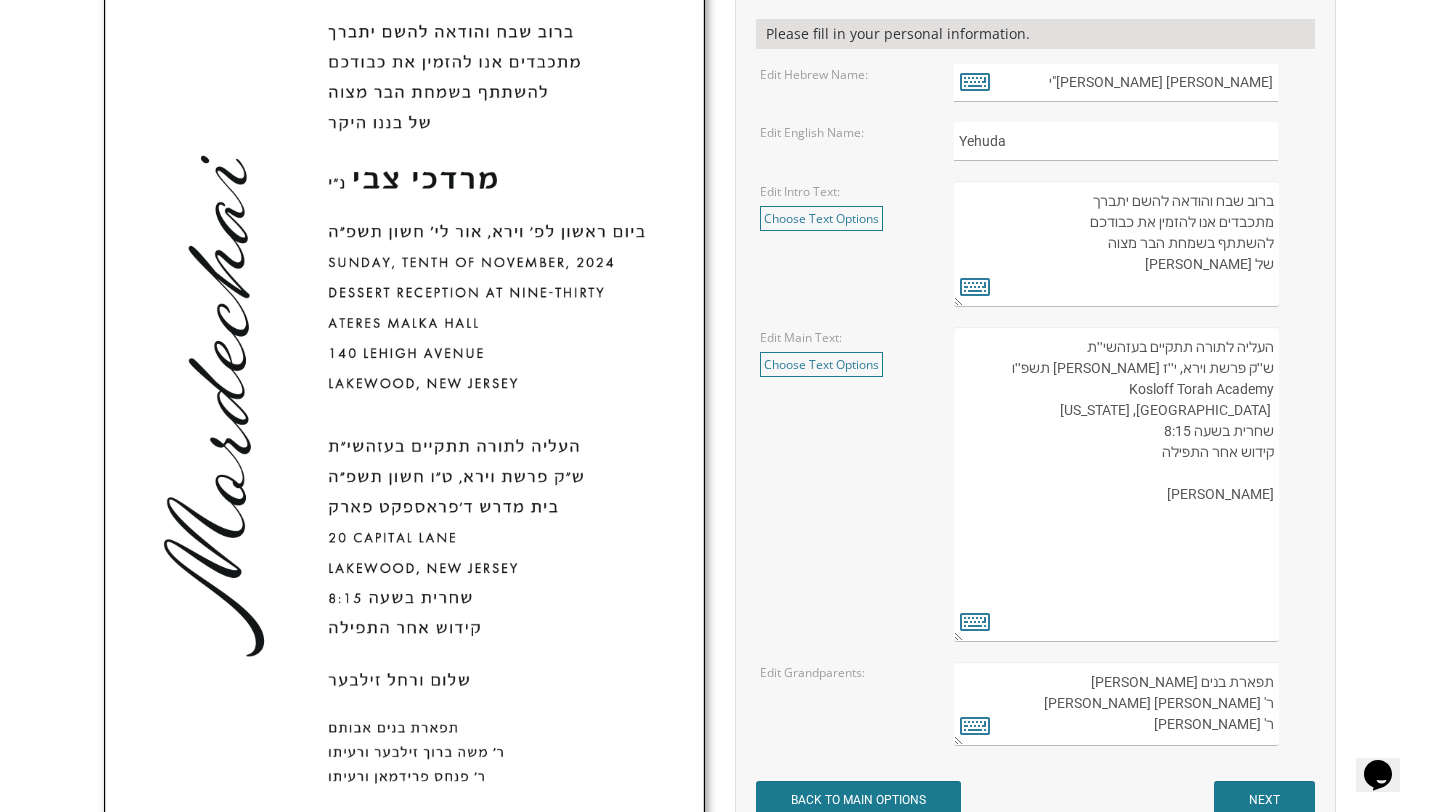 scroll, scrollTop: 754, scrollLeft: 0, axis: vertical 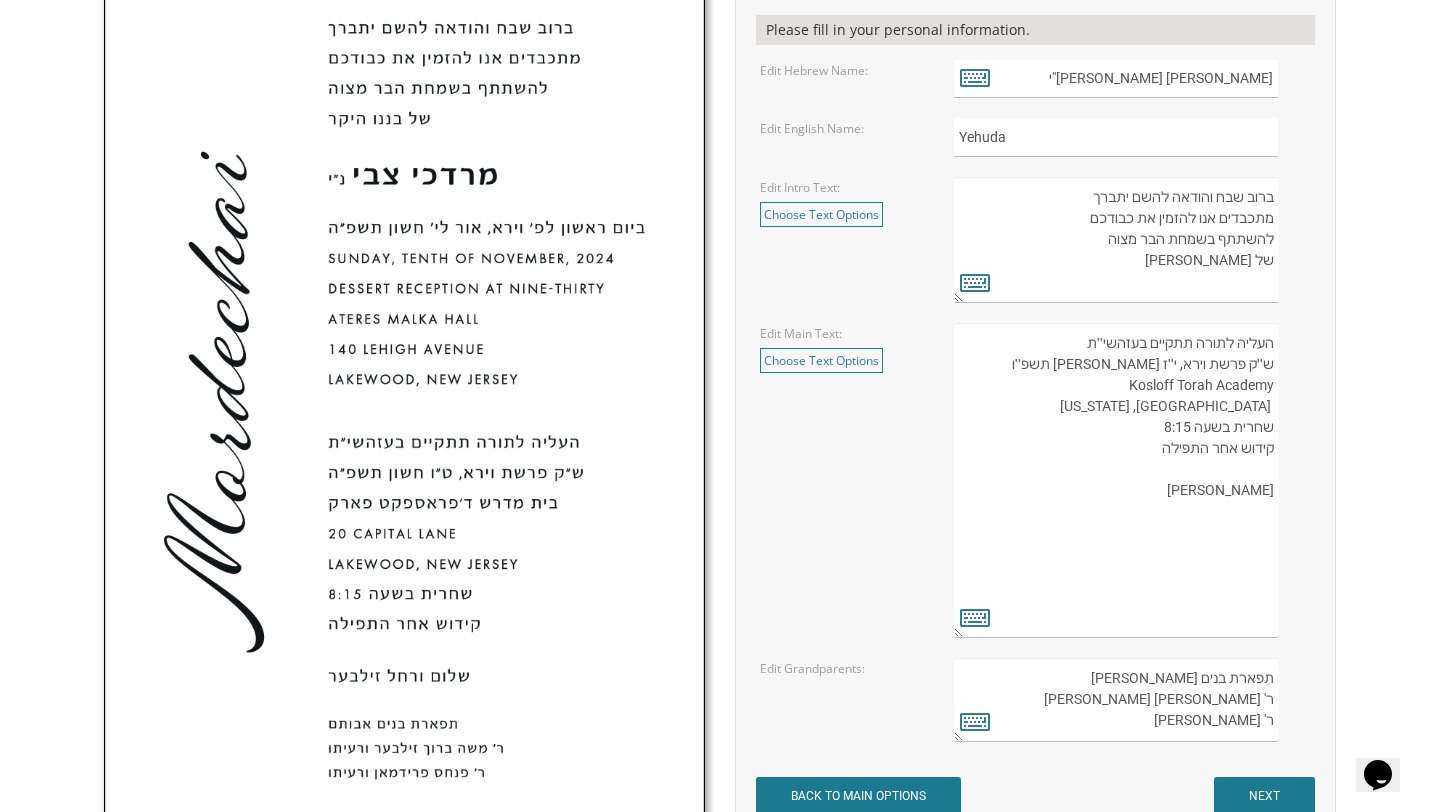 type on "העליה לתורה תתקיים בעזהשי׳׳ת
ש׳׳ק פרשת וירא, י׳׳ז חשון תשפ׳׳ו
Kosloff Torah Academy
Fifty Montgomery Avenue
Bala Cynwyd, Pennsylvania
שחרית בשעה 8:15
קידוש אחר התפילה
יעקב ורחל בוים" 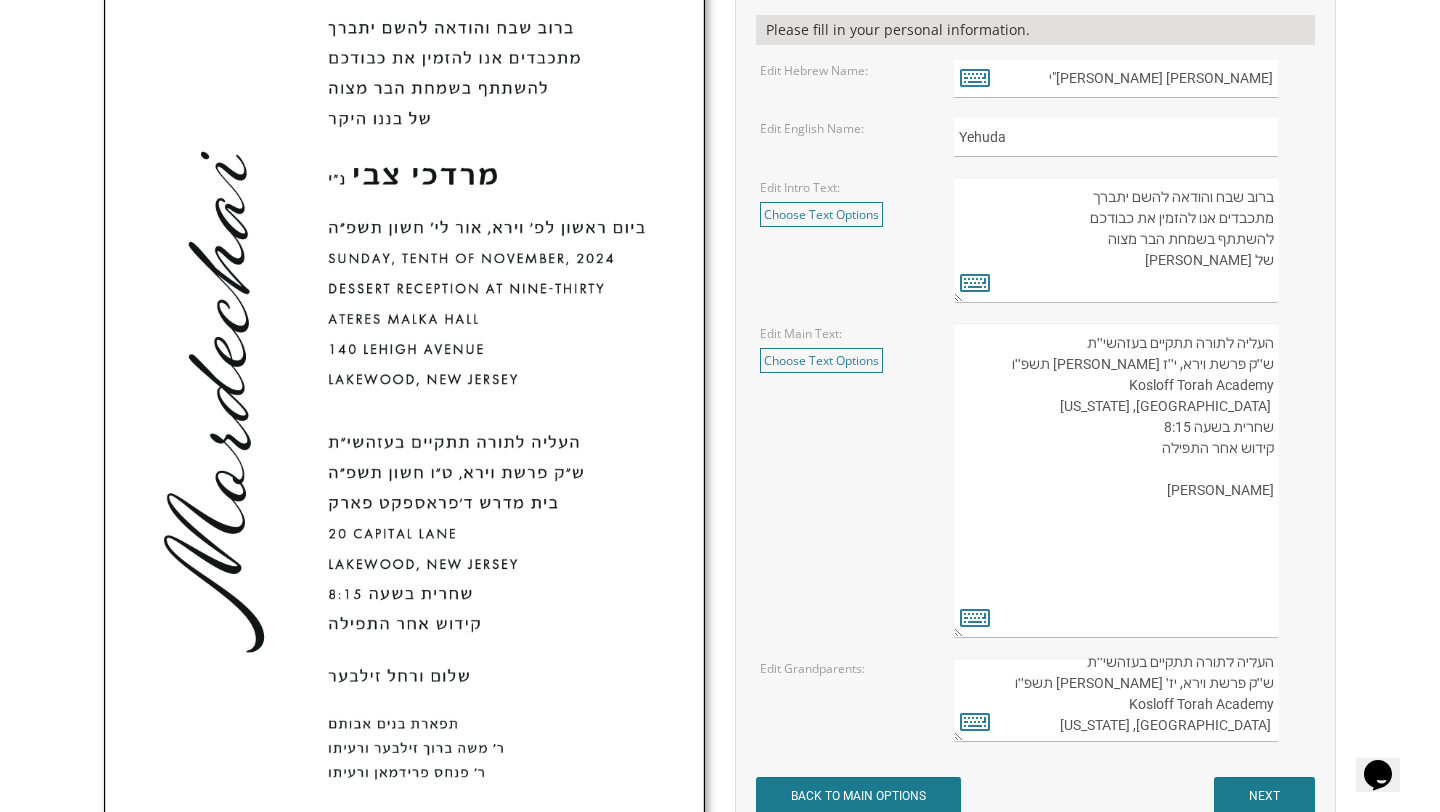 scroll, scrollTop: 0, scrollLeft: 0, axis: both 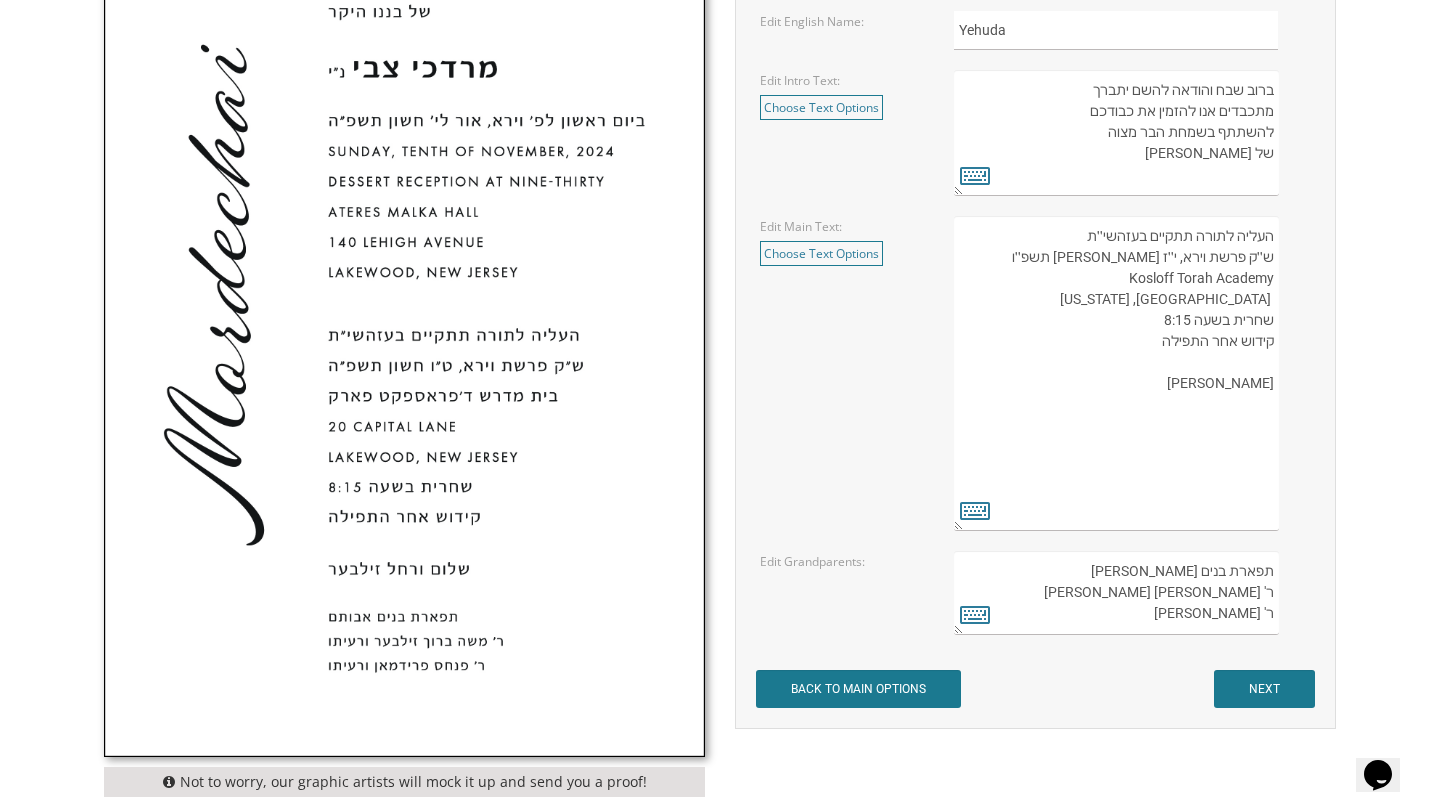 paste on "לום קמנצקי ורעיתו
ר' מיכאל אלימלך בוים ורעיתו
ר׳ שמואל קמנצקי שליטה
ר׳י ישראל מאיר קגן שליטה
ר׳ שלמה ורוזי בוי" 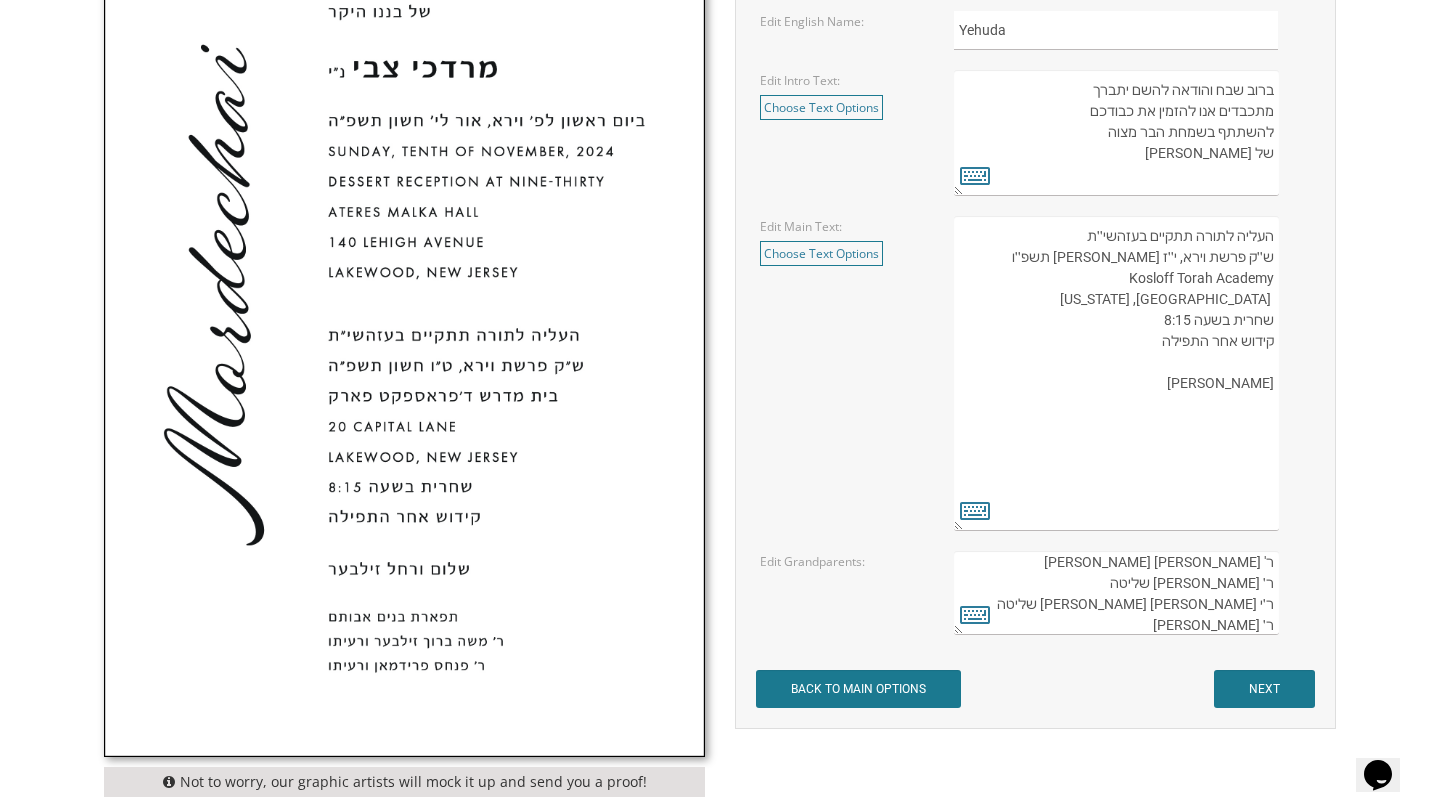 scroll, scrollTop: 0, scrollLeft: 0, axis: both 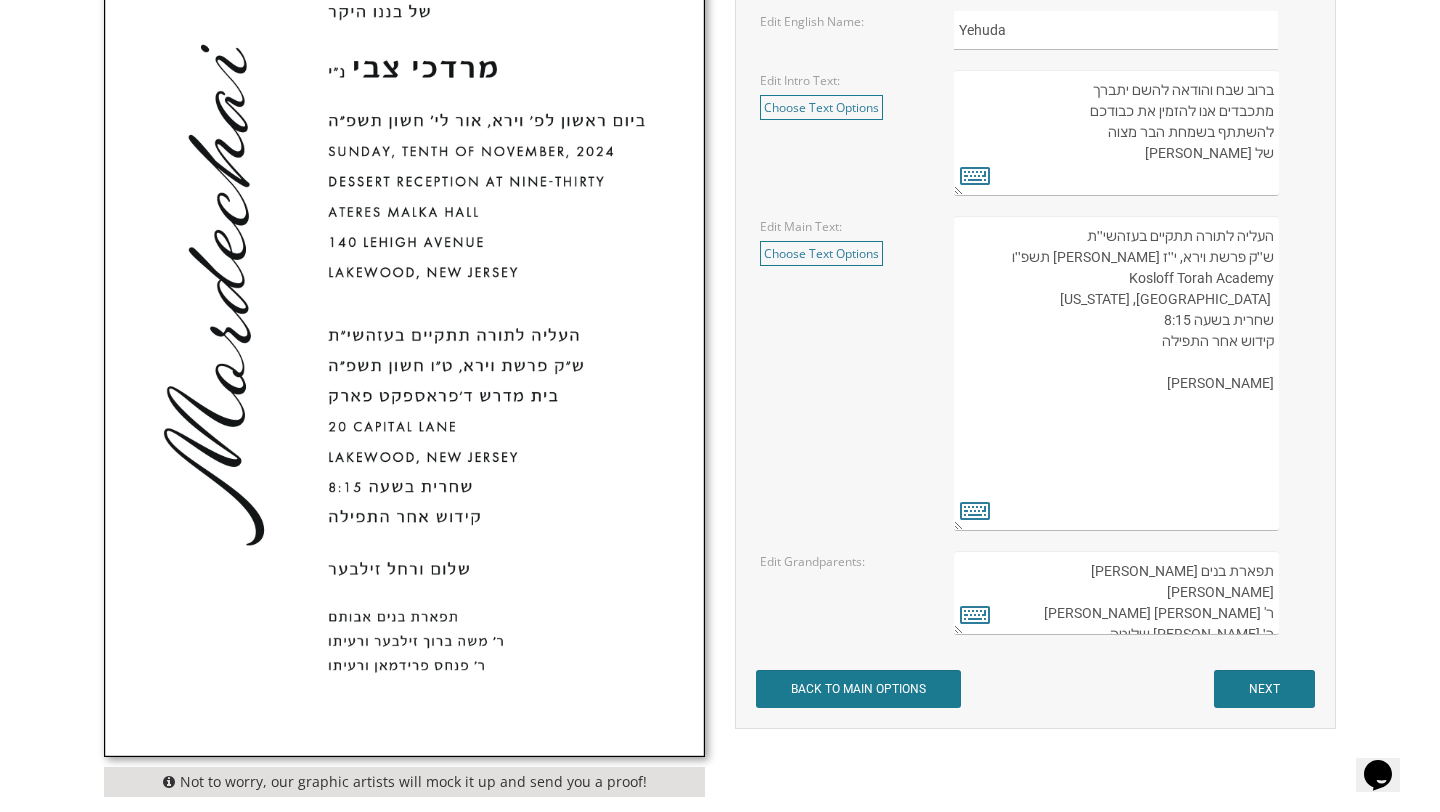 drag, startPoint x: 1262, startPoint y: 589, endPoint x: 1275, endPoint y: 589, distance: 13 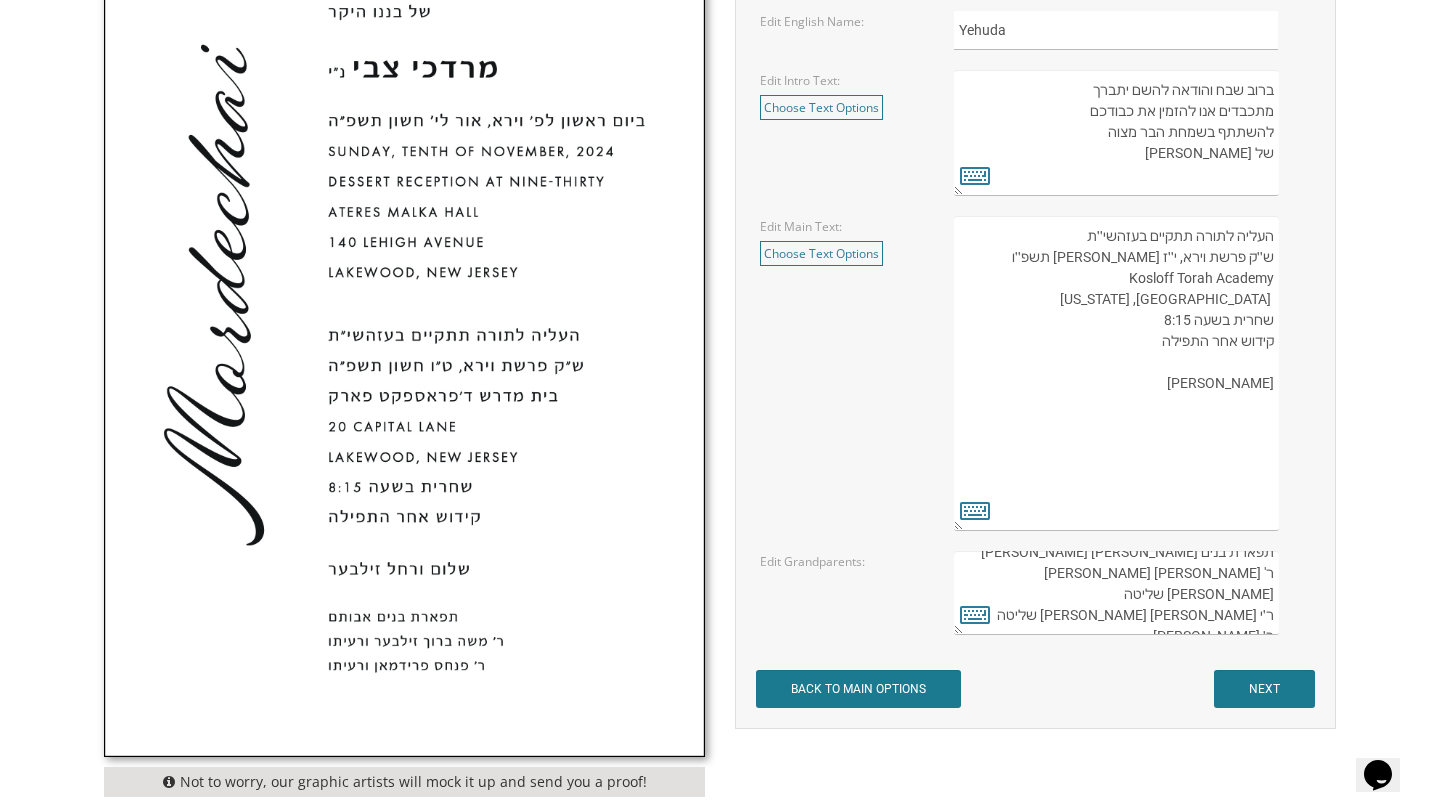 scroll, scrollTop: 25, scrollLeft: 0, axis: vertical 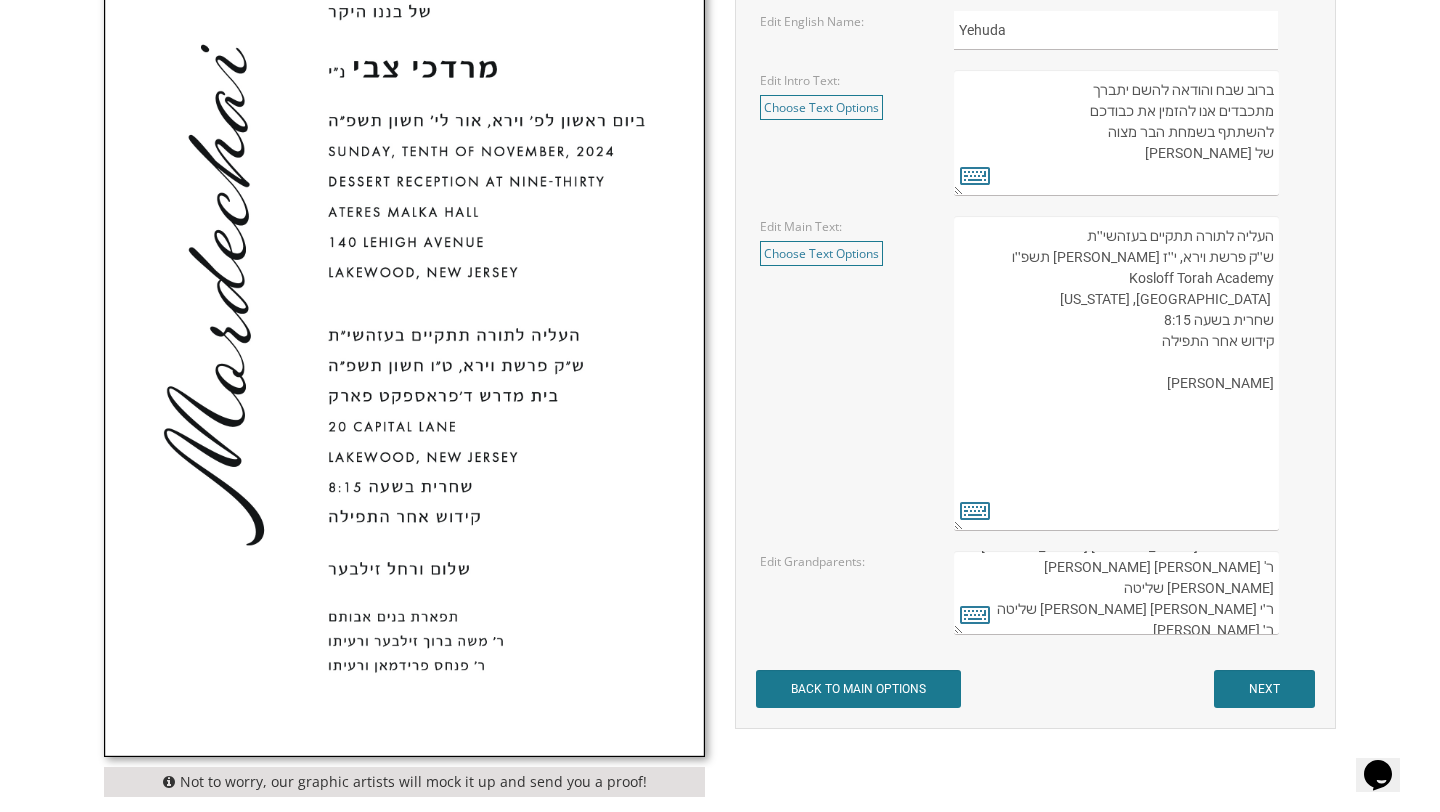 drag, startPoint x: 1272, startPoint y: 592, endPoint x: 1112, endPoint y: 589, distance: 160.02812 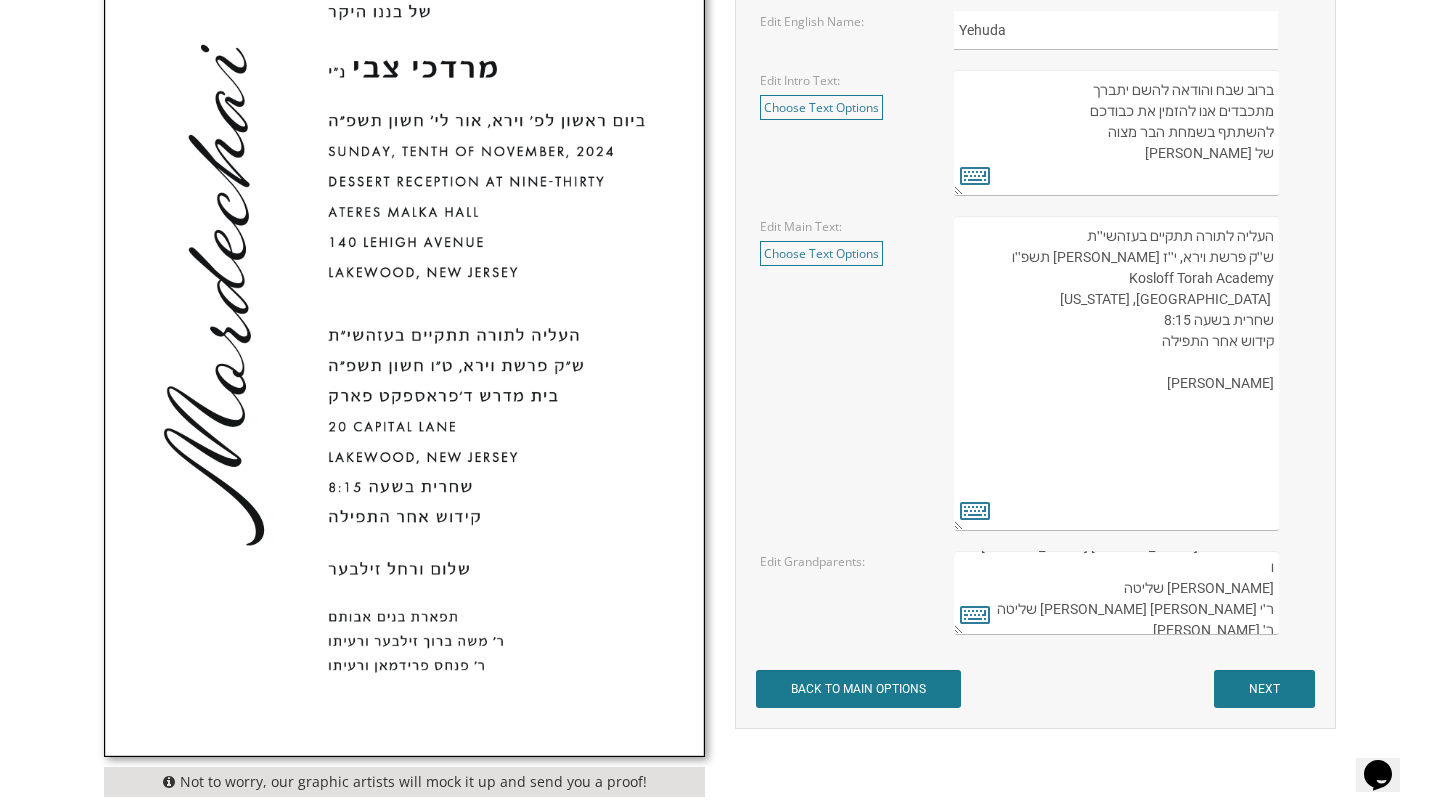 scroll, scrollTop: 0, scrollLeft: 0, axis: both 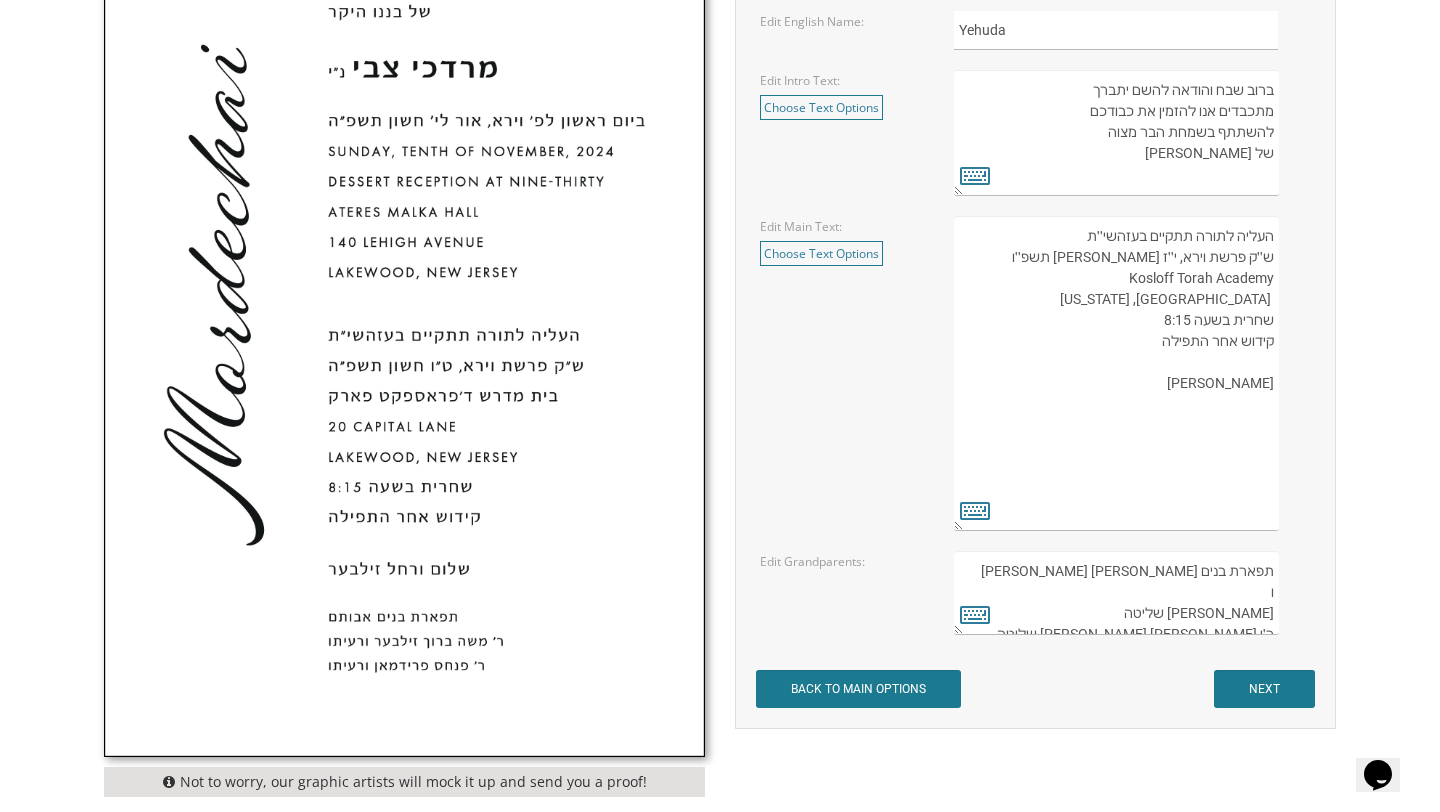 click on "תפארת בנים אבותם
ר' משה ברוך זילבער ורעיתו
ר' פנחס פרידמאן ורעיתו" at bounding box center (1116, 593) 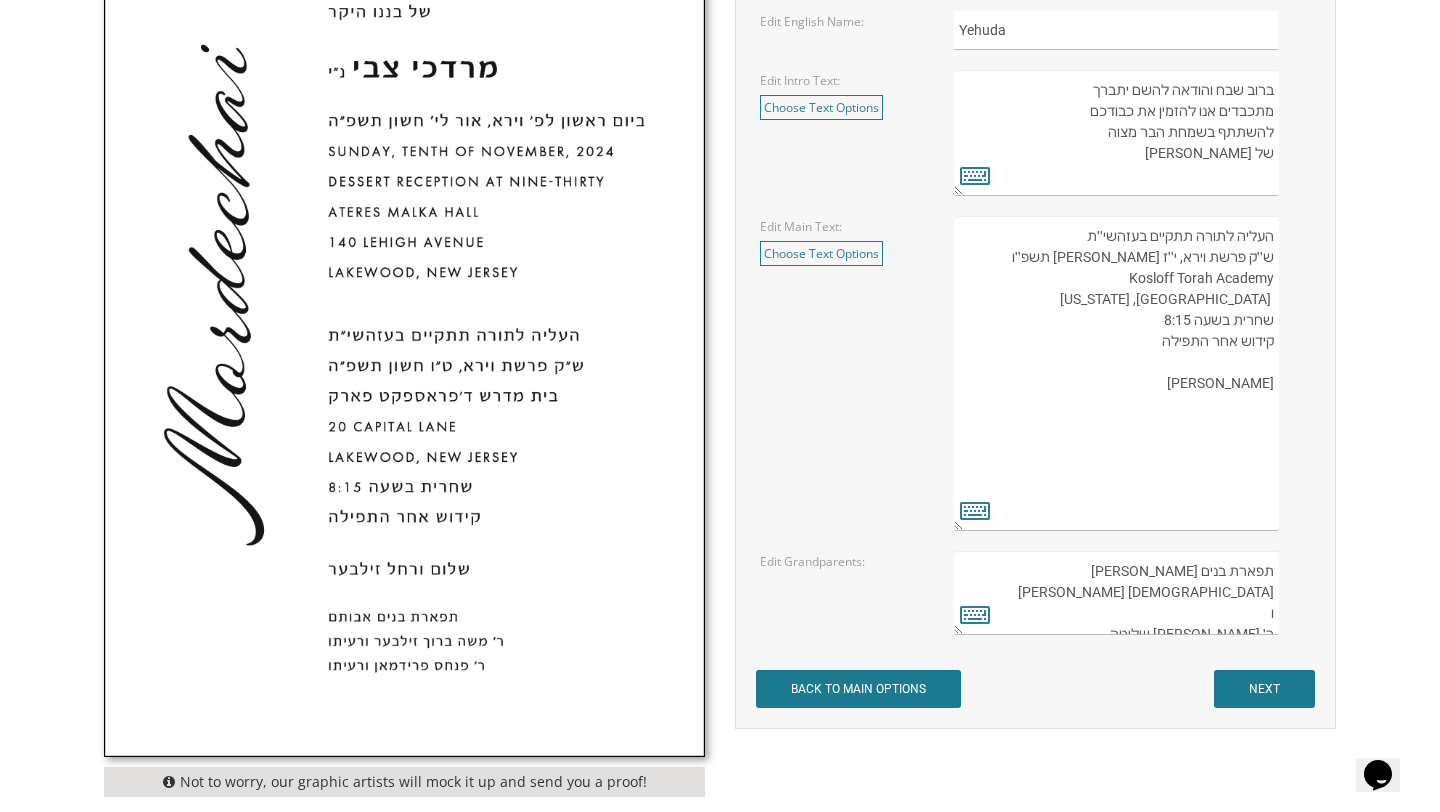 paste on "ר' מיכאל אלימלך בוים ורעית" 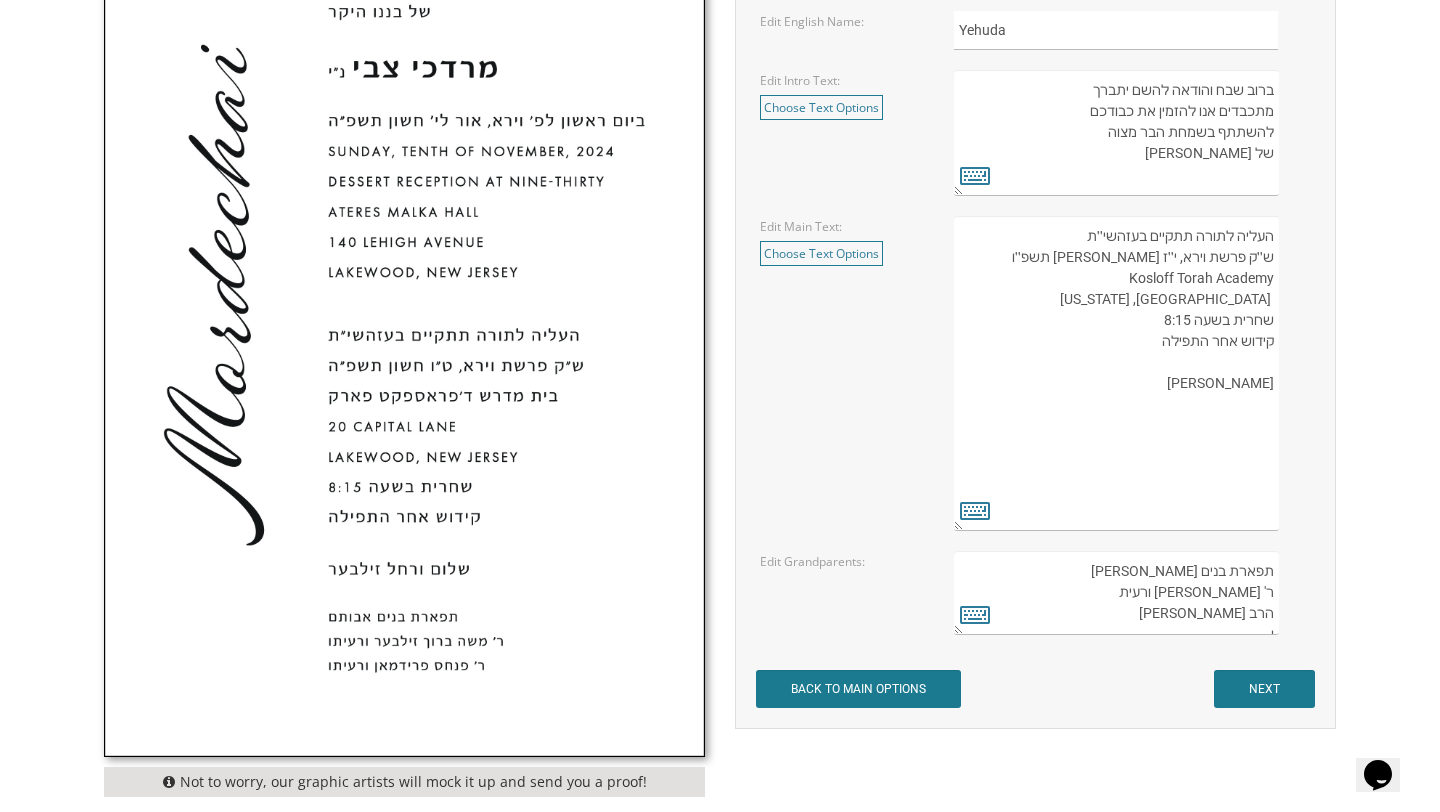 click on "תפארת בנים אבותם
ר' משה ברוך זילבער ורעיתו
ר' פנחס פרידמאן ורעיתו" at bounding box center [1116, 593] 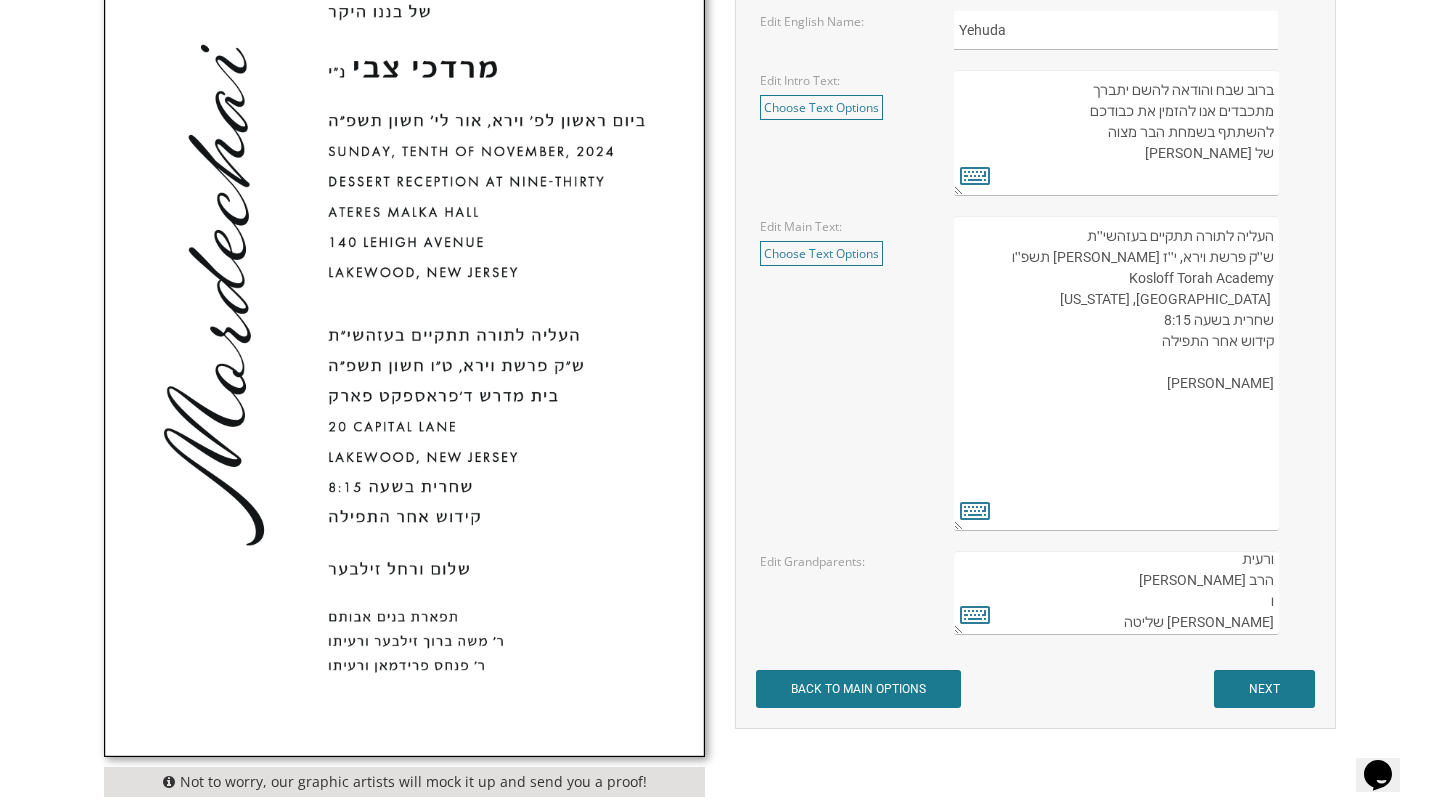 scroll, scrollTop: 35, scrollLeft: 0, axis: vertical 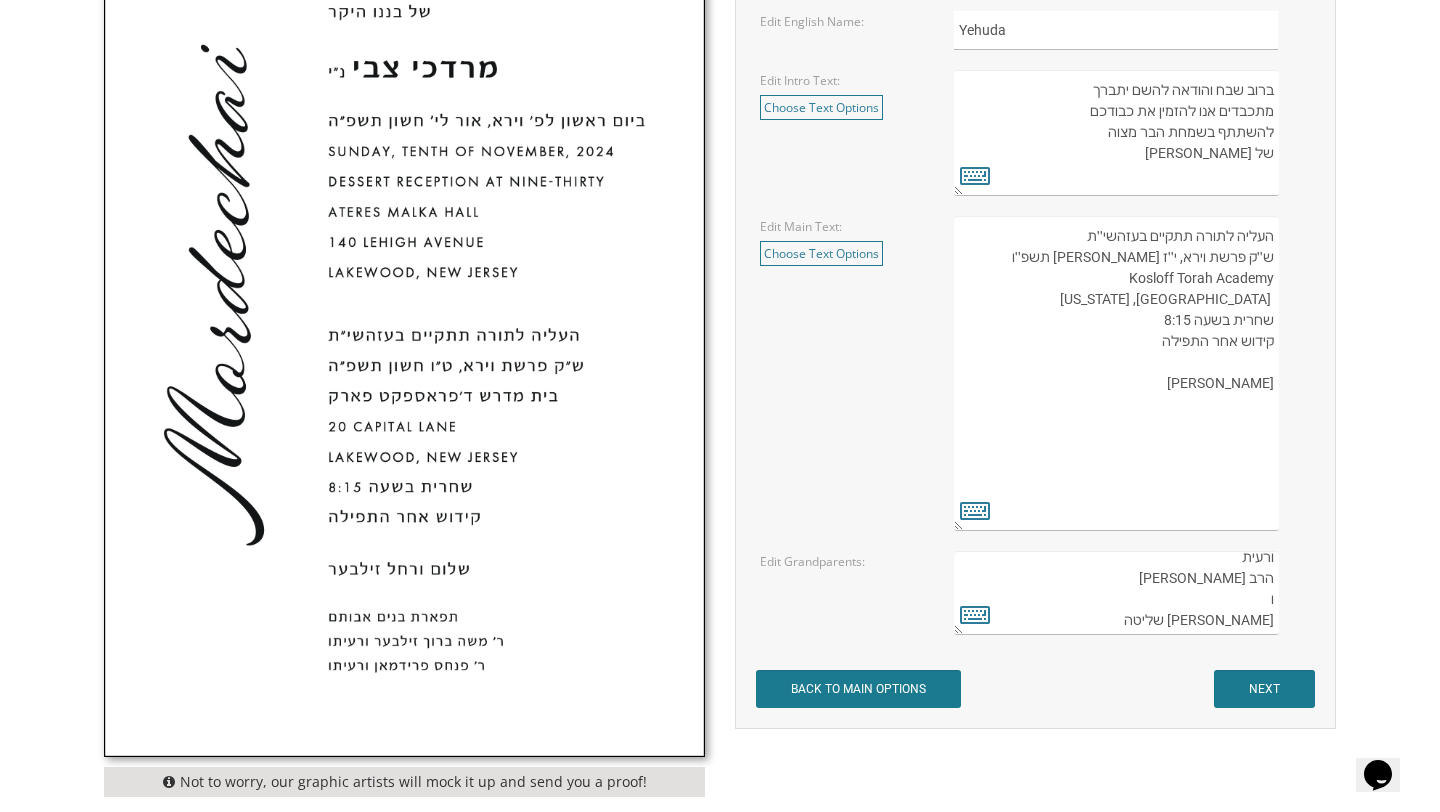 click on "תפארת בנים אבותם
ר' משה ברוך זילבער ורעיתו
ר' פנחס פרידמאן ורעיתו" at bounding box center (1116, 593) 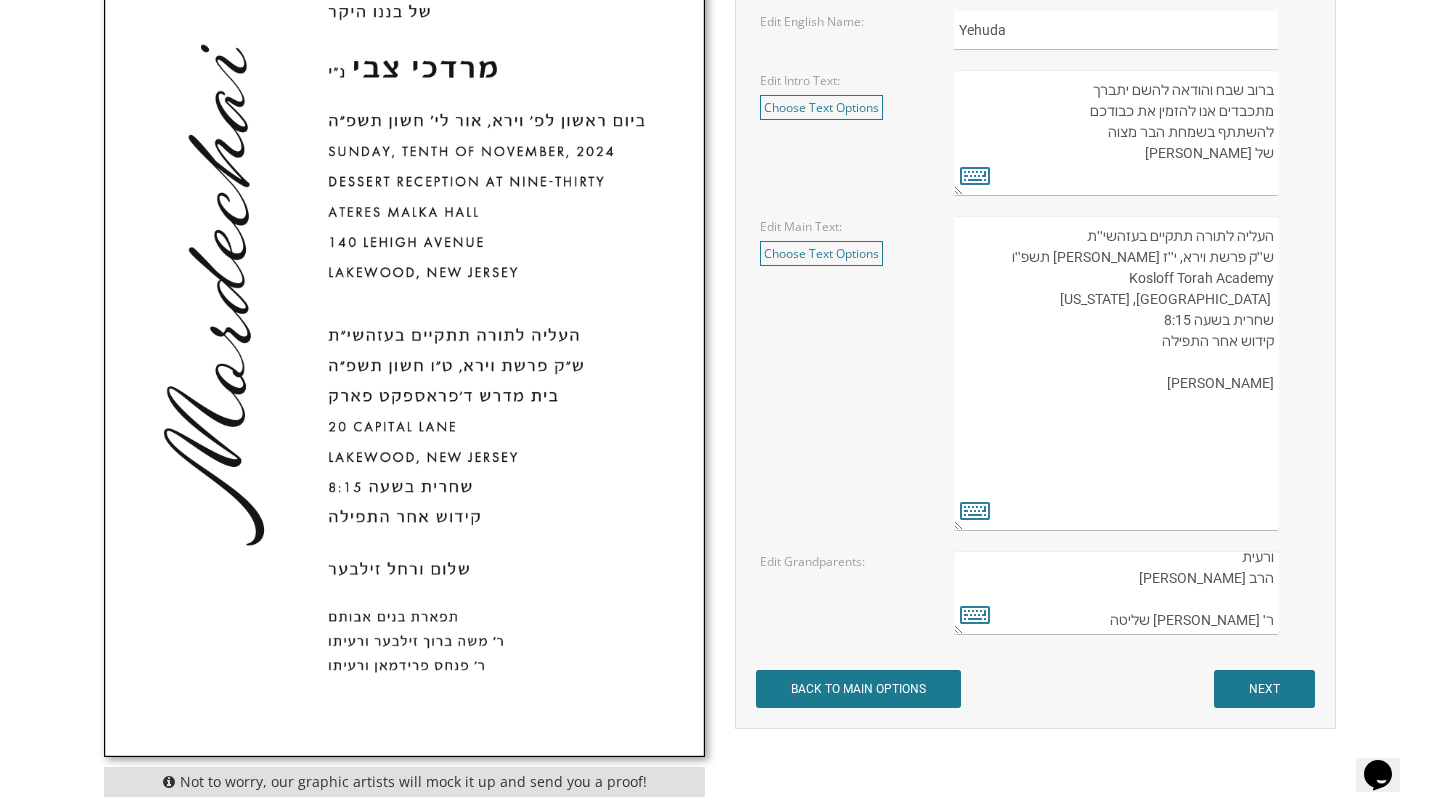 scroll, scrollTop: 61, scrollLeft: 0, axis: vertical 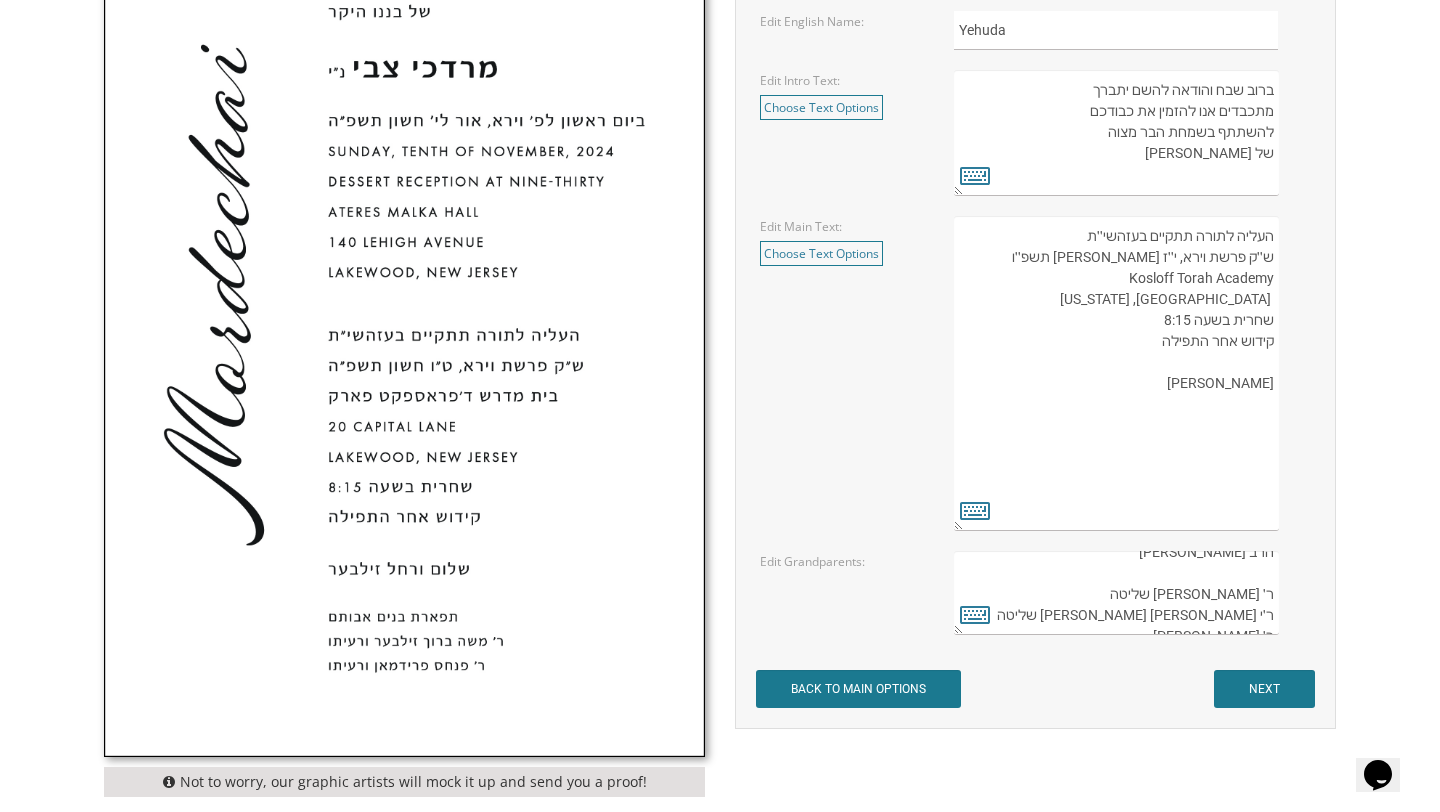 drag, startPoint x: 1171, startPoint y: 596, endPoint x: 1132, endPoint y: 598, distance: 39.051247 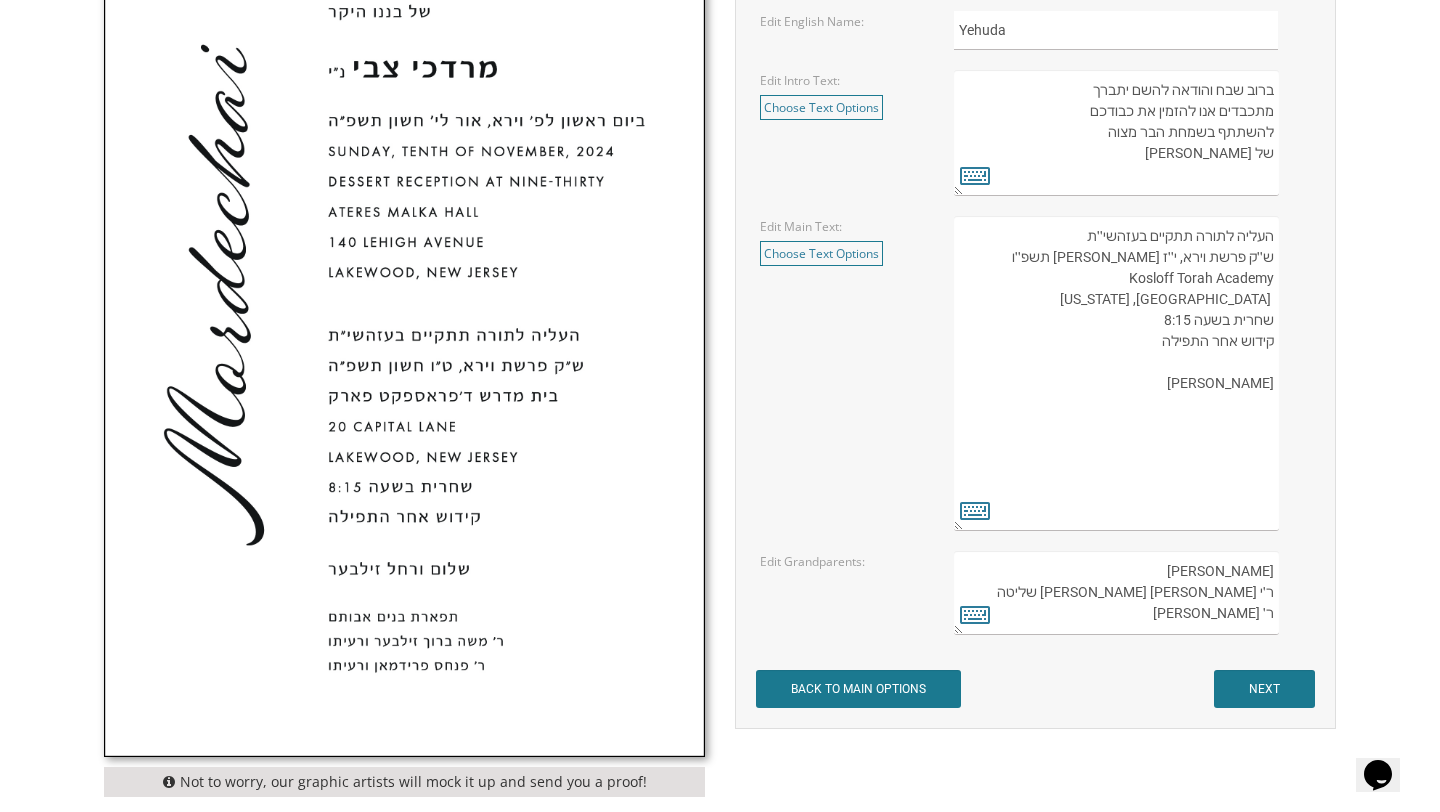 scroll, scrollTop: 81, scrollLeft: 0, axis: vertical 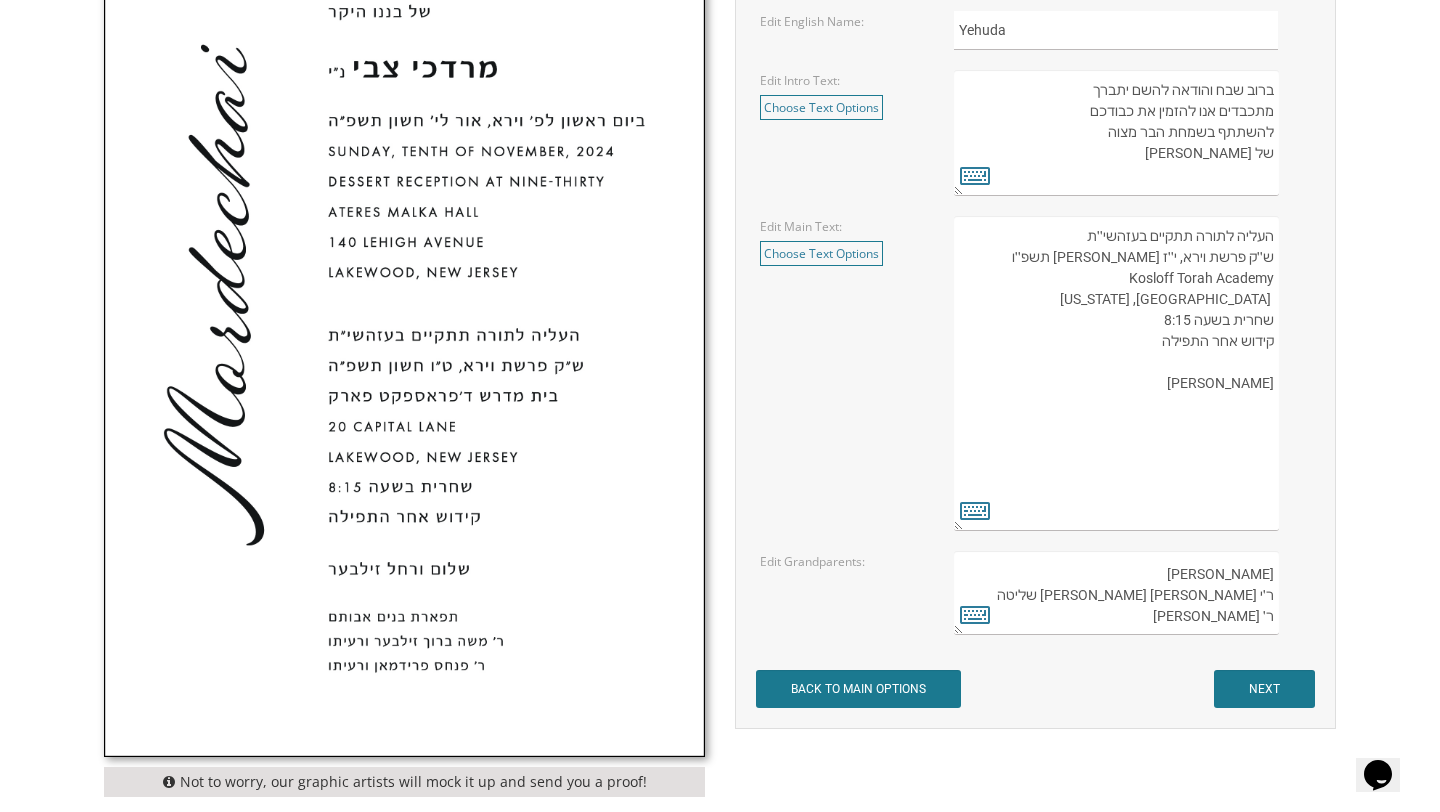 drag, startPoint x: 1170, startPoint y: 577, endPoint x: 1131, endPoint y: 577, distance: 39 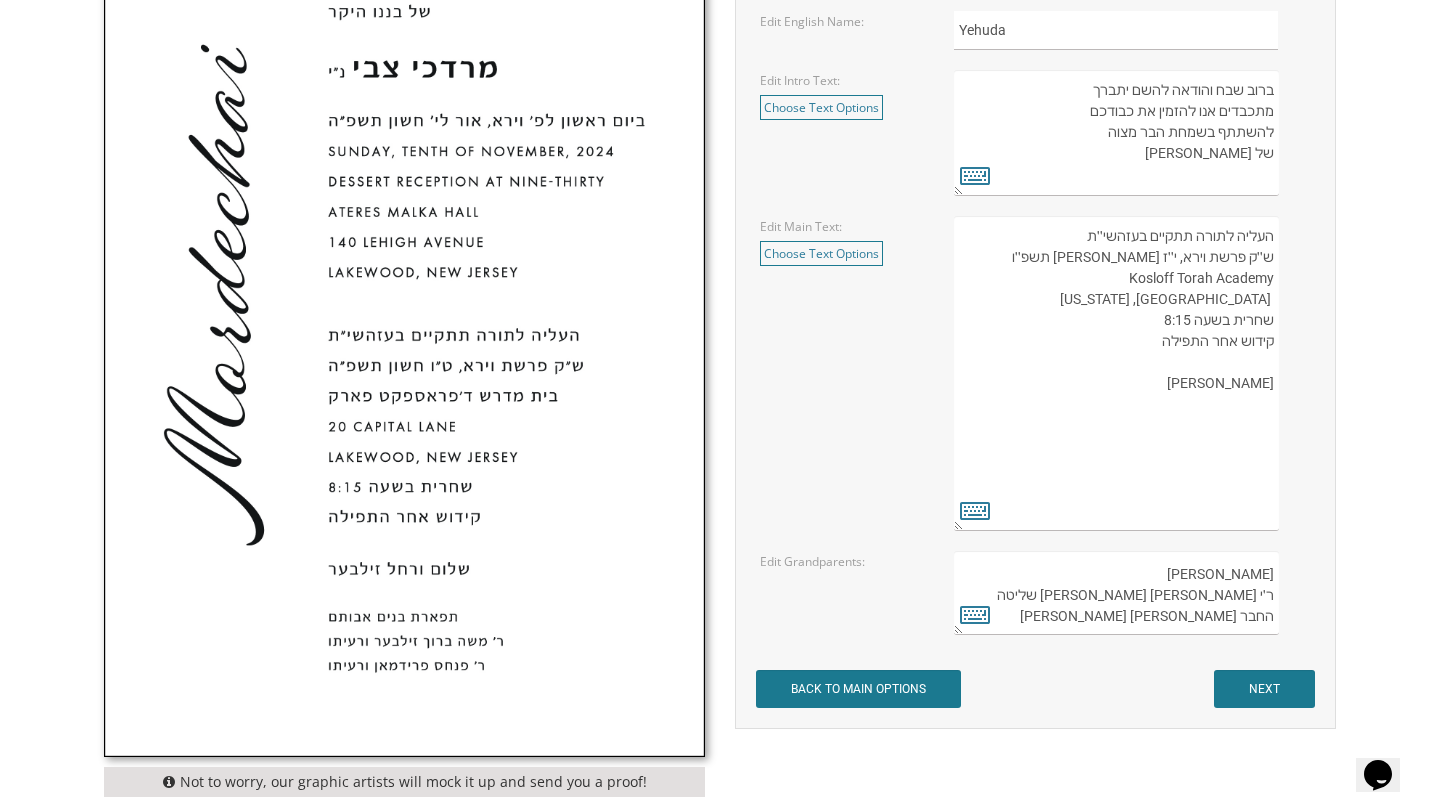 drag, startPoint x: 1158, startPoint y: 595, endPoint x: 1121, endPoint y: 595, distance: 37 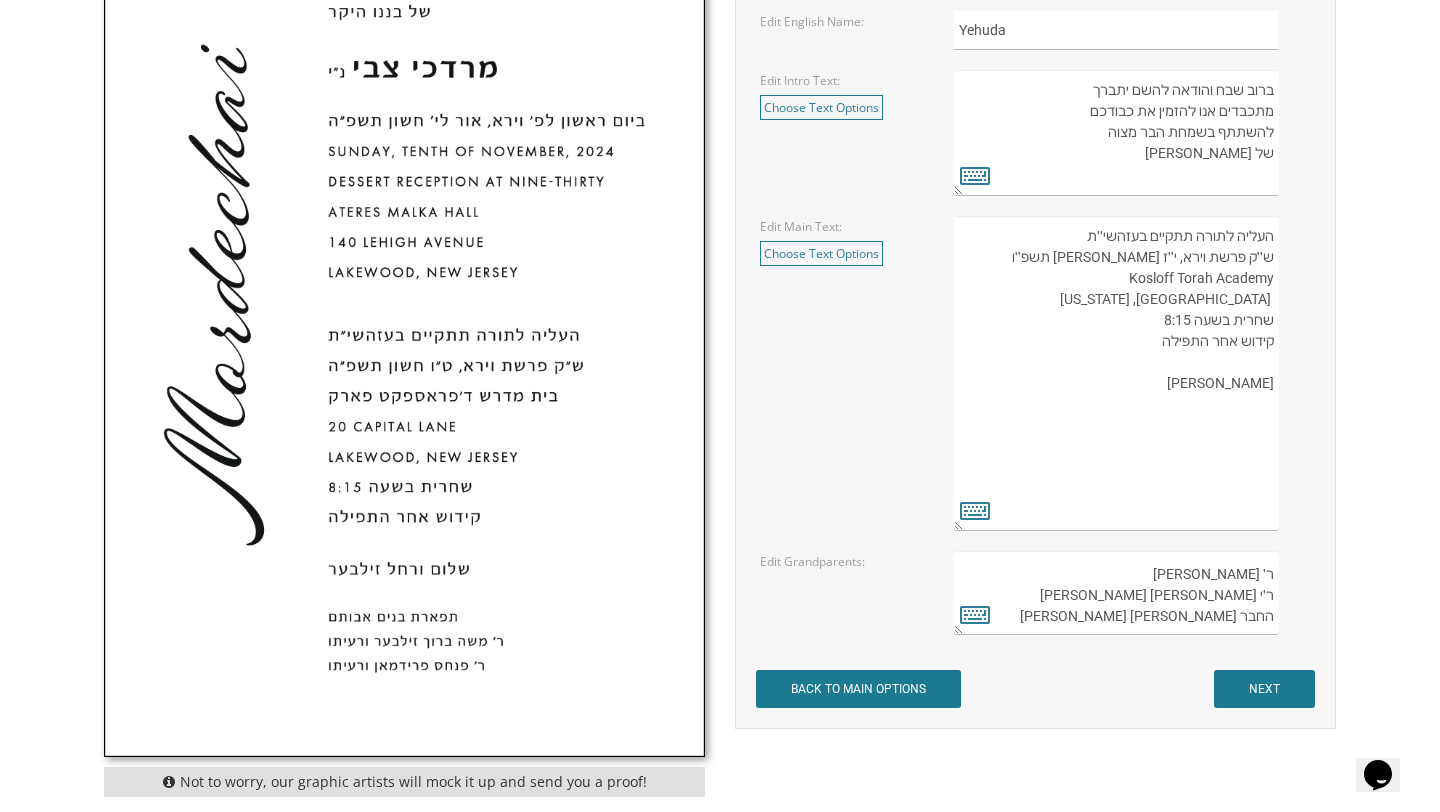 drag, startPoint x: 1088, startPoint y: 616, endPoint x: 1282, endPoint y: 623, distance: 194.12625 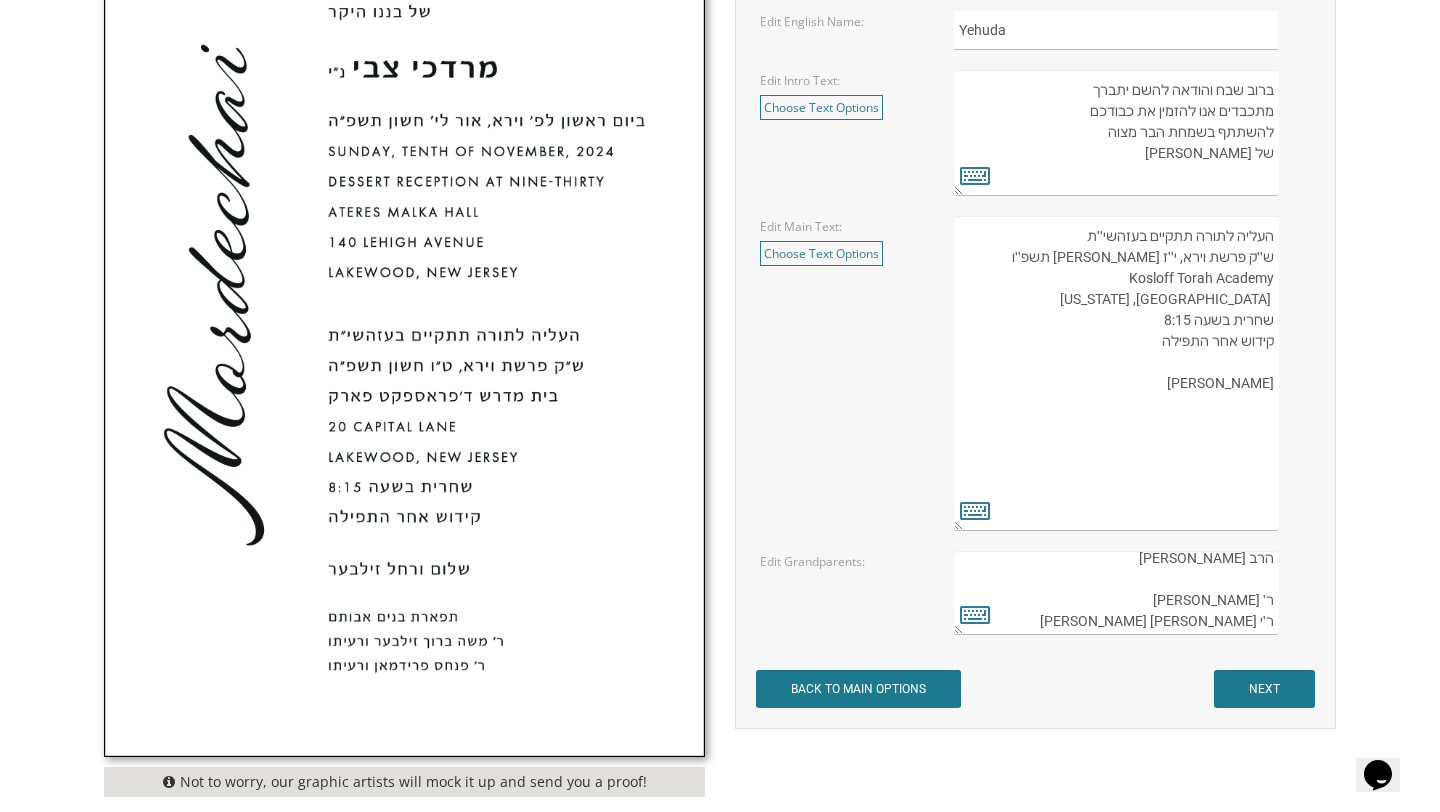 scroll, scrollTop: 57, scrollLeft: 0, axis: vertical 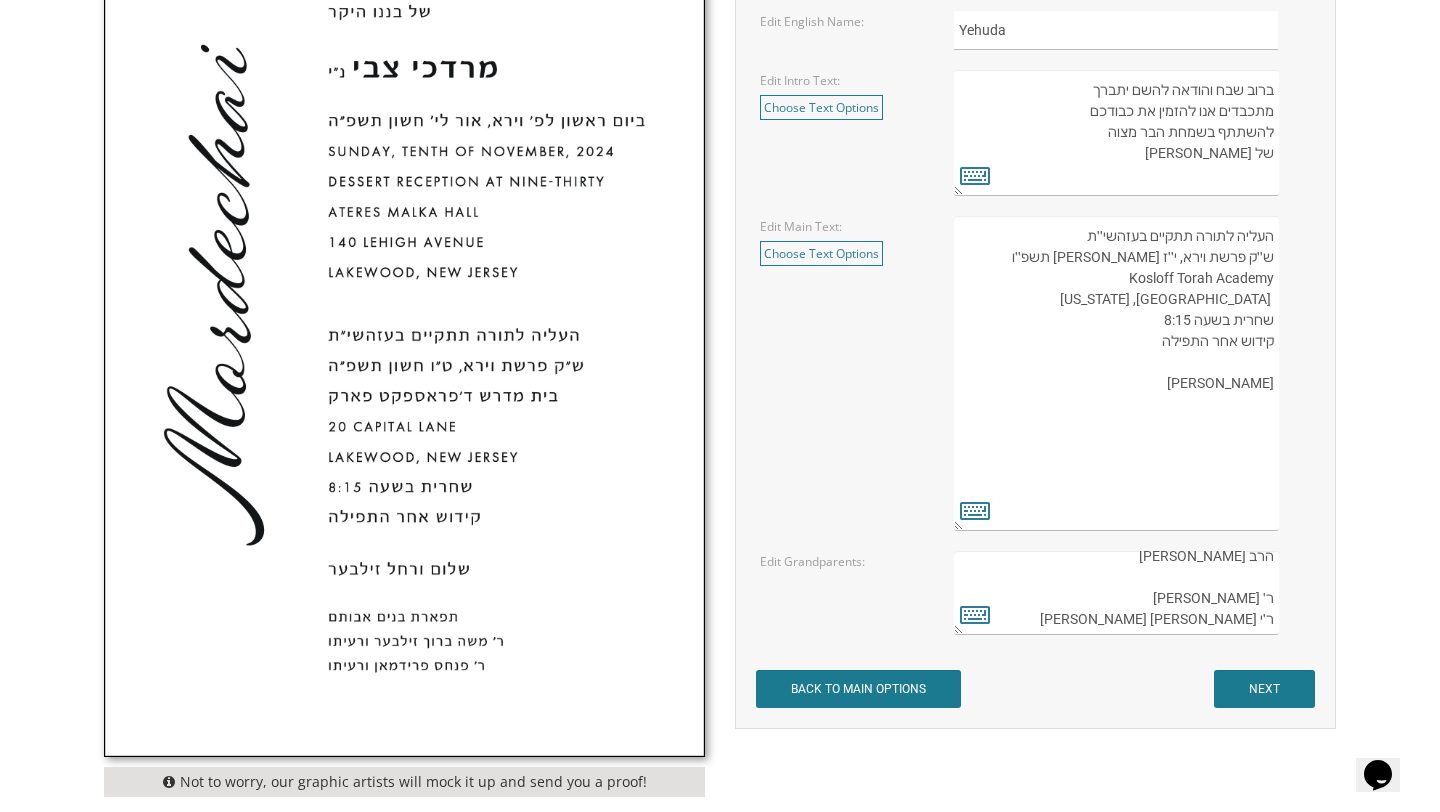 drag, startPoint x: 1266, startPoint y: 599, endPoint x: 1278, endPoint y: 599, distance: 12 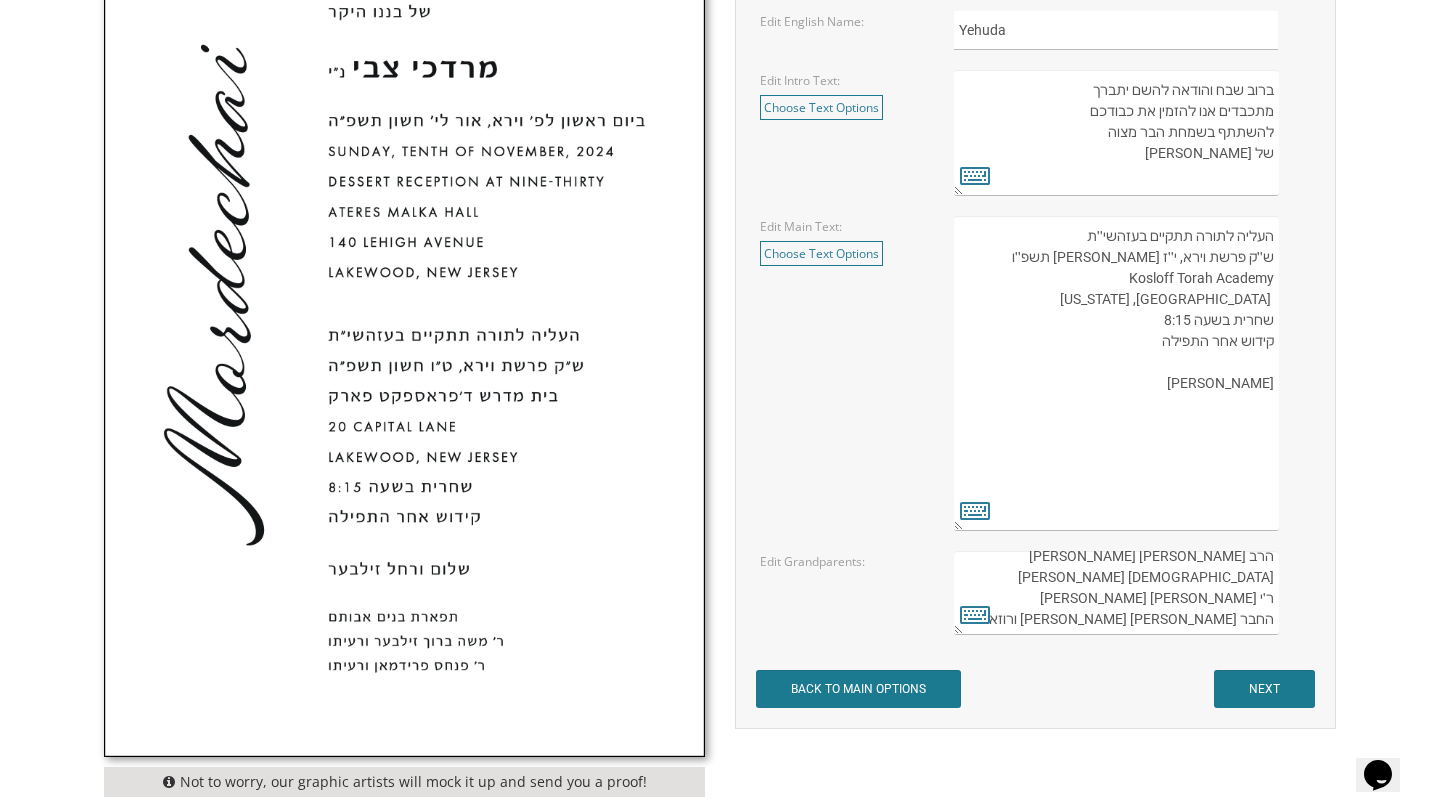 click on "תפארת בנים אבותם
ר' משה ברוך זילבער ורעיתו
ר' פנחס פרידמאן ורעיתו" at bounding box center [1116, 593] 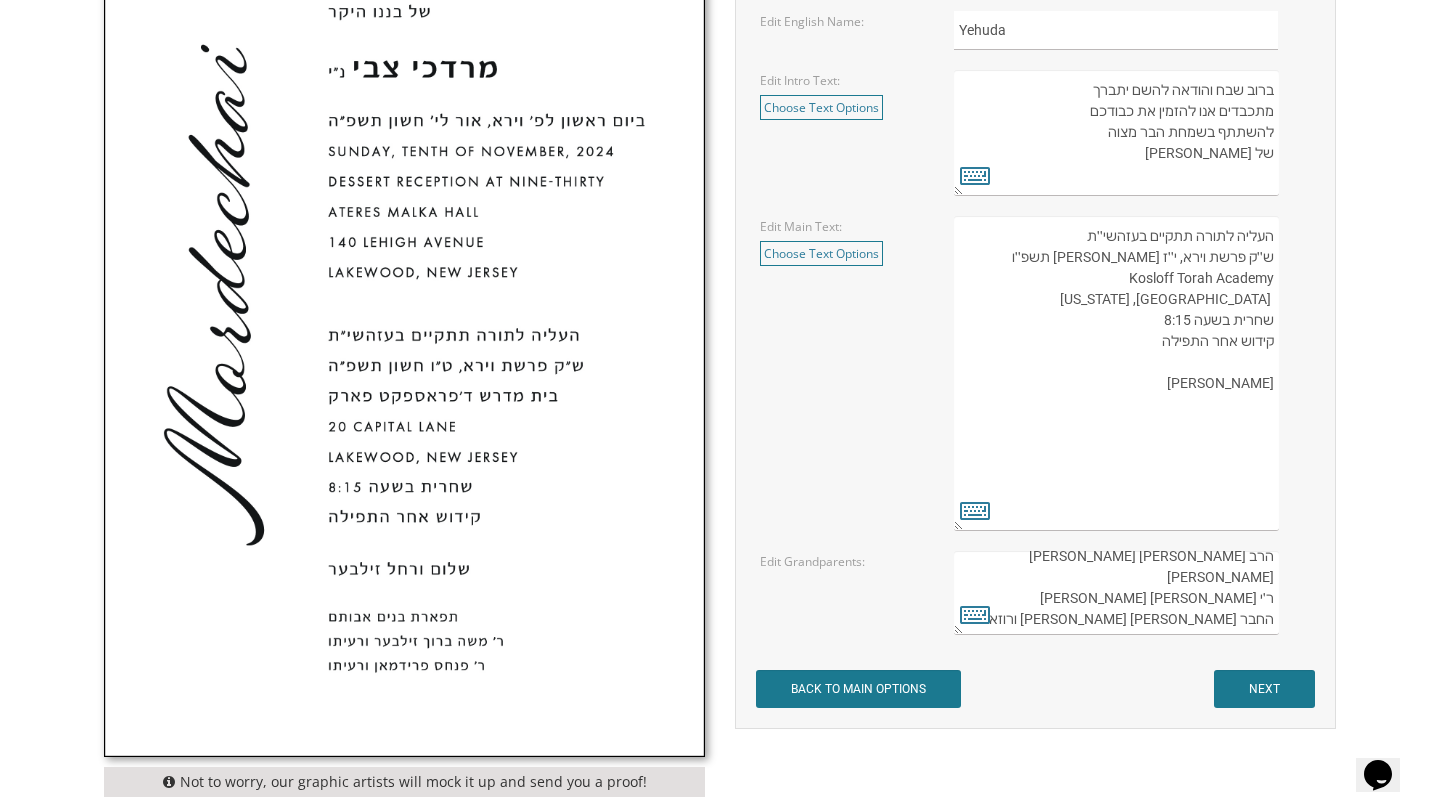 drag, startPoint x: 1261, startPoint y: 597, endPoint x: 1280, endPoint y: 597, distance: 19 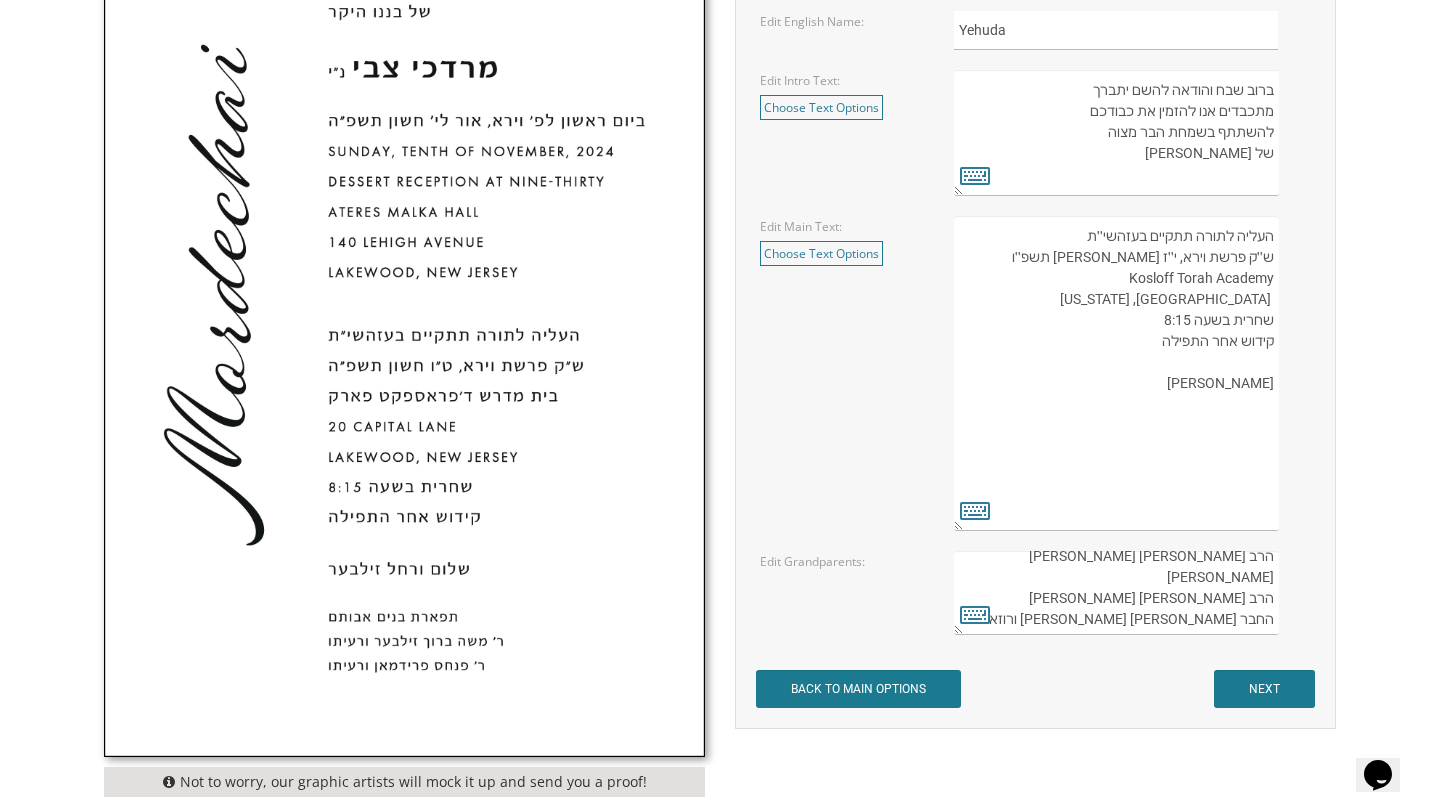 scroll, scrollTop: 63, scrollLeft: 0, axis: vertical 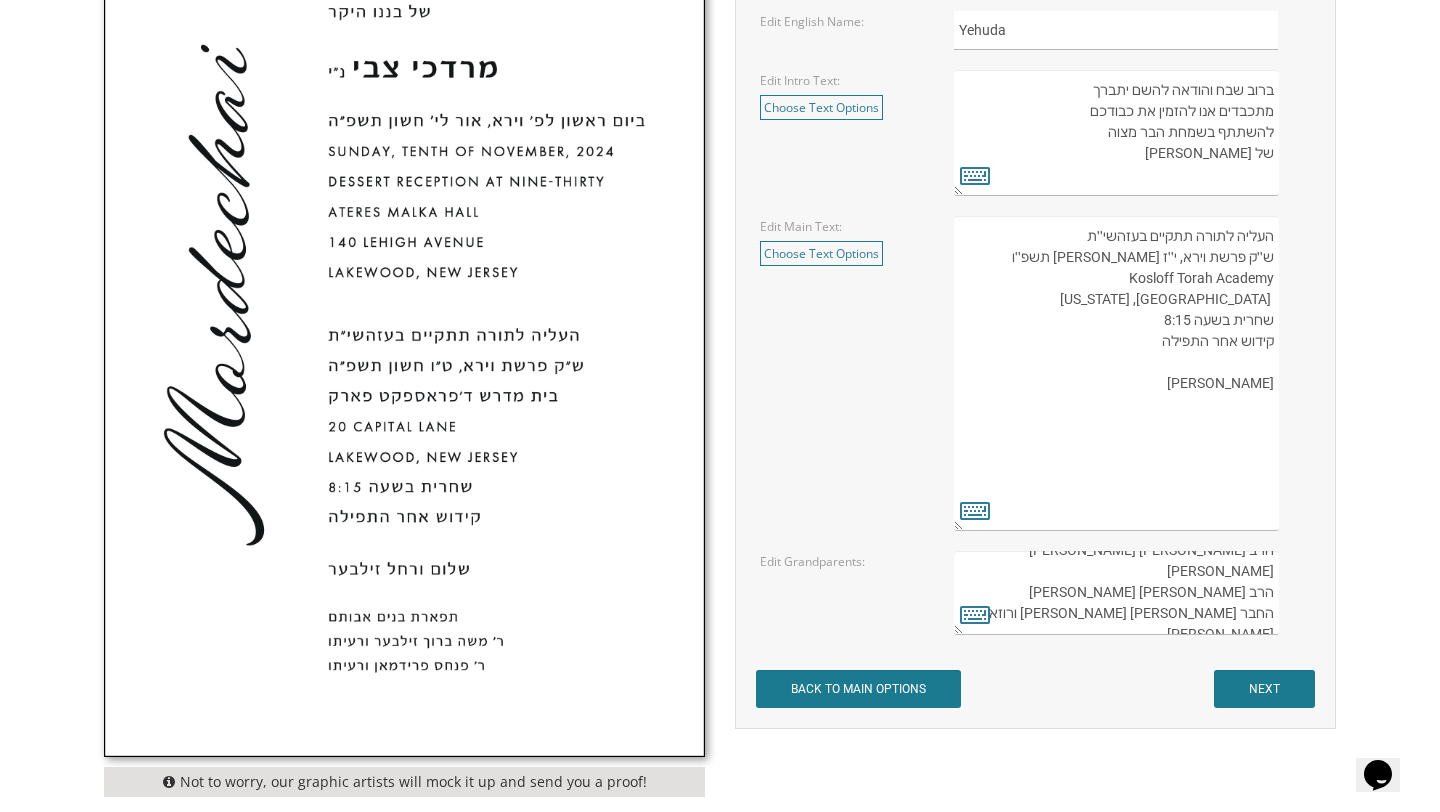 drag, startPoint x: 1168, startPoint y: 619, endPoint x: 1142, endPoint y: 620, distance: 26.019224 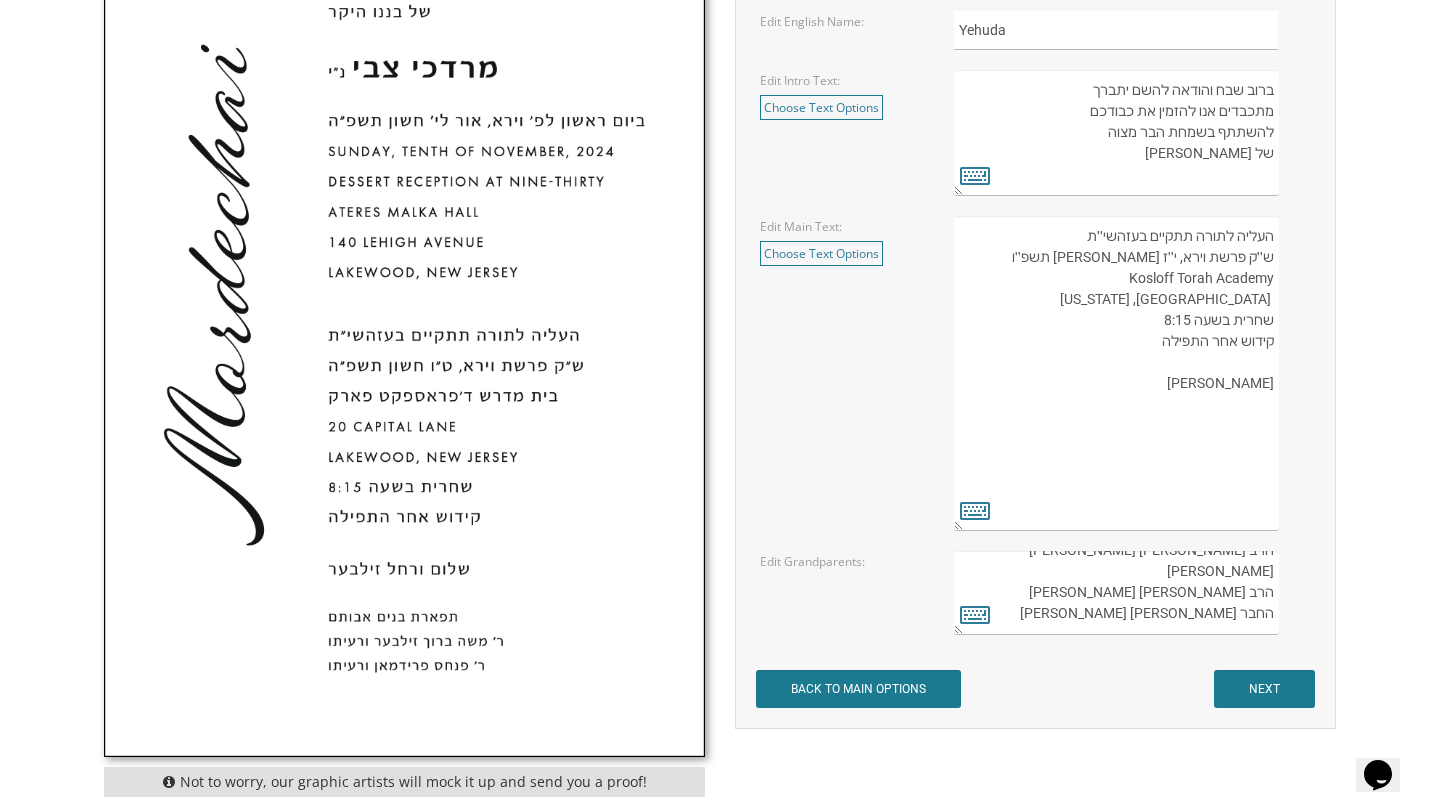 click on "תפארת בנים אבותם
ר' משה ברוך זילבער ורעיתו
ר' פנחס פרידמאן ורעיתו" at bounding box center (1116, 593) 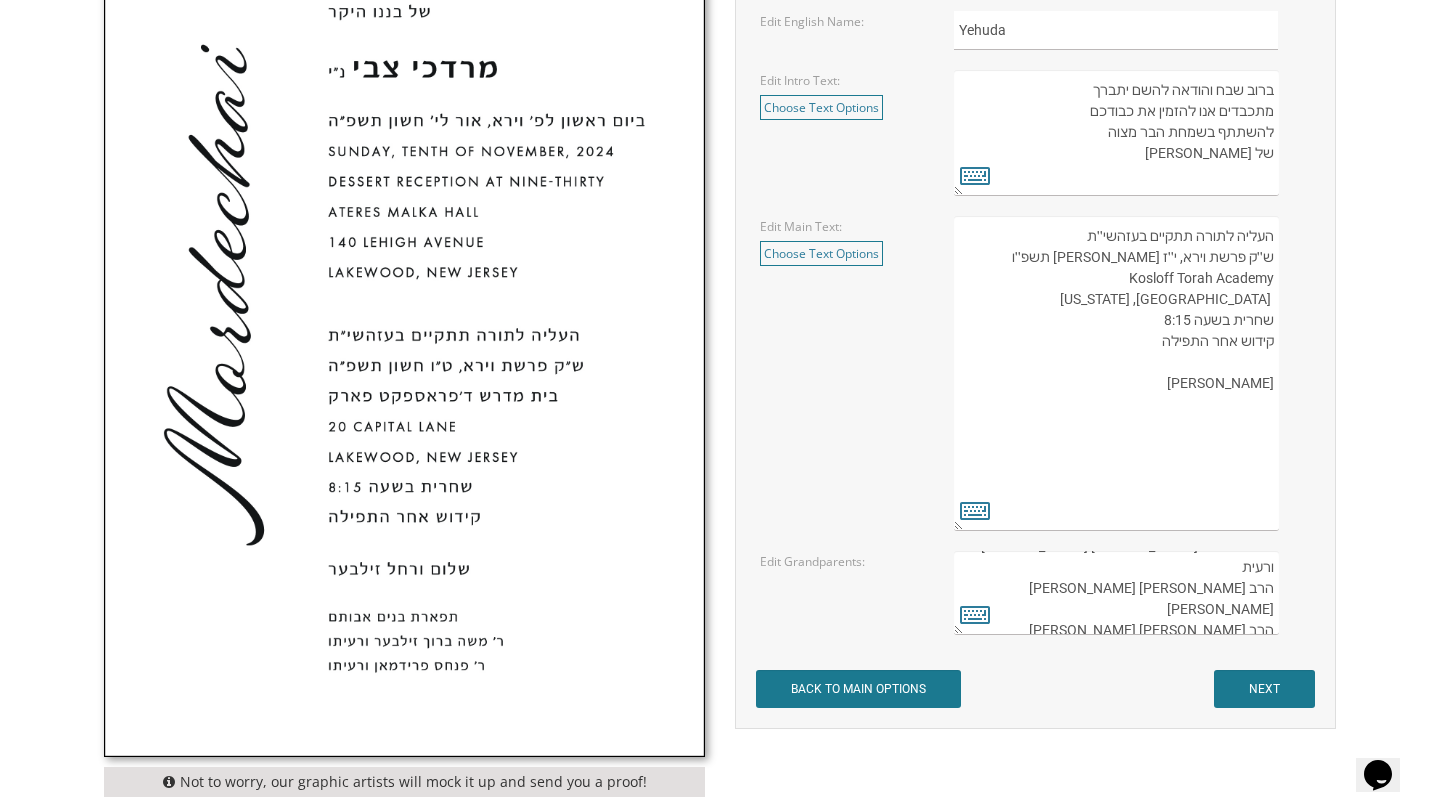 scroll, scrollTop: 0, scrollLeft: 0, axis: both 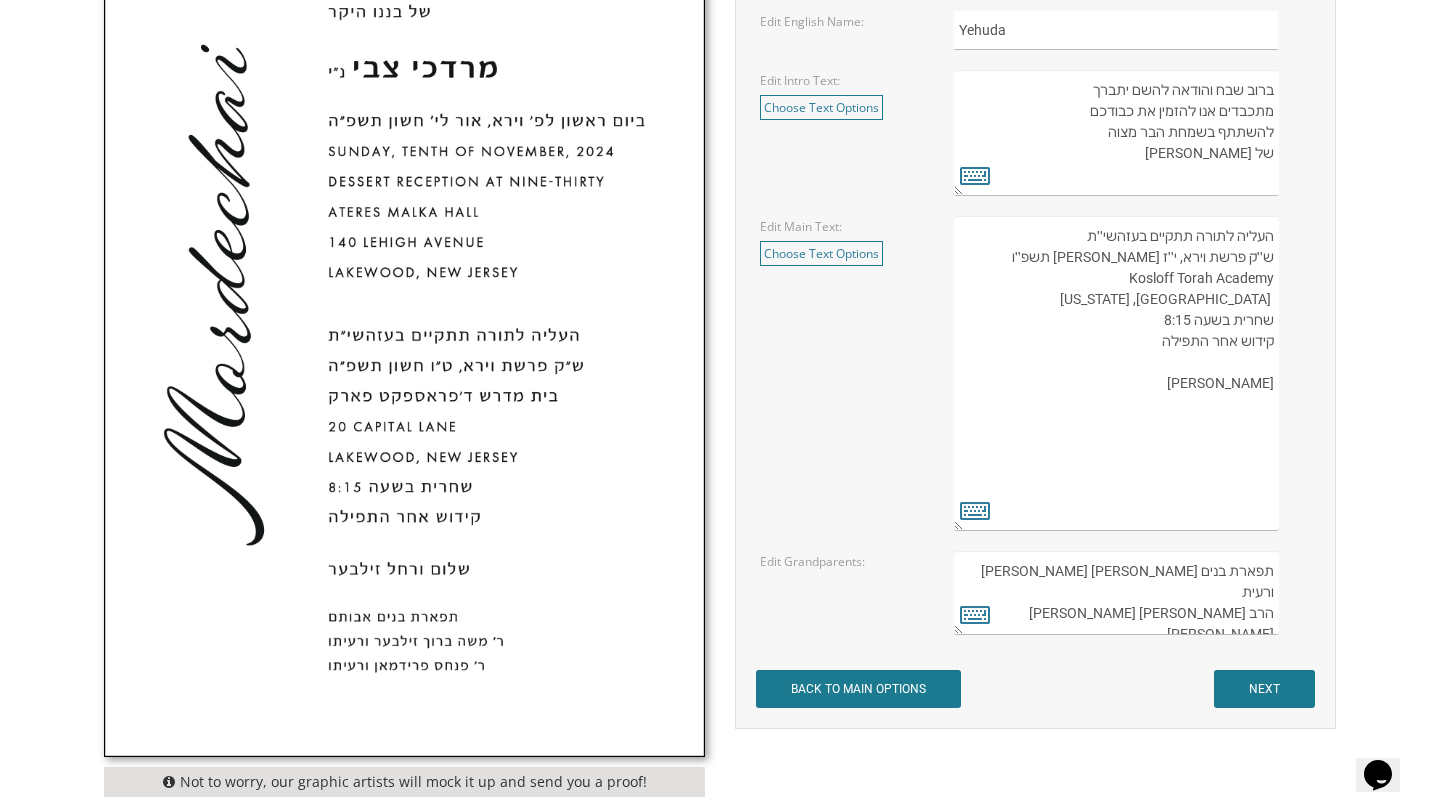 click on "תפארת בנים אבותם
ר' משה ברוך זילבער ורעיתו
ר' פנחס פרידמאן ורעיתו" at bounding box center (1116, 593) 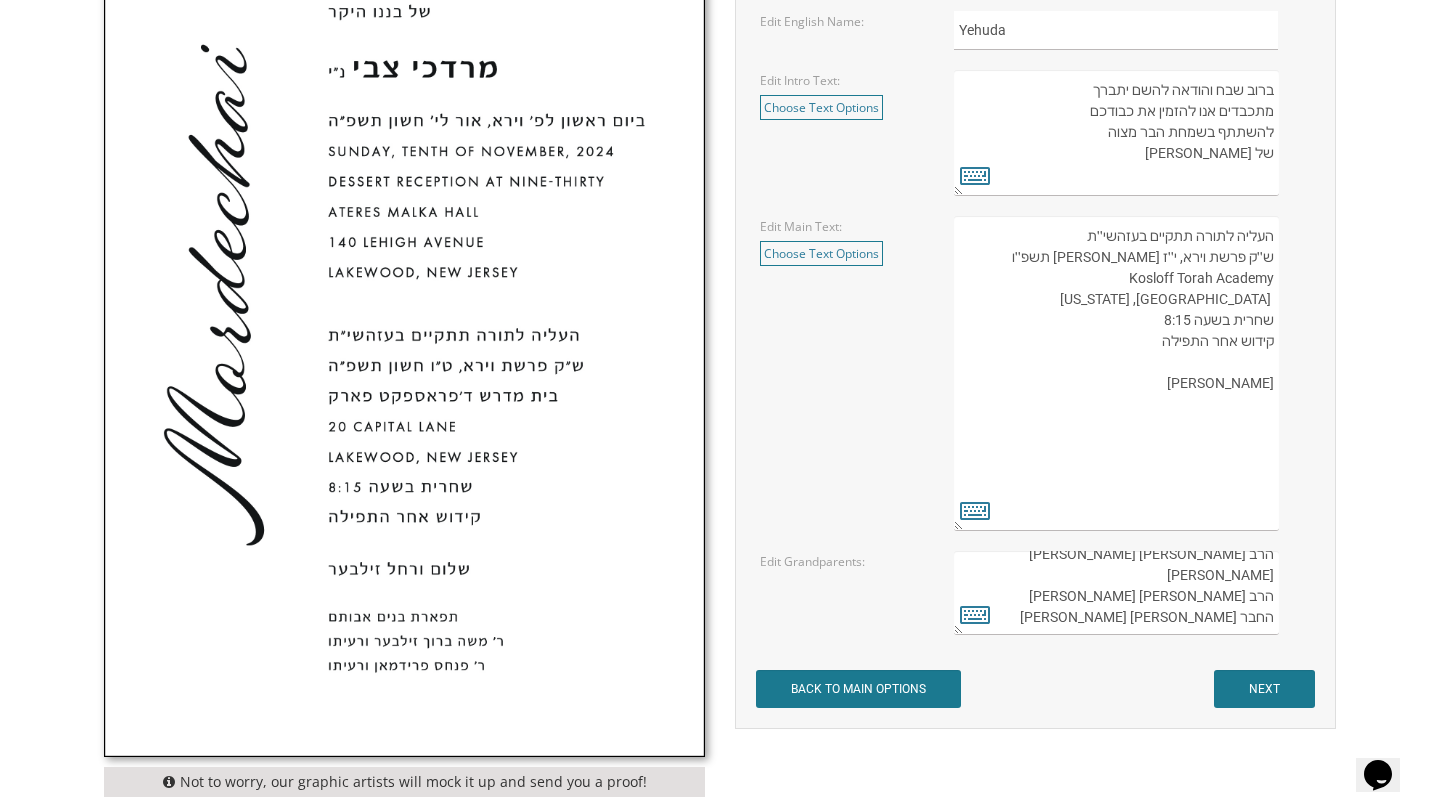 scroll, scrollTop: 63, scrollLeft: 0, axis: vertical 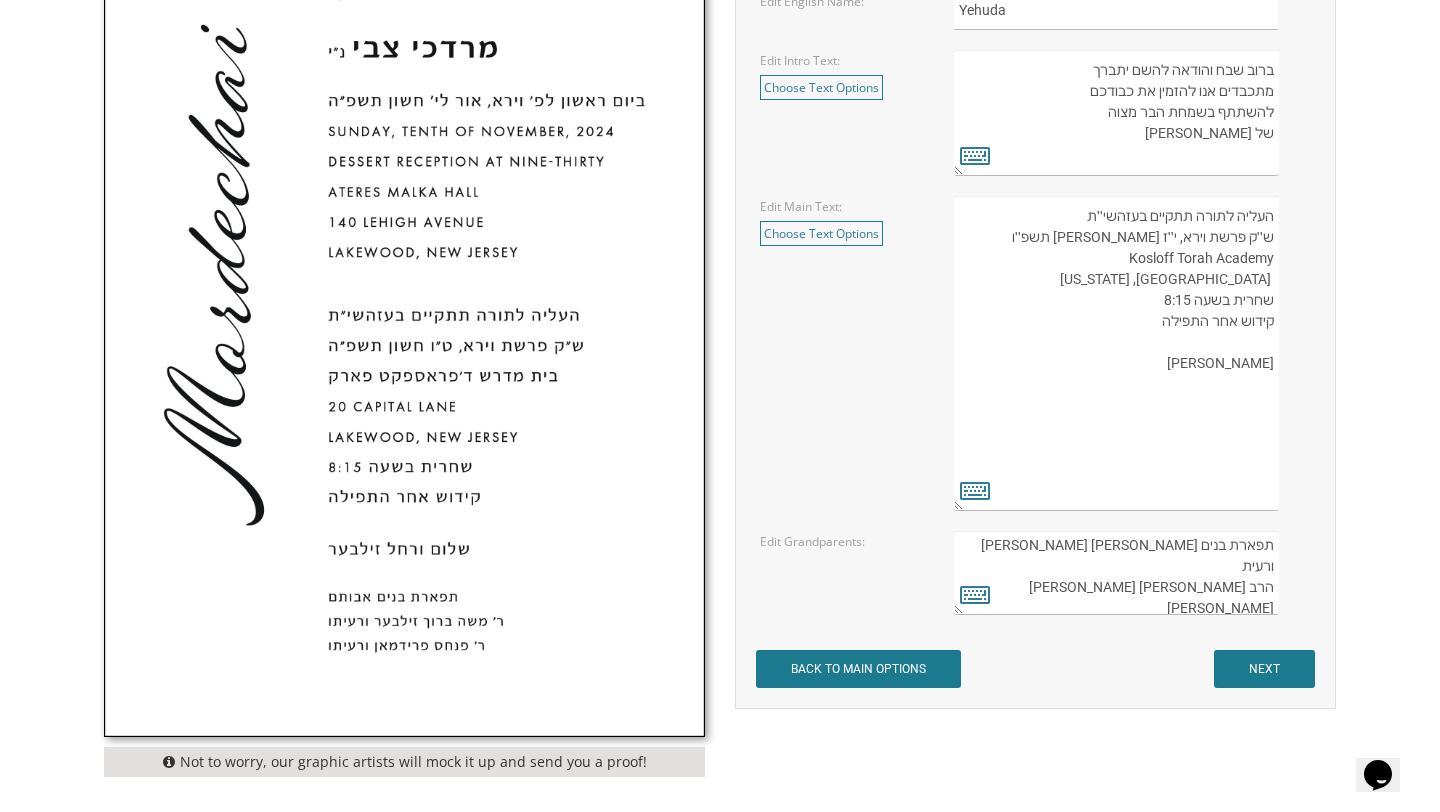 click on "תפארת בנים אבותם
ר' משה ברוך זילבער ורעיתו
ר' פנחס פרידמאן ורעיתו" at bounding box center [1116, 573] 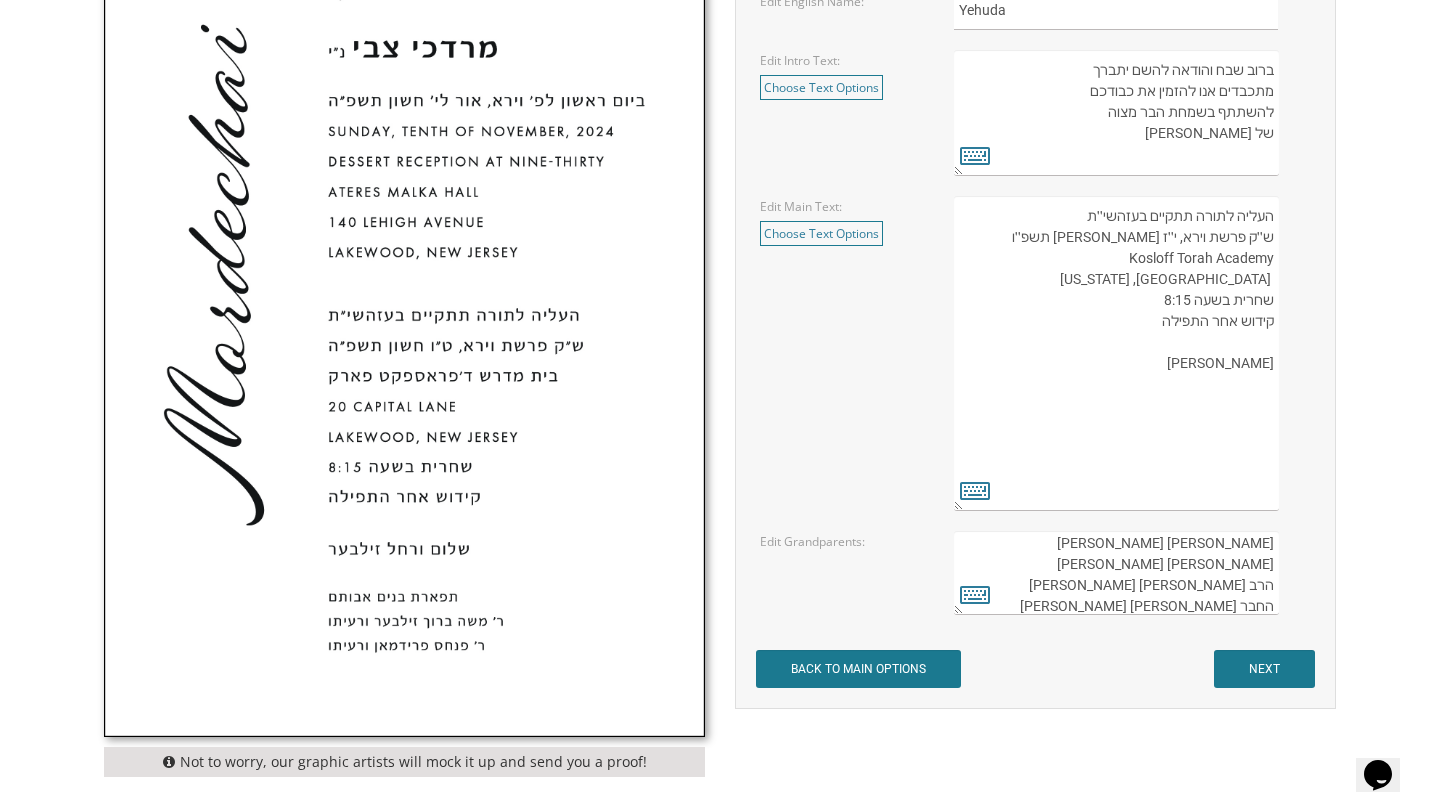 scroll, scrollTop: 0, scrollLeft: 0, axis: both 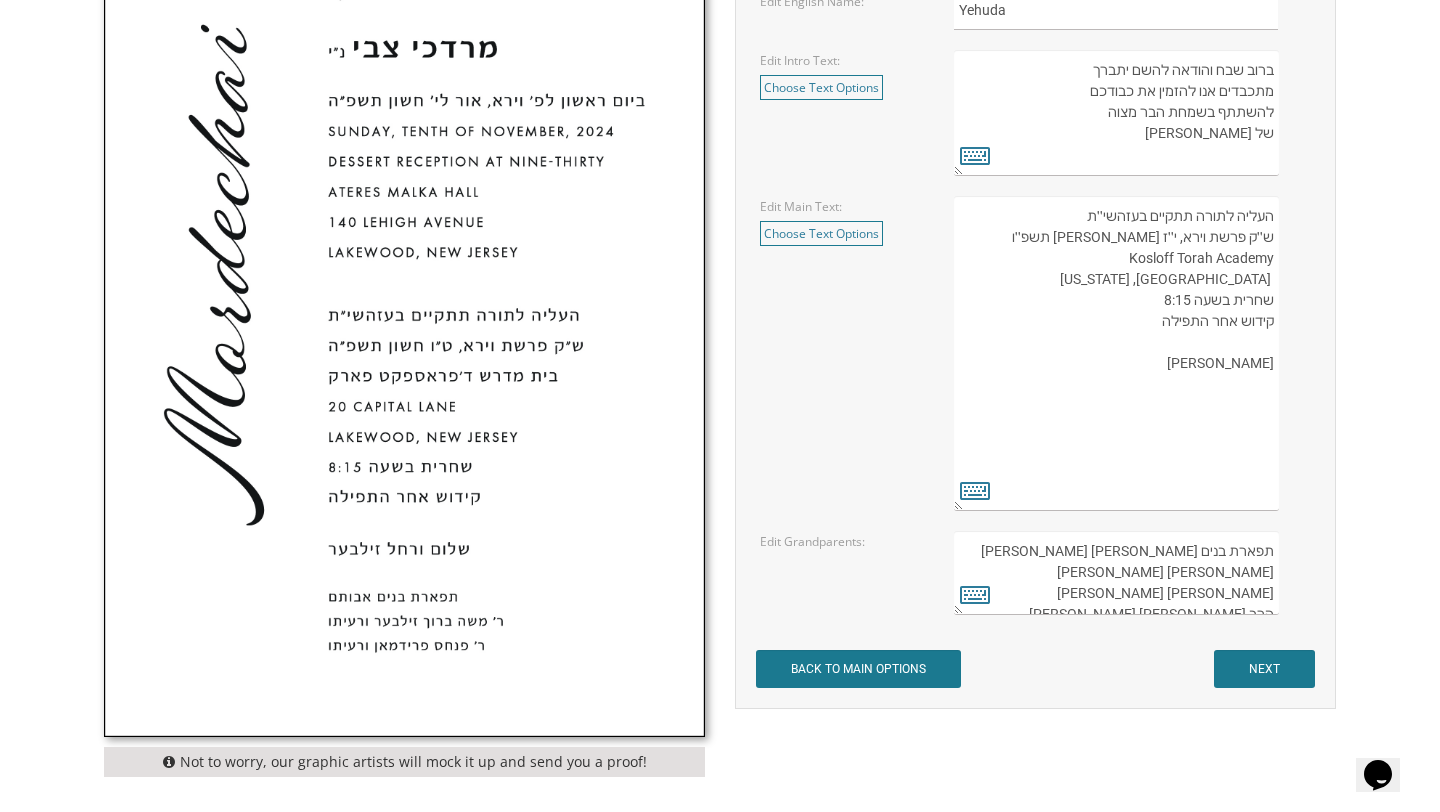 click on "תפארת בנים אבותם
ר' משה ברוך זילבער ורעיתו
ר' פנחס פרידמאן ורעיתו" at bounding box center (1116, 573) 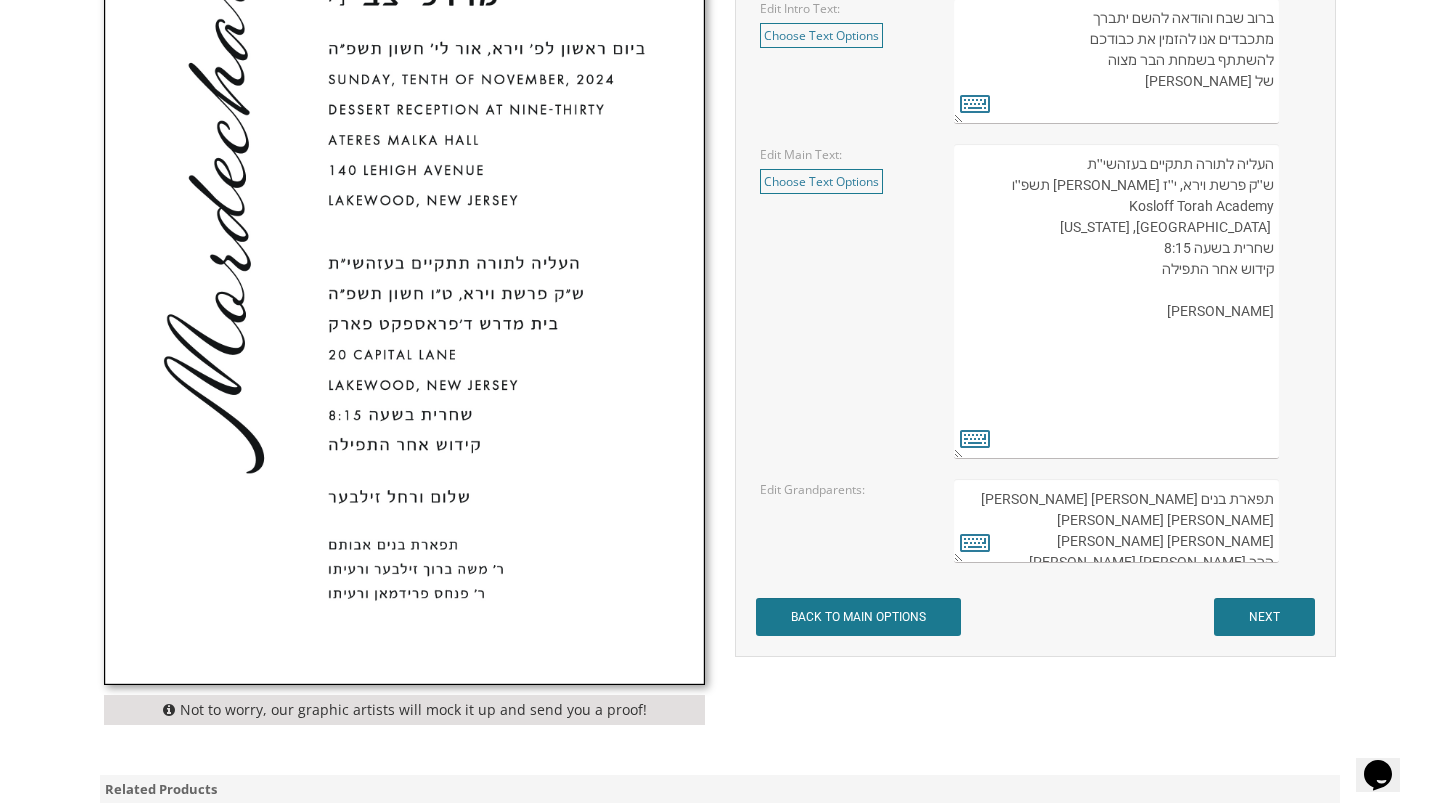 scroll, scrollTop: 934, scrollLeft: 0, axis: vertical 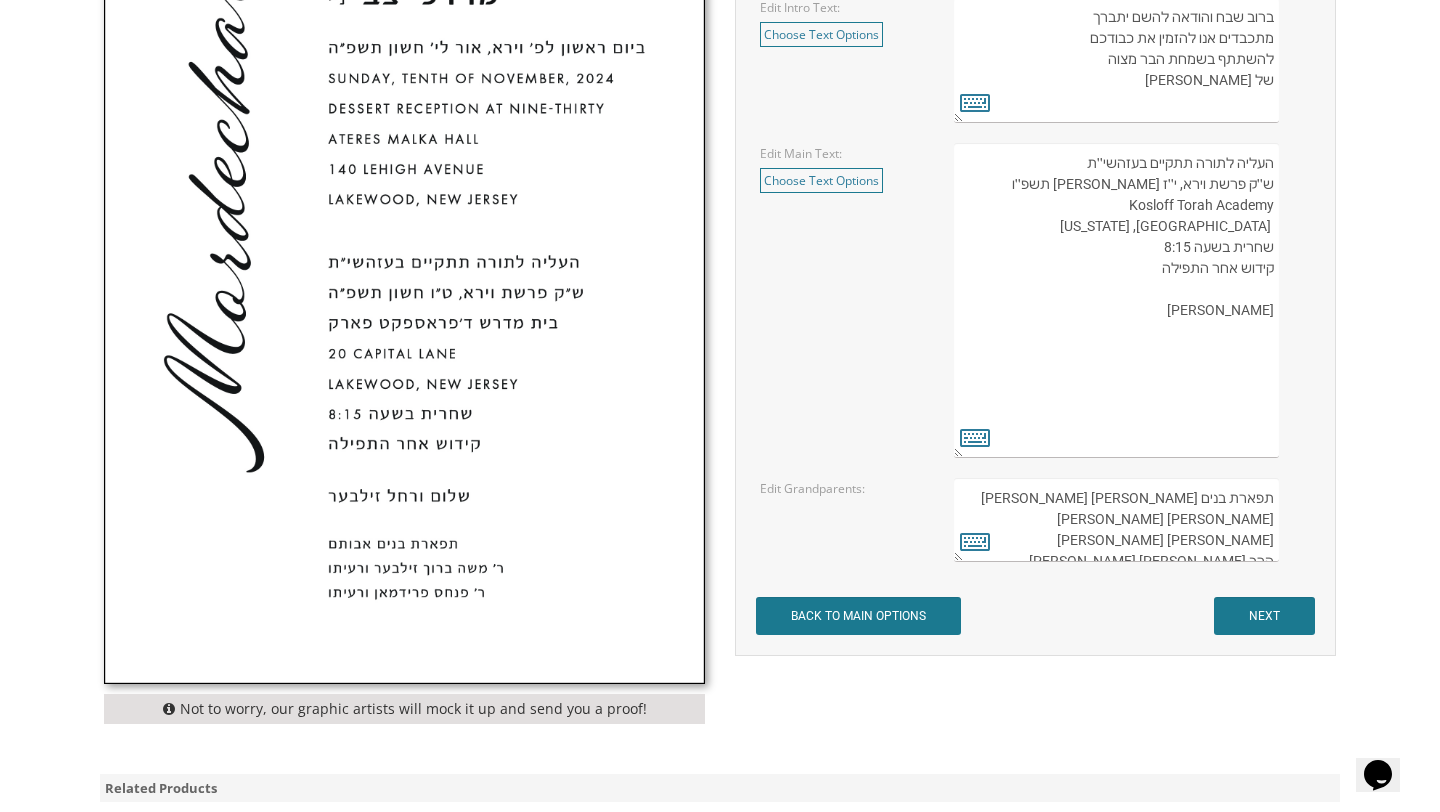 type on "תפארת בנים אבותם
הרב מיכאל אלימלך בוים ורעיתו
הרב שלום קמנצקי ורעיתו
הרב שמואל קמנצקי
הרב ישראל מאיר קגן
החבר חיים שלמה בוים ורעיתו" 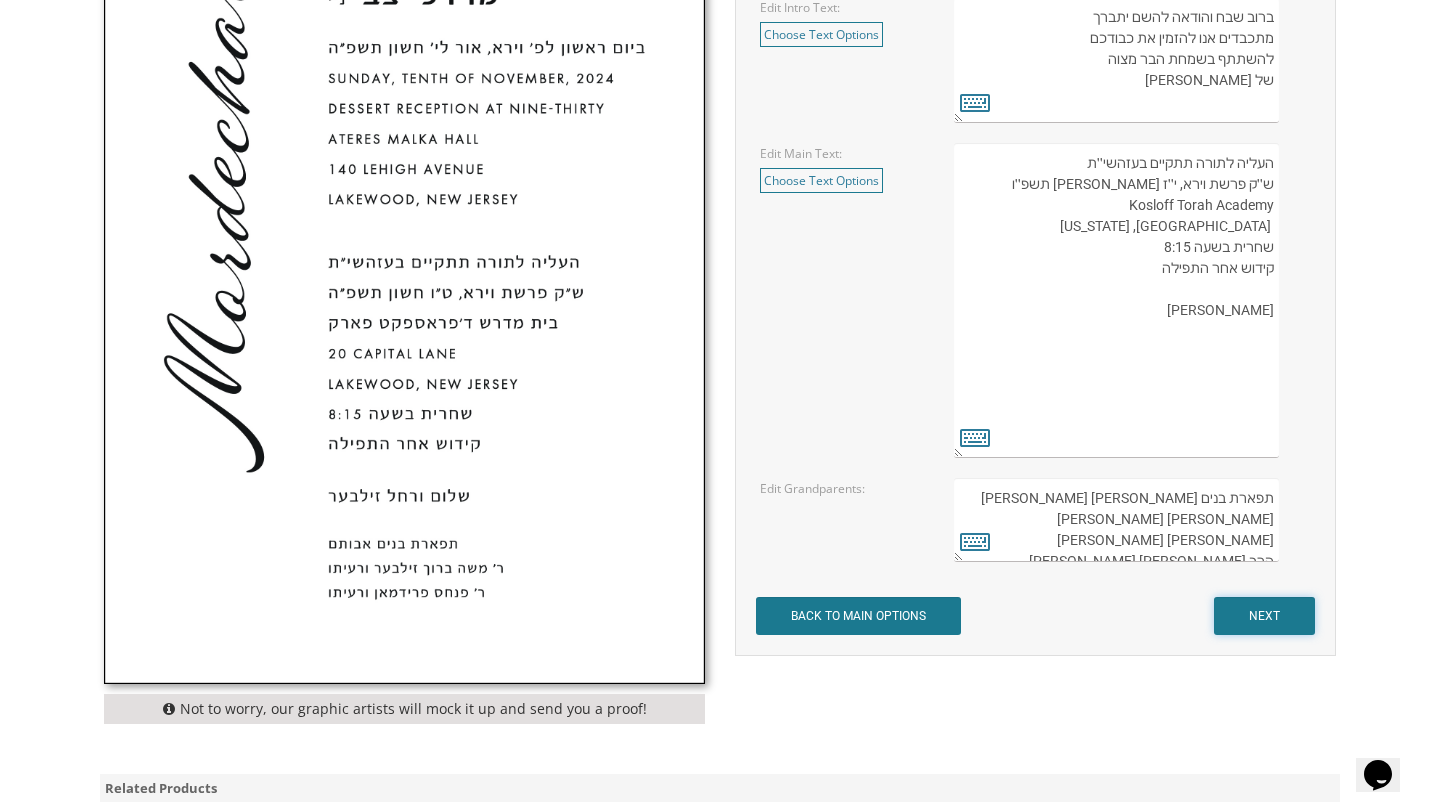 click on "NEXT" at bounding box center [1264, 616] 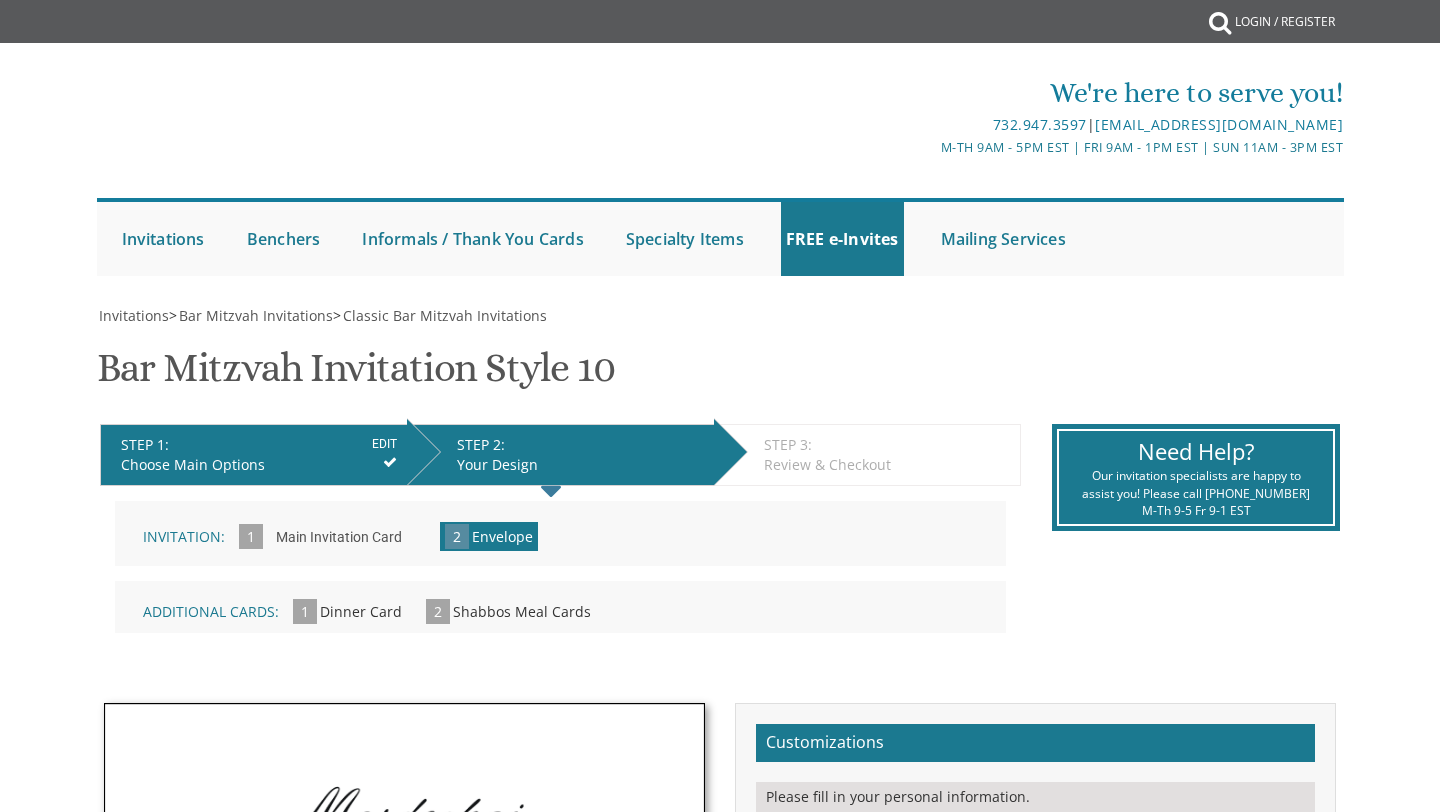 scroll, scrollTop: 0, scrollLeft: 0, axis: both 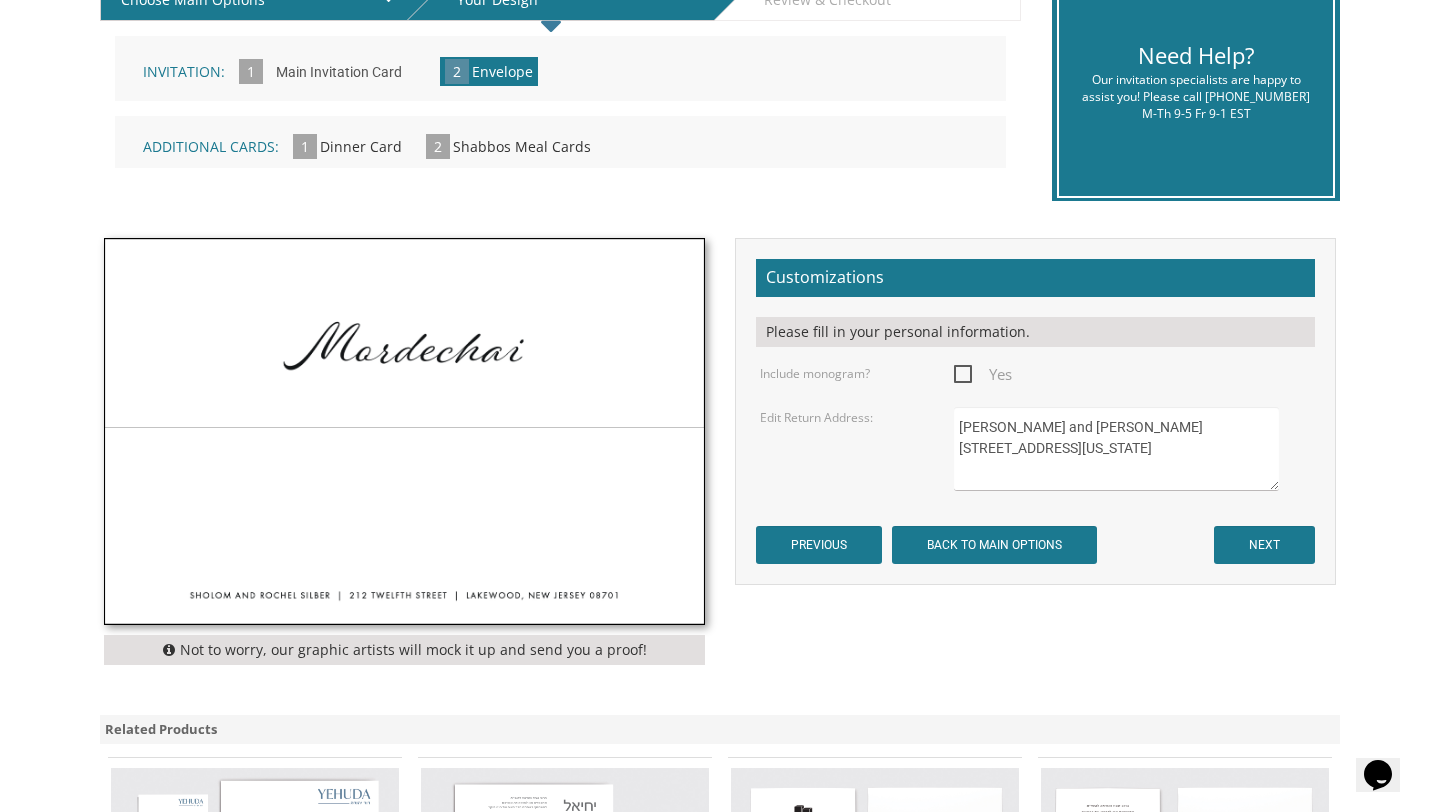 drag, startPoint x: 1153, startPoint y: 473, endPoint x: 943, endPoint y: 422, distance: 216.10414 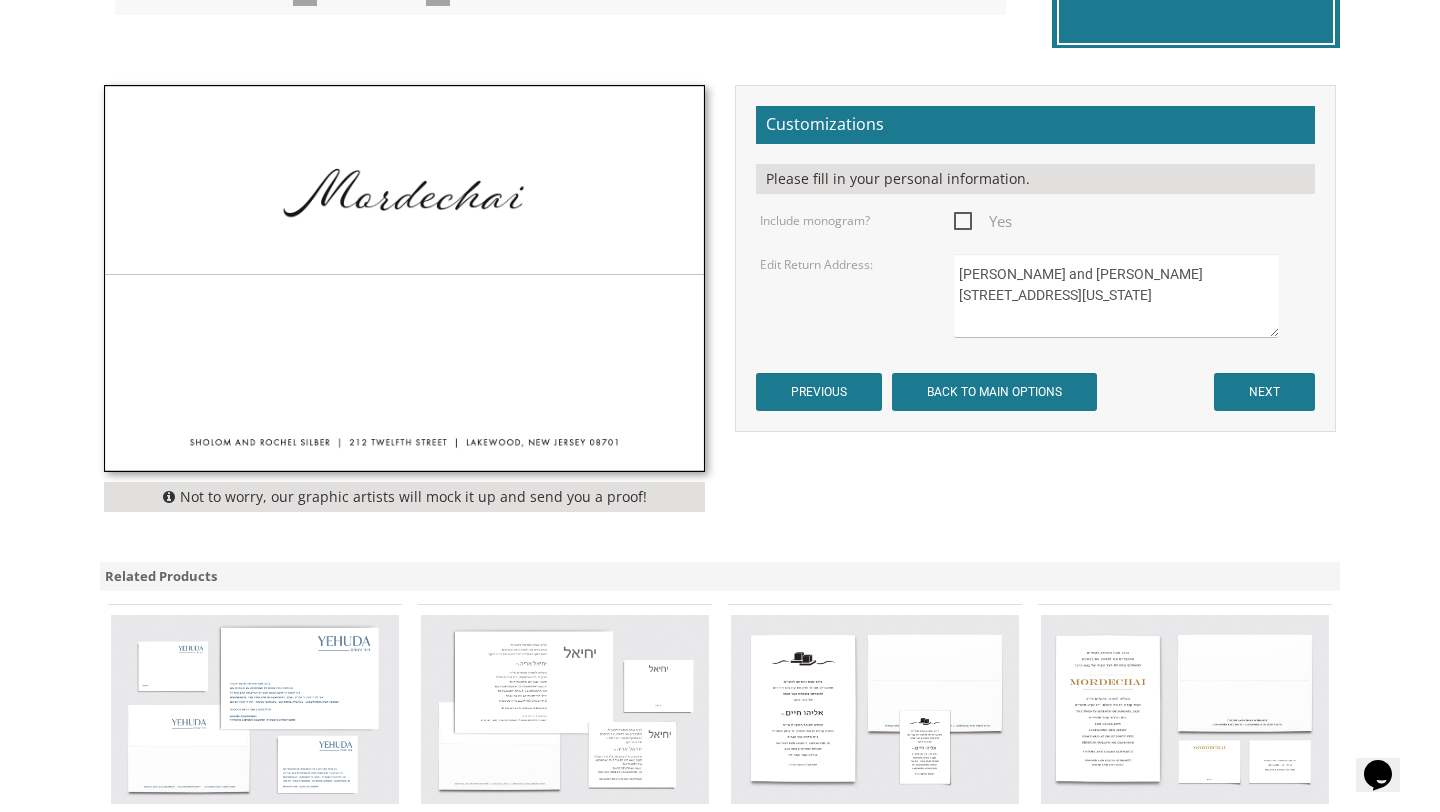 scroll, scrollTop: 623, scrollLeft: 0, axis: vertical 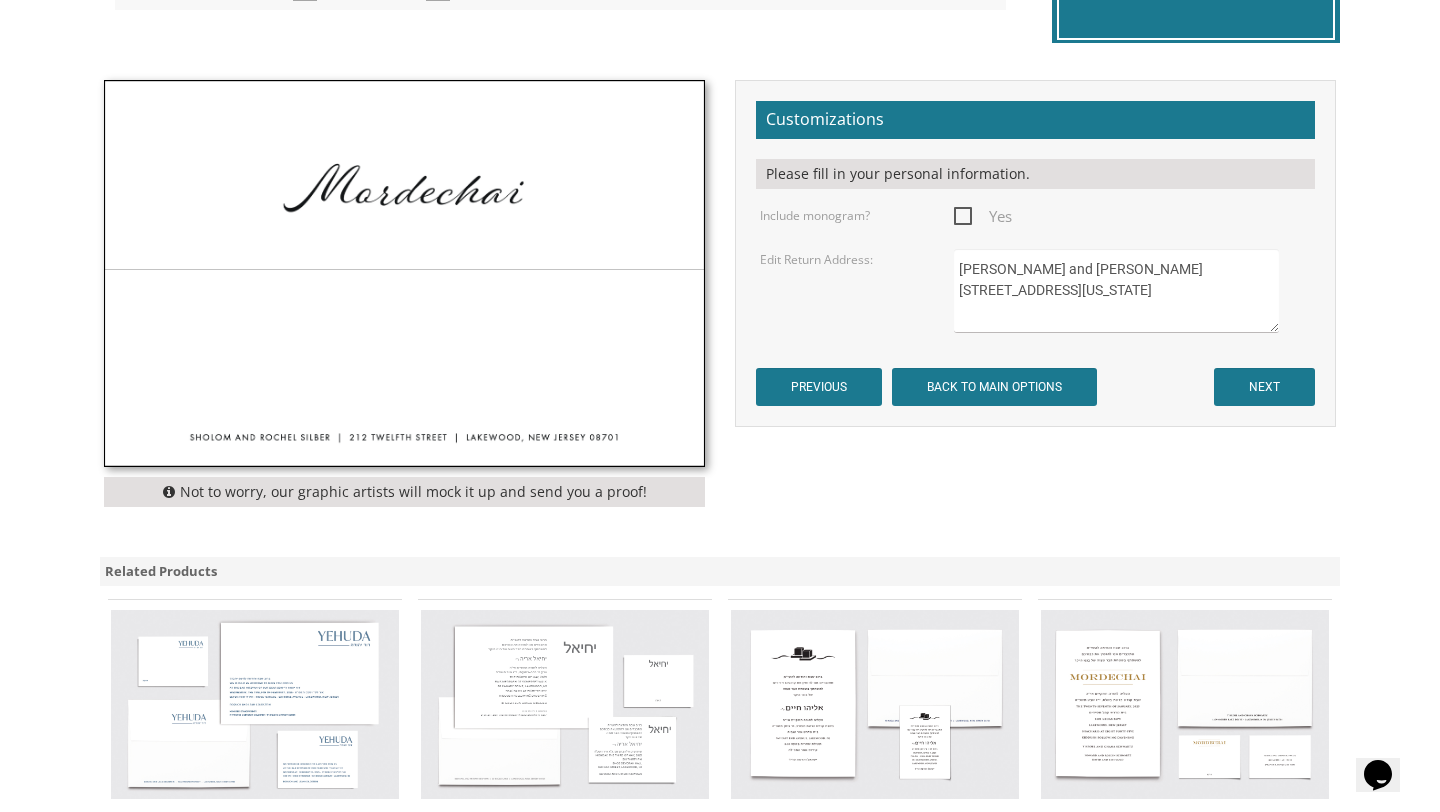 type on "Yaakov and Rachel Baum
309 Bala Avenue
Bala Cynwyd, Pennsylvania 19004" 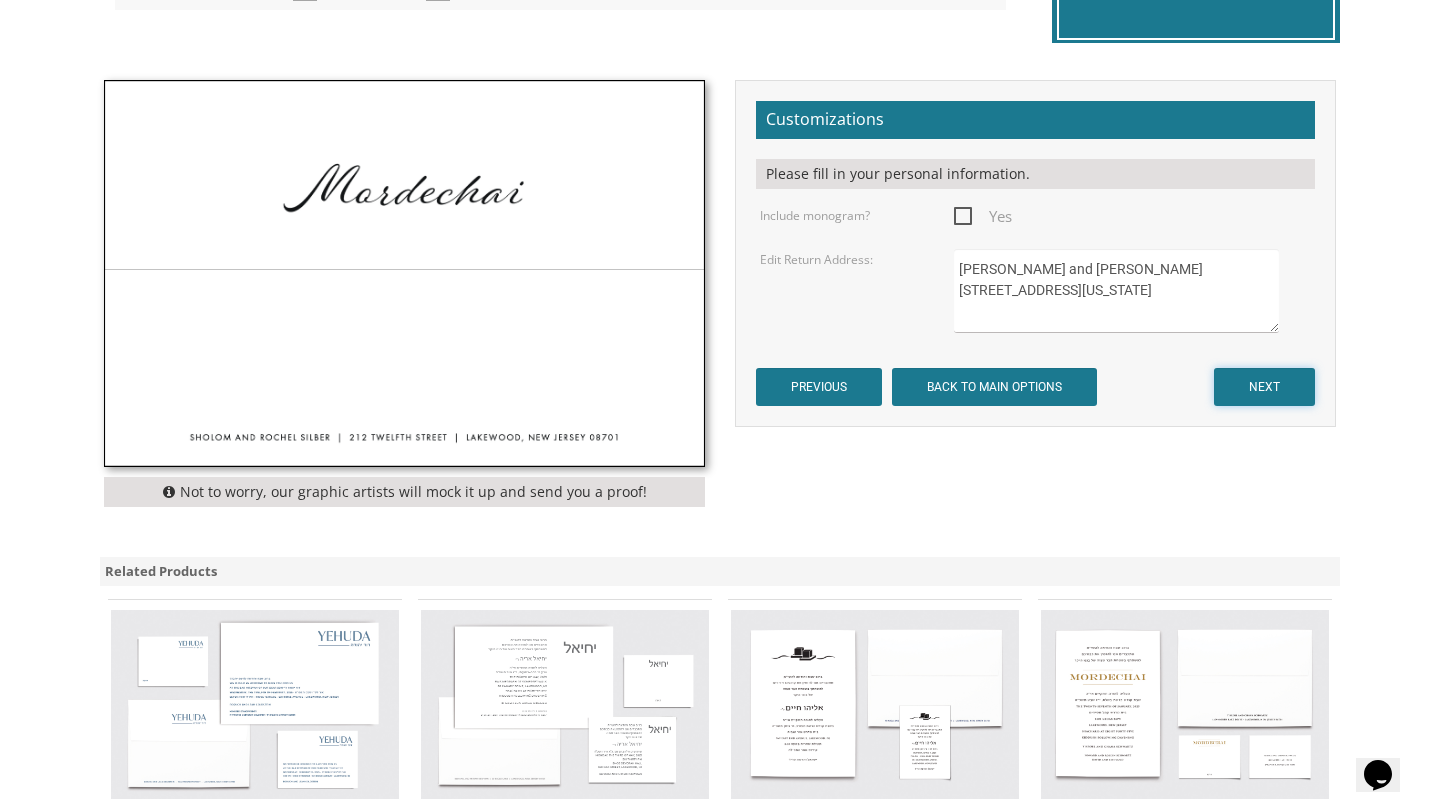 click on "NEXT" at bounding box center [1264, 387] 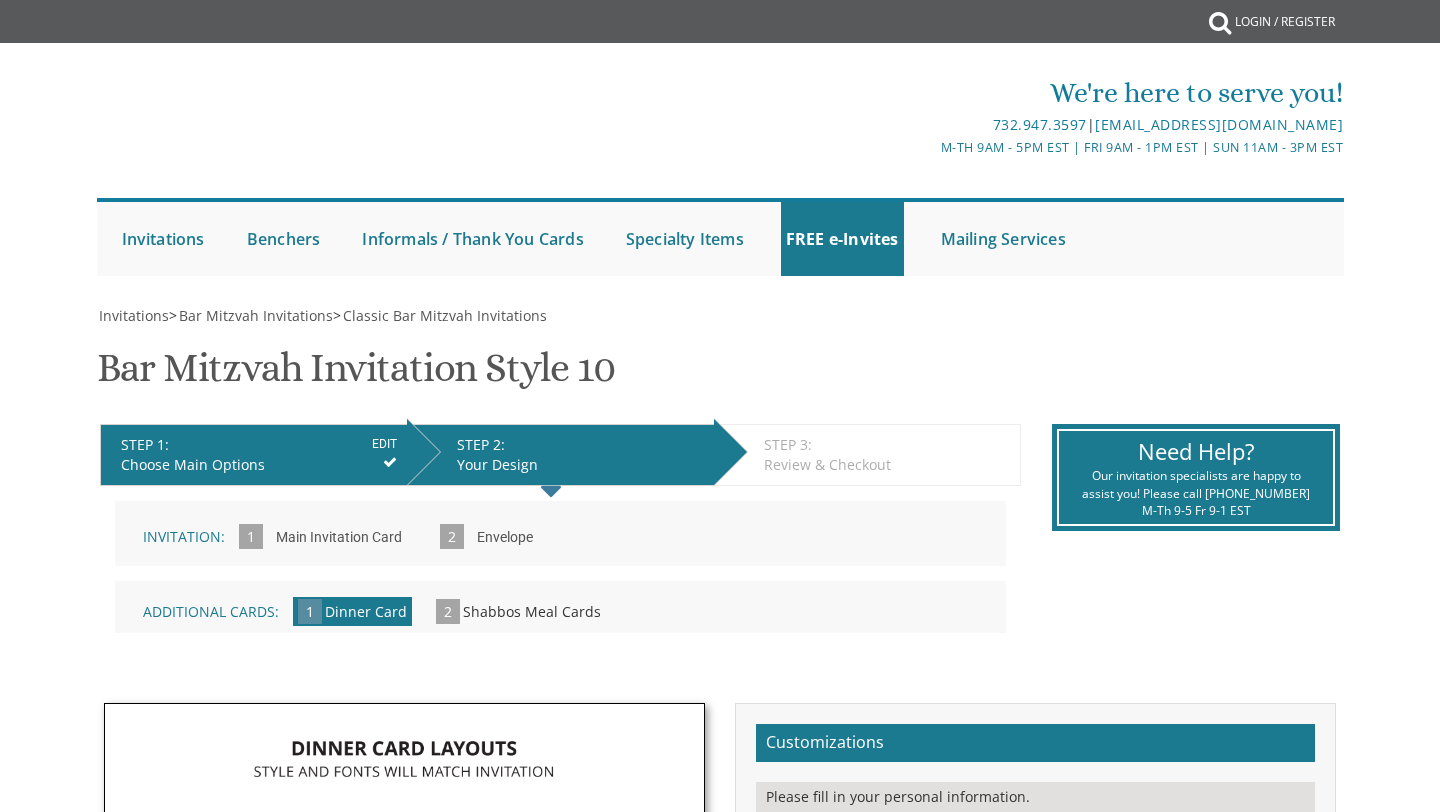 scroll, scrollTop: 0, scrollLeft: 0, axis: both 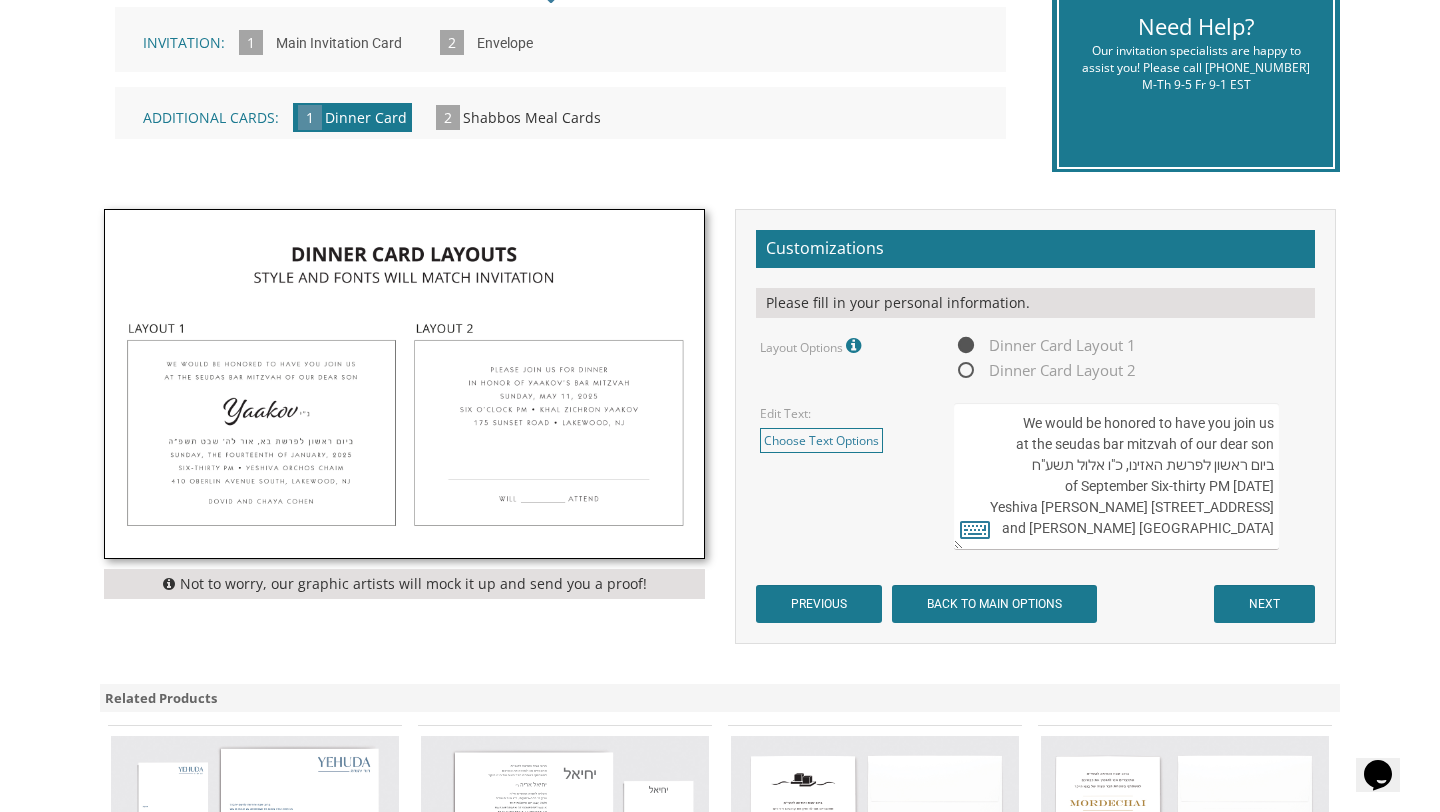 drag, startPoint x: 1014, startPoint y: 423, endPoint x: 1078, endPoint y: 464, distance: 76.00658 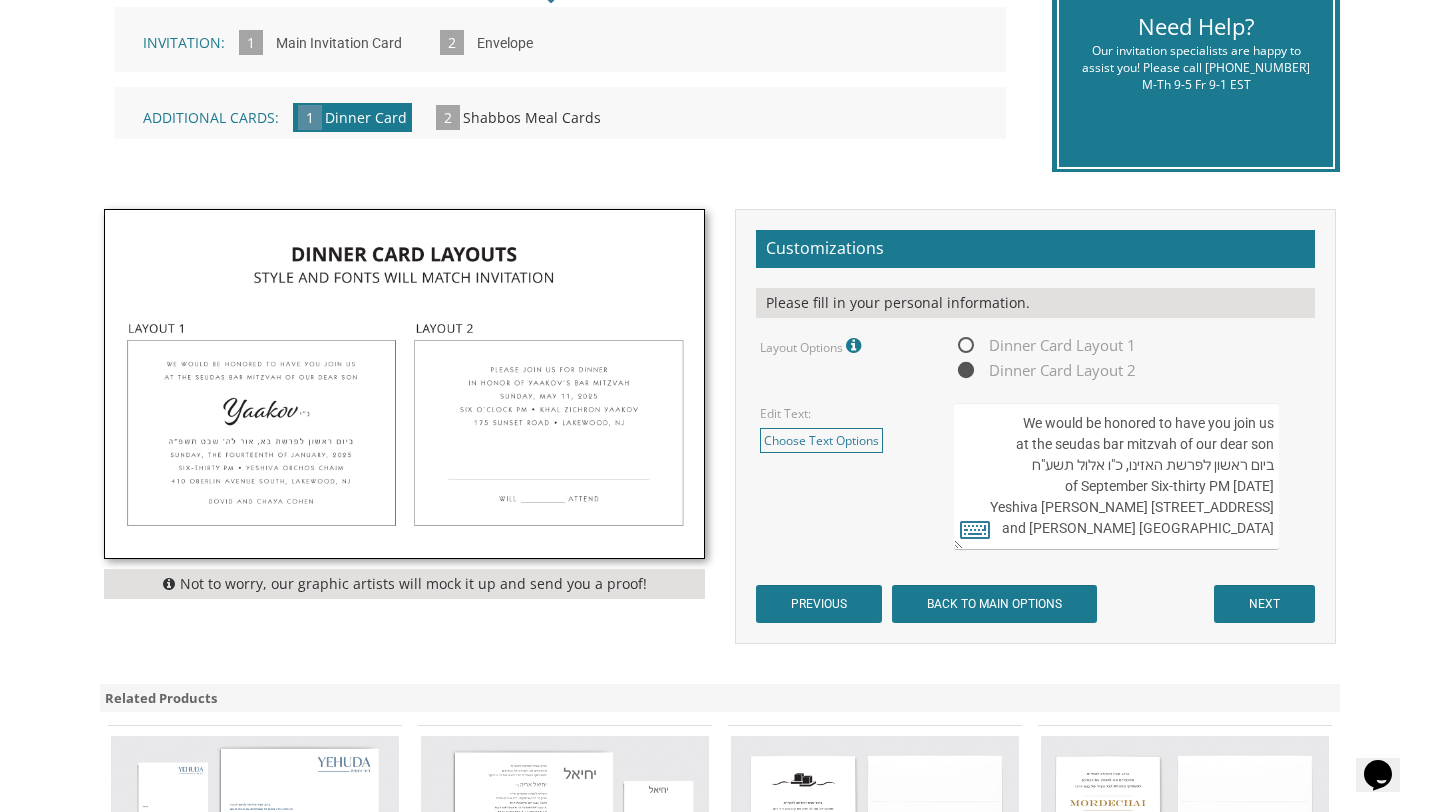 click on "Dinner Card Layout 1" at bounding box center (1045, 345) 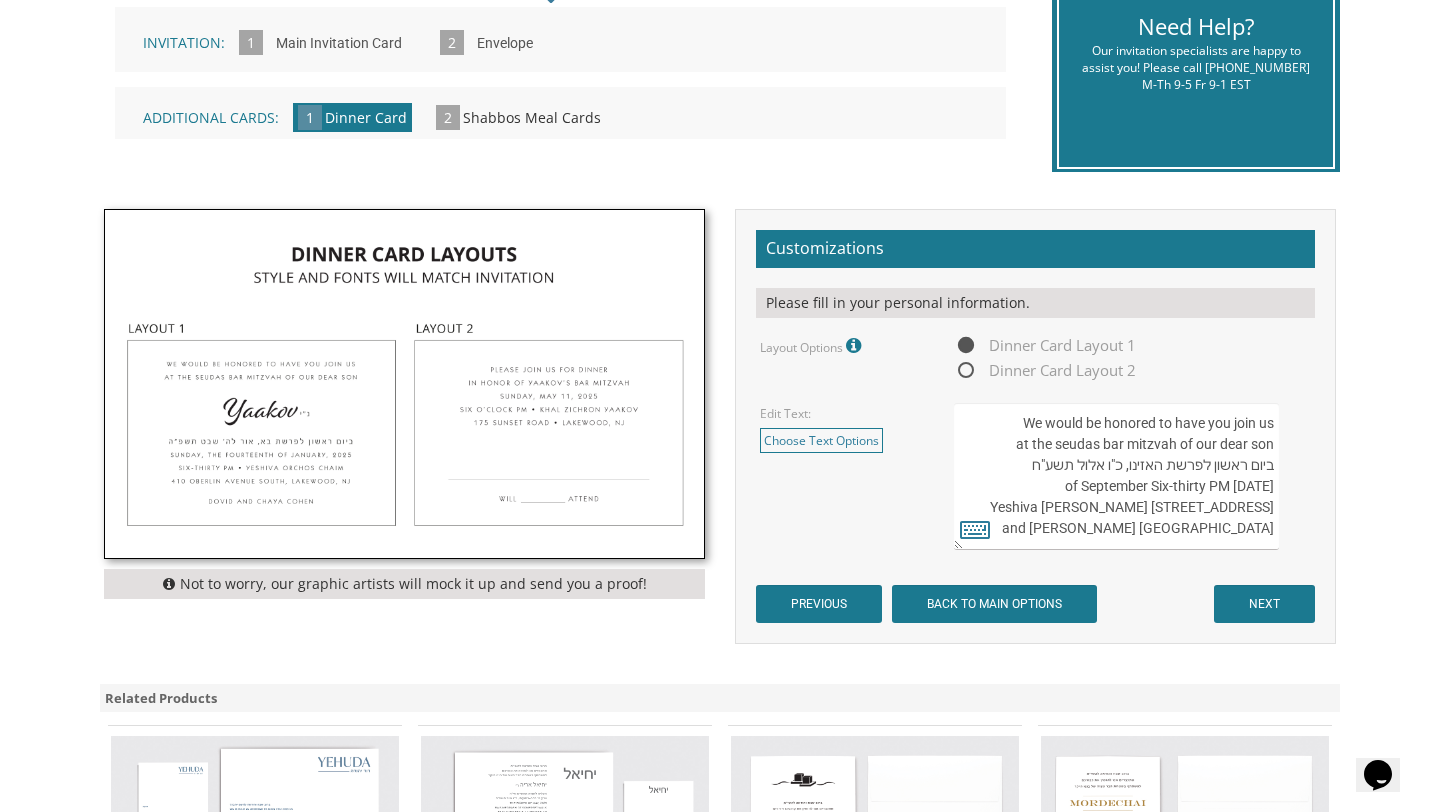 scroll, scrollTop: 42, scrollLeft: 0, axis: vertical 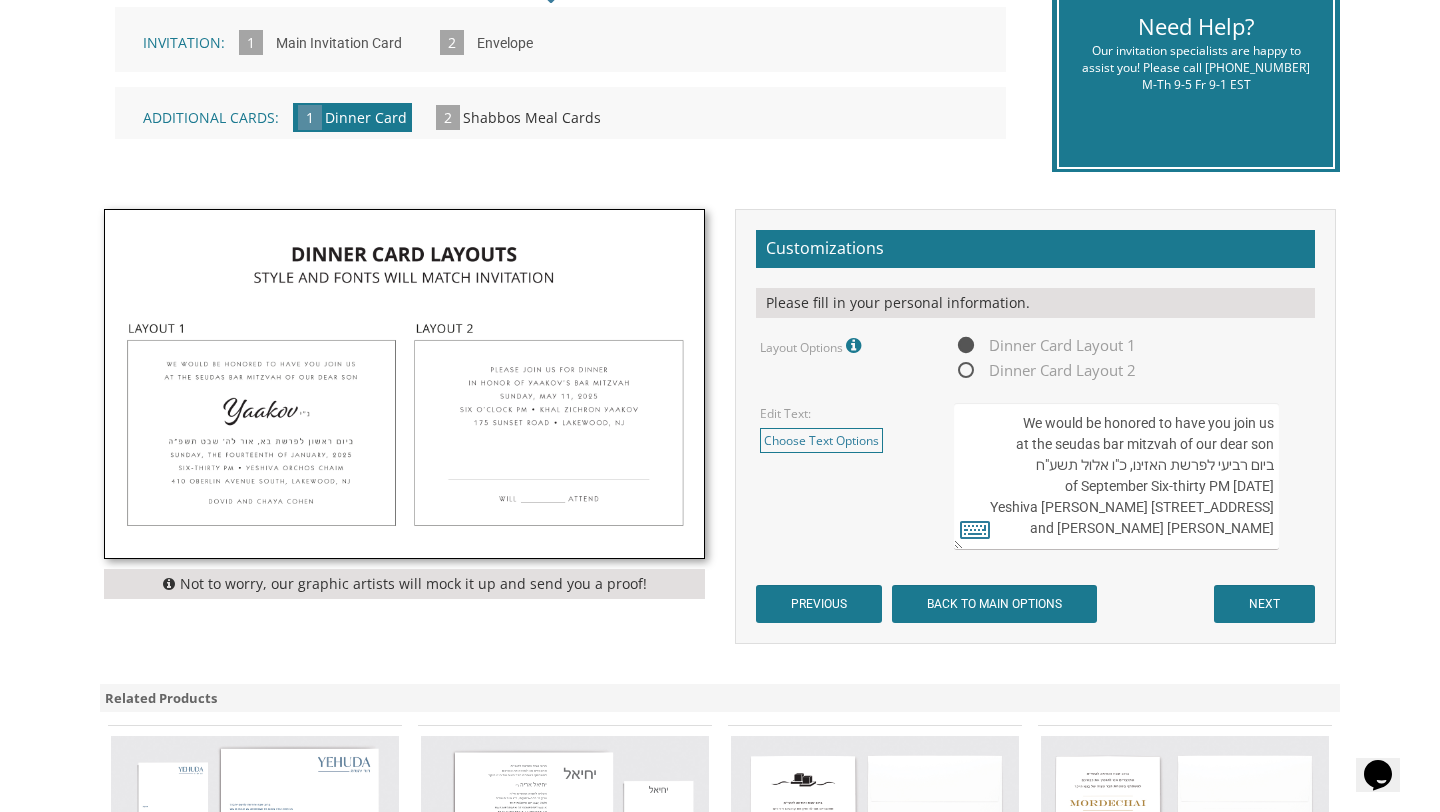 drag, startPoint x: 1162, startPoint y: 471, endPoint x: 1128, endPoint y: 471, distance: 34 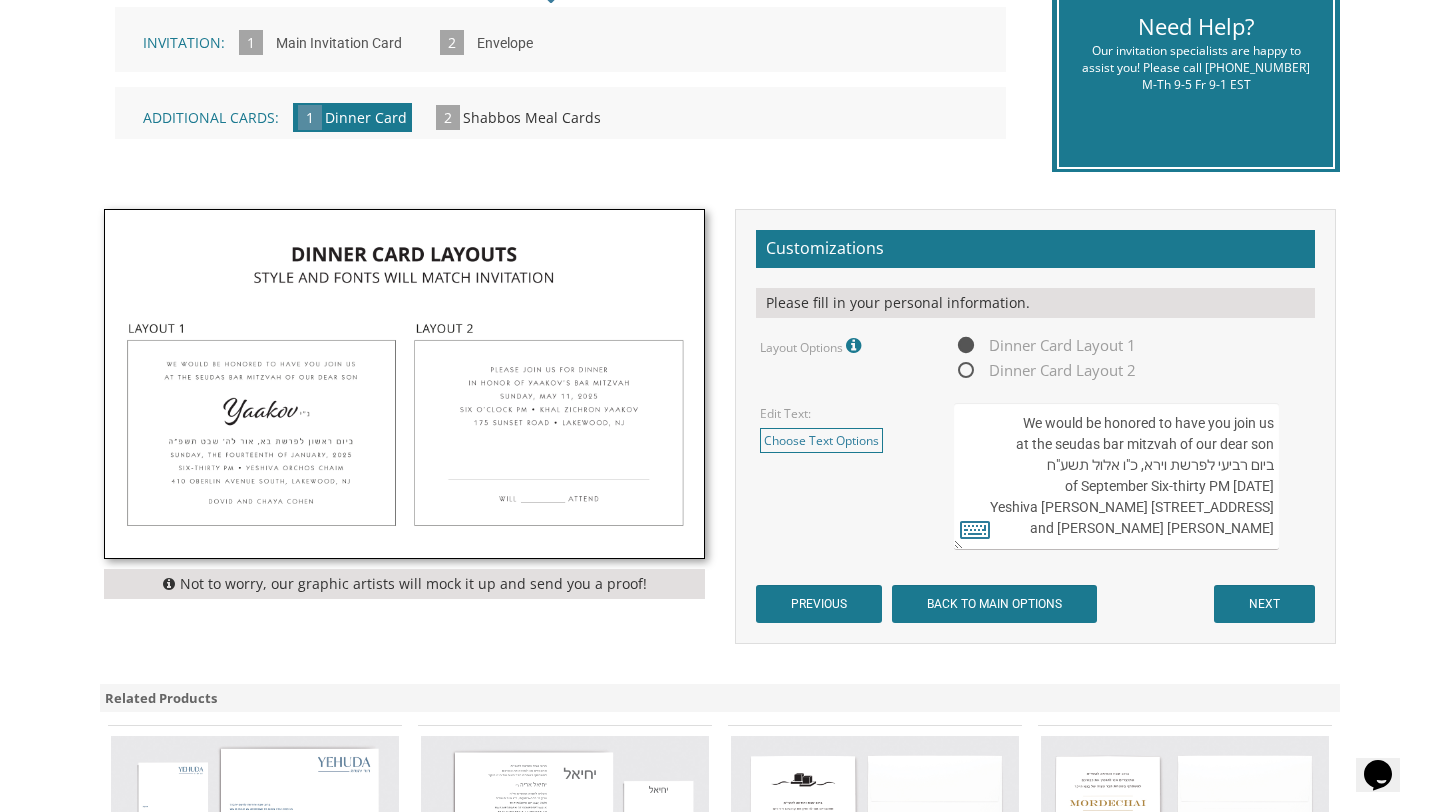 click on "We would be honored to have you join us
at the seudas bar mitzvah of our dear son
ביום ראשון לפרשת האזינו, כ"ו אלול תשע"ח
Sunday, the twenty-first of September Six-thirty PM
Yeshiva Orchos Chaim 410 Oberlin Avenue South, Lakewood, NJ
Chaim and Shani Kohn" at bounding box center (1116, 476) 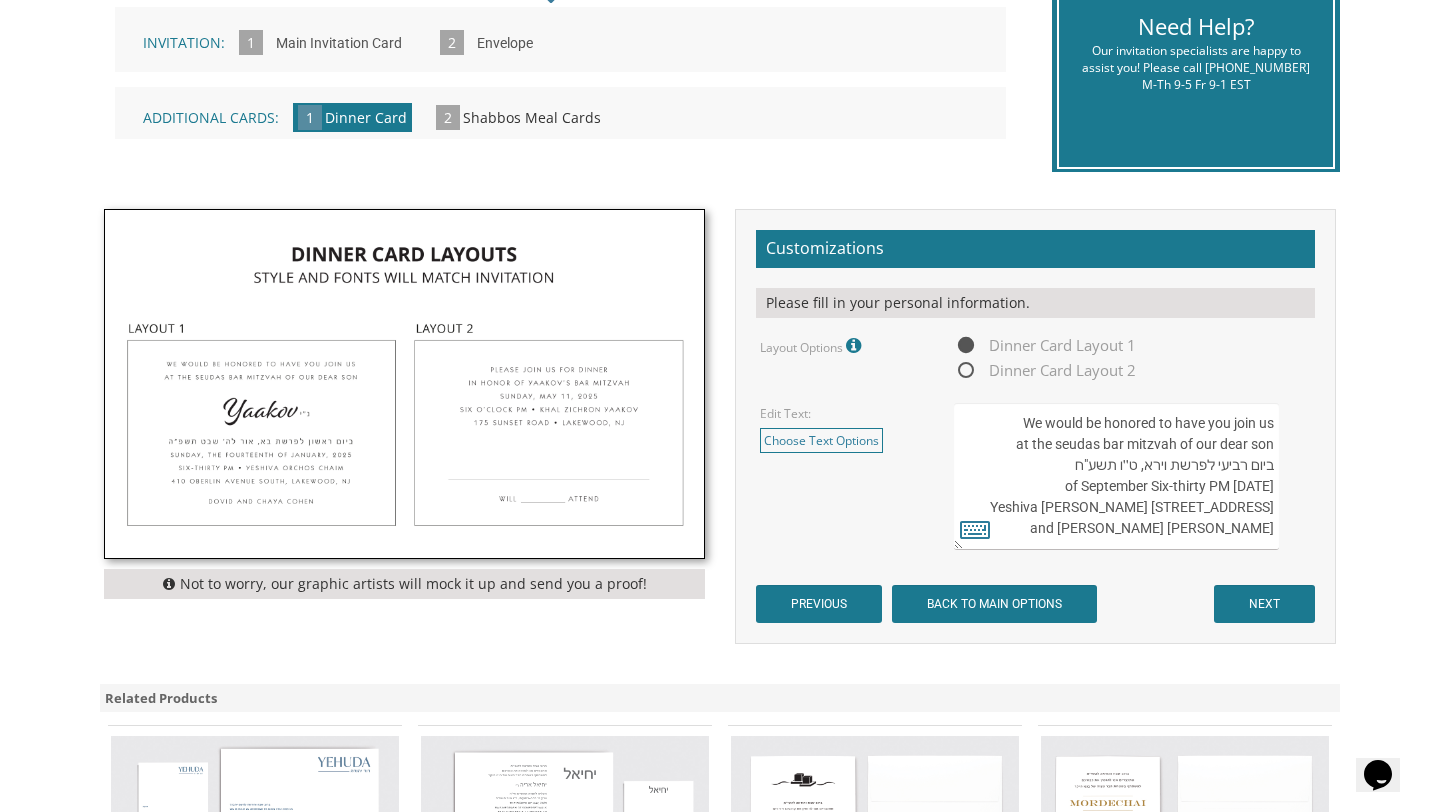 drag, startPoint x: 1273, startPoint y: 466, endPoint x: 1185, endPoint y: 478, distance: 88.814415 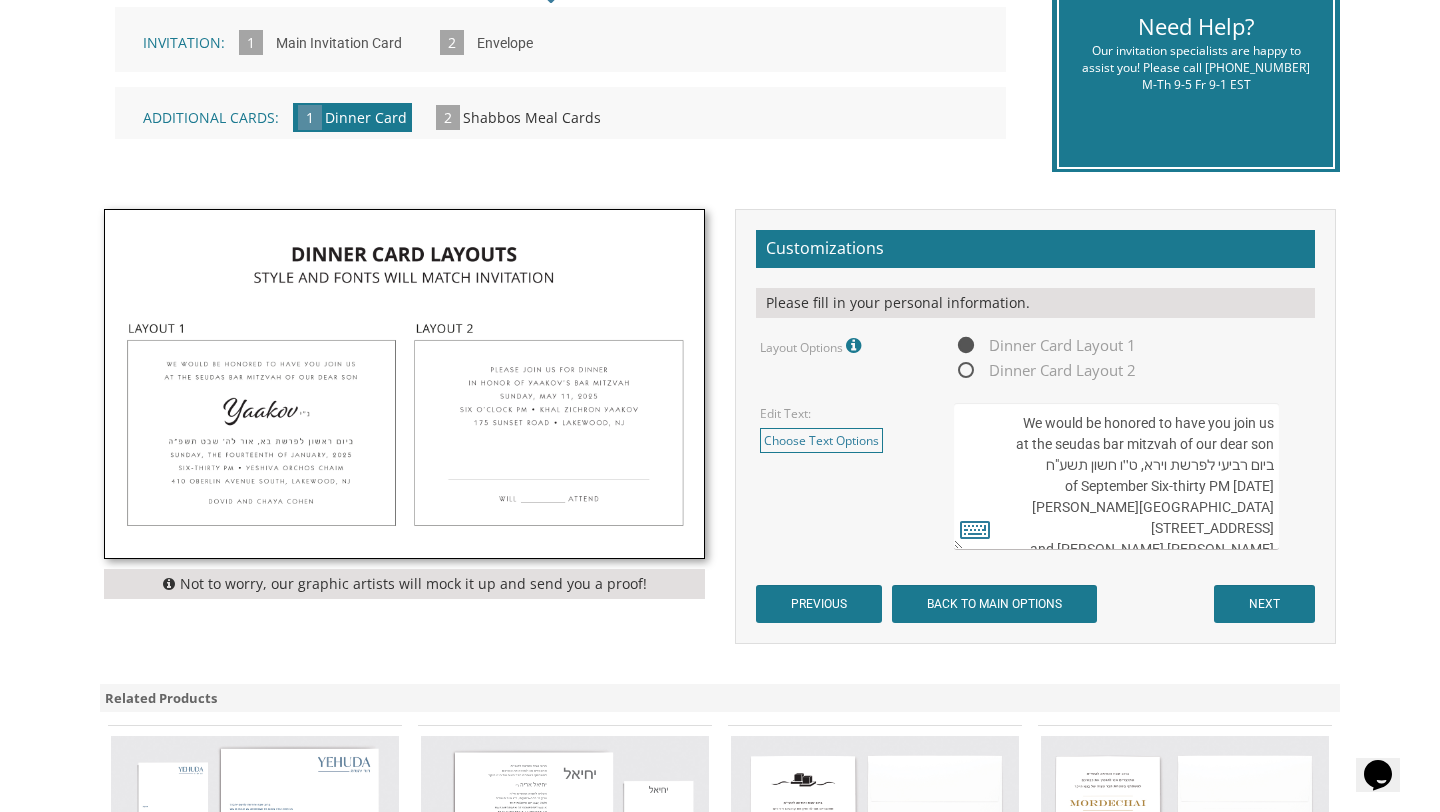 drag, startPoint x: 1037, startPoint y: 465, endPoint x: 1055, endPoint y: 467, distance: 18.110771 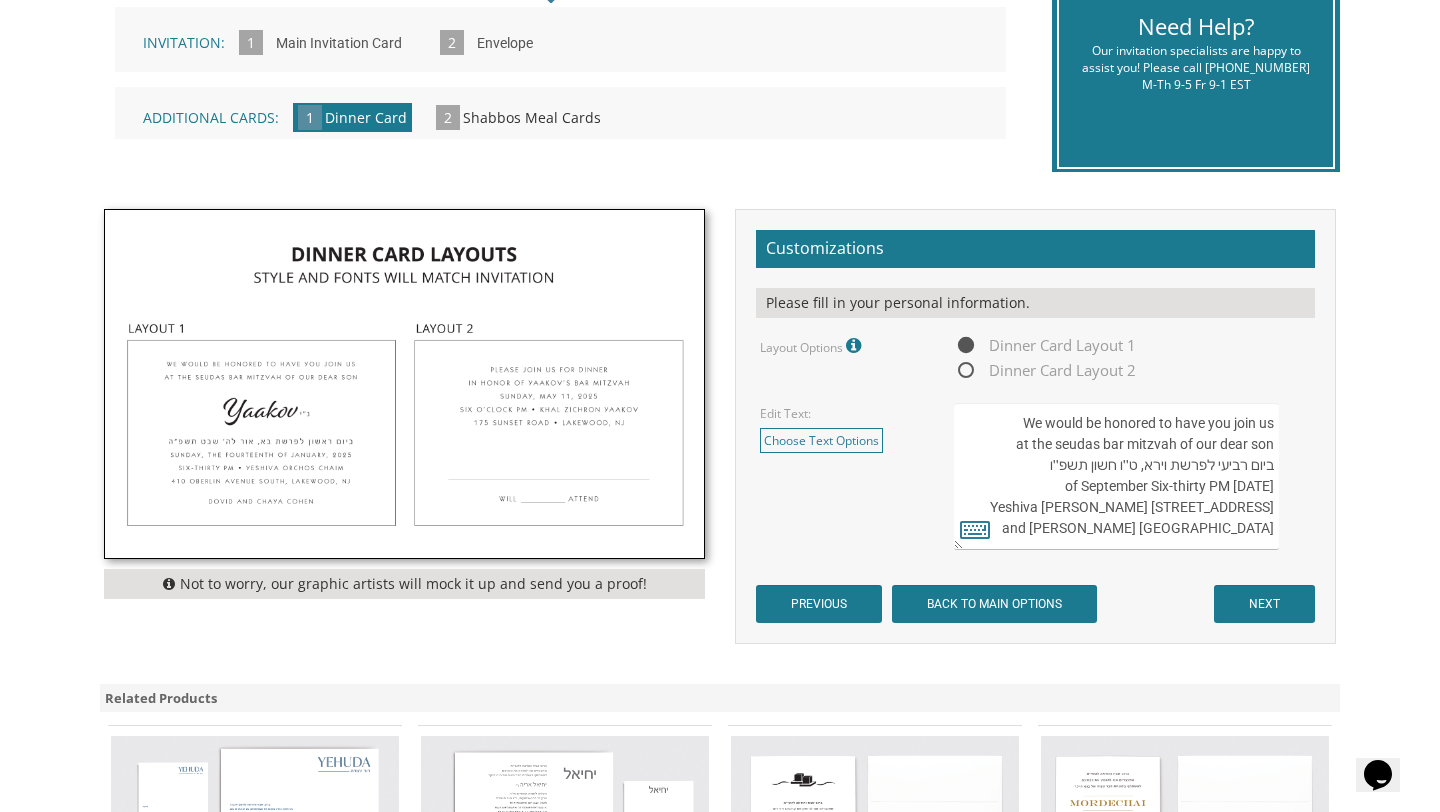 click on "We would be honored to have you join us
at the seudas bar mitzvah of our dear son
ביום ראשון לפרשת האזינו, כ"ו אלול תשע"ח
Sunday, the twenty-first of September Six-thirty PM
Yeshiva Orchos Chaim 410 Oberlin Avenue South, Lakewood, NJ
Chaim and Shani Kohn" at bounding box center (1116, 476) 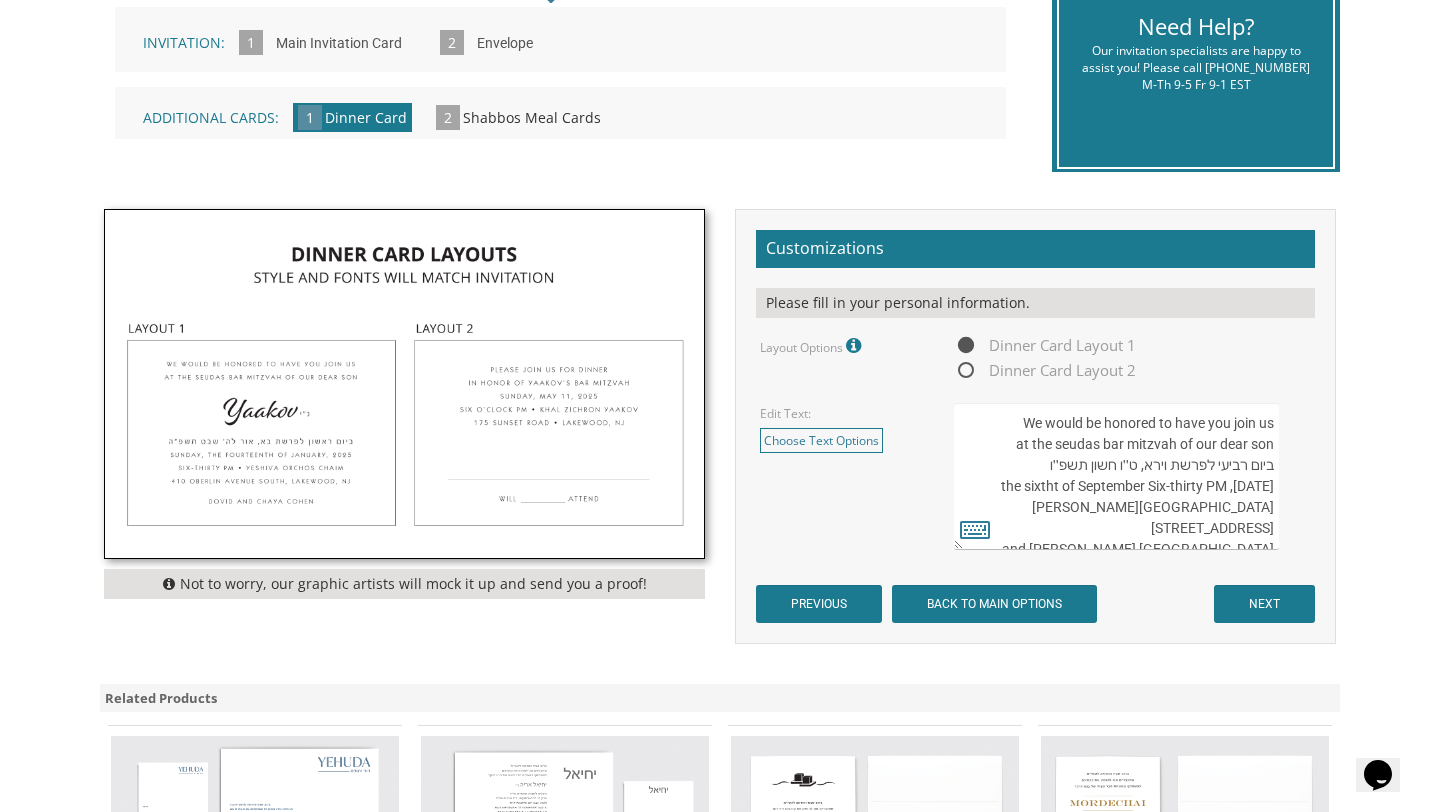 click on "We would be honored to have you join us
at the seudas bar mitzvah of our dear son
ביום ראשון לפרשת האזינו, כ"ו אלול תשע"ח
Sunday, the twenty-first of September Six-thirty PM
Yeshiva Orchos Chaim 410 Oberlin Avenue South, Lakewood, NJ
Chaim and Shani Kohn" at bounding box center (1116, 476) 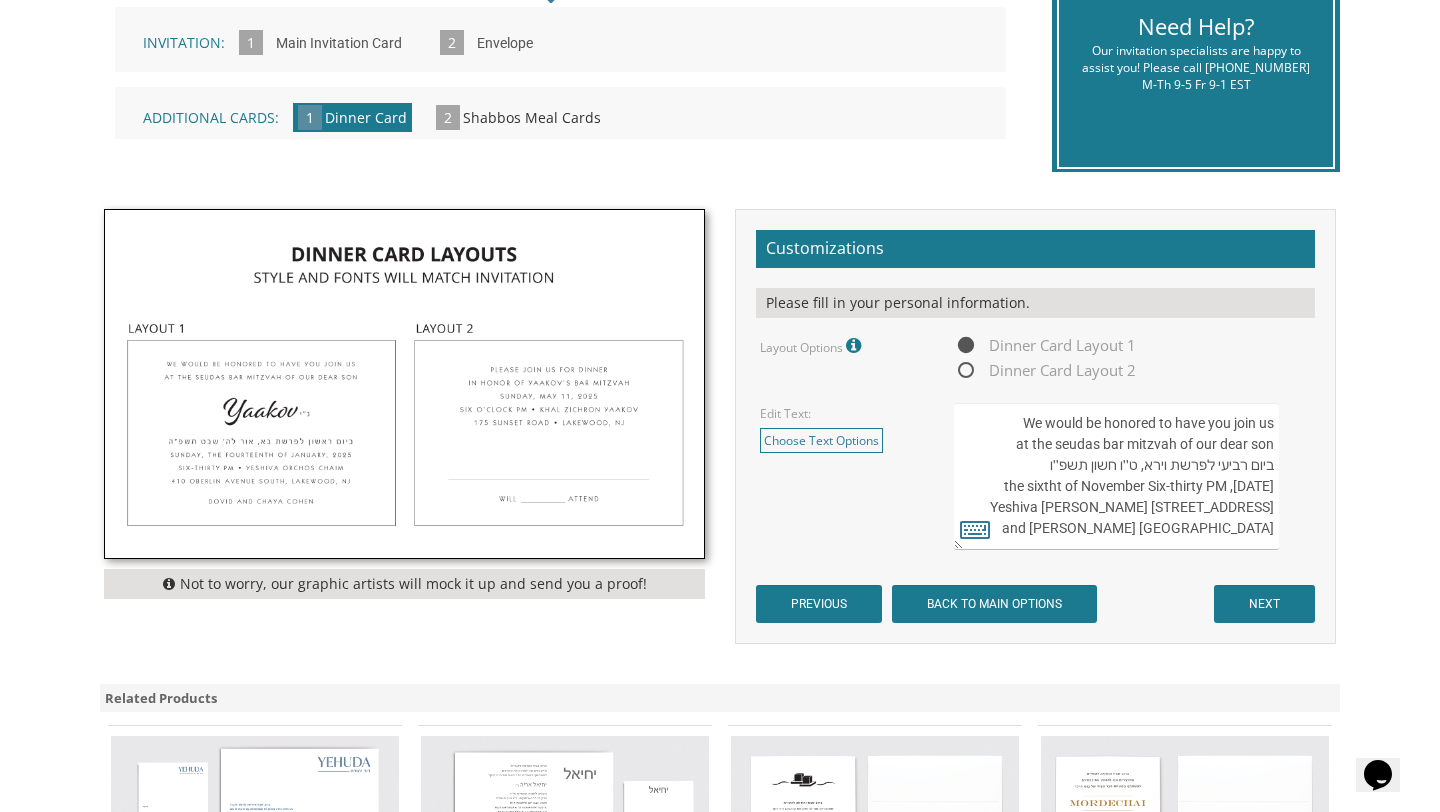click on "We would be honored to have you join us
at the seudas bar mitzvah of our dear son
ביום ראשון לפרשת האזינו, כ"ו אלול תשע"ח
Sunday, the twenty-first of September Six-thirty PM
Yeshiva Orchos Chaim 410 Oberlin Avenue South, Lakewood, NJ
Chaim and Shani Kohn" at bounding box center [1116, 476] 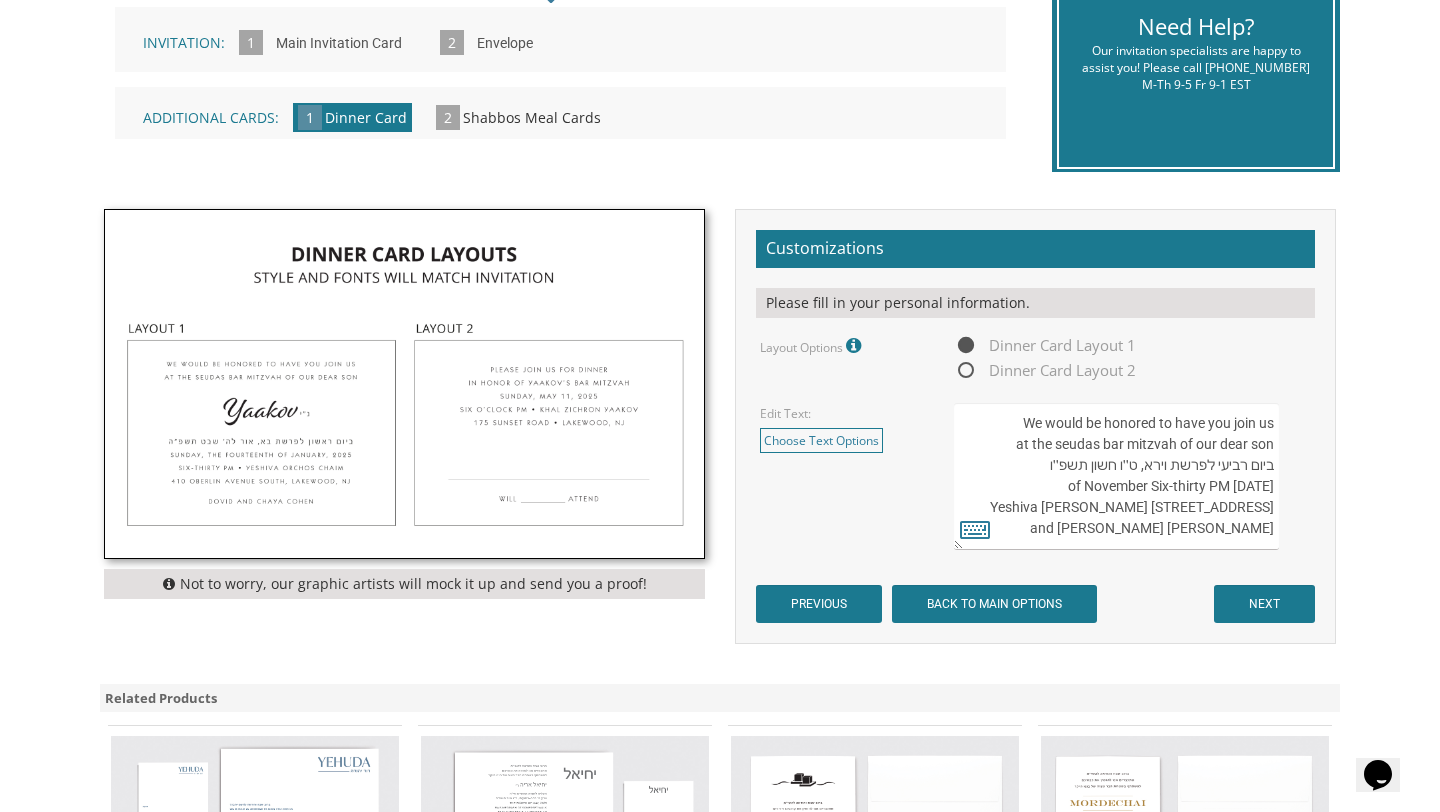 scroll, scrollTop: 20, scrollLeft: 0, axis: vertical 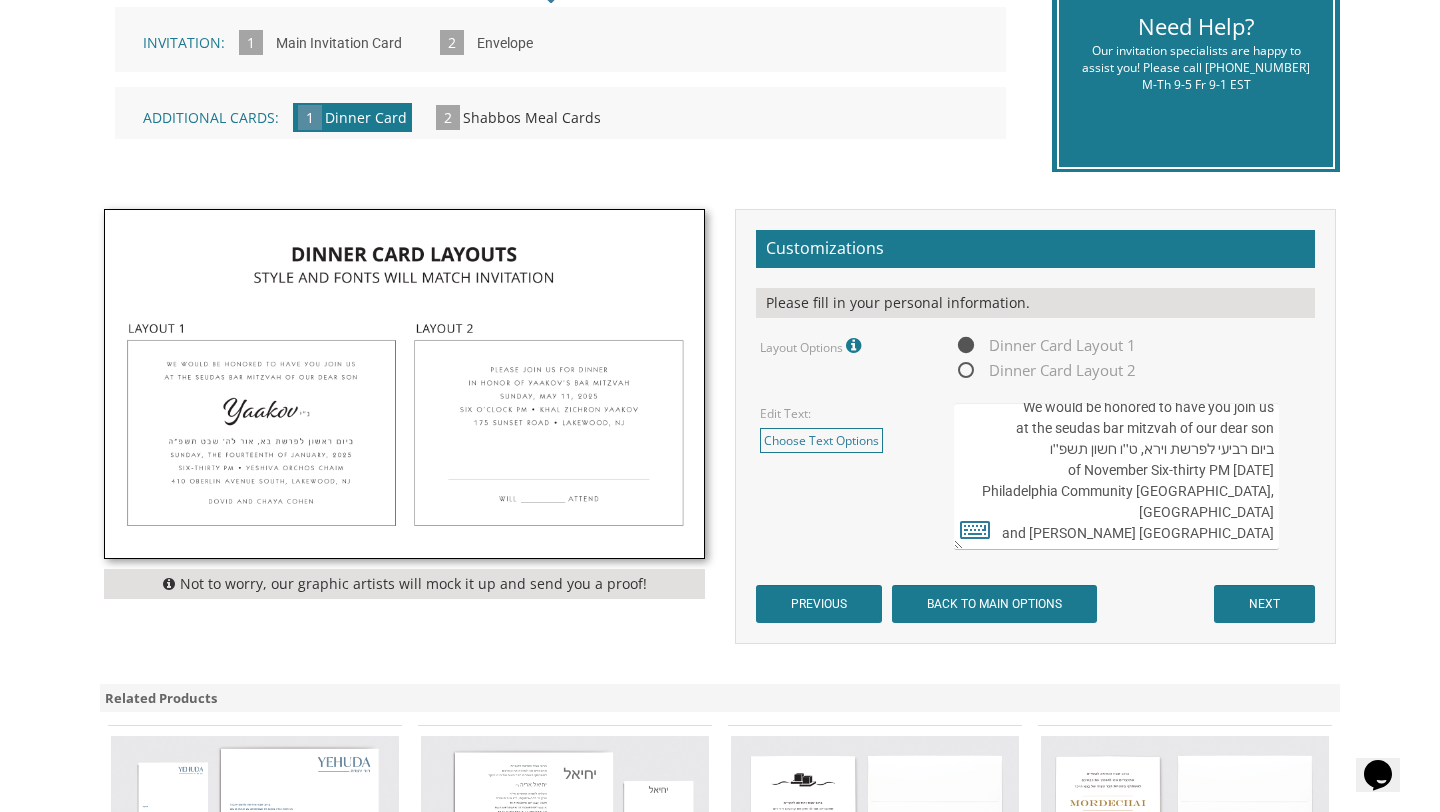 drag, startPoint x: 1131, startPoint y: 512, endPoint x: 1276, endPoint y: 502, distance: 145.34442 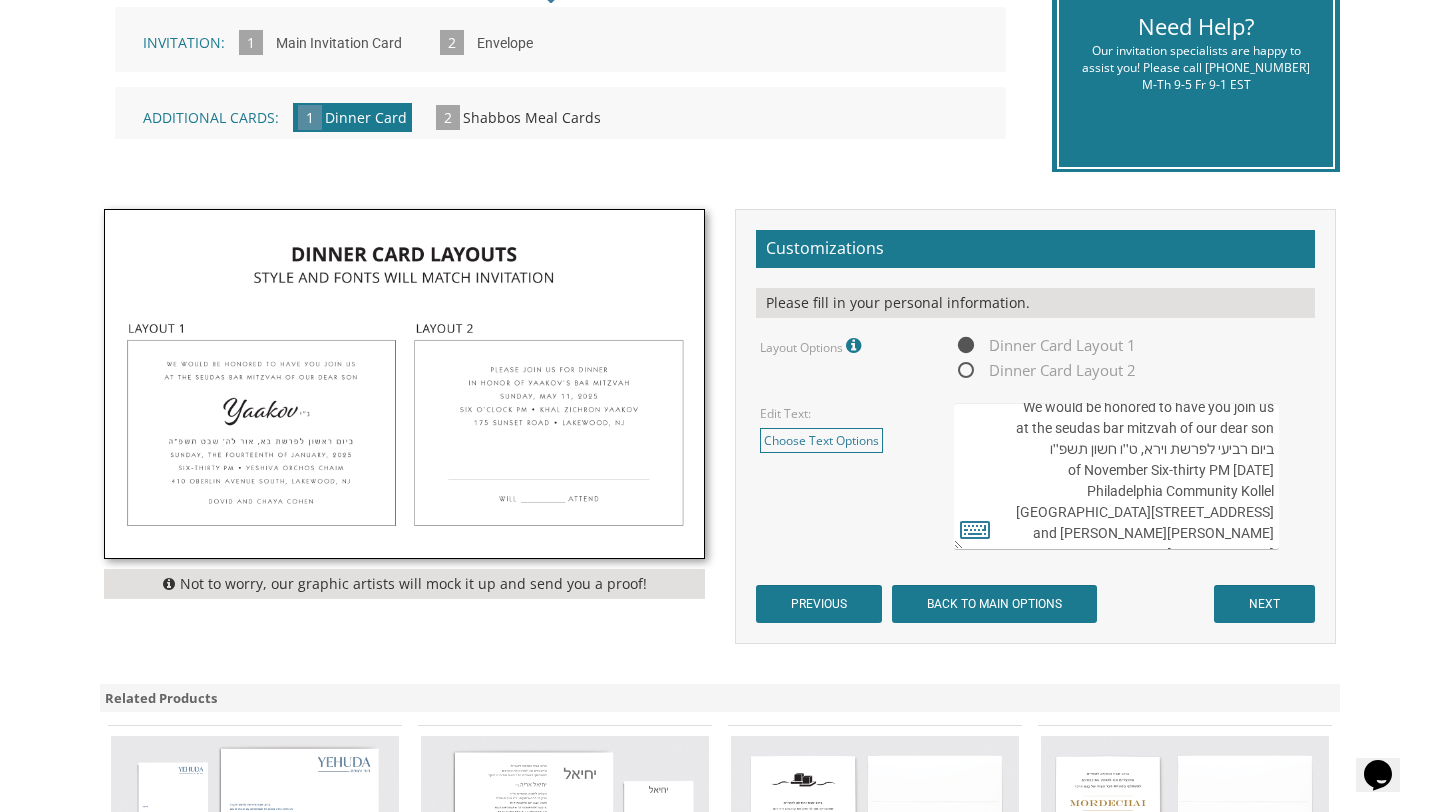 drag, startPoint x: 1111, startPoint y: 509, endPoint x: 1280, endPoint y: 506, distance: 169.02663 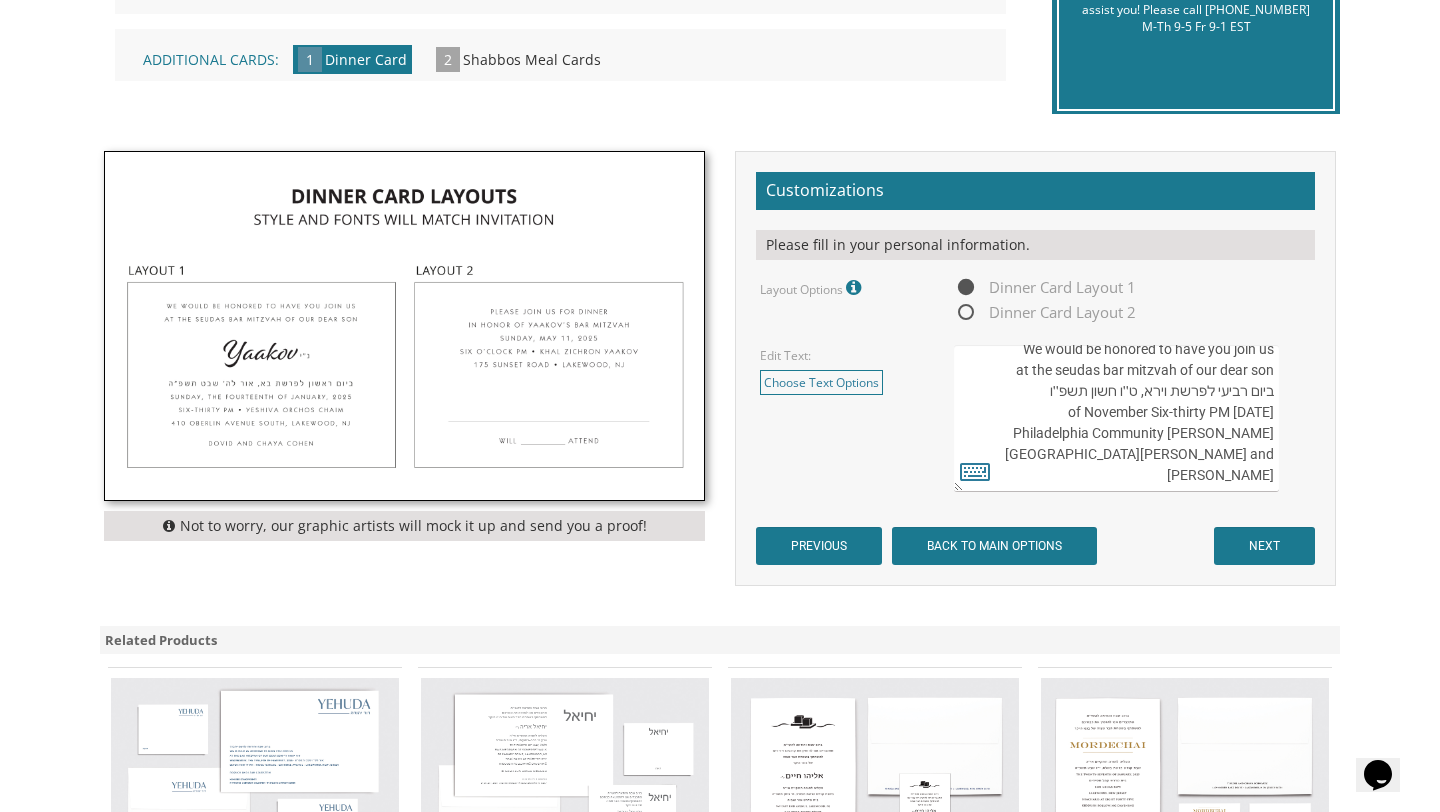 scroll, scrollTop: 553, scrollLeft: 0, axis: vertical 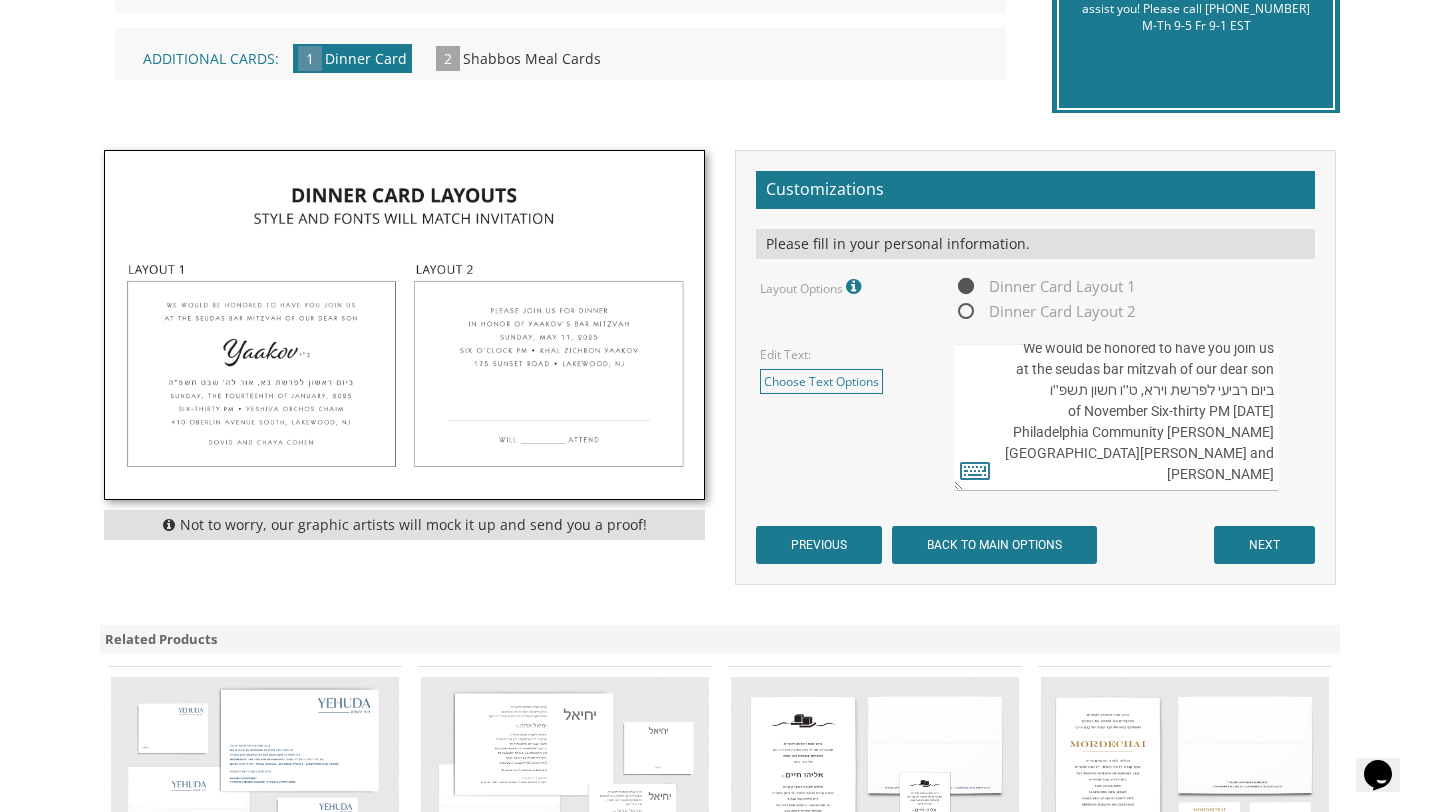 drag, startPoint x: 1123, startPoint y: 472, endPoint x: 1237, endPoint y: 462, distance: 114.43776 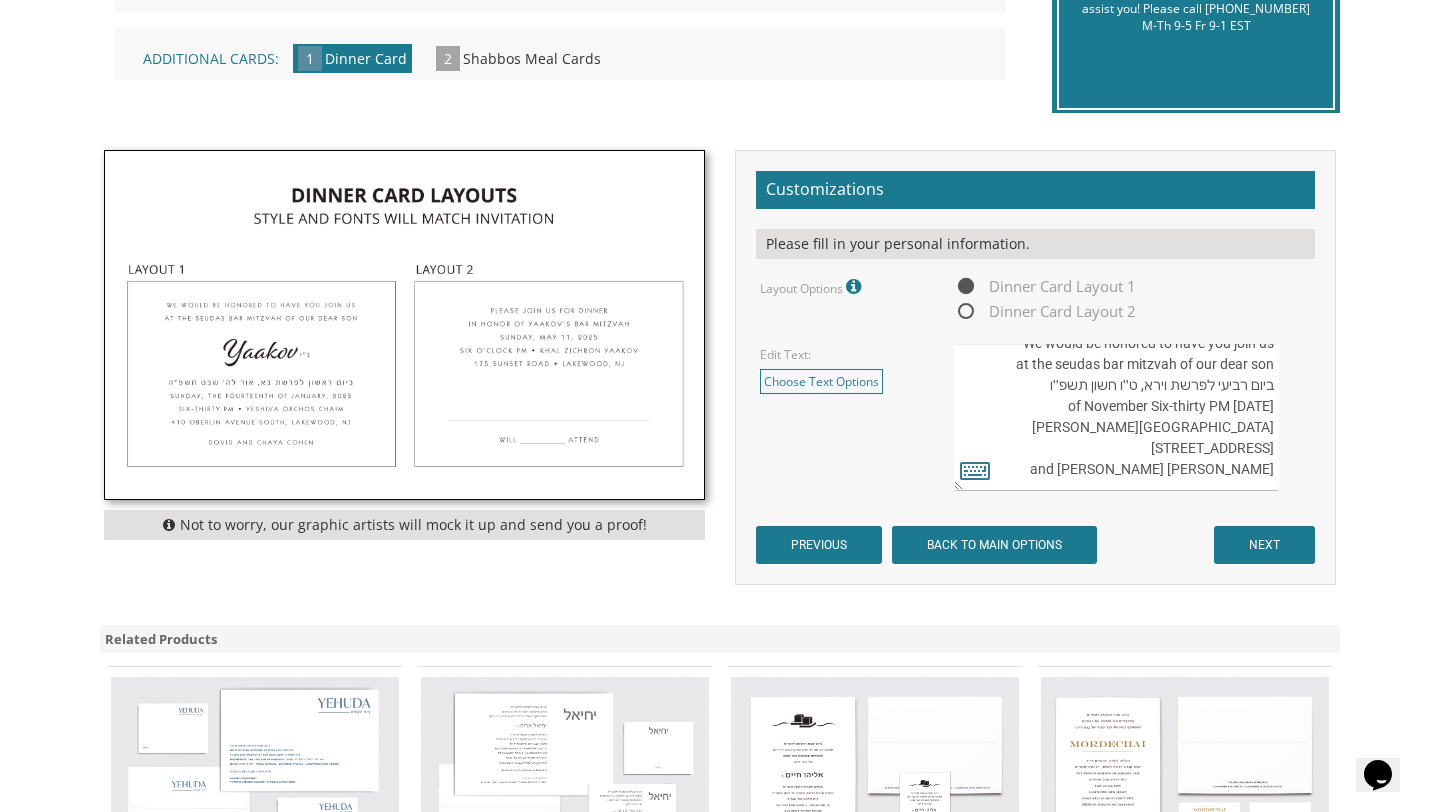scroll, scrollTop: 42, scrollLeft: 0, axis: vertical 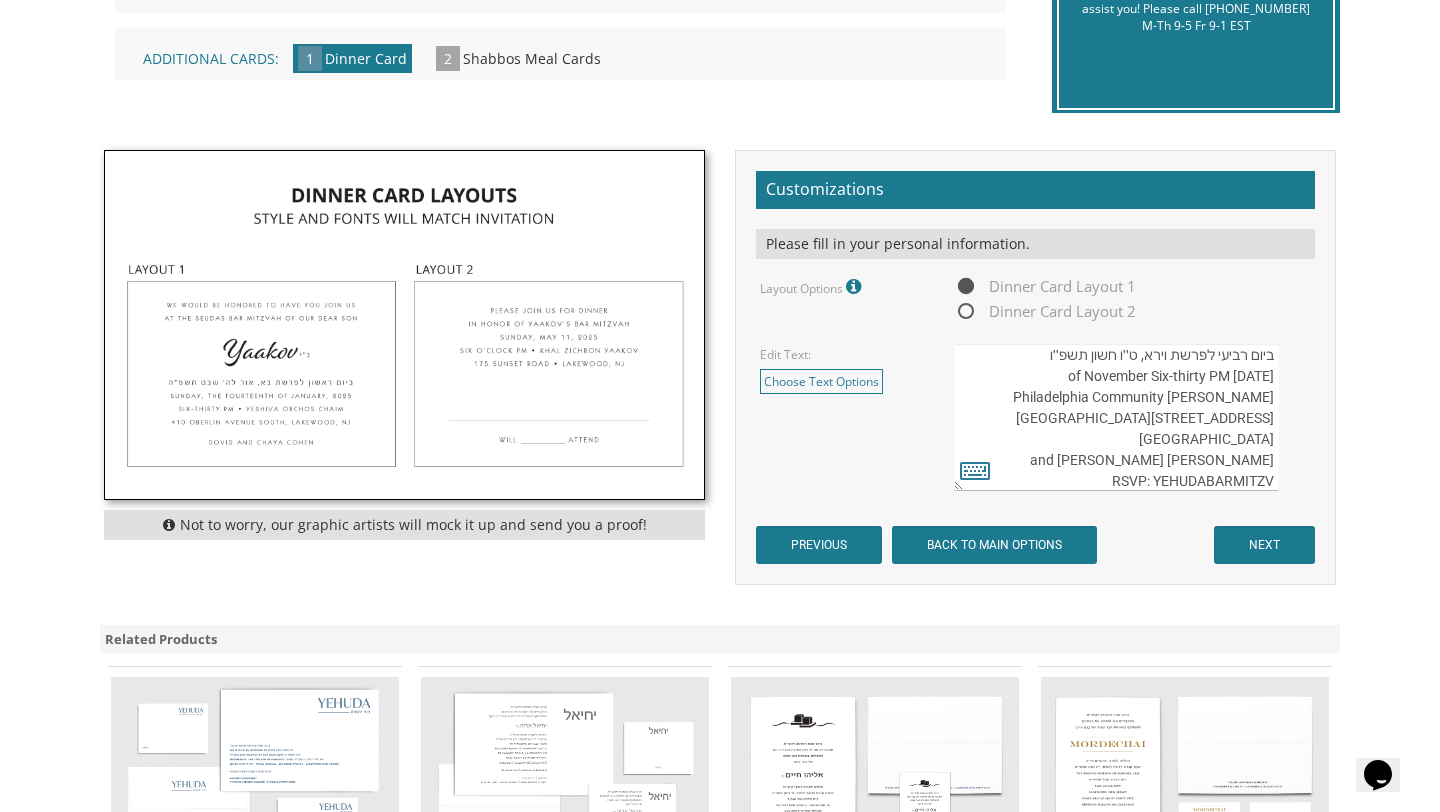 click on "We would be honored to have you join us
at the seudas bar mitzvah of our dear son
ביום ראשון לפרשת האזינו, כ"ו אלול תשע"ח
Sunday, the twenty-first of September Six-thirty PM
Yeshiva Orchos Chaim 410 Oberlin Avenue South, Lakewood, NJ
Chaim and Shani Kohn" at bounding box center [1116, 417] 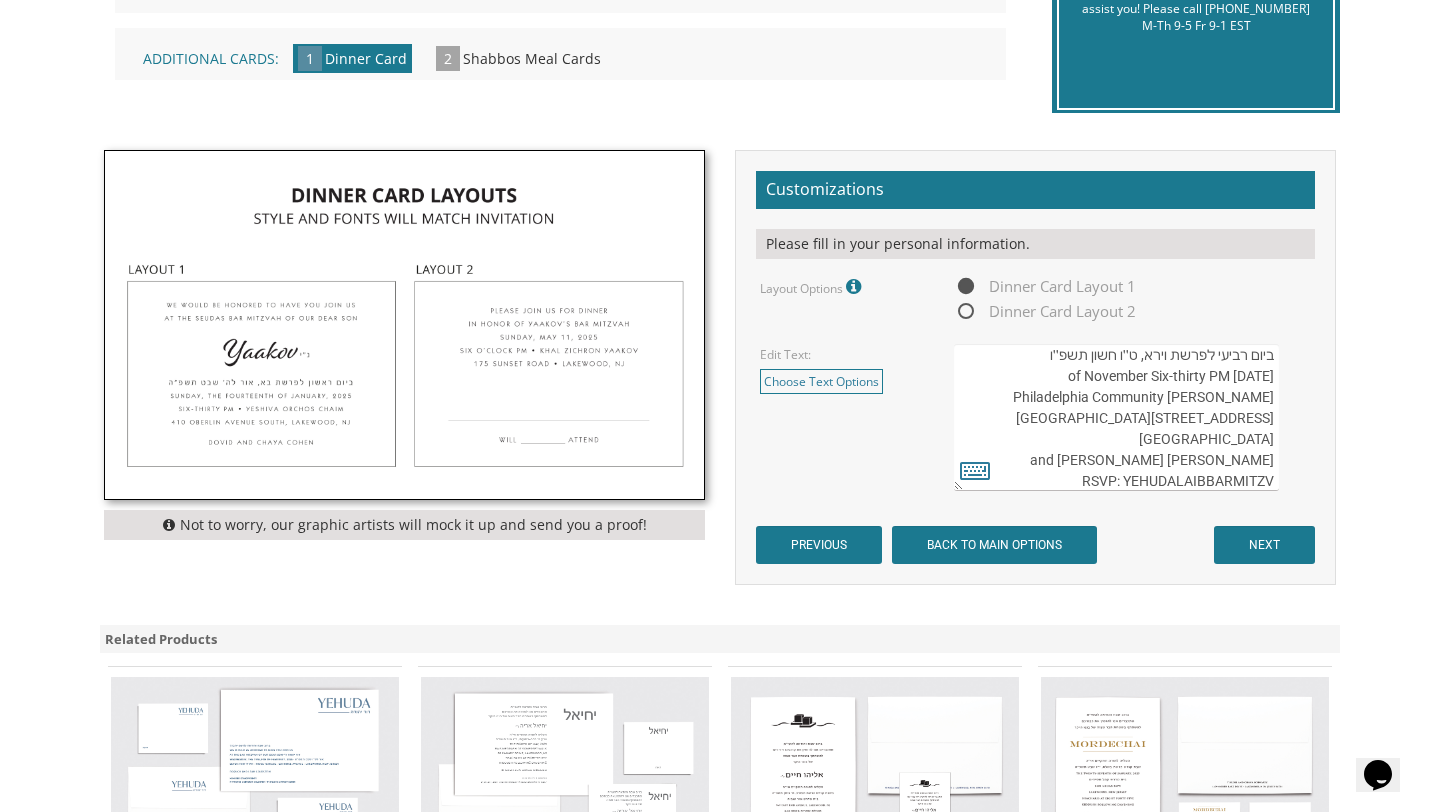 scroll, scrollTop: 63, scrollLeft: 0, axis: vertical 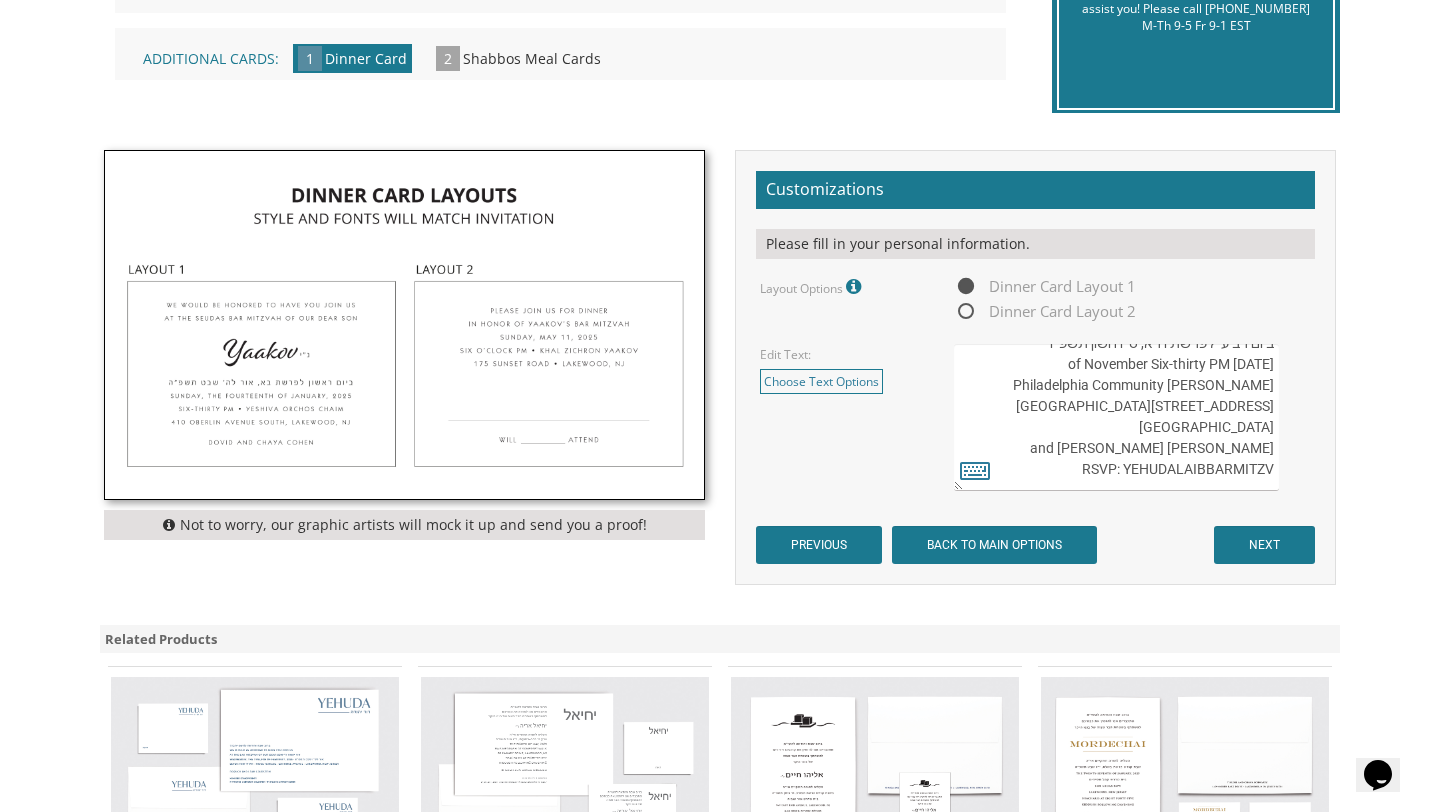drag, startPoint x: 1122, startPoint y: 478, endPoint x: 1281, endPoint y: 468, distance: 159.31415 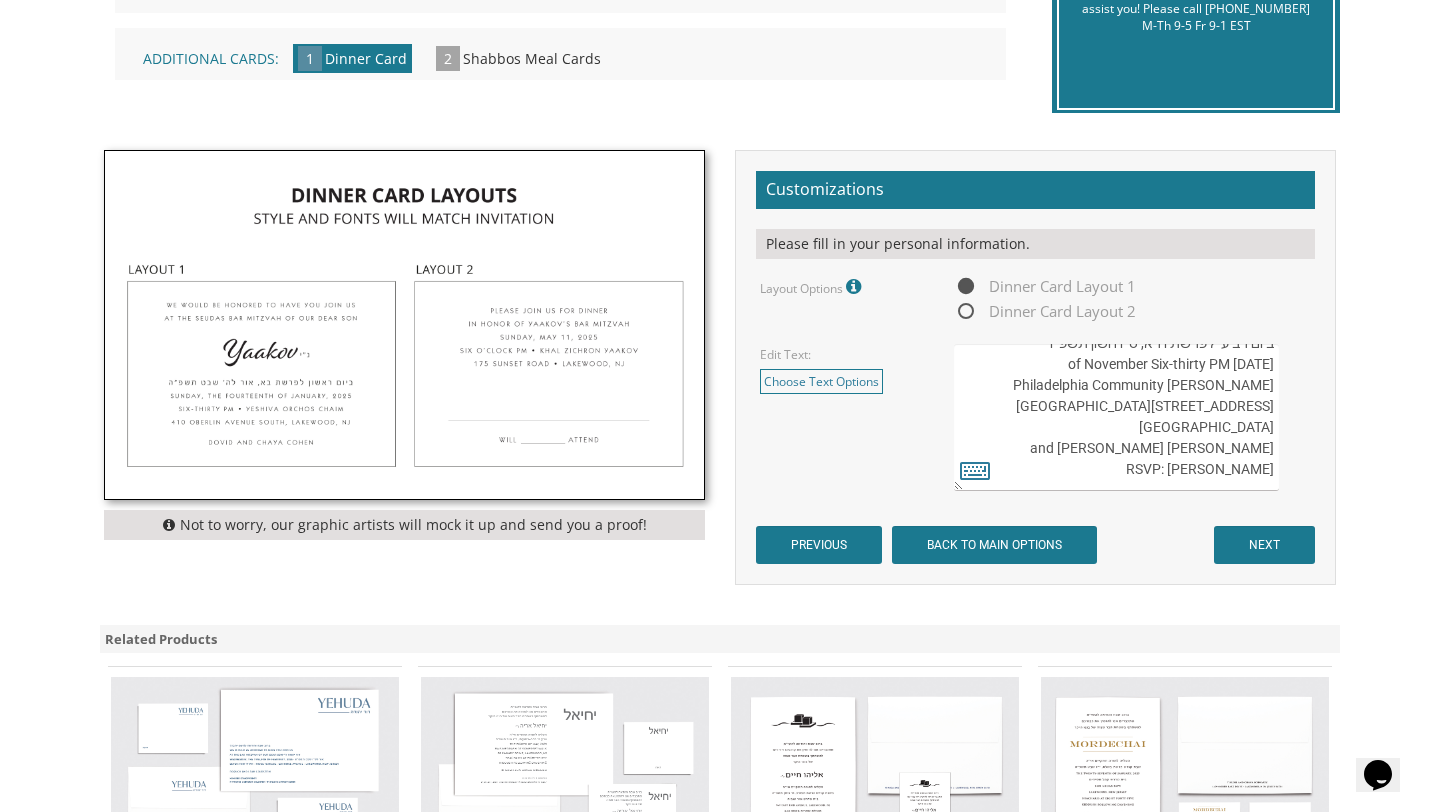 drag, startPoint x: 1234, startPoint y: 469, endPoint x: 1272, endPoint y: 468, distance: 38.013157 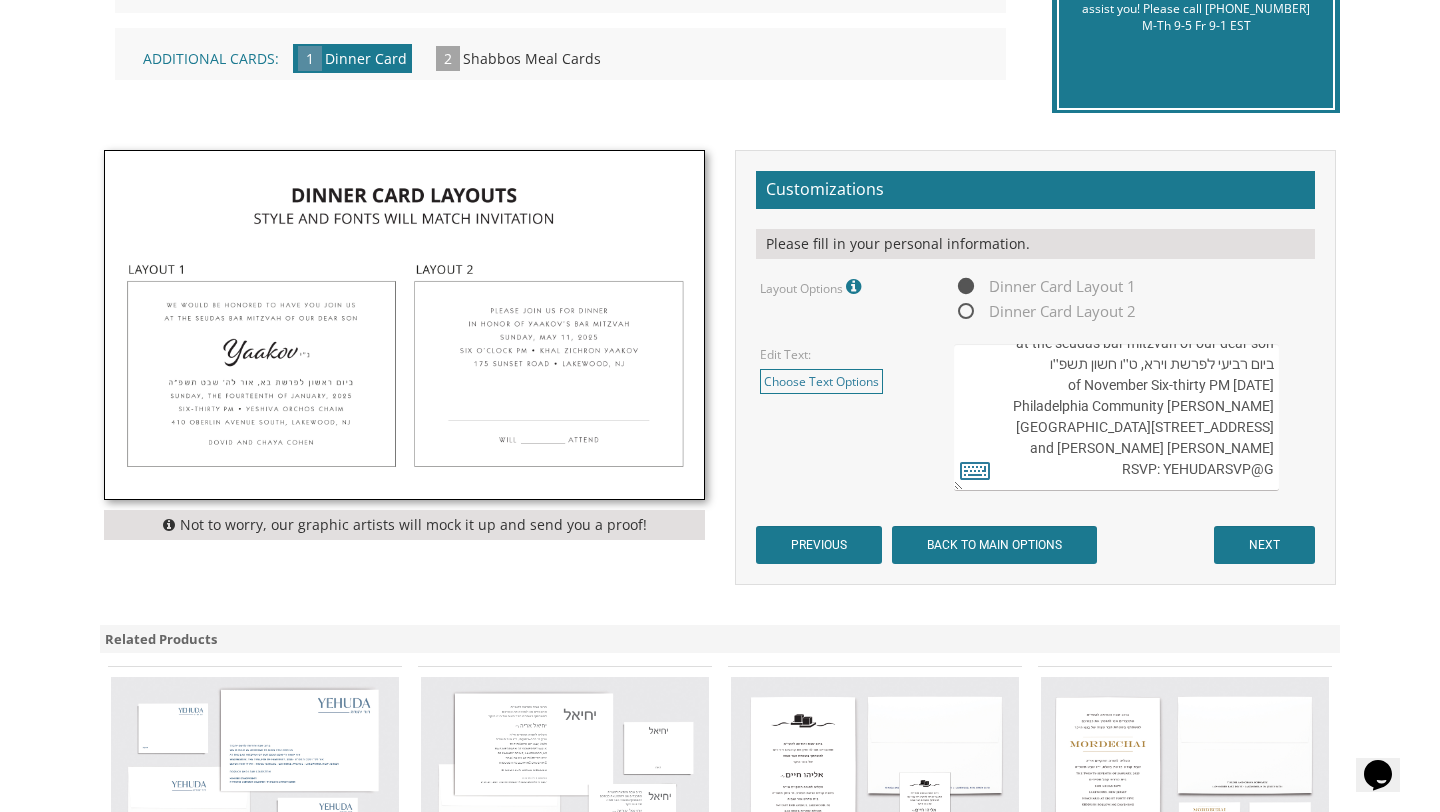 drag, startPoint x: 1162, startPoint y: 468, endPoint x: 1275, endPoint y: 471, distance: 113.03982 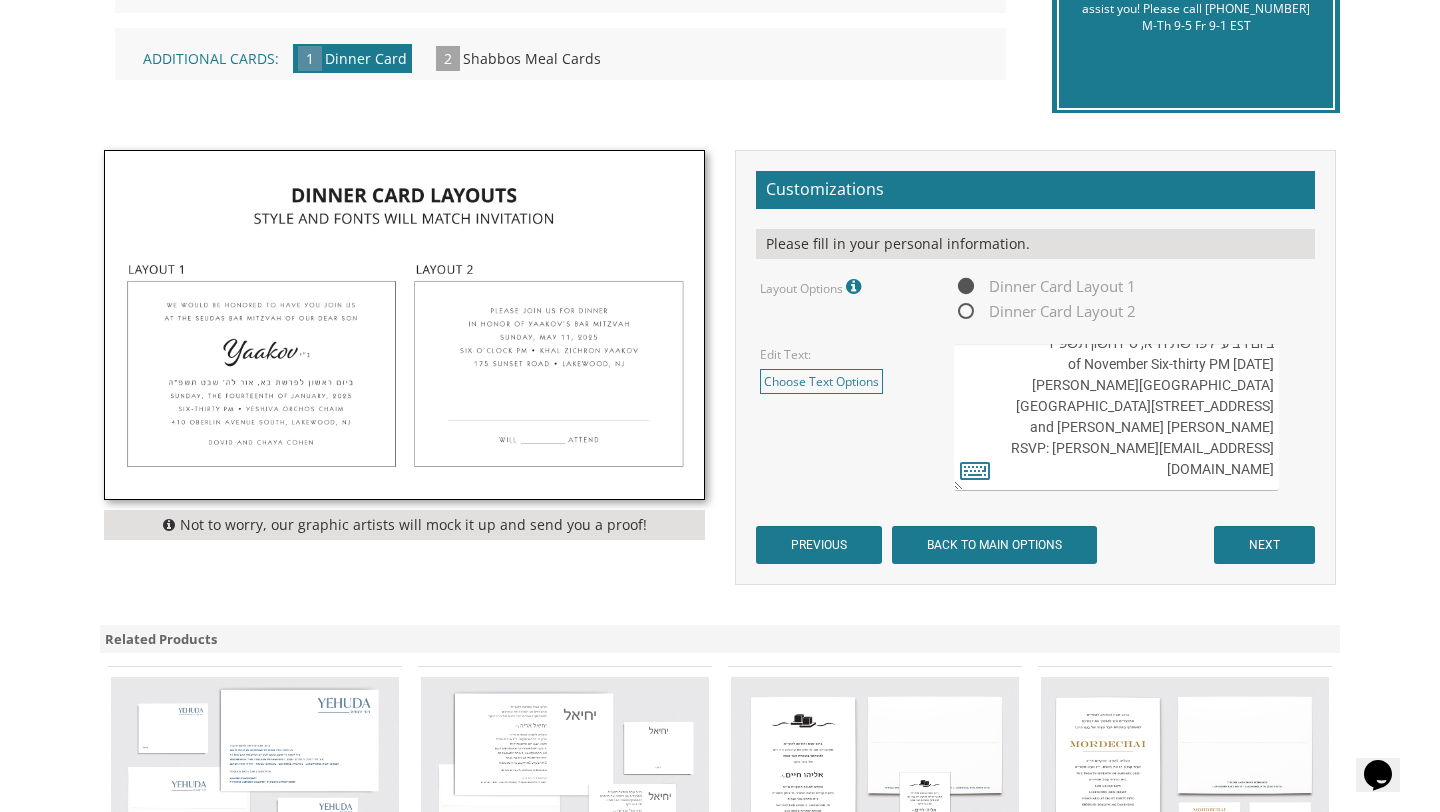 scroll, scrollTop: 0, scrollLeft: 0, axis: both 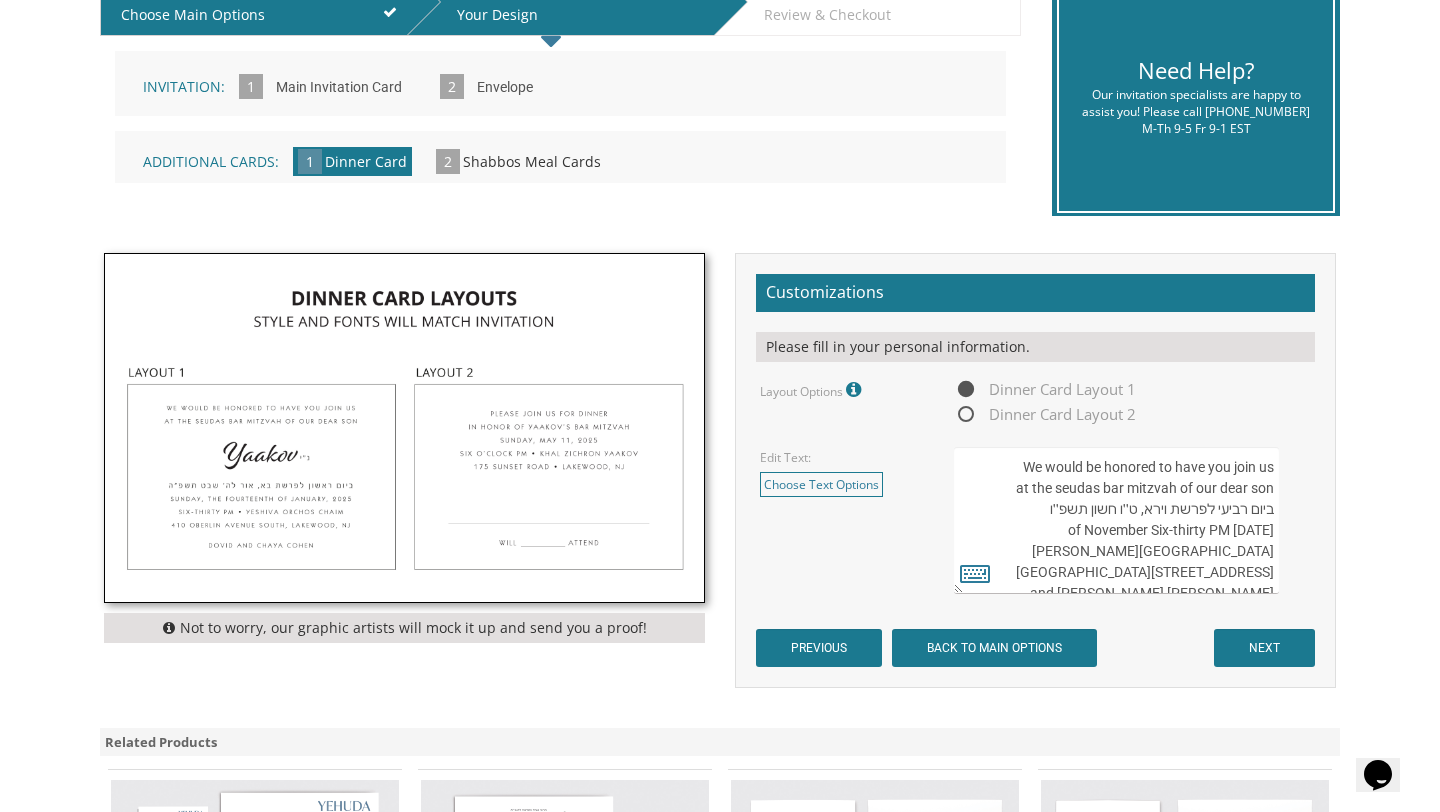 drag, startPoint x: 1271, startPoint y: 512, endPoint x: 1236, endPoint y: 510, distance: 35.057095 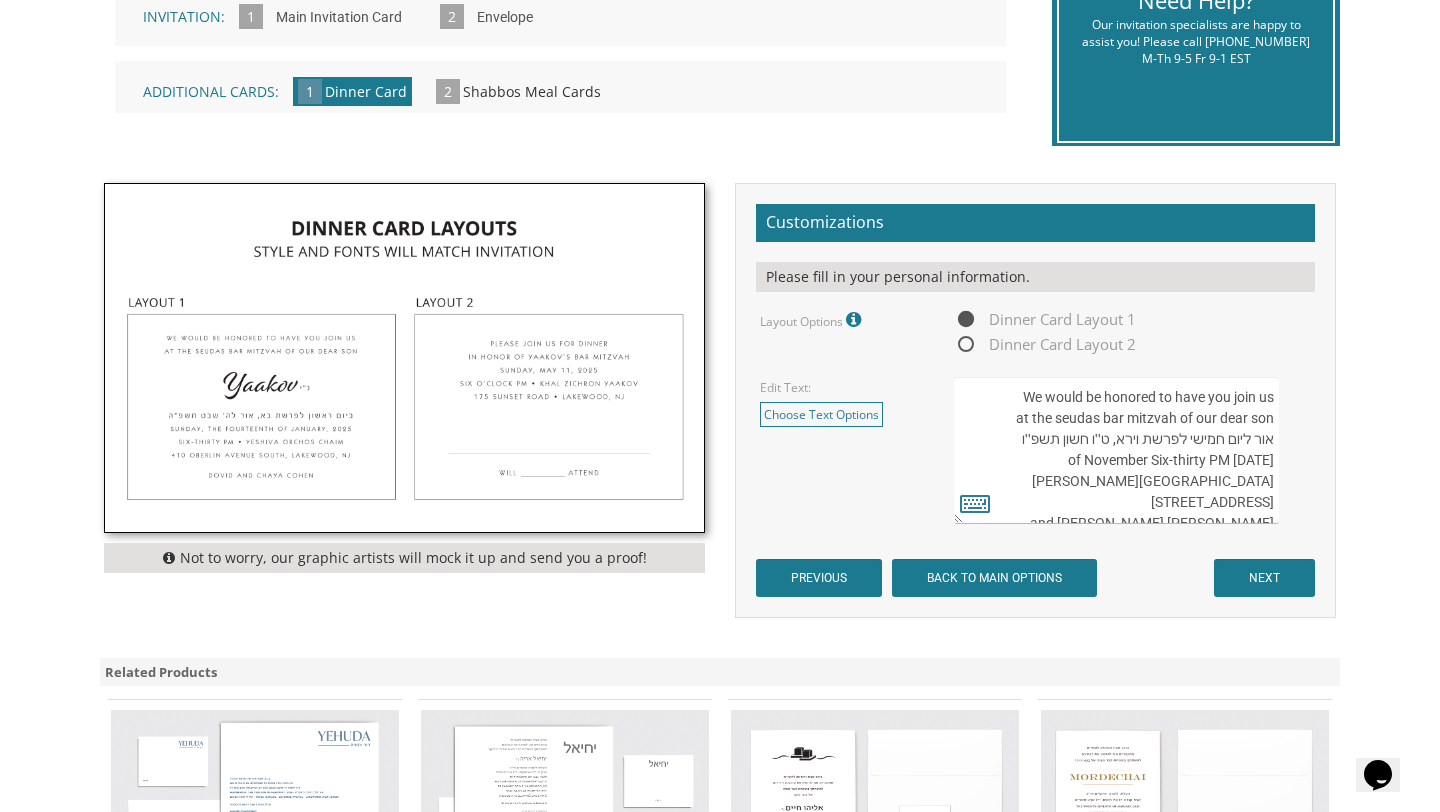 scroll, scrollTop: 526, scrollLeft: 0, axis: vertical 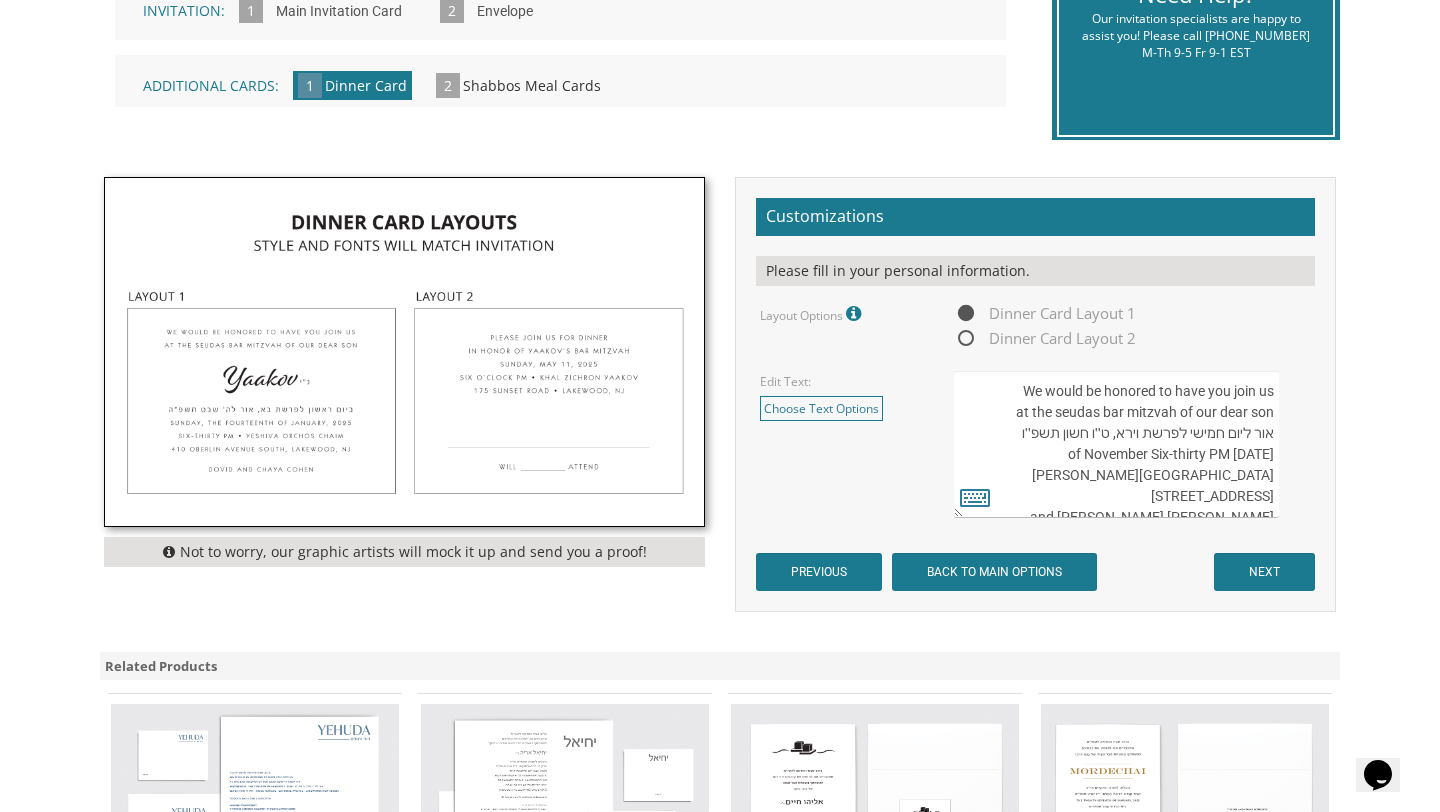 click on "Customizations
Please fill in your personal information.
Layout Options Fonts / Name / Monogram will match invitation.
We will set it up and send you an email proof.   Dinner Card Layout 1 Dinner Card Layout 2
Edit Text:
Choose Text Options select select select Please join us for dinner in honor of Yaakov's bar mitzvah
Sunday, May 11, 2018 Six o'clock PM
Skokie Community Kollel 3732 West Dempster, Skokie, Illinois select PREVIOUS" at bounding box center (1035, 394) 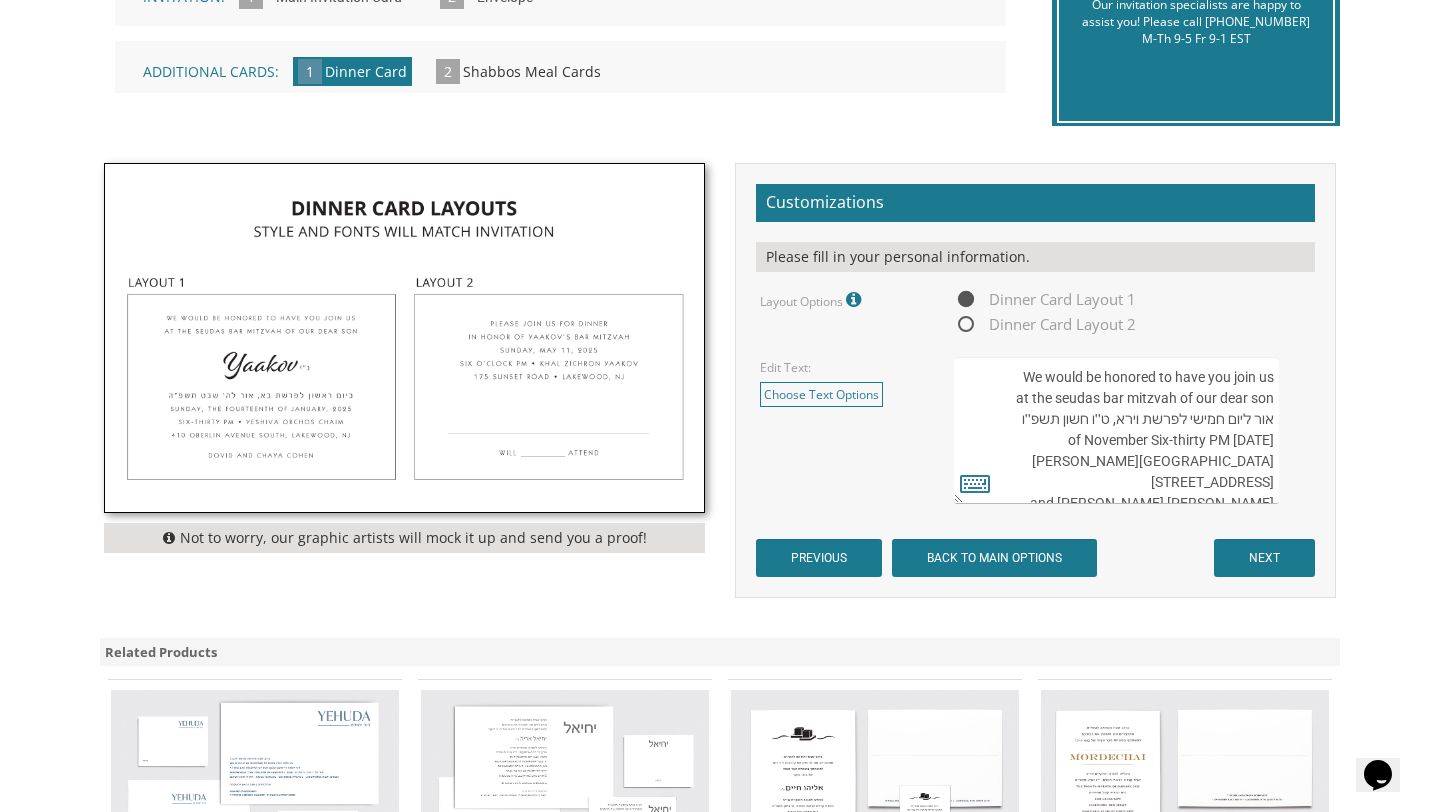scroll, scrollTop: 541, scrollLeft: 0, axis: vertical 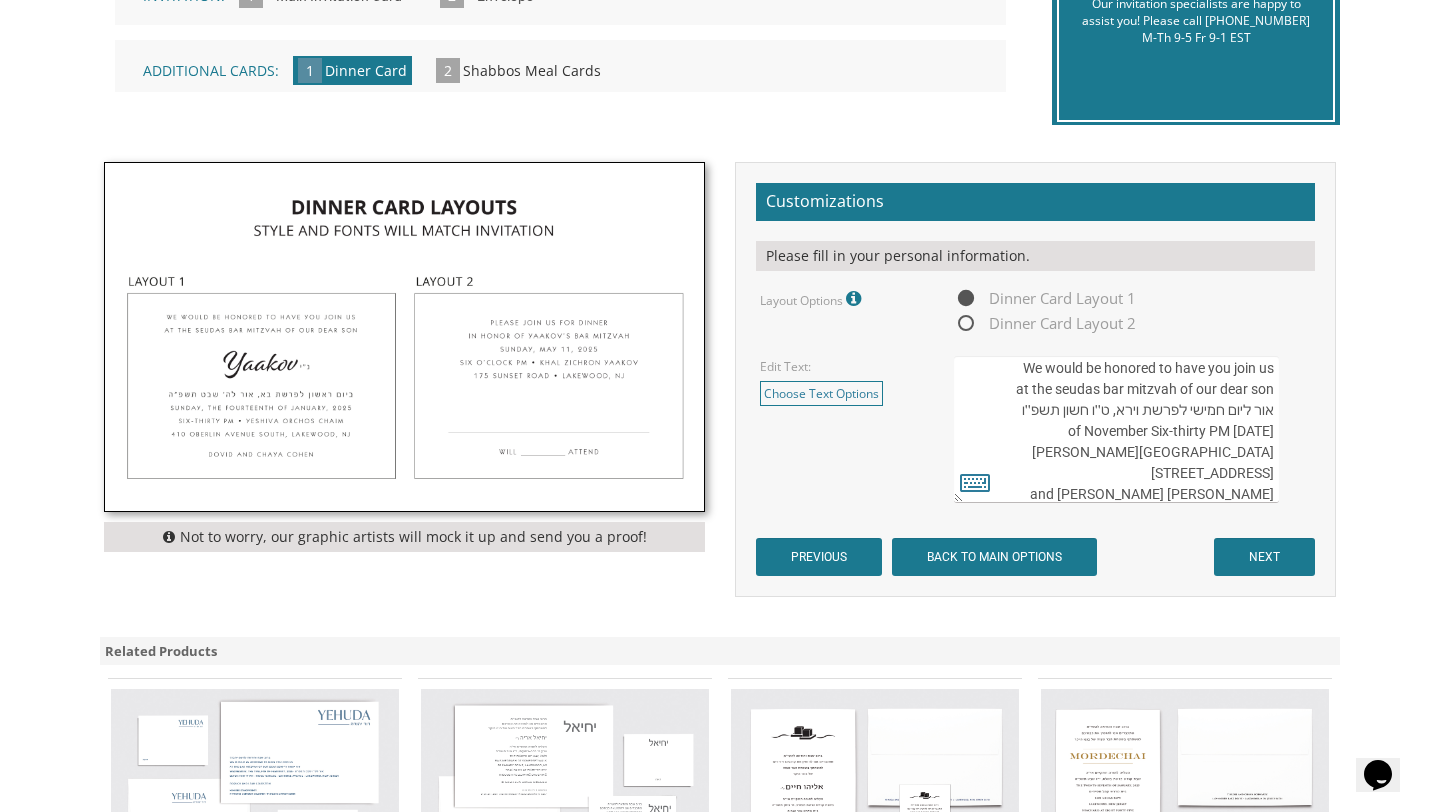 click on "We would be honored to have you join us
at the seudas bar mitzvah of our dear son
ביום ראשון לפרשת האזינו, כ"ו אלול תשע"ח
Sunday, the twenty-first of September Six-thirty PM
Yeshiva Orchos Chaim 410 Oberlin Avenue South, Lakewood, NJ
Chaim and Shani Kohn" at bounding box center (1116, 429) 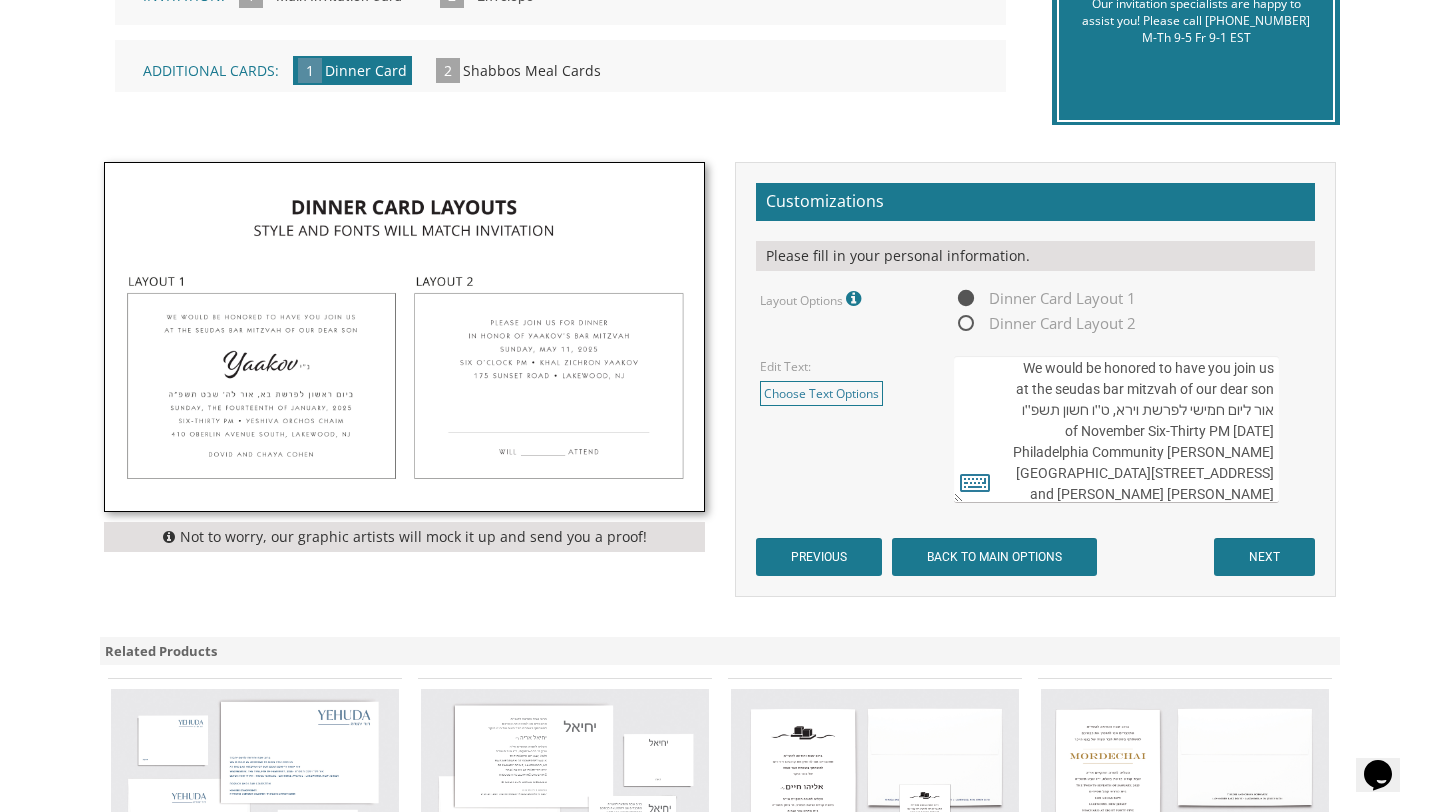 type on "We would be honored to have you join us
at the seudas bar mitzvah of our dear son
אור ליום חמישי לפרשת וירא, ט׳׳ו חשון תשפ׳׳ו
Wednesday, the sixth of November Six-Thirty PM
Philadelphia Community Kollel
Montgomery Avenue 364
Merion Station, PA 19066
Yaakov and Rachel Baum
RSVP: YANDRBAUM@GMAIL.COM" 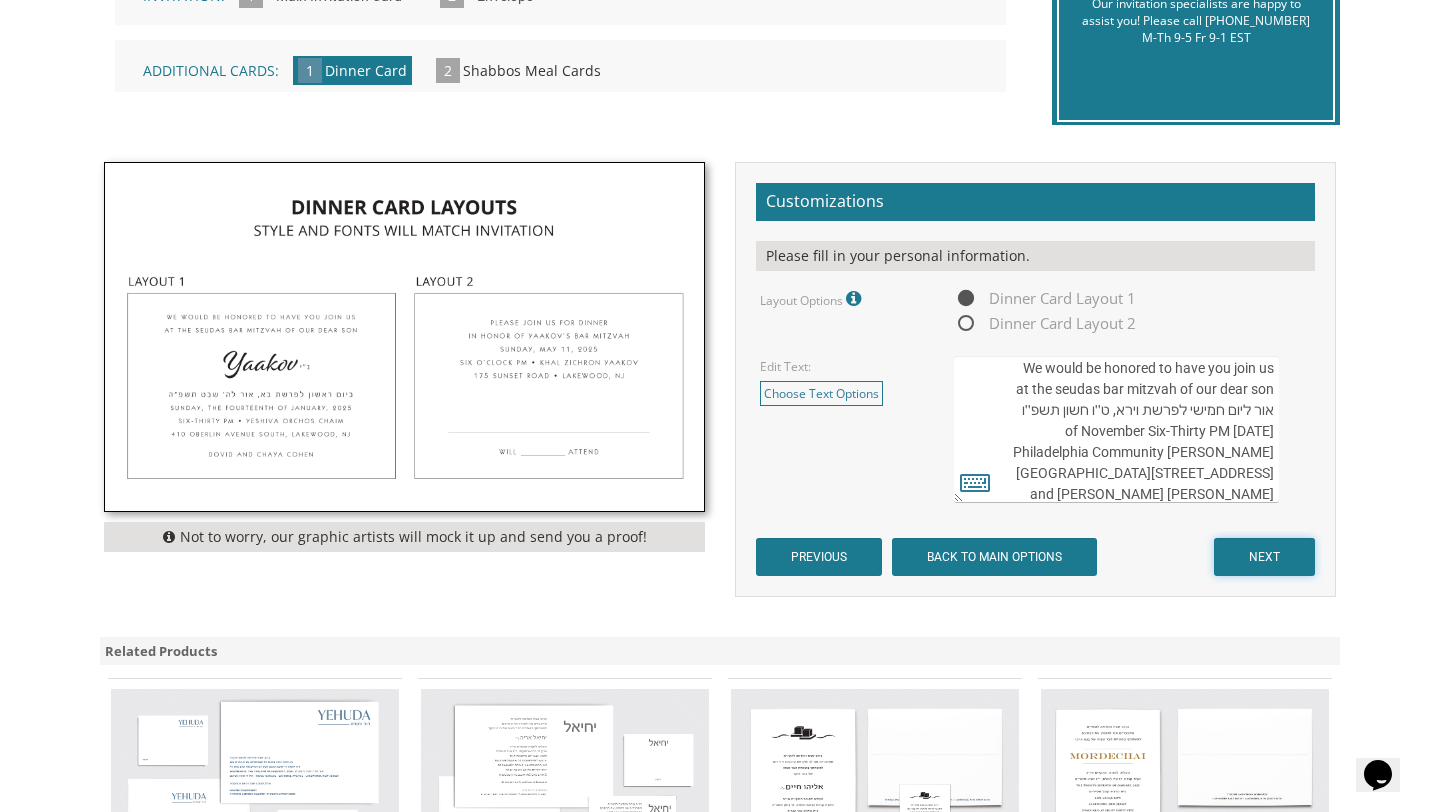 click on "NEXT" at bounding box center (1264, 557) 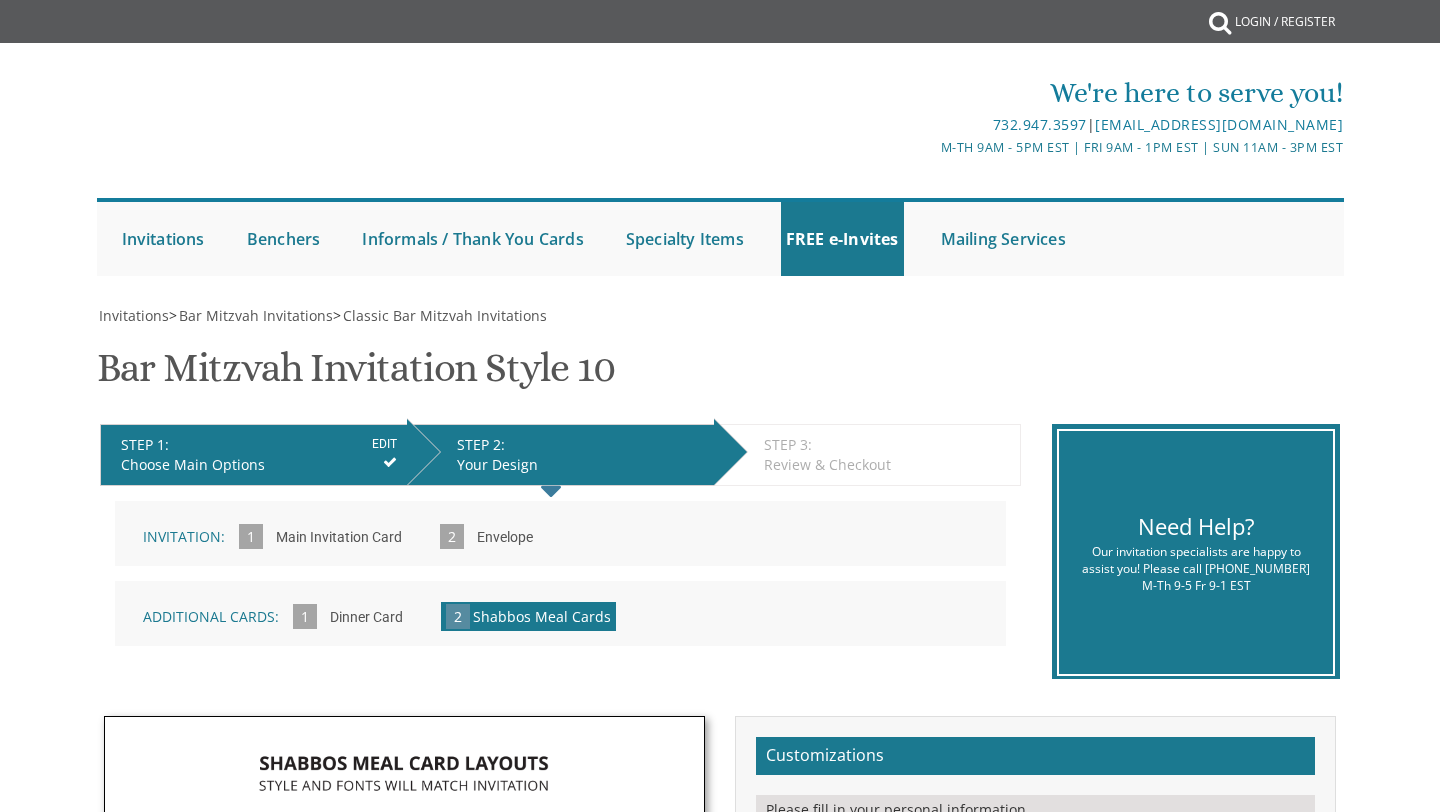 scroll, scrollTop: 0, scrollLeft: 0, axis: both 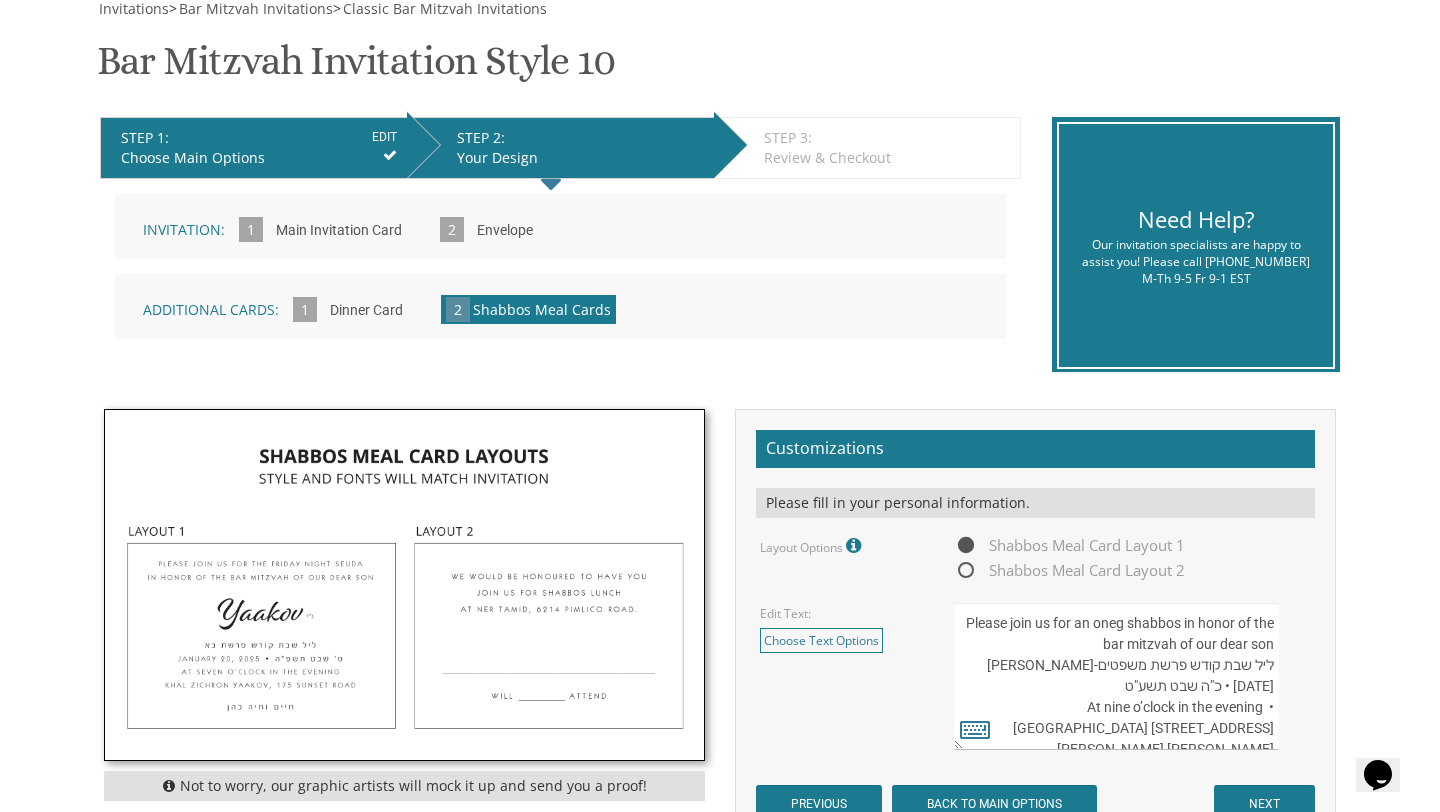 drag, startPoint x: 1092, startPoint y: 626, endPoint x: 1274, endPoint y: 630, distance: 182.04395 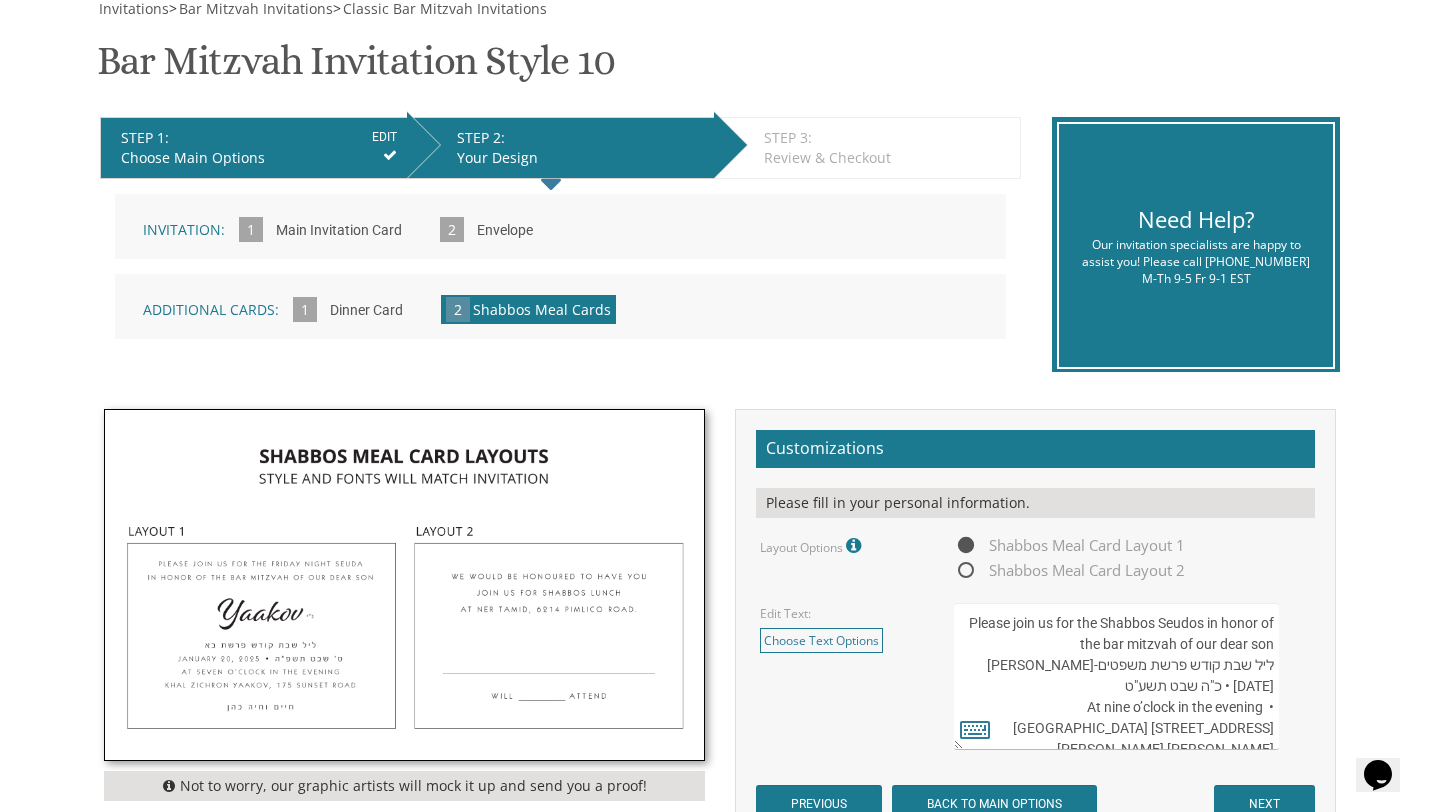 drag, startPoint x: 1257, startPoint y: 667, endPoint x: 1277, endPoint y: 667, distance: 20 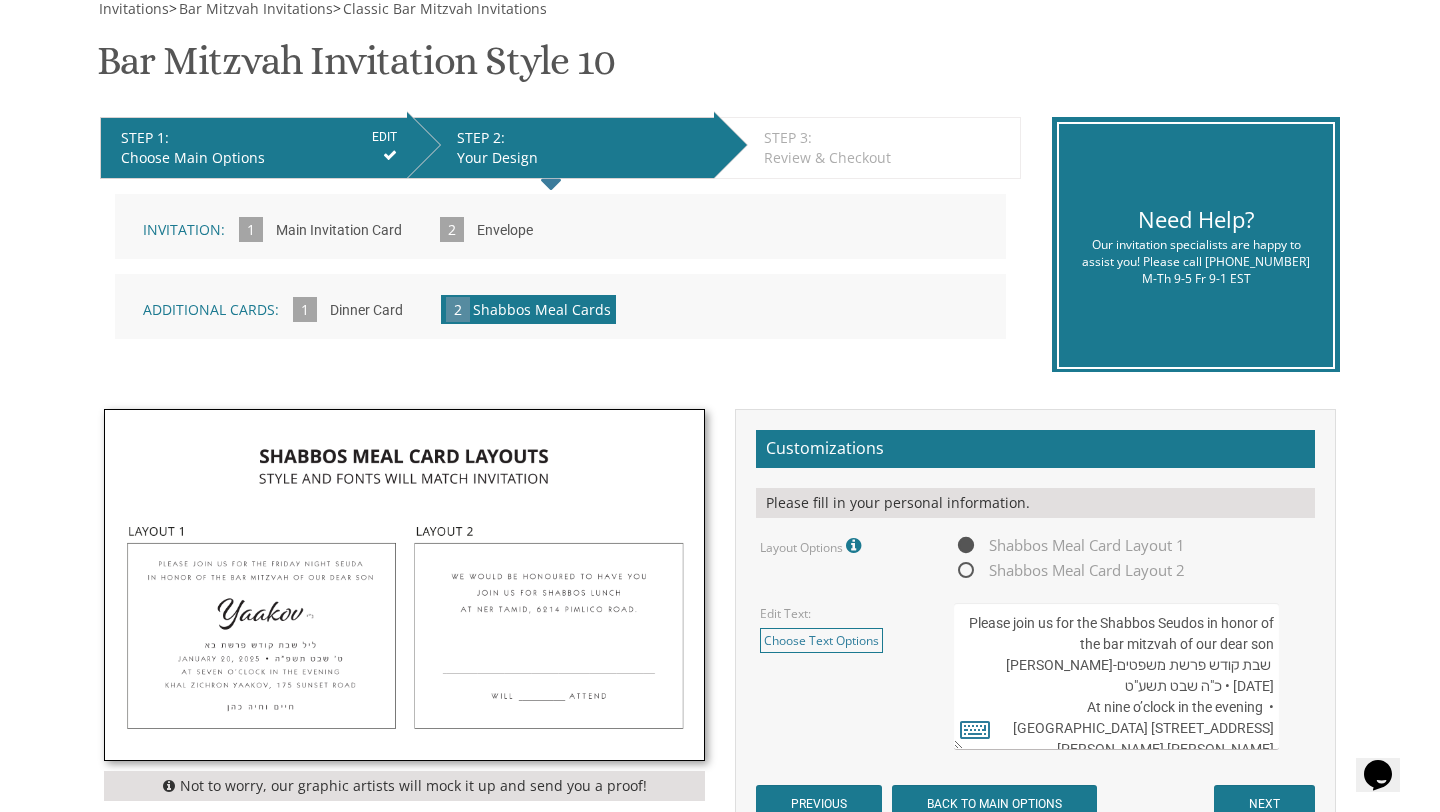 drag, startPoint x: 1160, startPoint y: 664, endPoint x: 1066, endPoint y: 667, distance: 94.04786 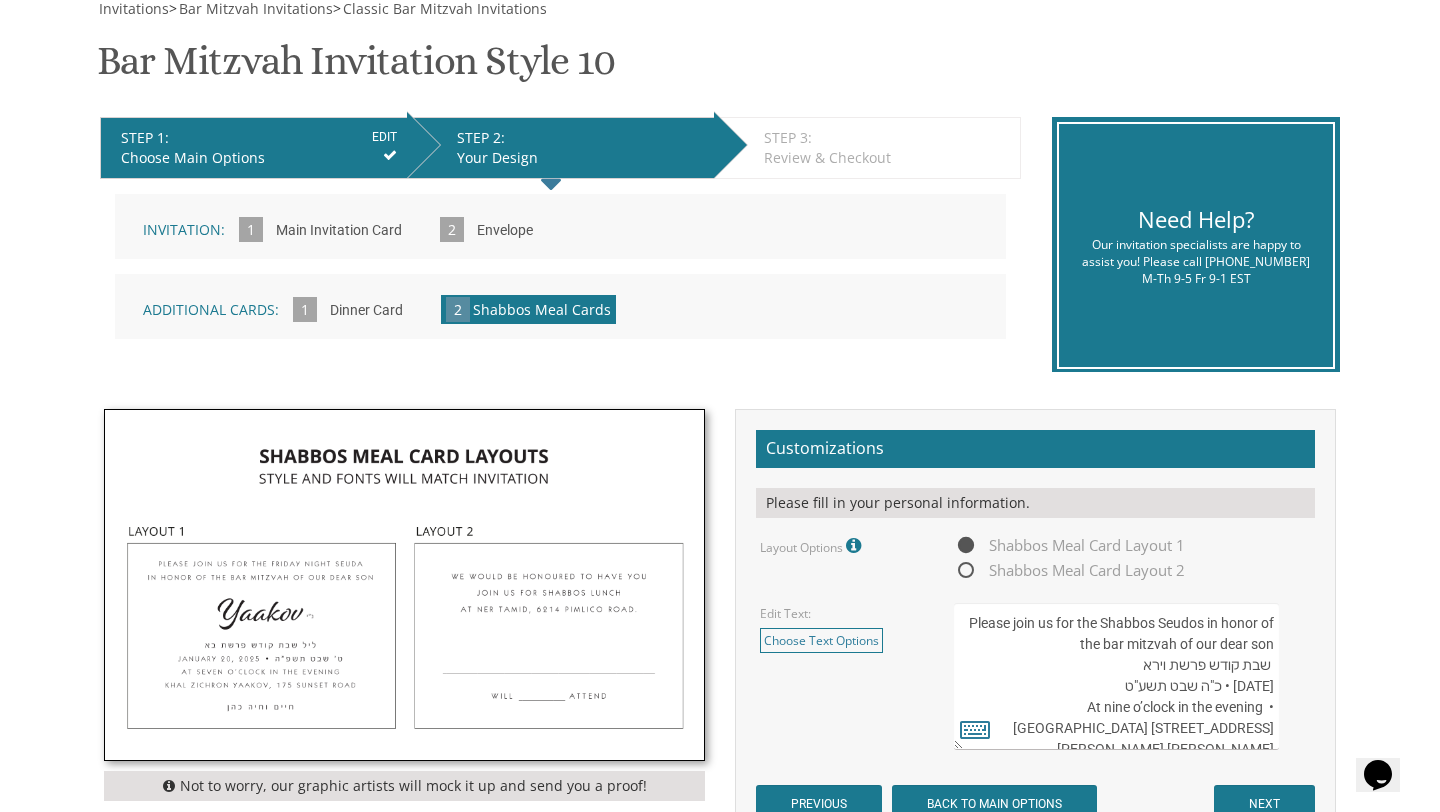 scroll, scrollTop: 13, scrollLeft: 0, axis: vertical 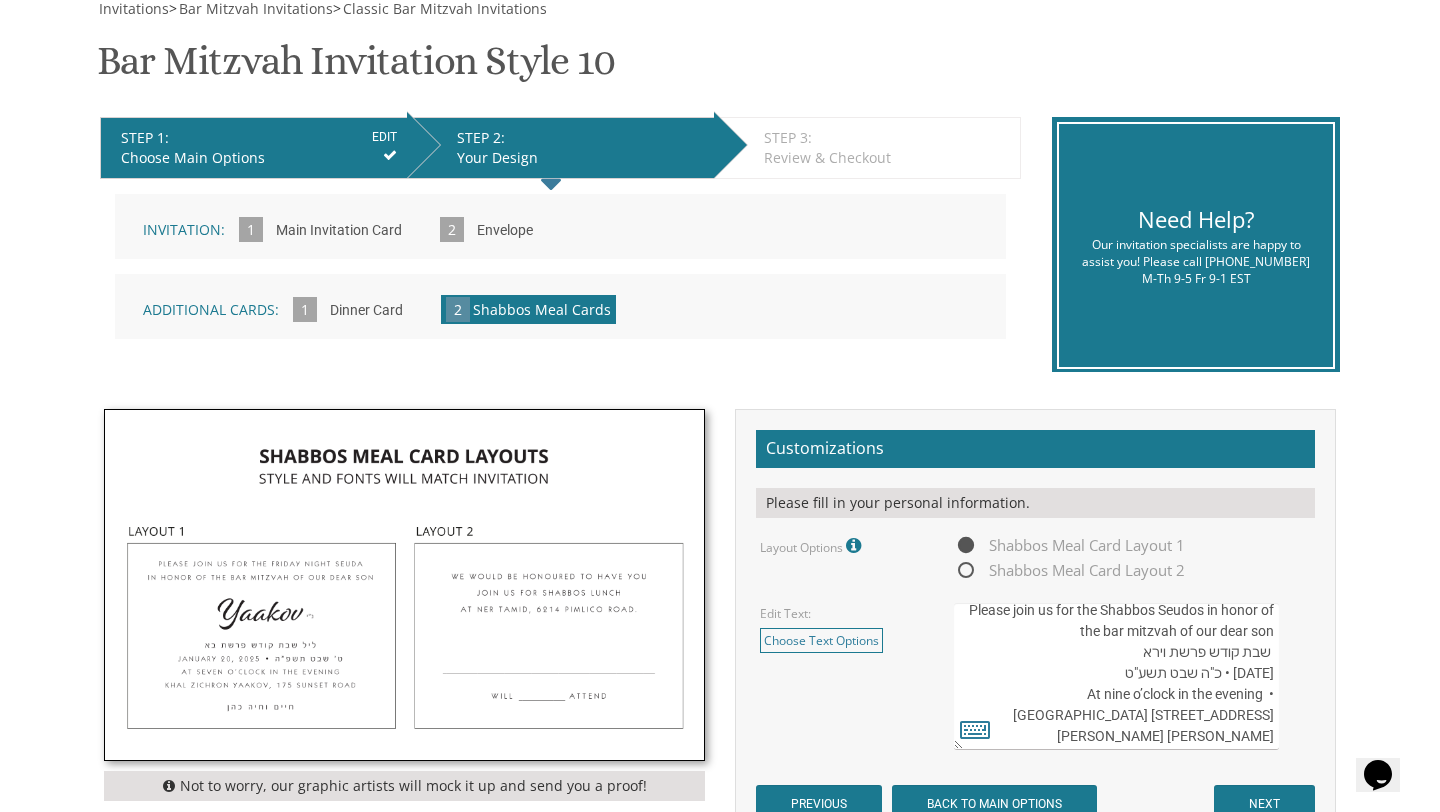 drag, startPoint x: 1142, startPoint y: 676, endPoint x: 1040, endPoint y: 671, distance: 102.122475 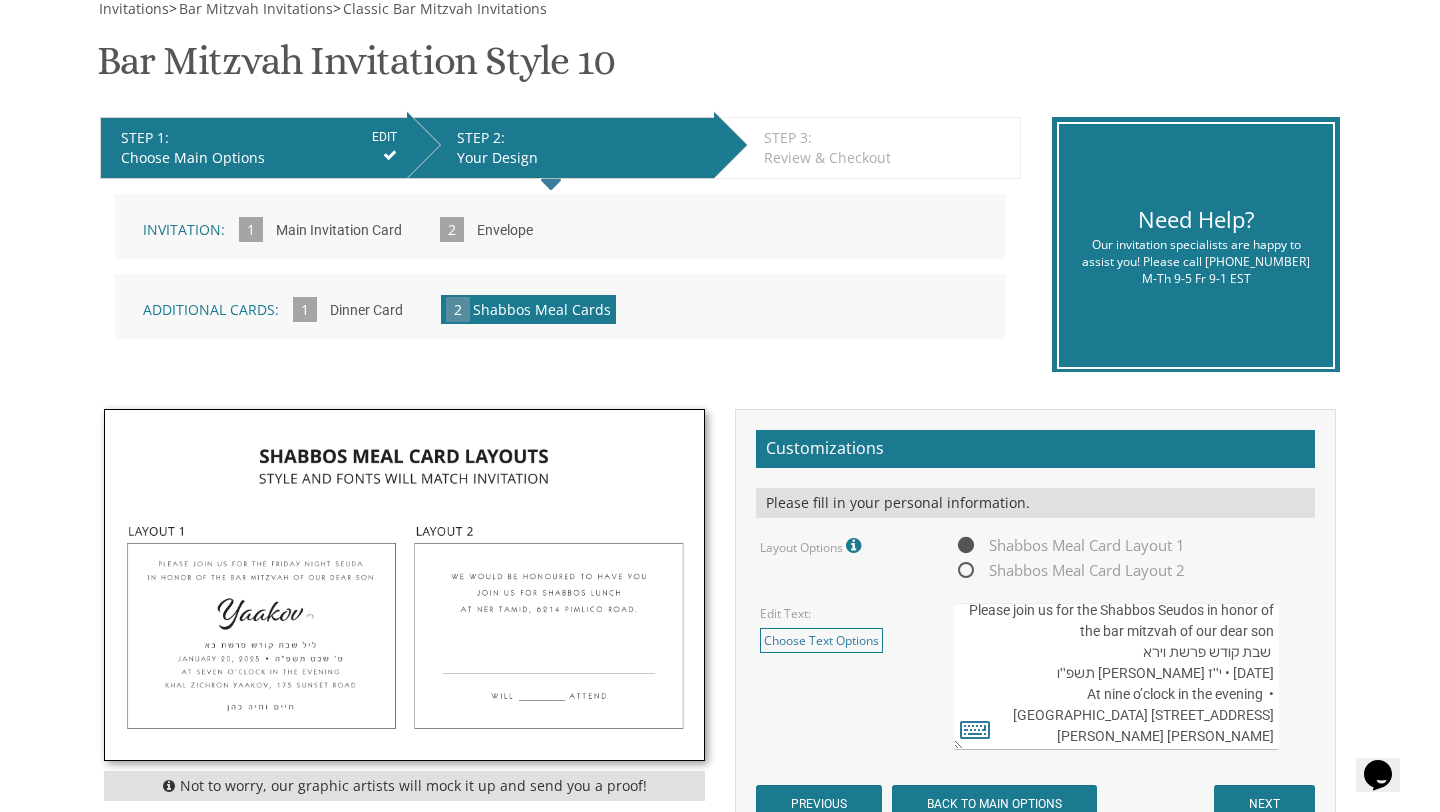 drag, startPoint x: 1158, startPoint y: 677, endPoint x: 1274, endPoint y: 683, distance: 116.15507 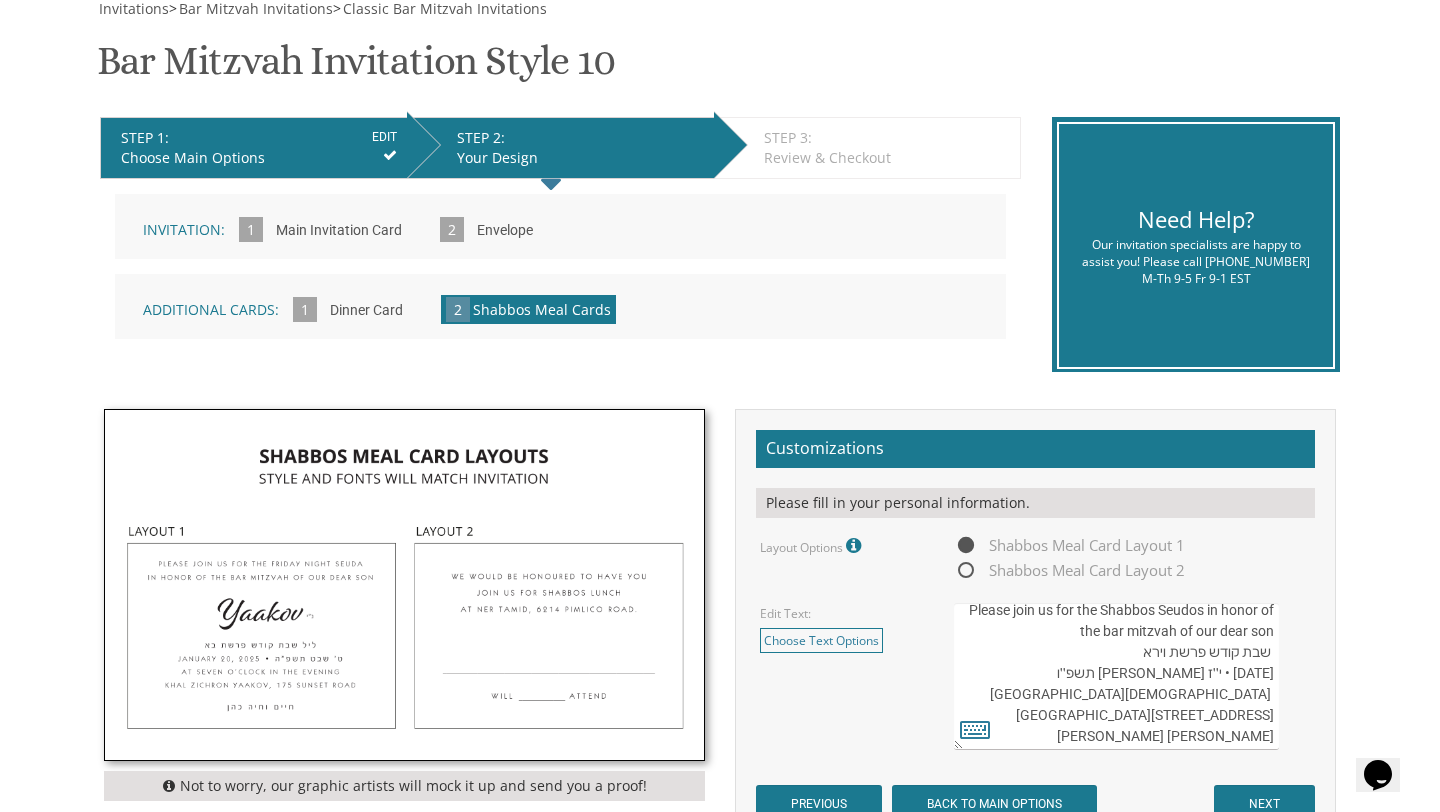 drag, startPoint x: 1012, startPoint y: 695, endPoint x: 1110, endPoint y: 694, distance: 98.005104 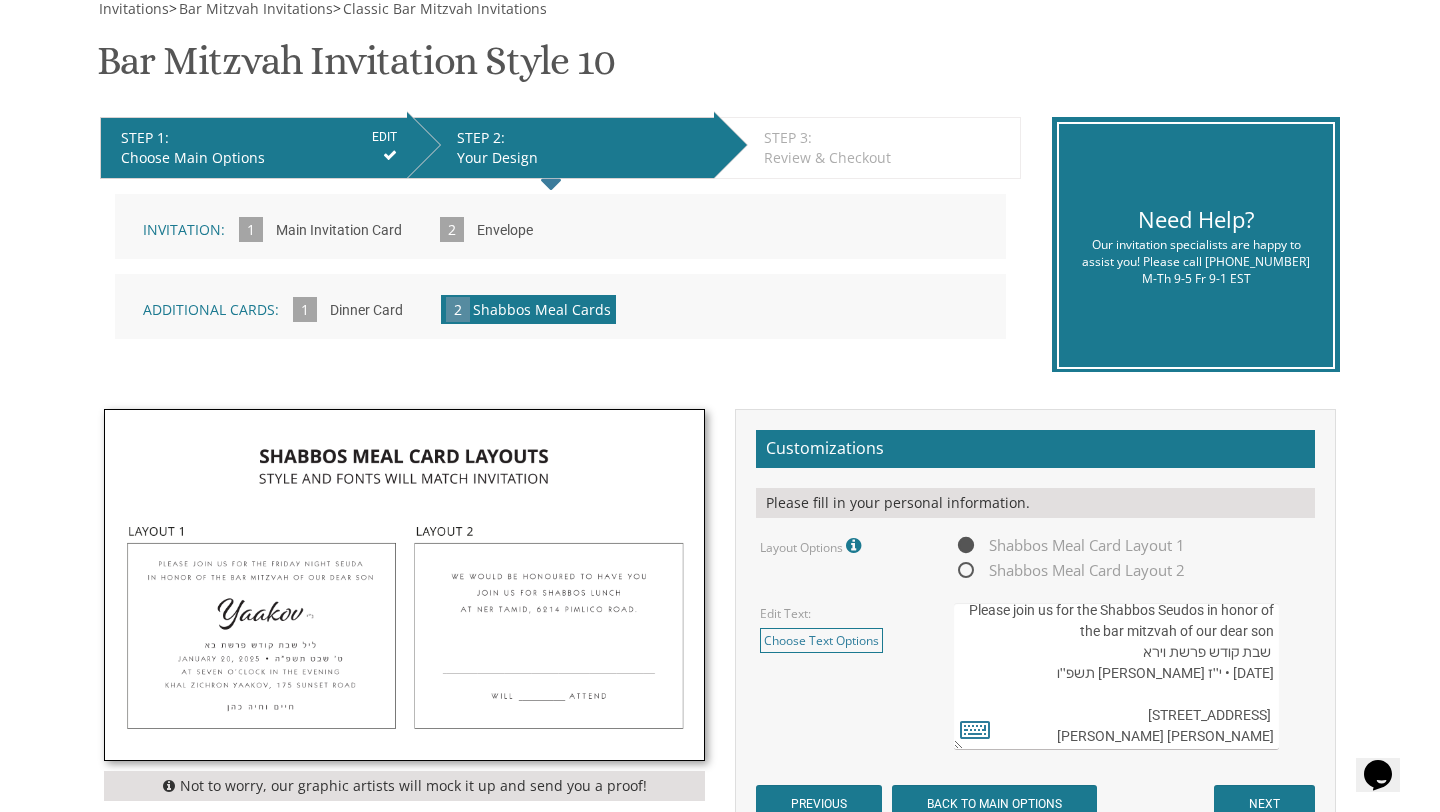 click on "Please join us for an oneg shabbos in honor of the bar mitzvah of our dear son
ליל שבת קודש פרשת משפטים-[PERSON_NAME]
[DATE] • כ"ה שבט תשע"ט
At nine o’clock in the evening  •  [GEOGRAPHIC_DATA] [STREET_ADDRESS]
[PERSON_NAME] [PERSON_NAME]" at bounding box center (1116, 676) 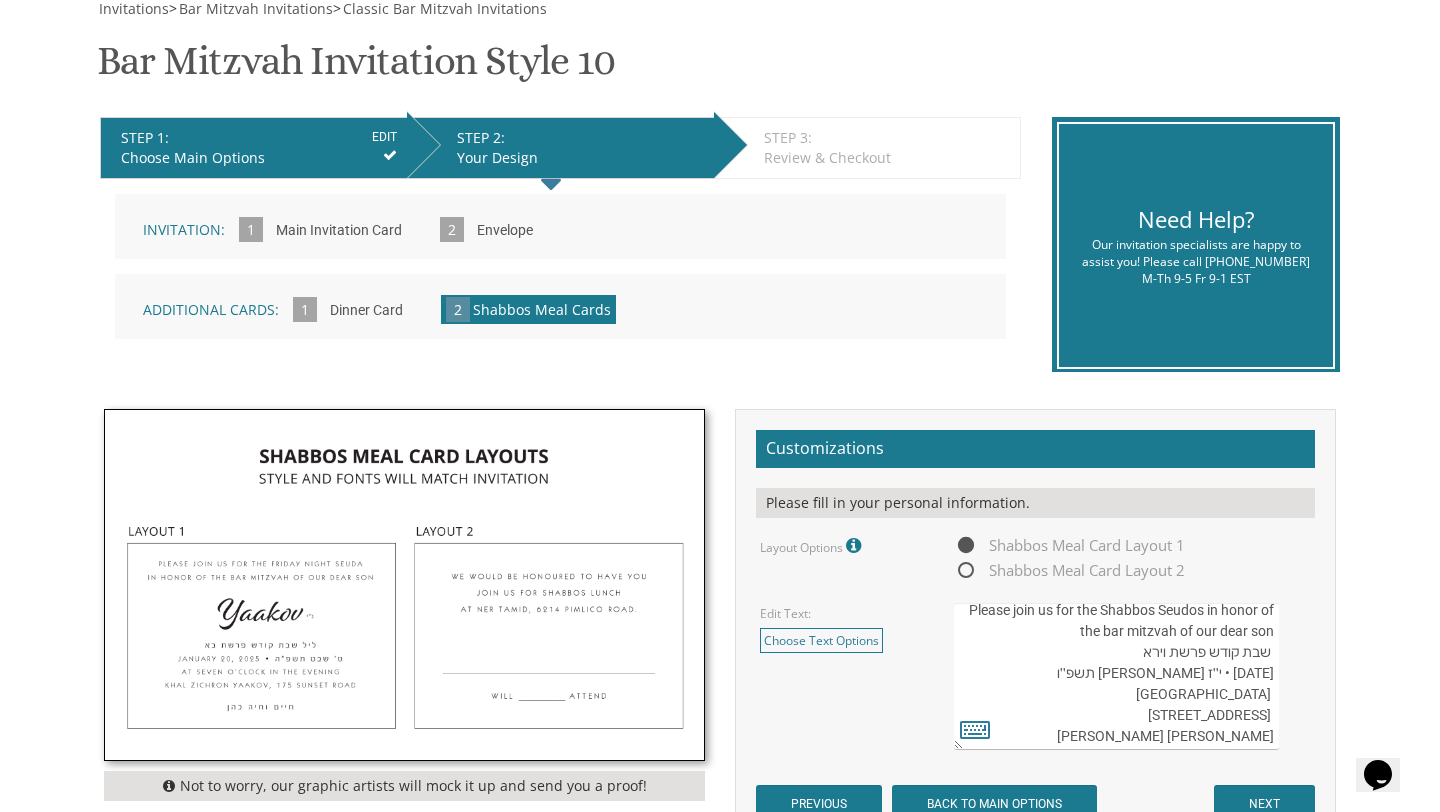 drag, startPoint x: 1112, startPoint y: 717, endPoint x: 1275, endPoint y: 711, distance: 163.1104 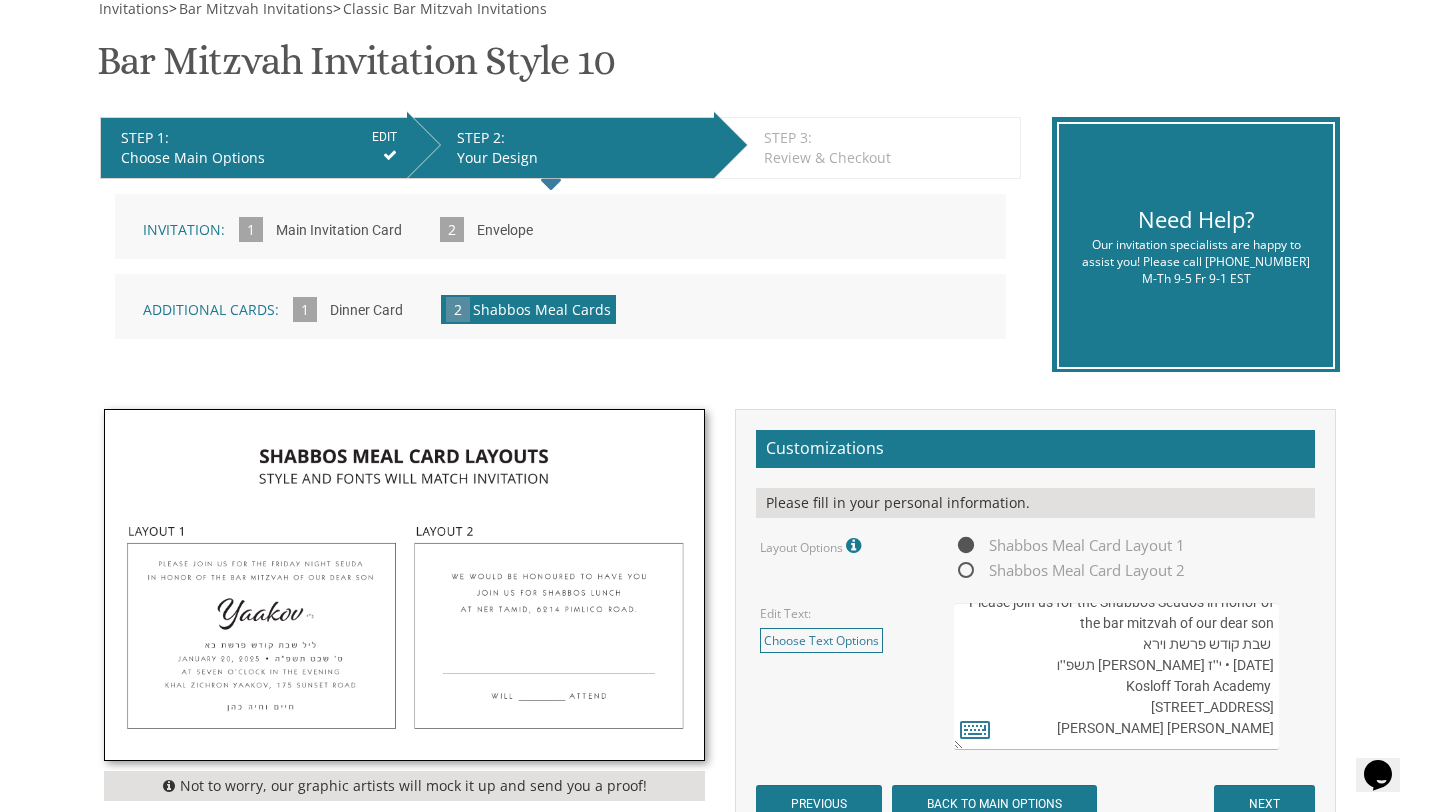 scroll, scrollTop: 28, scrollLeft: 0, axis: vertical 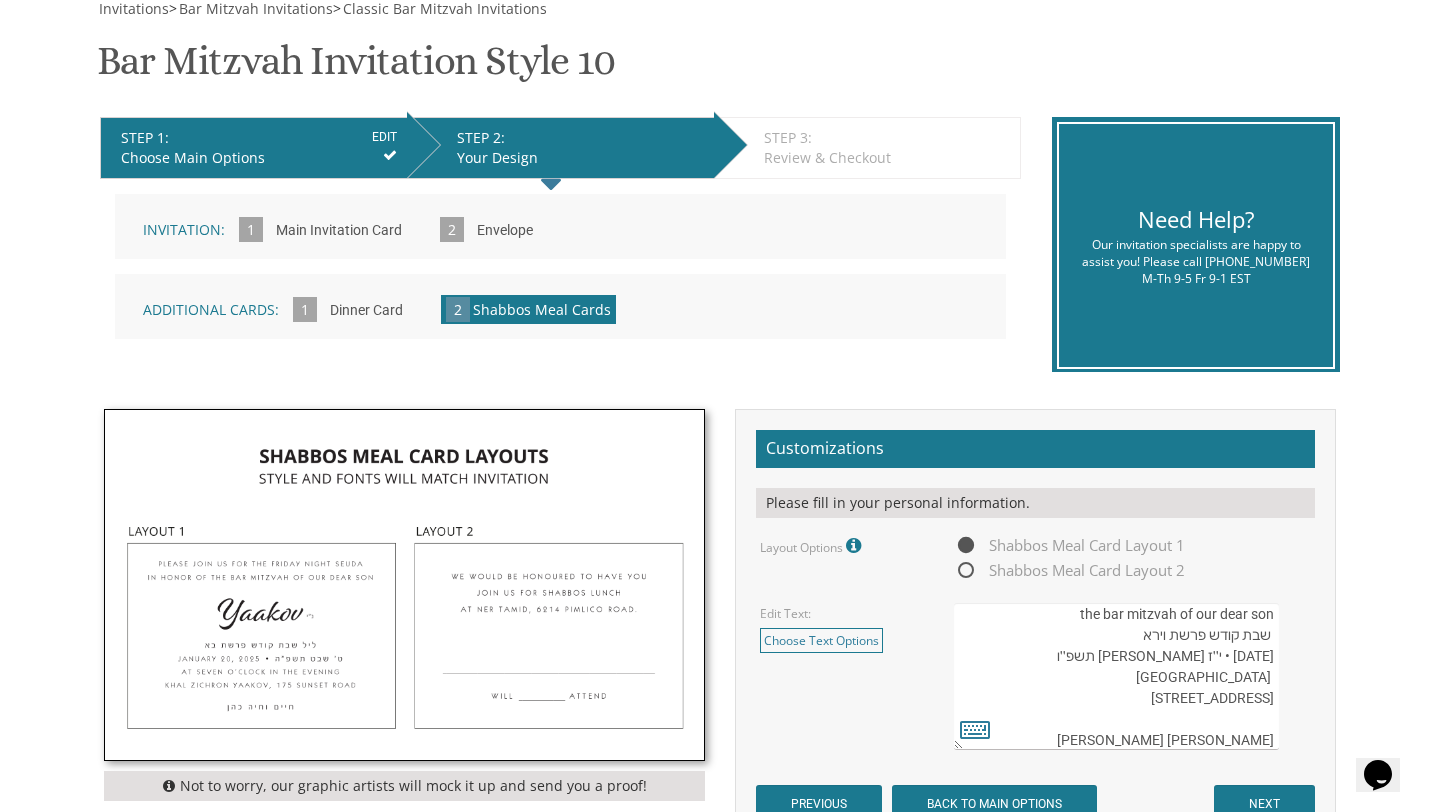 click on "Please join us for an oneg shabbos in honor of the bar mitzvah of our dear son
ליל שבת קודש פרשת משפטים-[PERSON_NAME]
[DATE] • כ"ה שבט תשע"ט
At nine o’clock in the evening  •  [GEOGRAPHIC_DATA] [STREET_ADDRESS]
[PERSON_NAME] [PERSON_NAME]" at bounding box center [1116, 676] 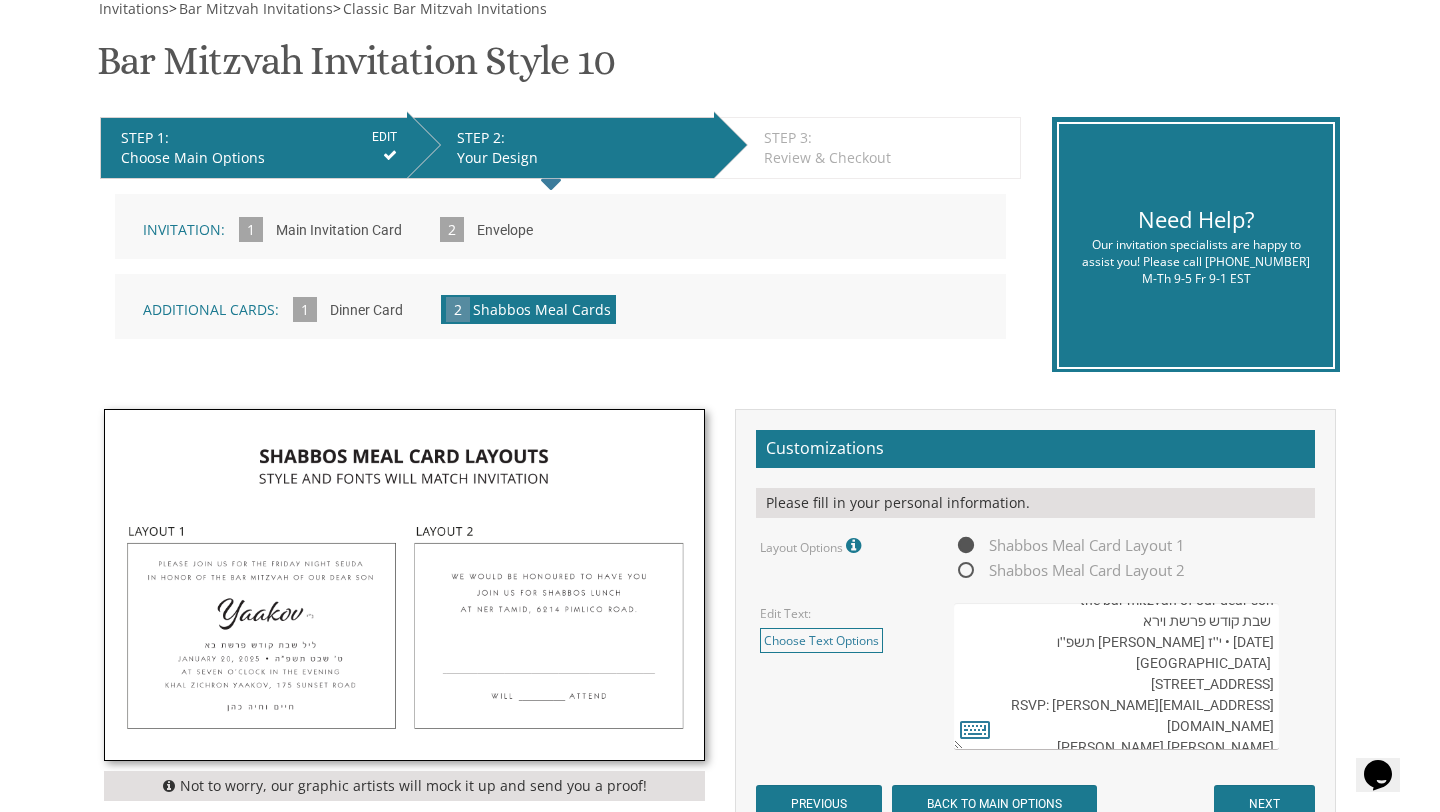 scroll, scrollTop: 58, scrollLeft: 0, axis: vertical 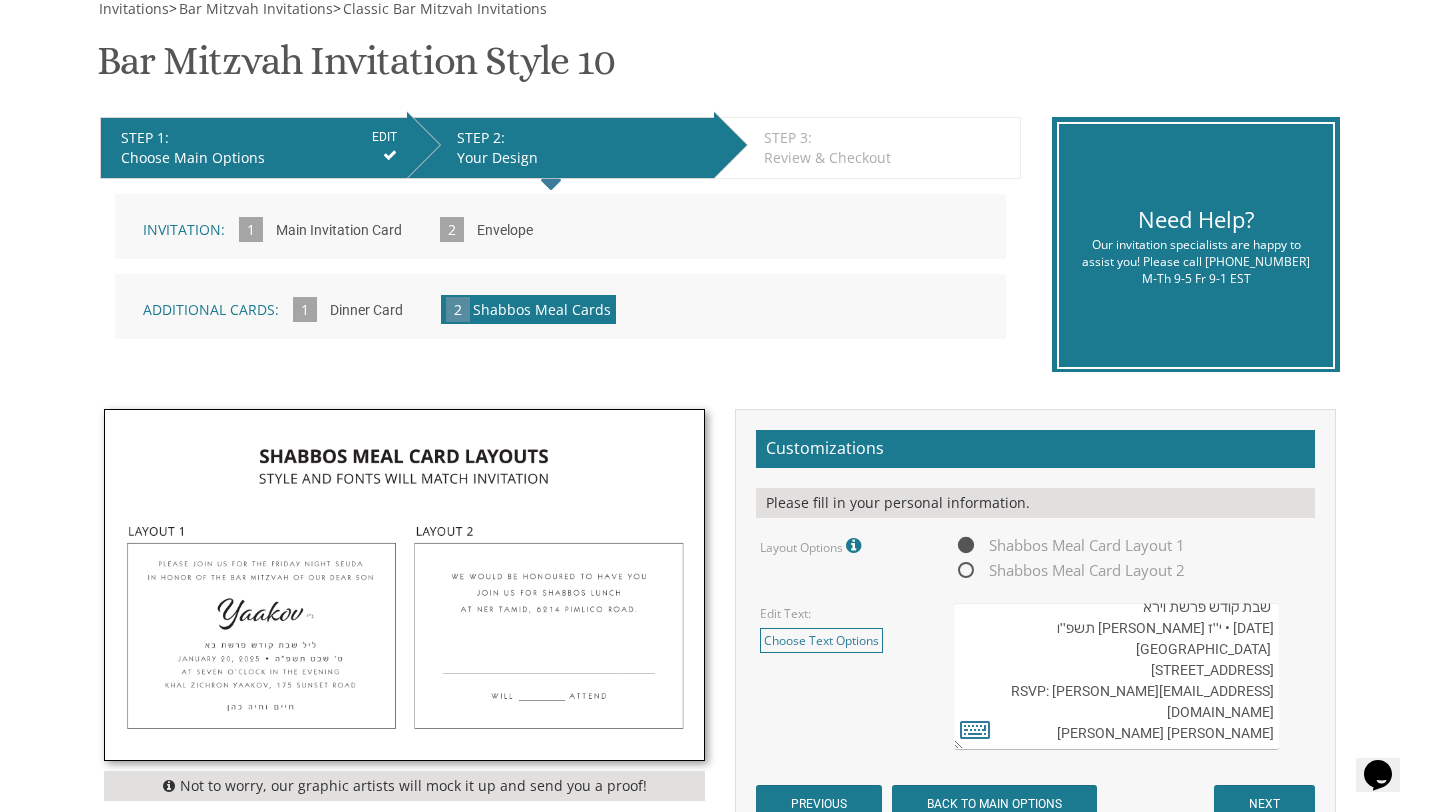 click on "Please join us for an oneg shabbos in honor of the bar mitzvah of our dear son
ליל שבת קודש פרשת משפטים-[PERSON_NAME]
[DATE] • כ"ה שבט תשע"ט
At nine o’clock in the evening  •  [GEOGRAPHIC_DATA] [STREET_ADDRESS]
[PERSON_NAME] [PERSON_NAME]" at bounding box center [1116, 676] 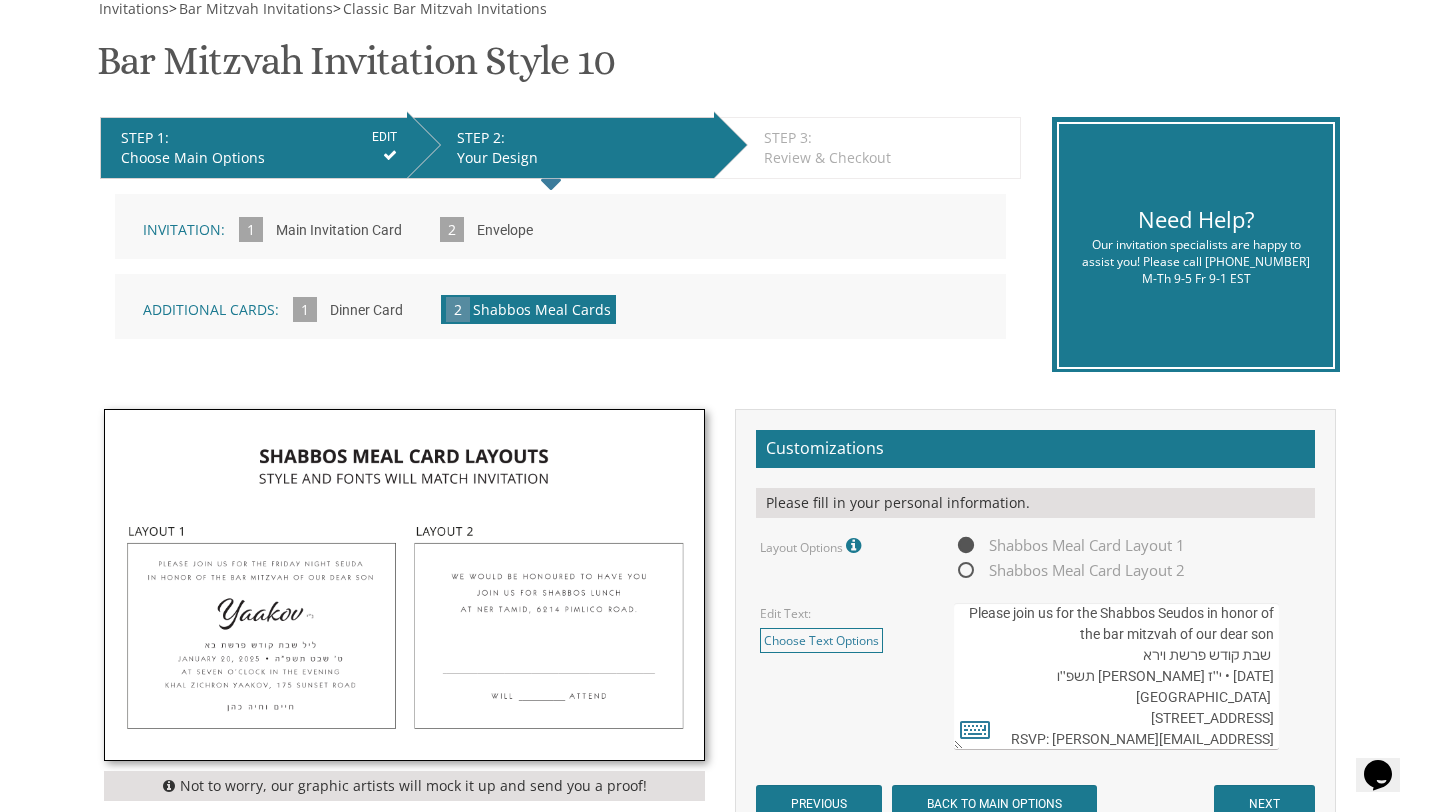 scroll, scrollTop: 0, scrollLeft: 0, axis: both 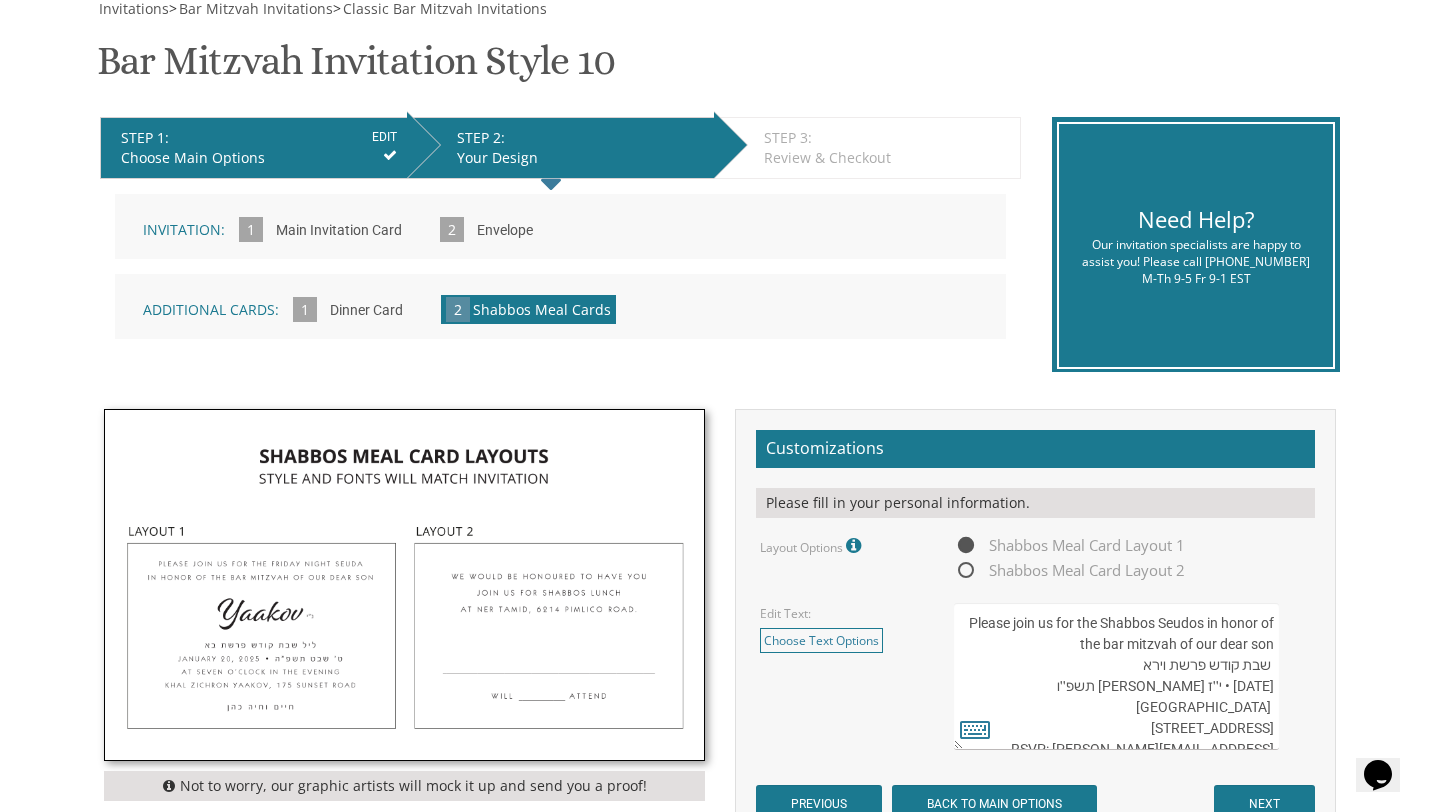 click on "Please join us for an oneg shabbos in honor of the bar mitzvah of our dear son
ליל שבת קודש פרשת משפטים-[PERSON_NAME]
[DATE] • כ"ה שבט תשע"ט
At nine o’clock in the evening  •  [GEOGRAPHIC_DATA] [STREET_ADDRESS]
[PERSON_NAME] [PERSON_NAME]" at bounding box center (1116, 676) 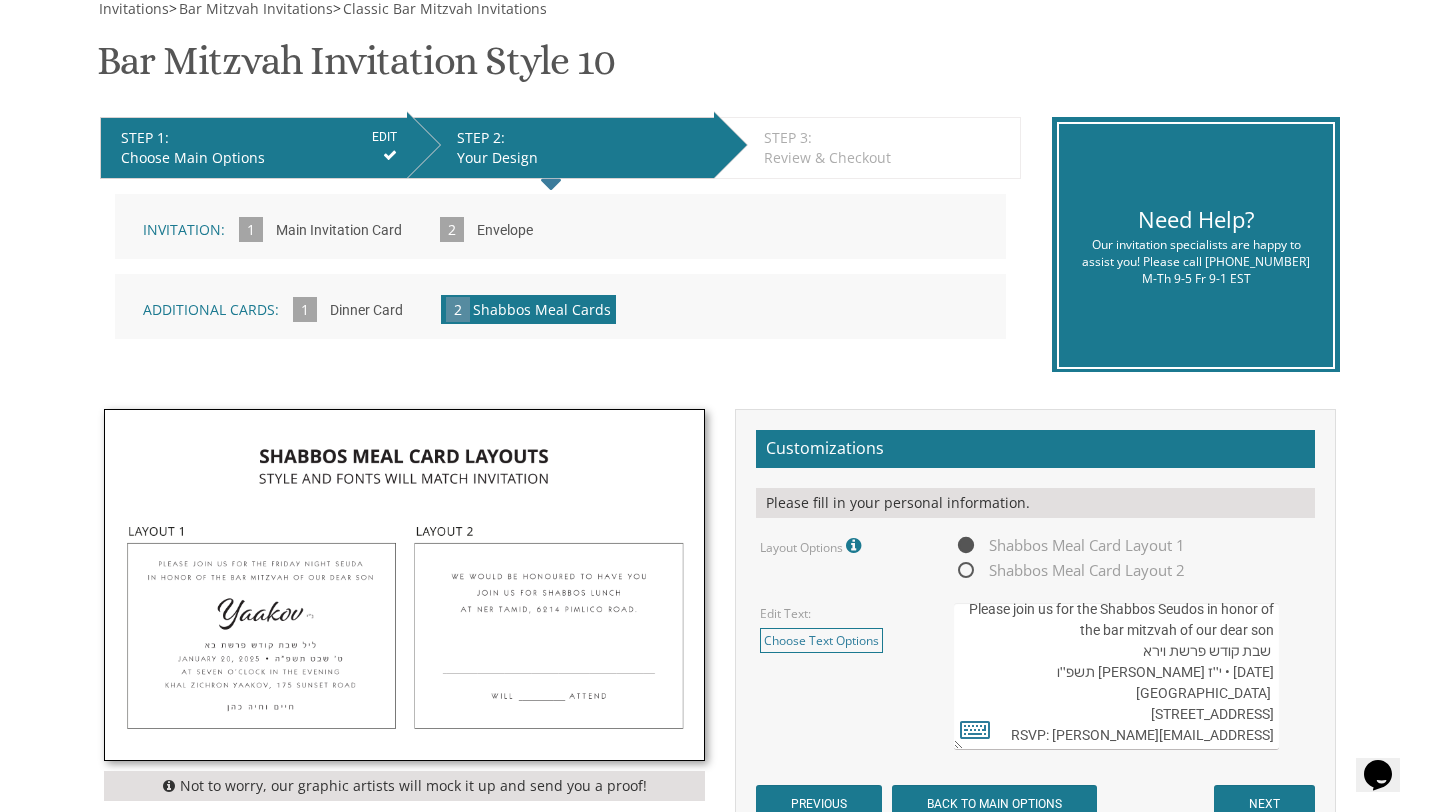 scroll, scrollTop: 34, scrollLeft: 0, axis: vertical 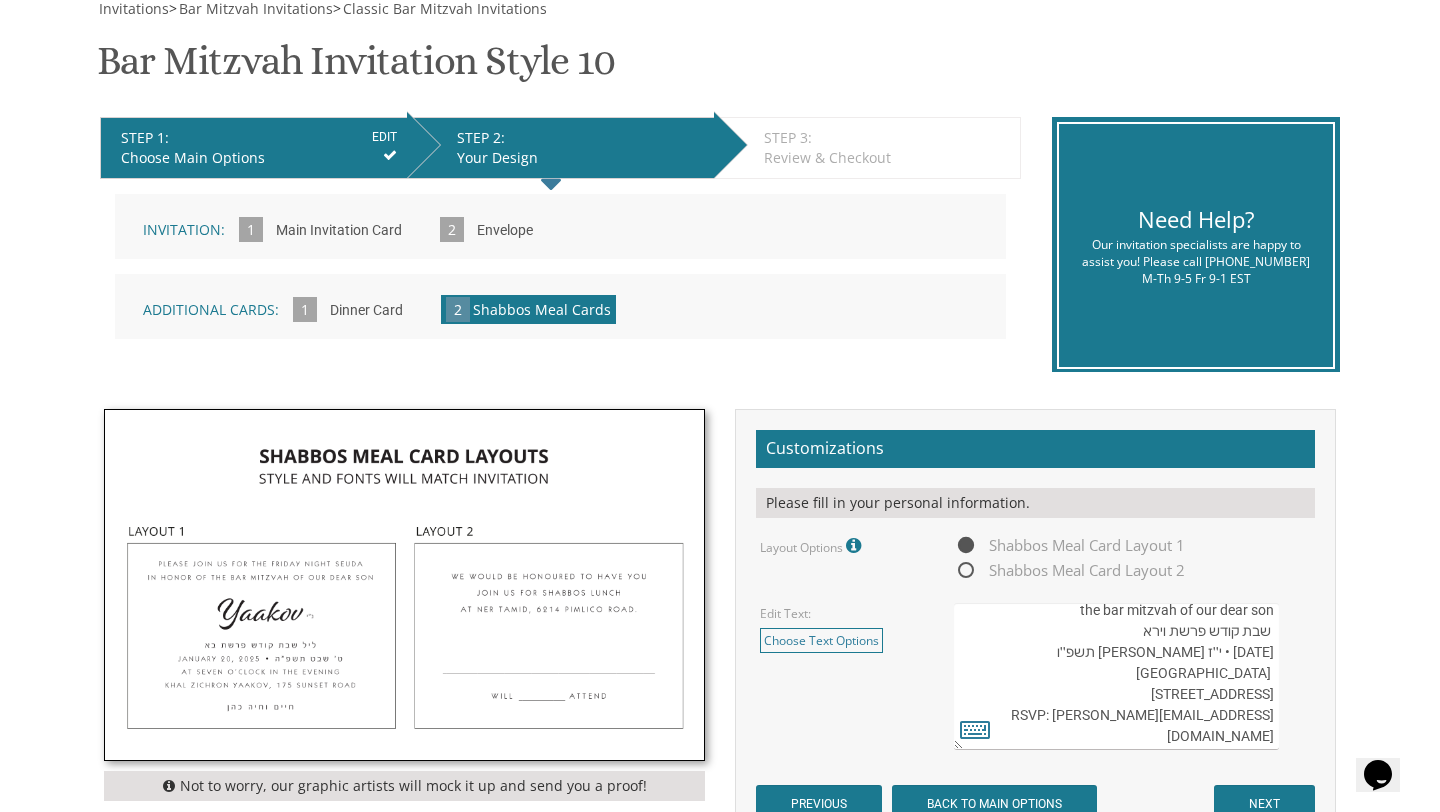drag, startPoint x: 1272, startPoint y: 693, endPoint x: 1251, endPoint y: 694, distance: 21.023796 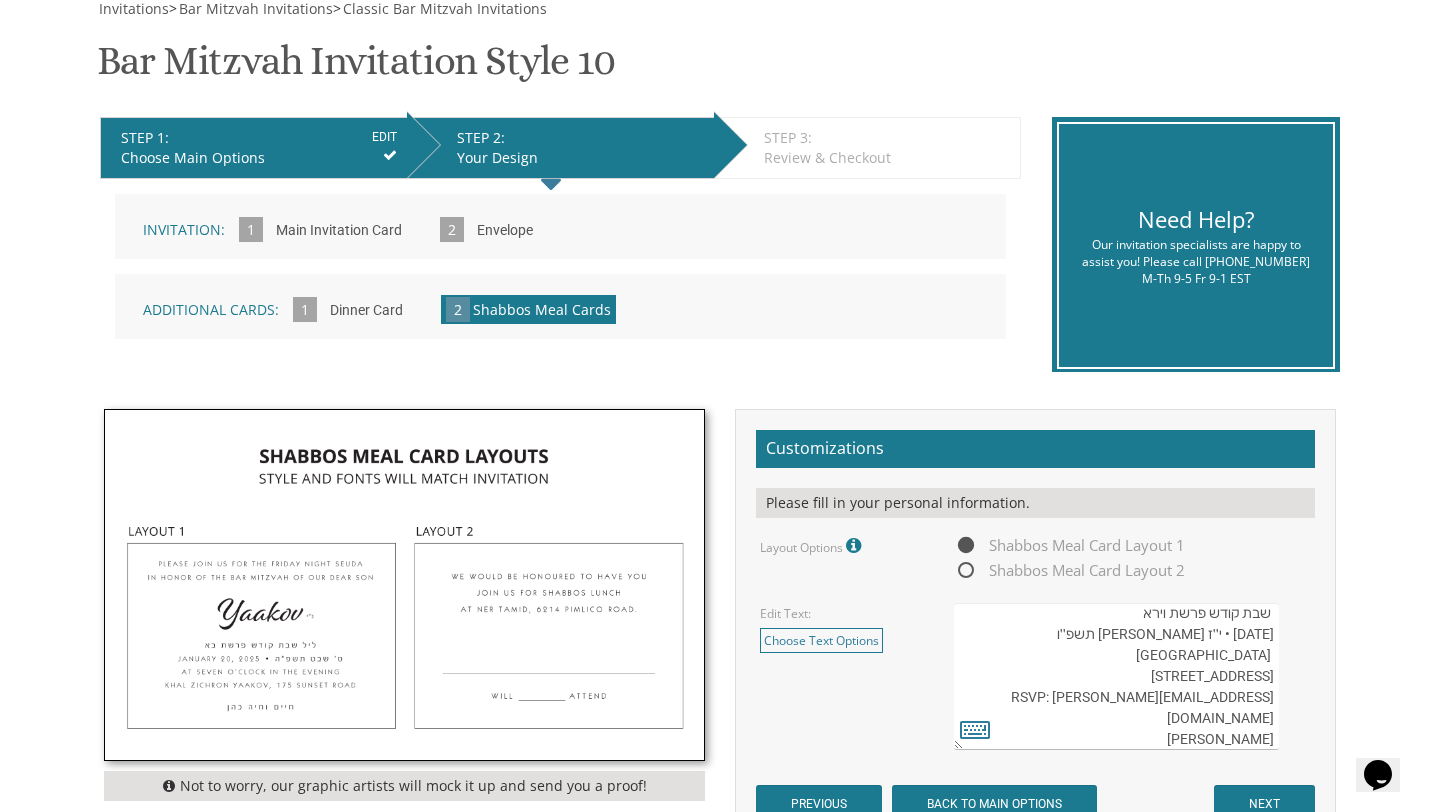 scroll, scrollTop: 51, scrollLeft: 0, axis: vertical 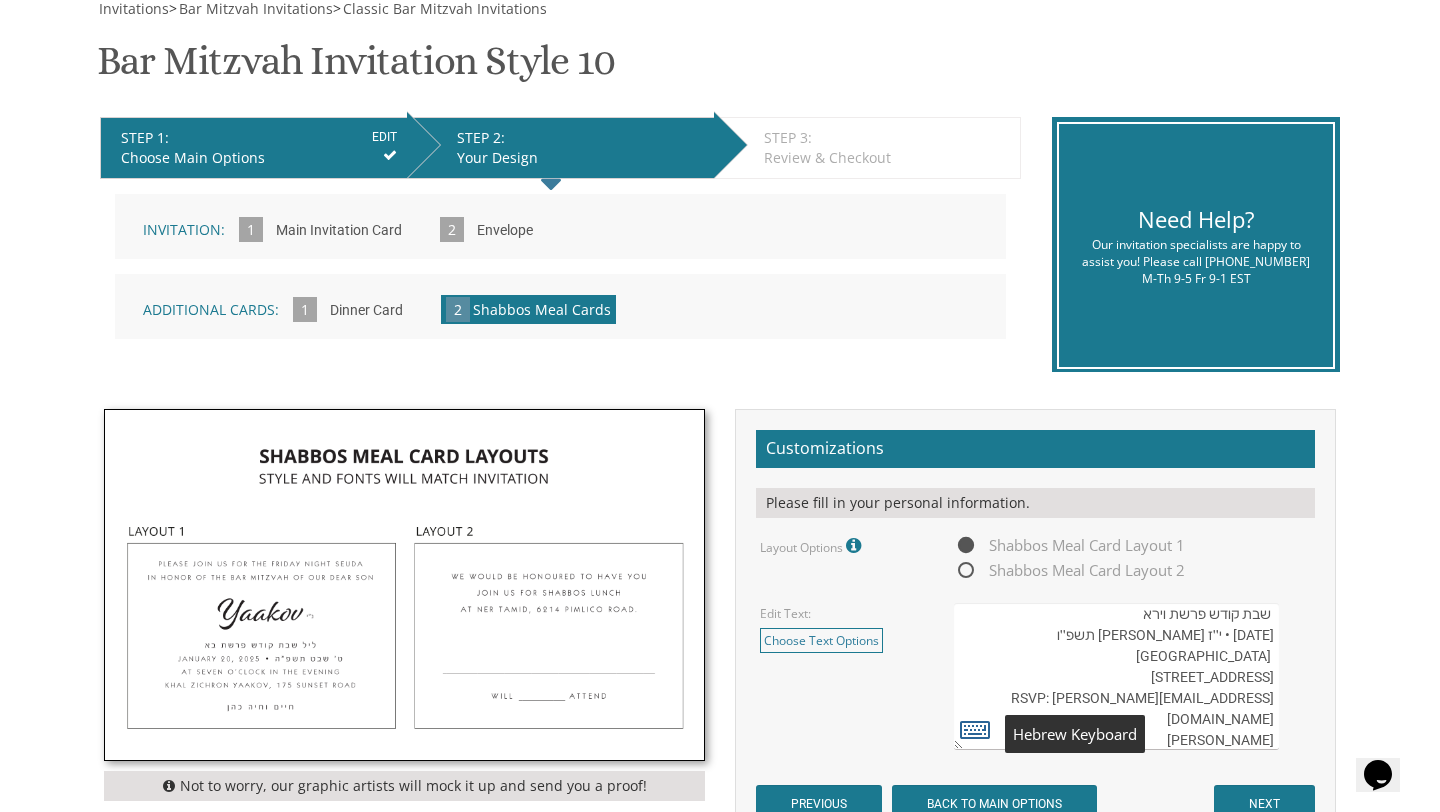 type on "Please join us for the Shabbos Seudos in honor of the bar mitzvah of our dear son
שבת קודש פרשת וירא
[DATE] • י׳׳ז [PERSON_NAME] תשפ׳׳ו
[GEOGRAPHIC_DATA]
[STREET_ADDRESS]
RSVP: [PERSON_NAME][EMAIL_ADDRESS][DOMAIN_NAME]
[PERSON_NAME]" 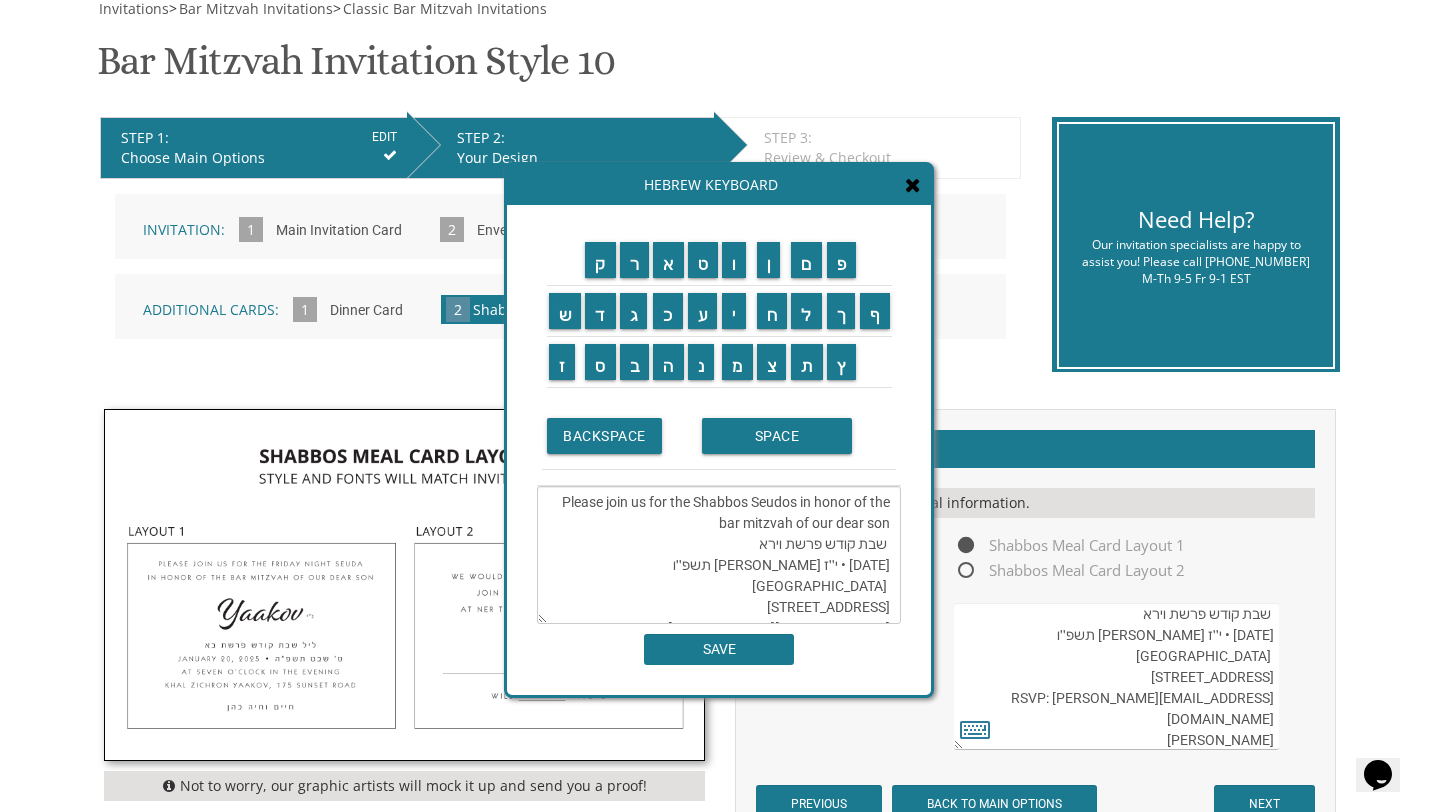 click on "Hebrew Keyboard" at bounding box center [719, 185] 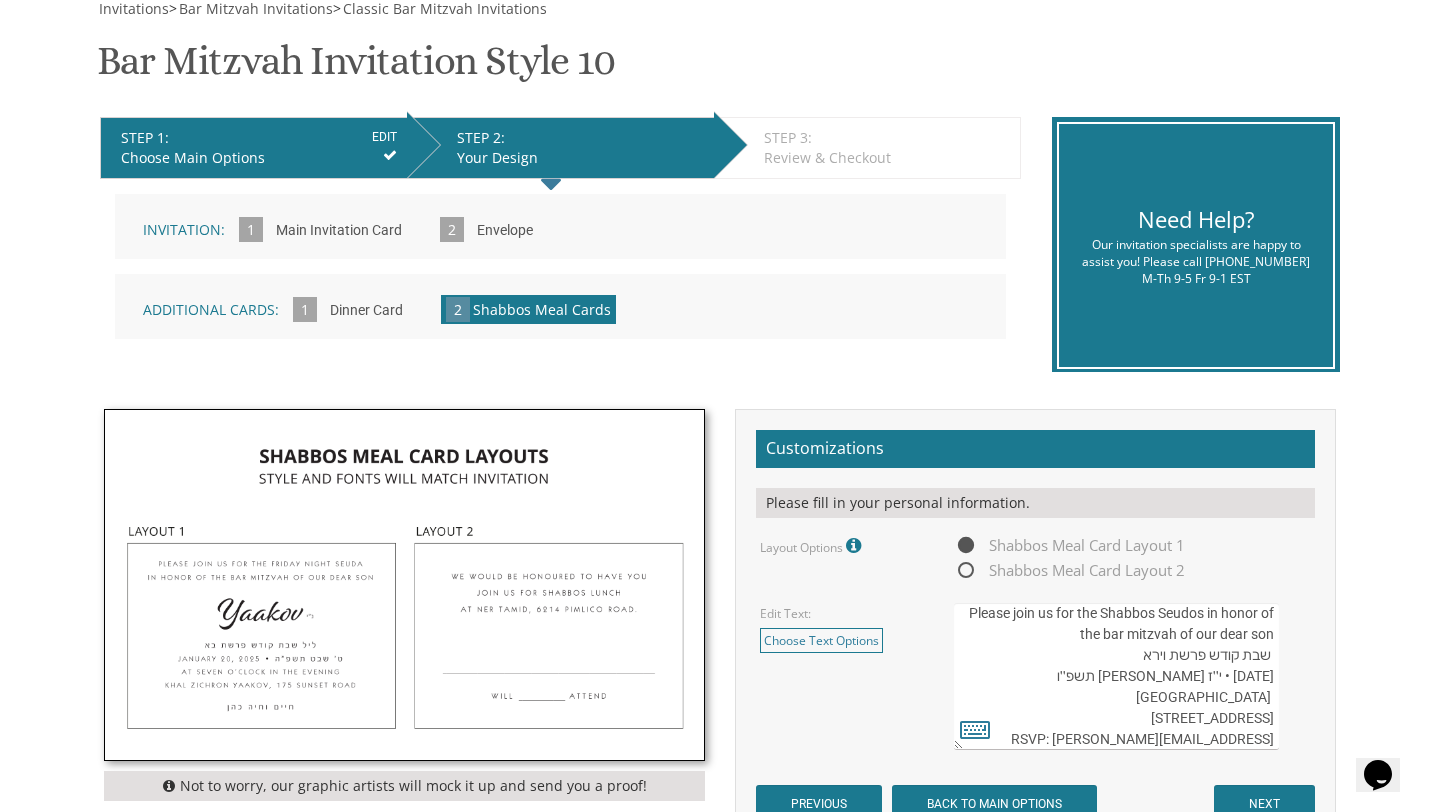 scroll, scrollTop: 0, scrollLeft: 0, axis: both 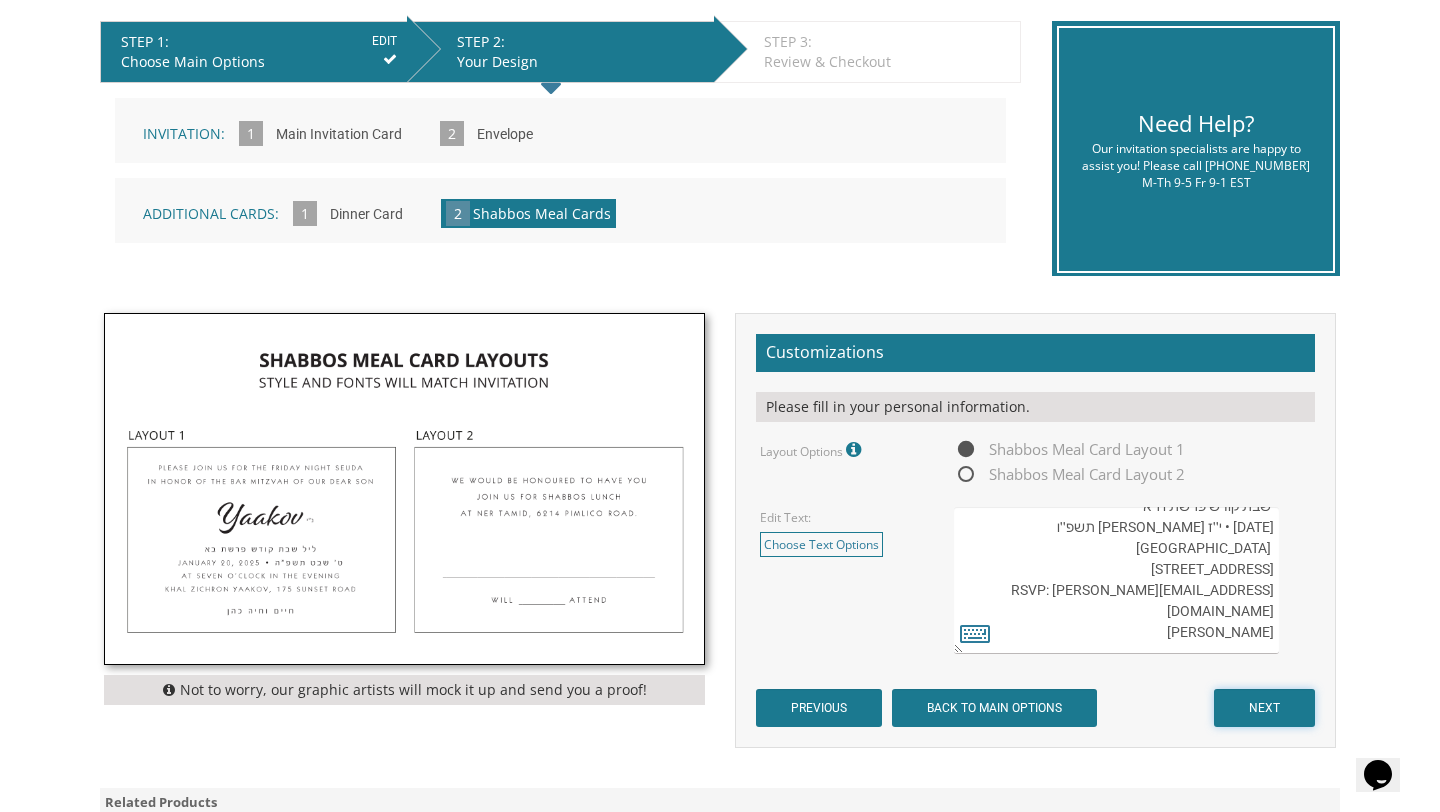 click on "NEXT" at bounding box center [1264, 708] 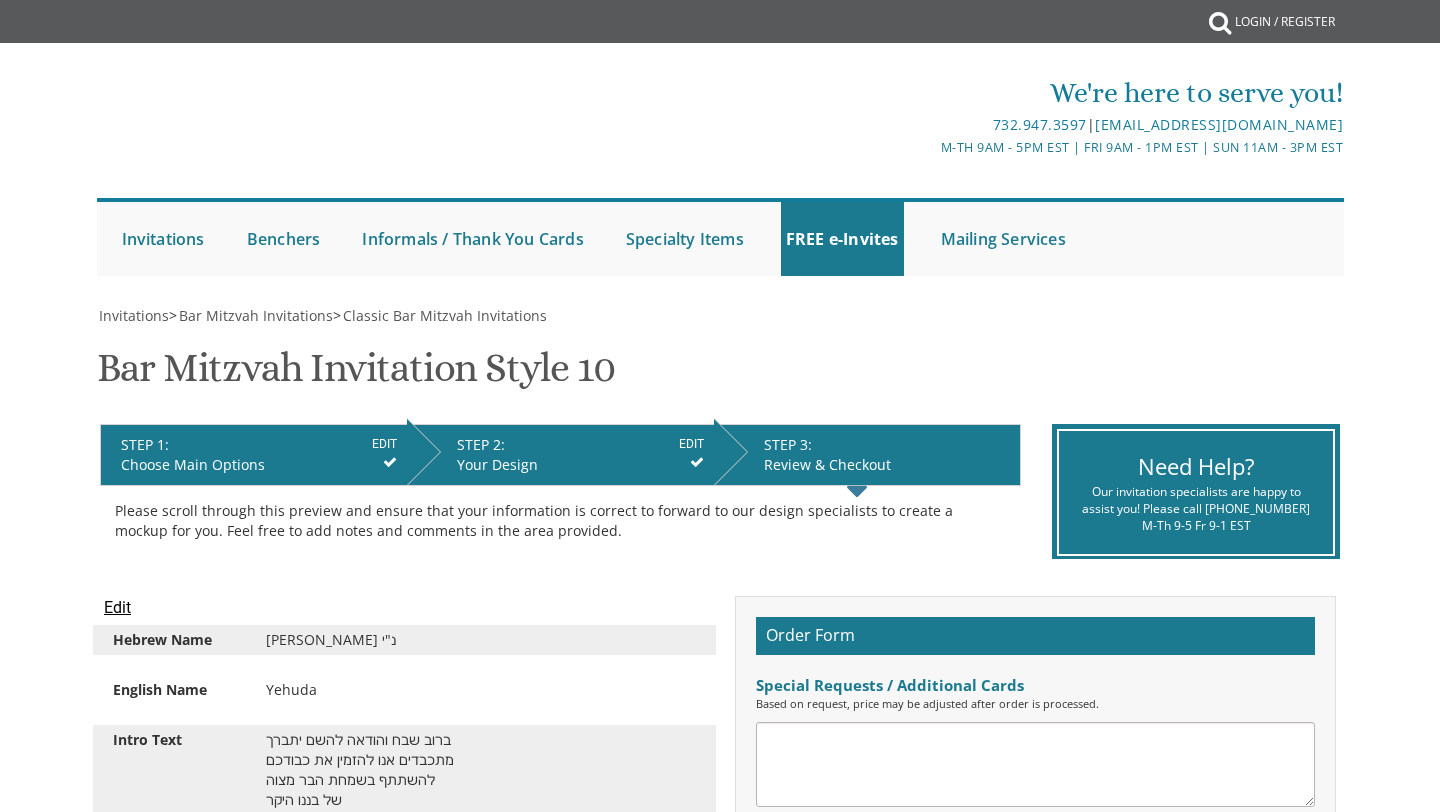scroll, scrollTop: 0, scrollLeft: 0, axis: both 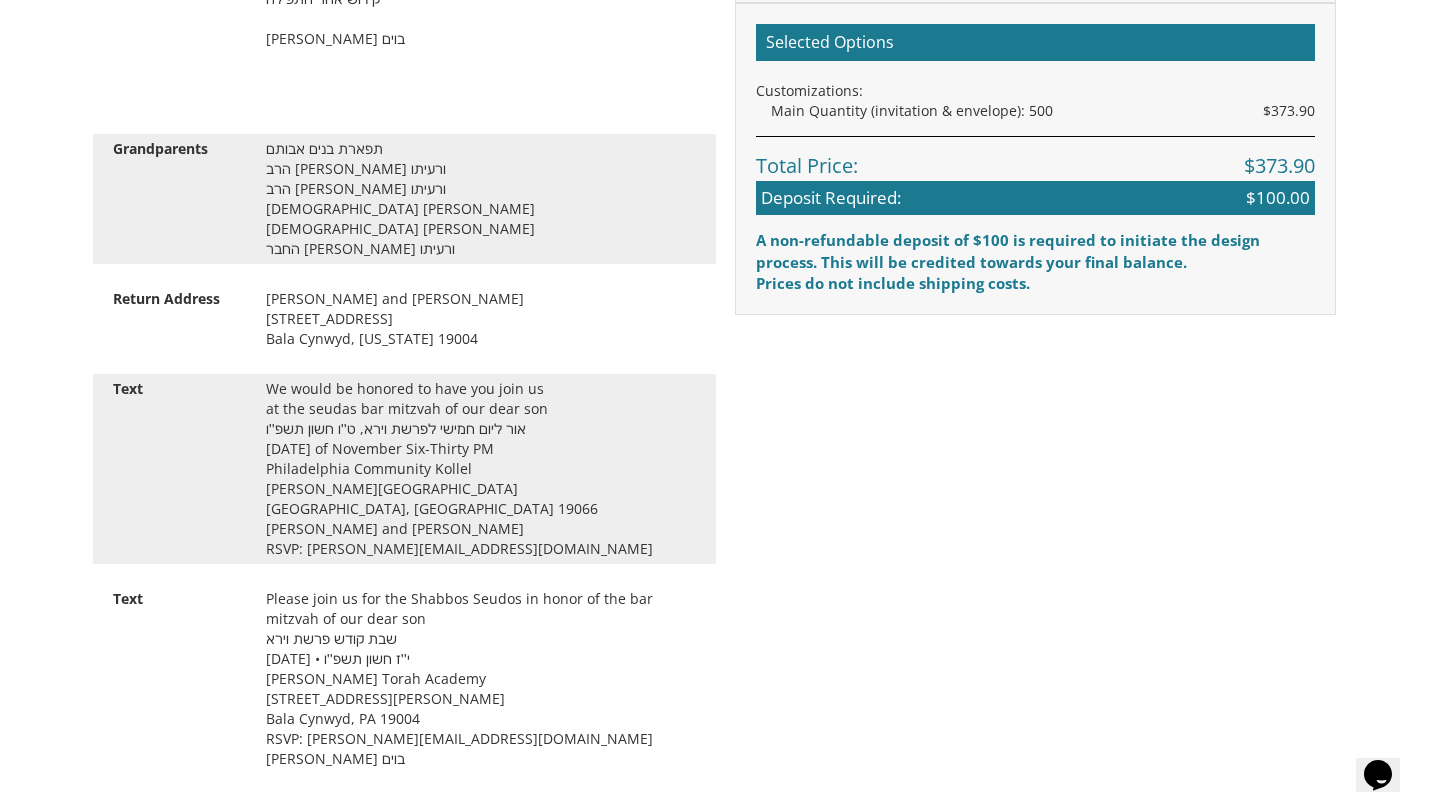 click on "Please join us for the Shabbos Seudos in honor of the bar mitzvah of our dear son      שבת קודש פרשת וירא [DATE] • י׳׳ז חשון תשפ׳׳ו  [PERSON_NAME][GEOGRAPHIC_DATA] [STREET_ADDRESS][PERSON_NAME] RSVP: [PERSON_NAME][EMAIL_ADDRESS][DOMAIN_NAME] [PERSON_NAME] בוים" at bounding box center [481, 689] 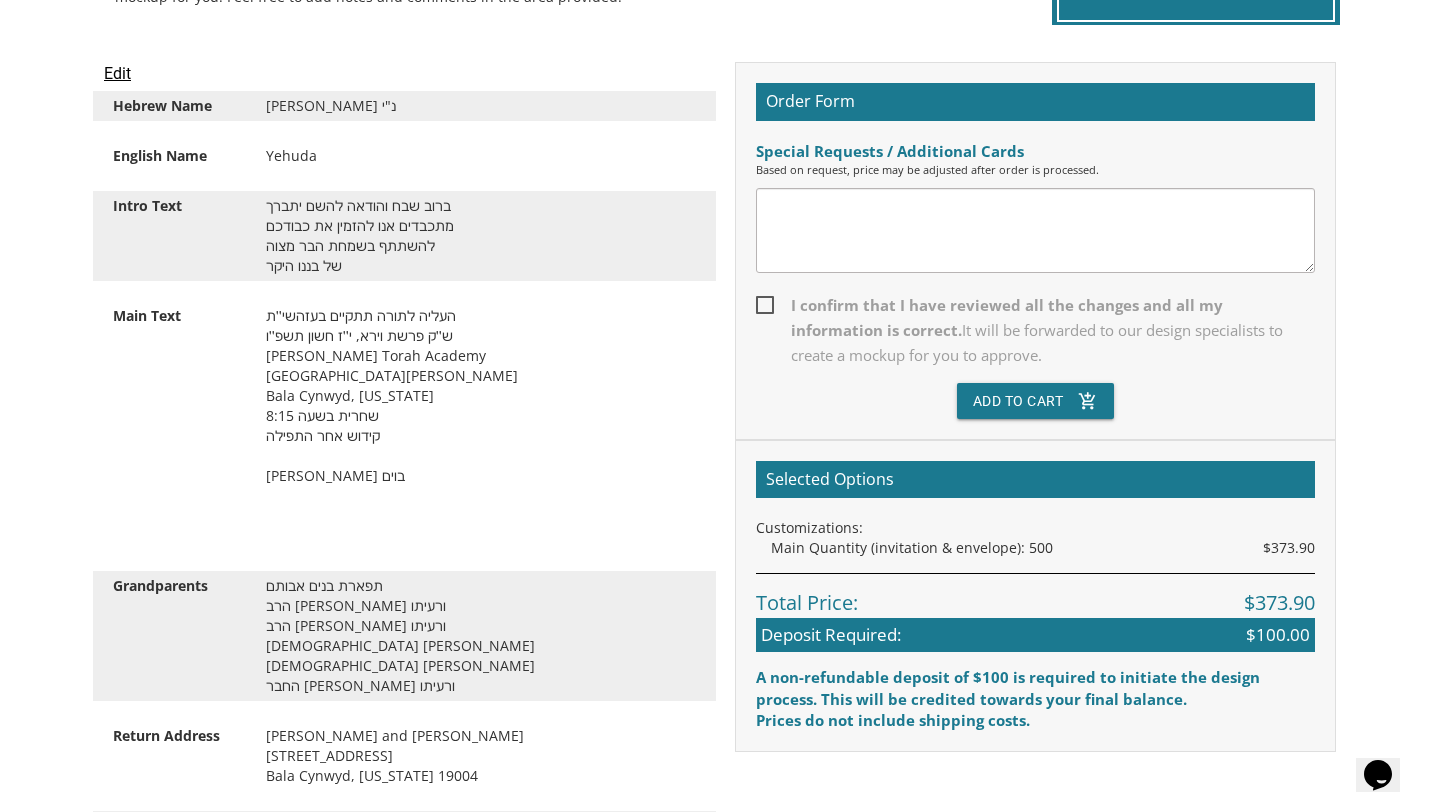 scroll, scrollTop: 463, scrollLeft: 0, axis: vertical 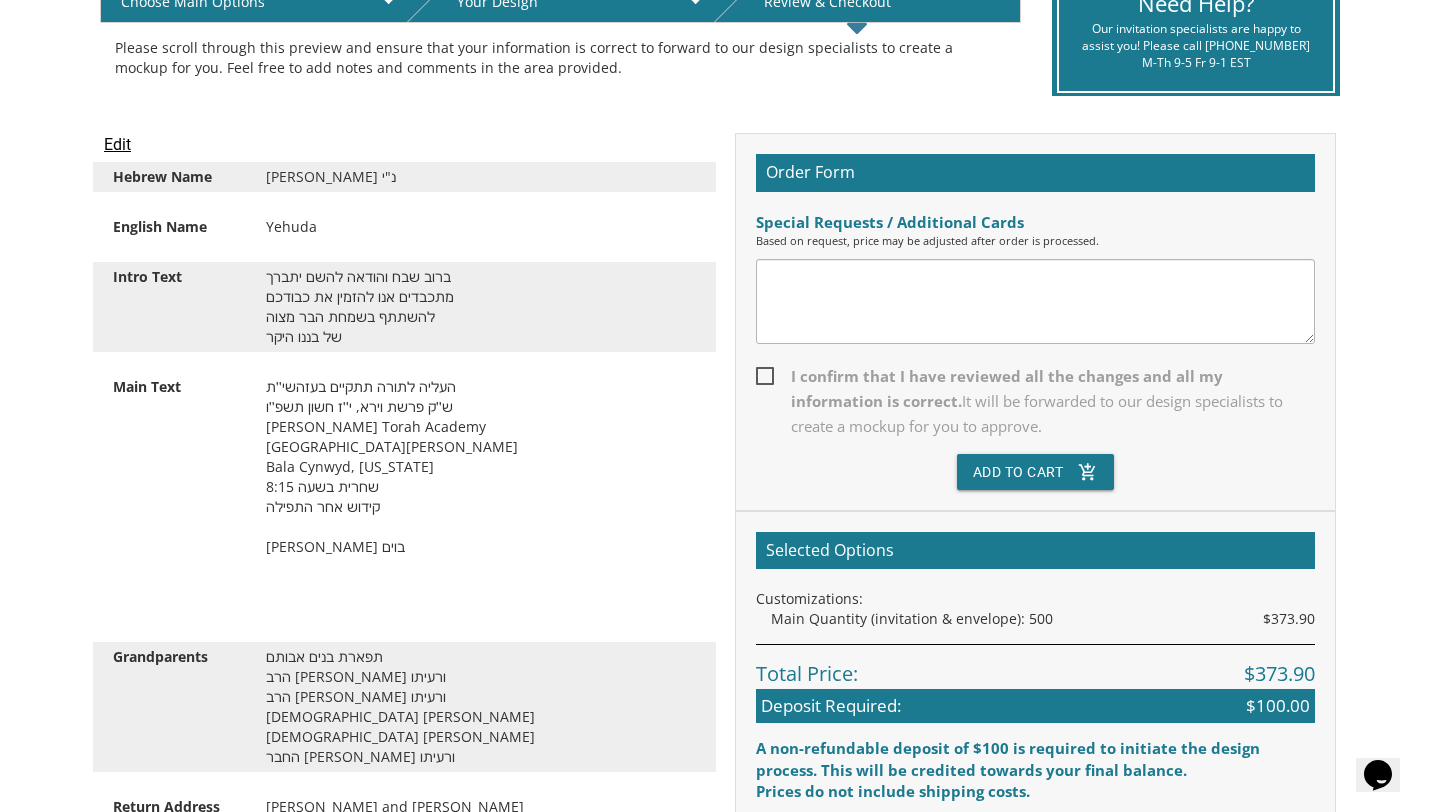 click at bounding box center [1035, 301] 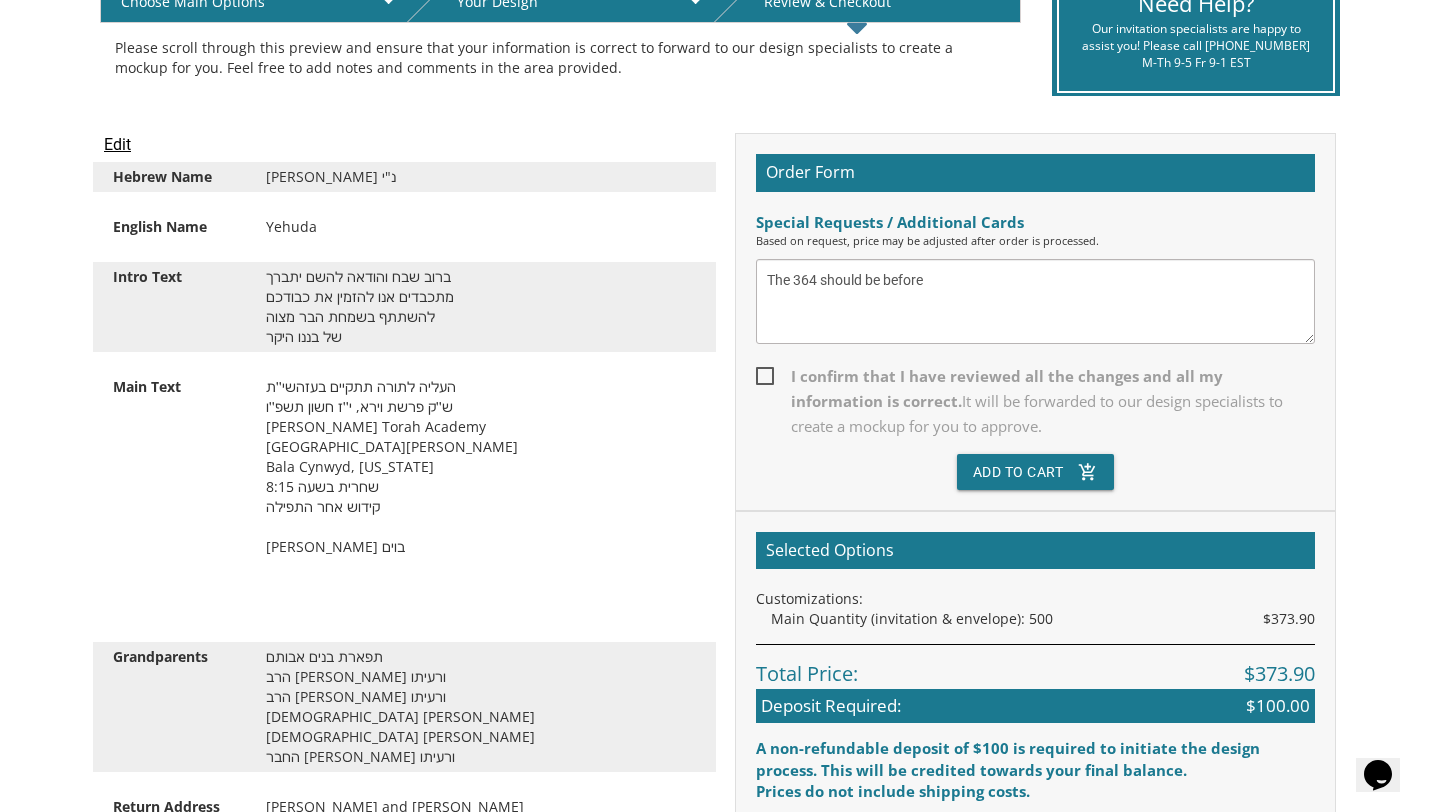 click on "The 364 should be before" at bounding box center (1035, 301) 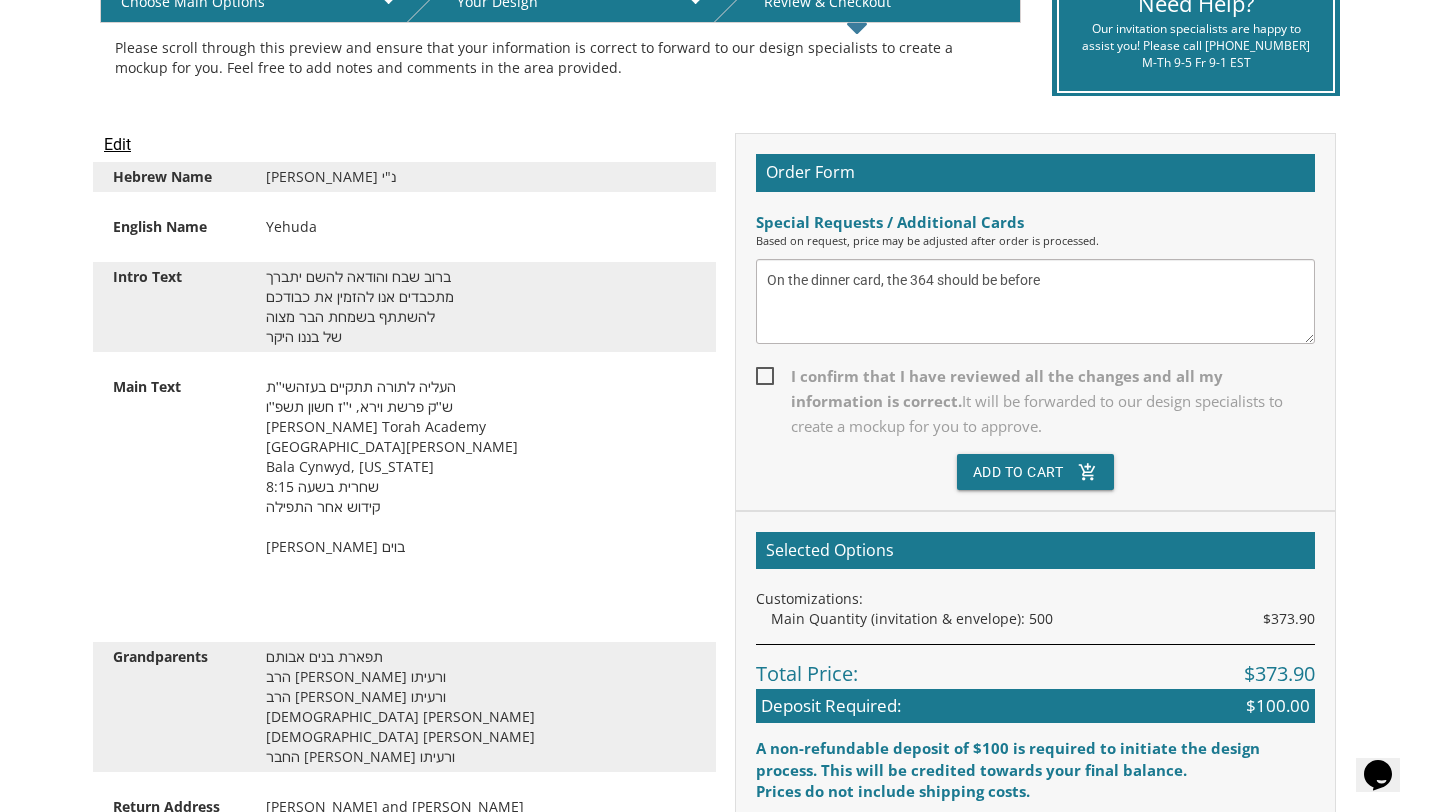 click on "On the dinner card, the 364 should be before" at bounding box center (1035, 301) 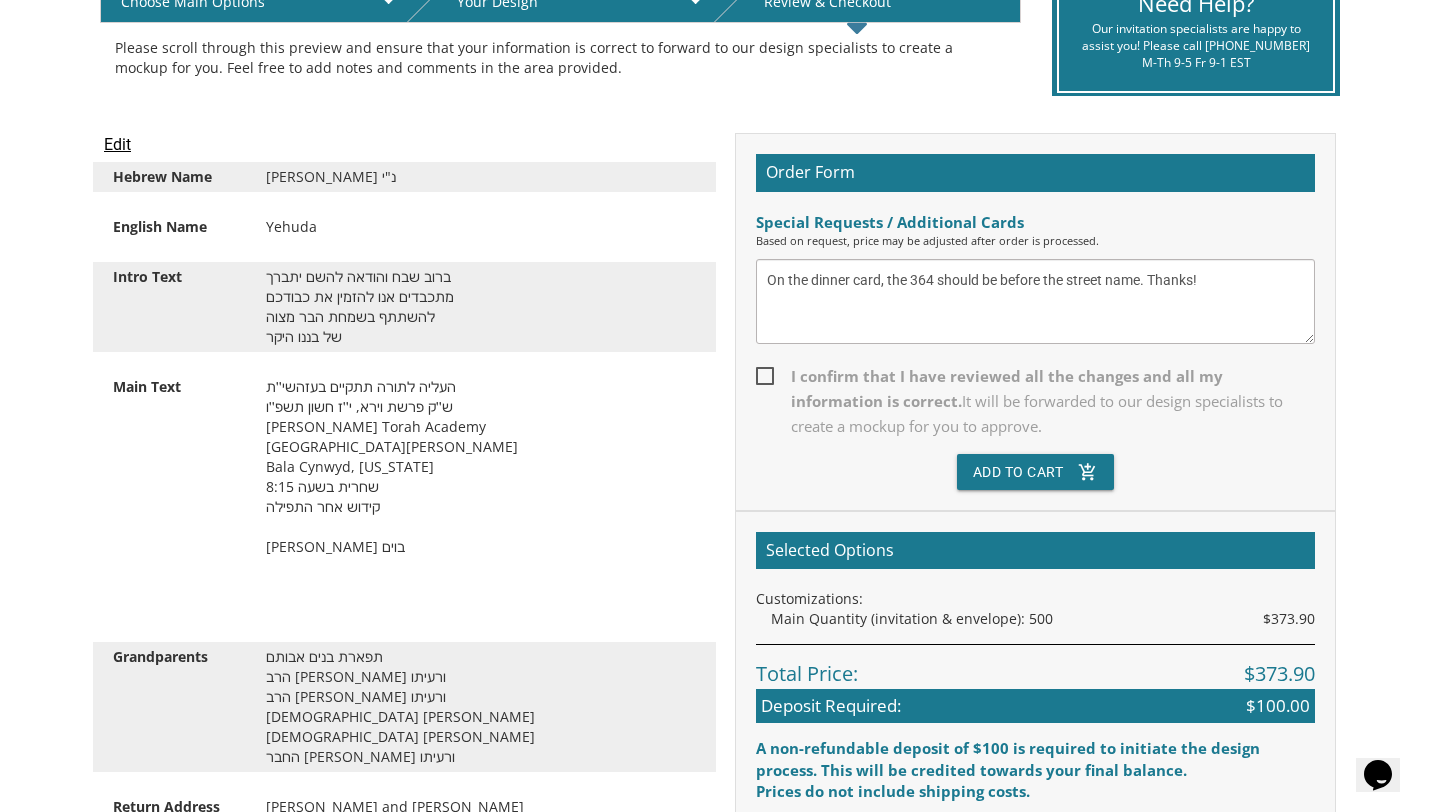 type on "On the dinner card, the 364 should be before the street name. Thanks!" 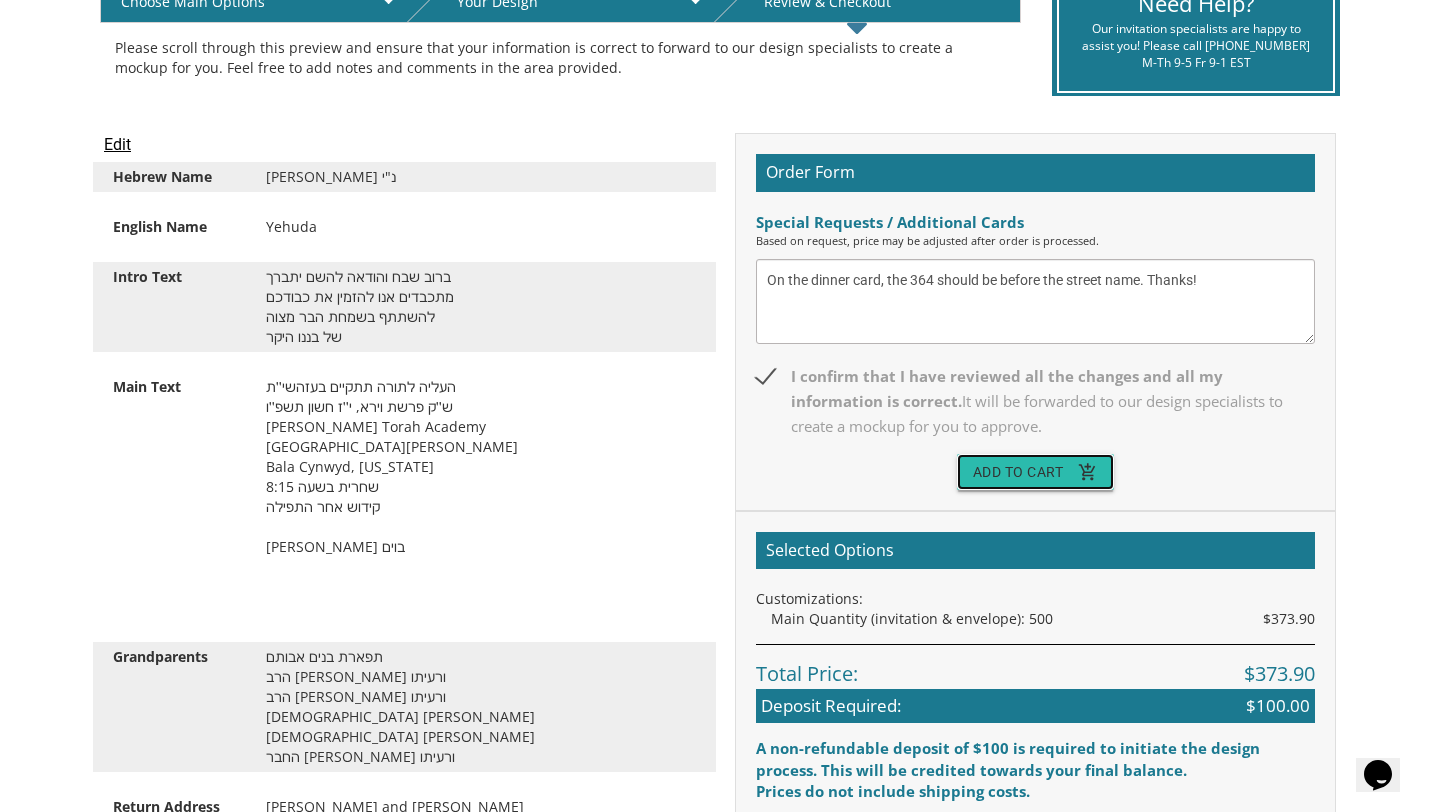 click on "Add To Cart
add_shopping_cart" at bounding box center [1036, 472] 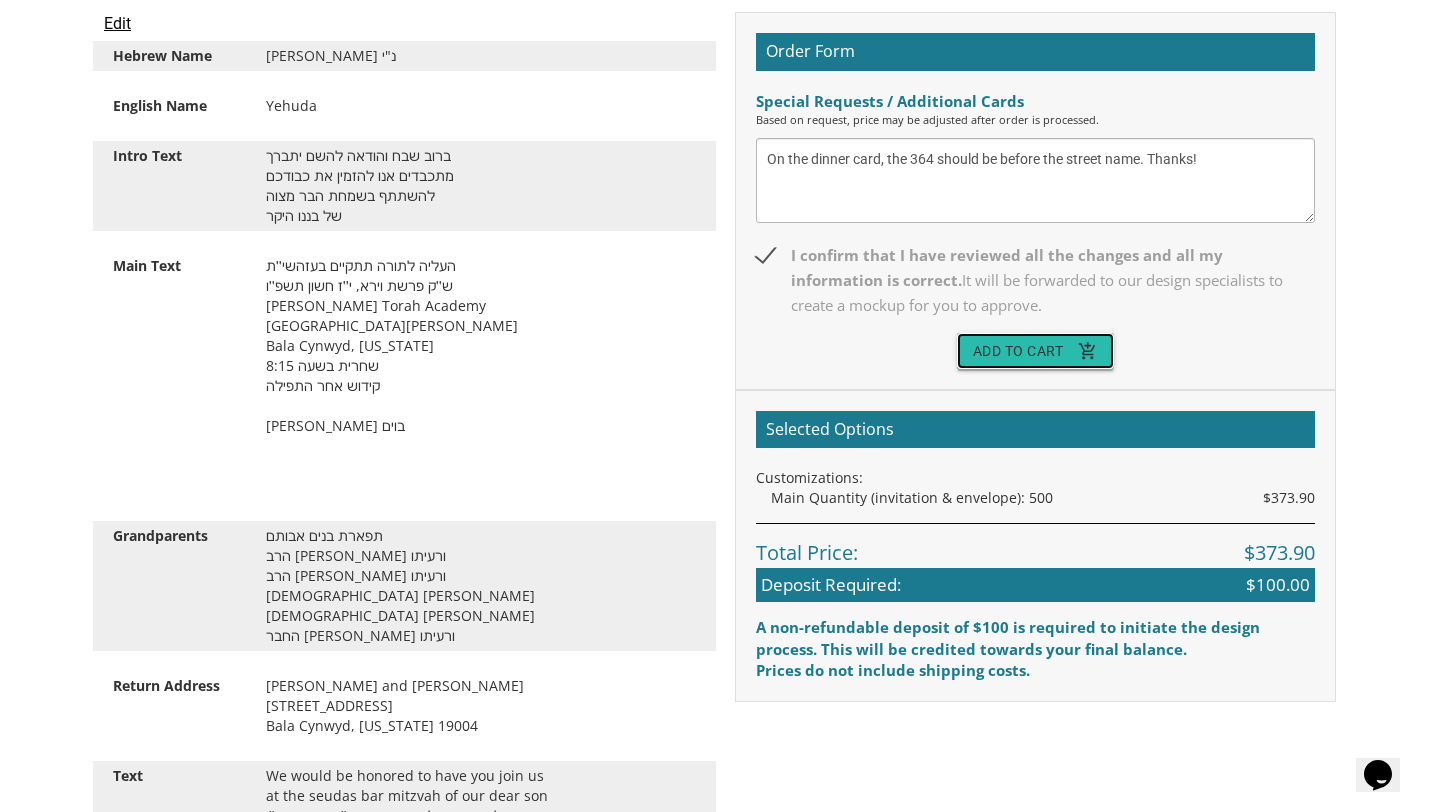 scroll, scrollTop: 592, scrollLeft: 0, axis: vertical 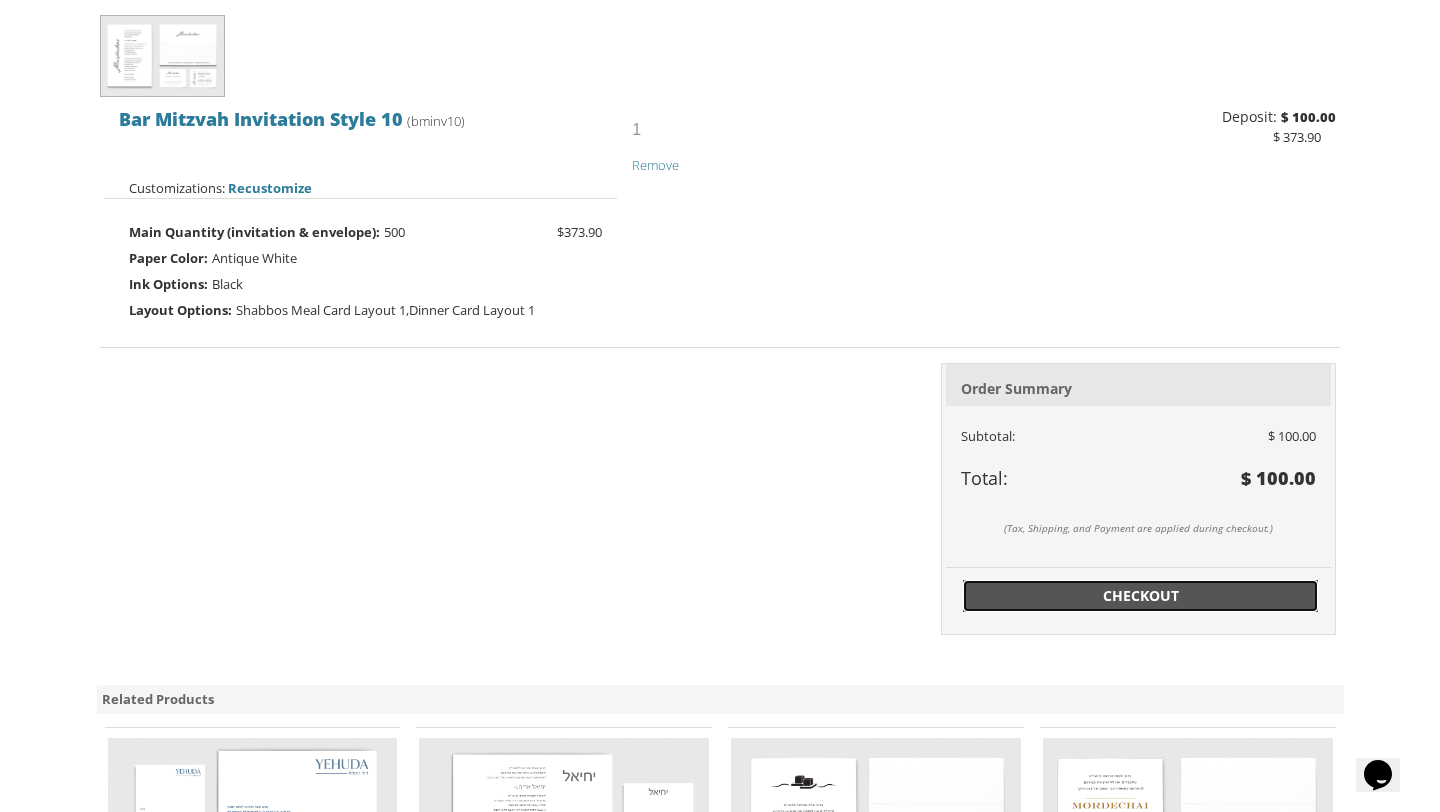 click on "Checkout" at bounding box center [1141, 596] 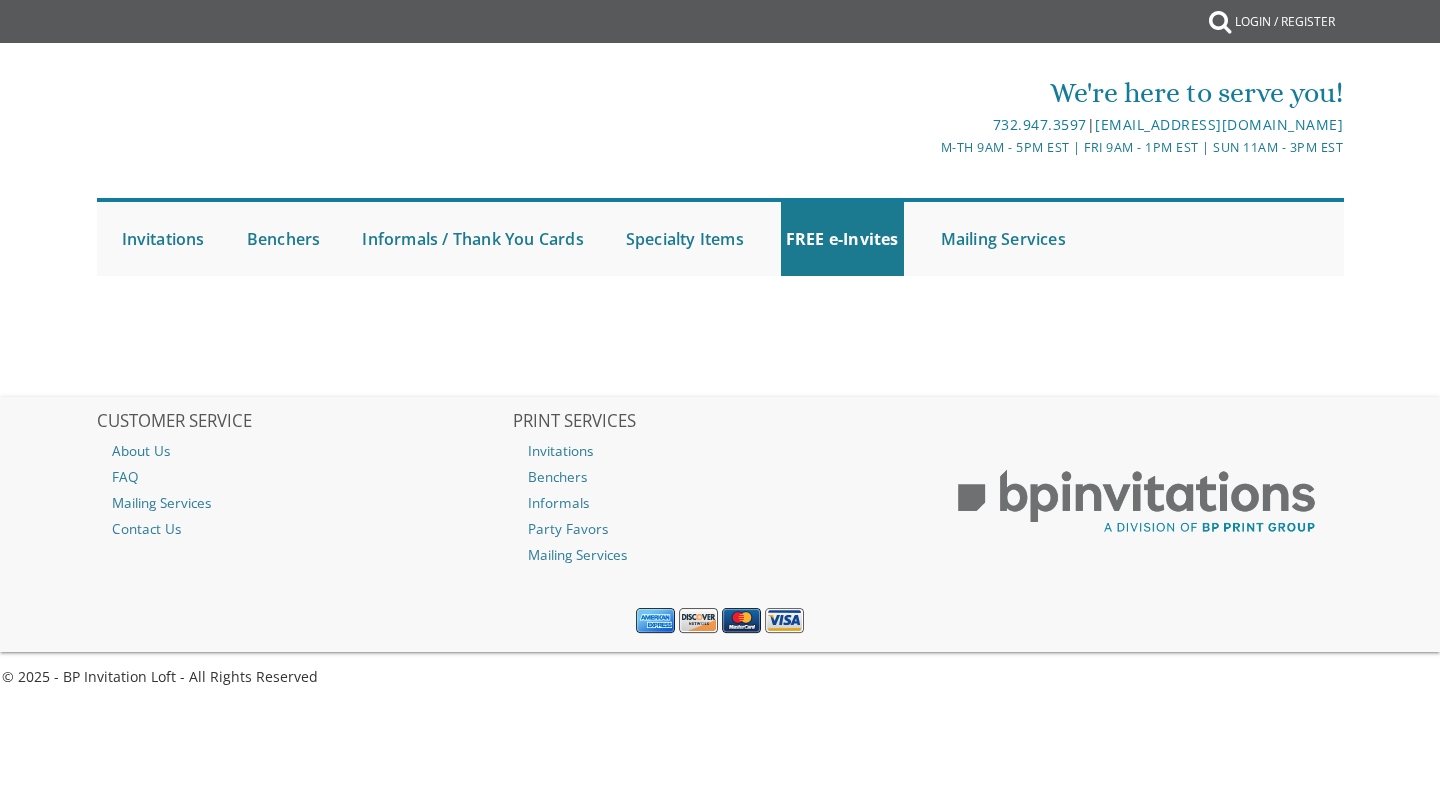 scroll, scrollTop: 0, scrollLeft: 0, axis: both 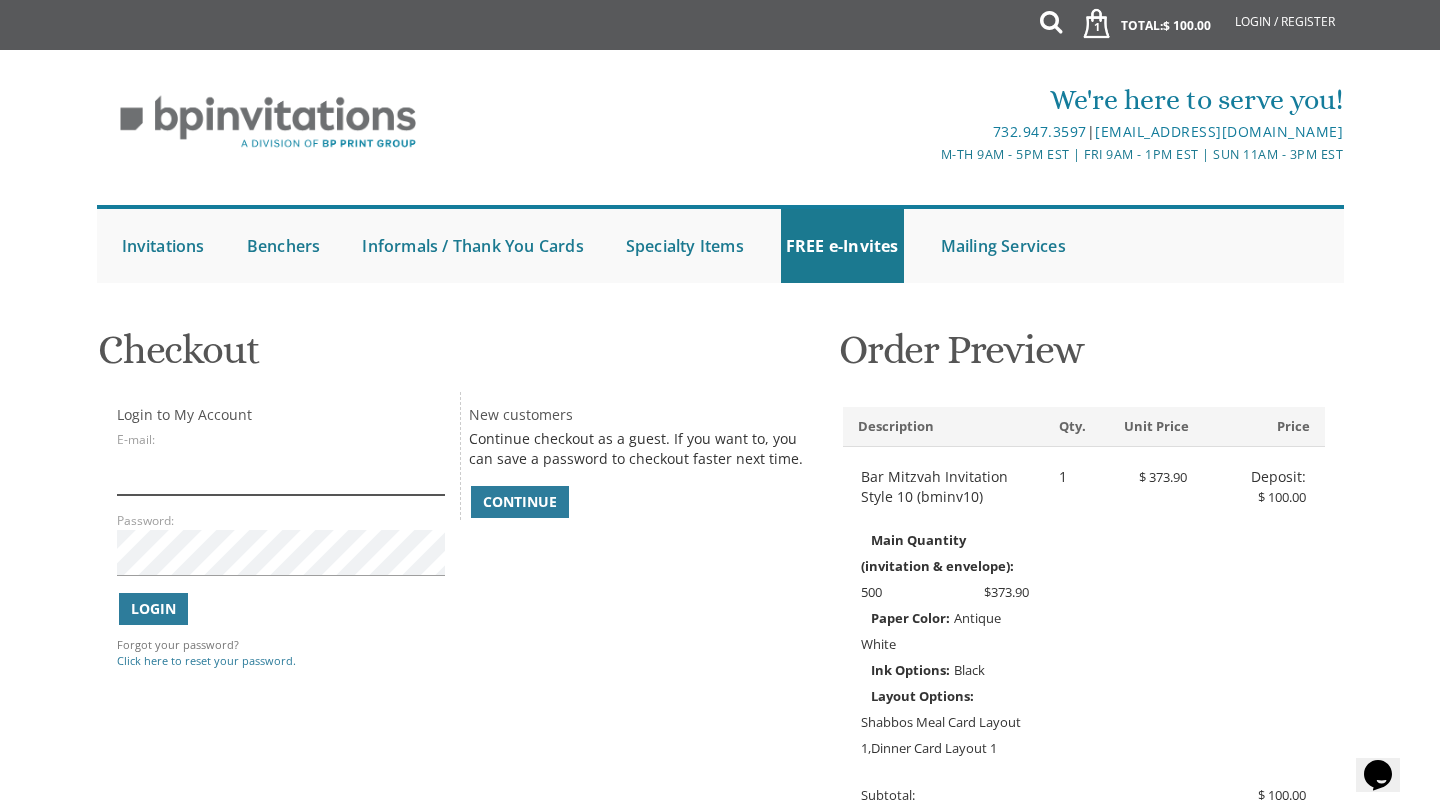 click on "E-mail:" at bounding box center [281, 472] 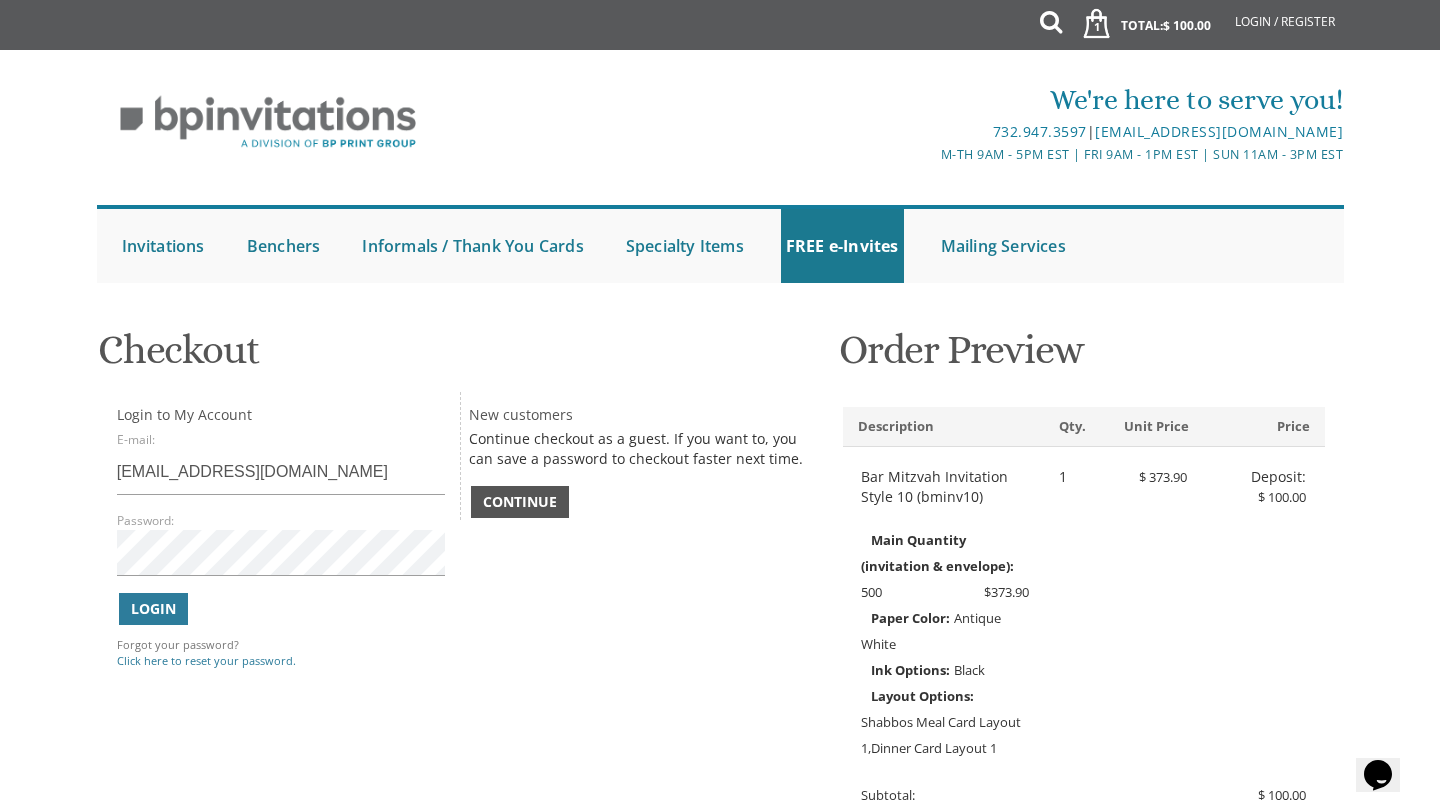 click on "Continue" at bounding box center (520, 502) 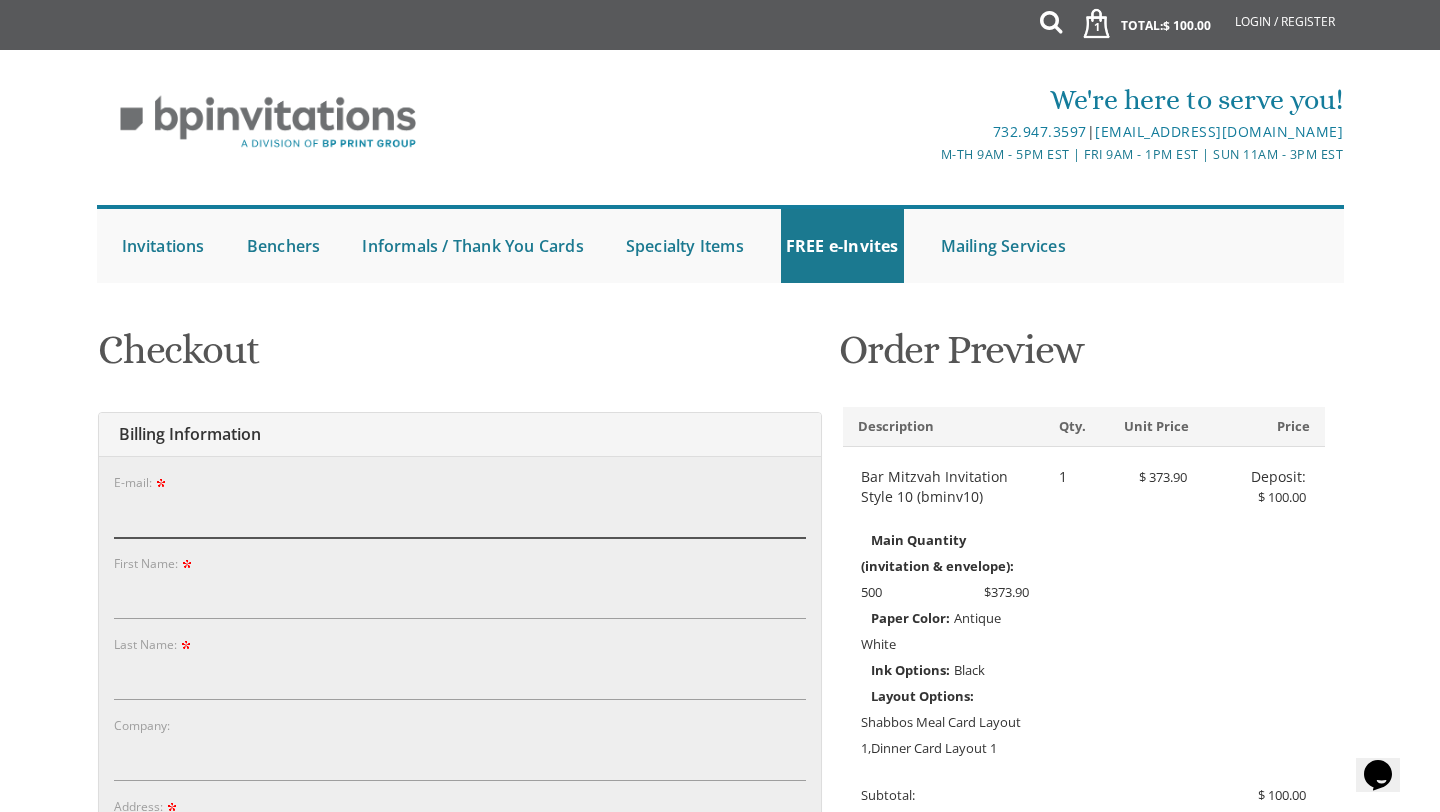click on "E-mail:" at bounding box center [460, 515] 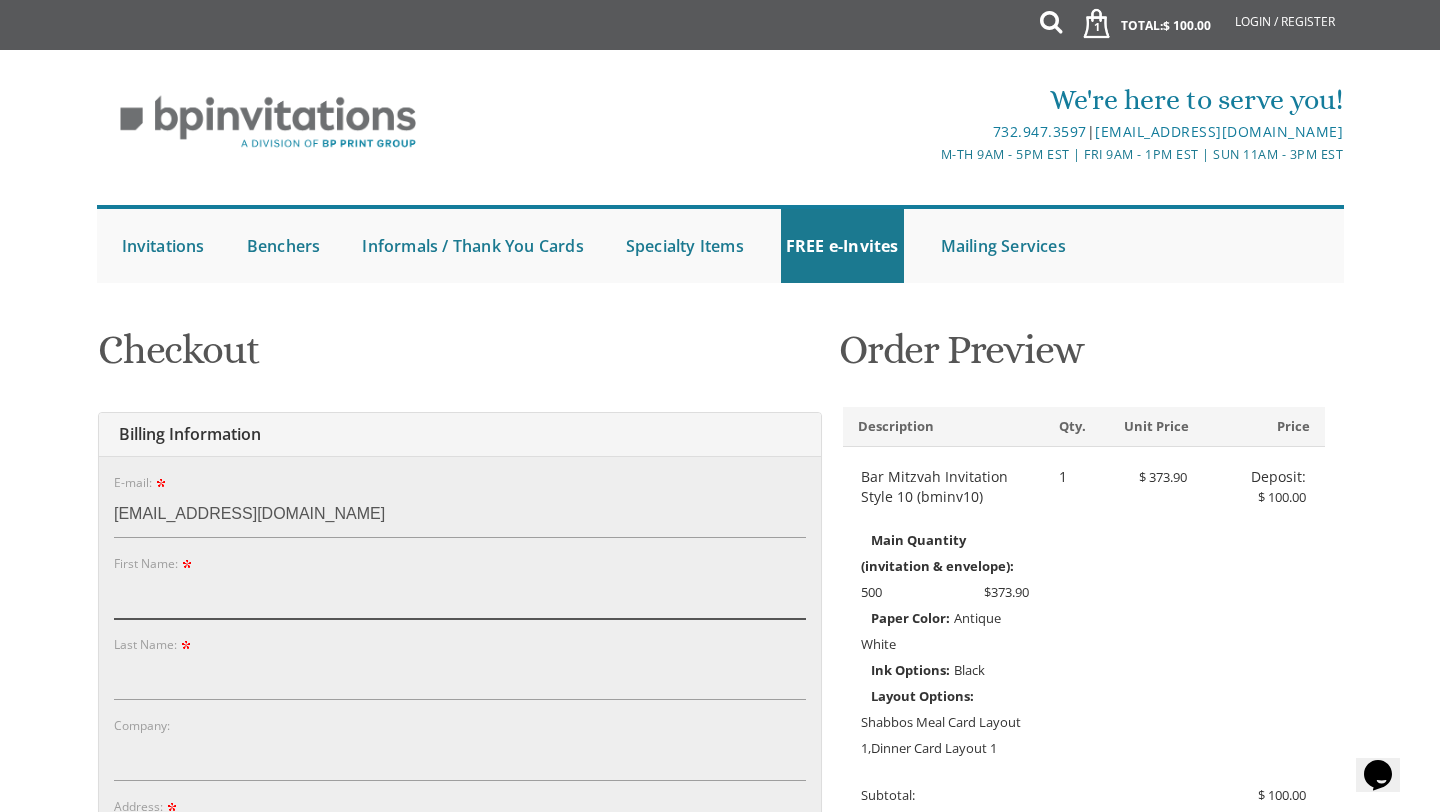 type on "Rachel" 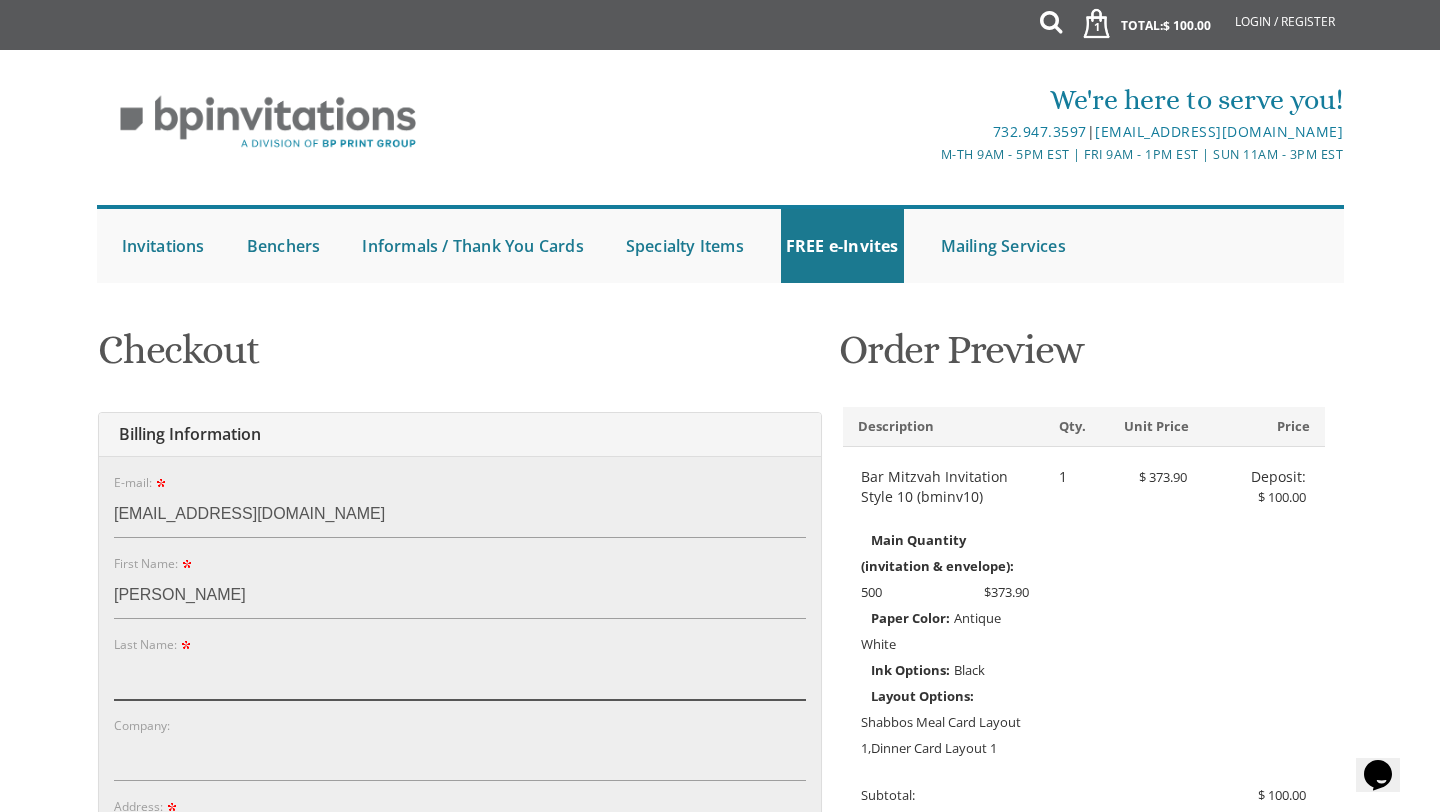 type on "Baum" 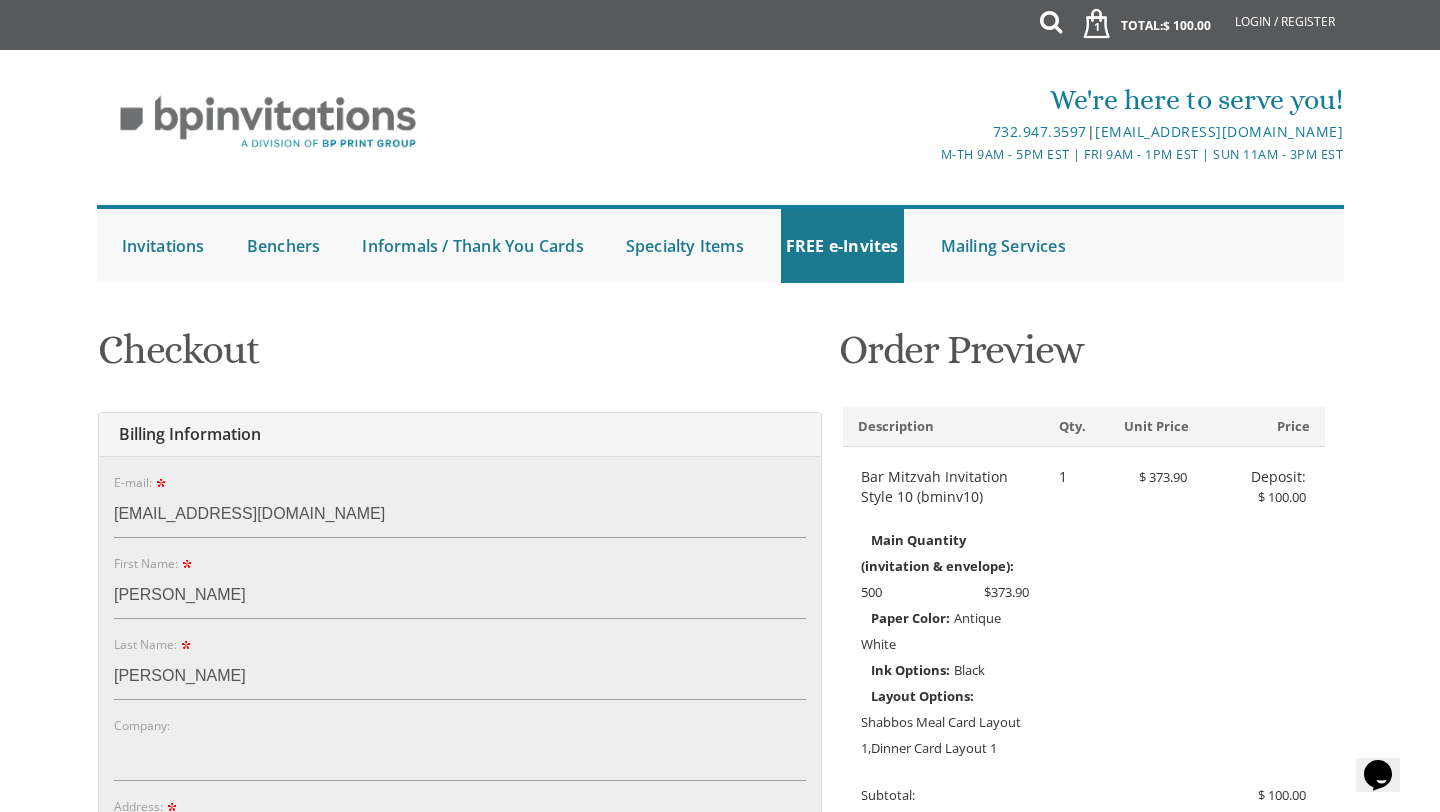 type on "[STREET_ADDRESS]" 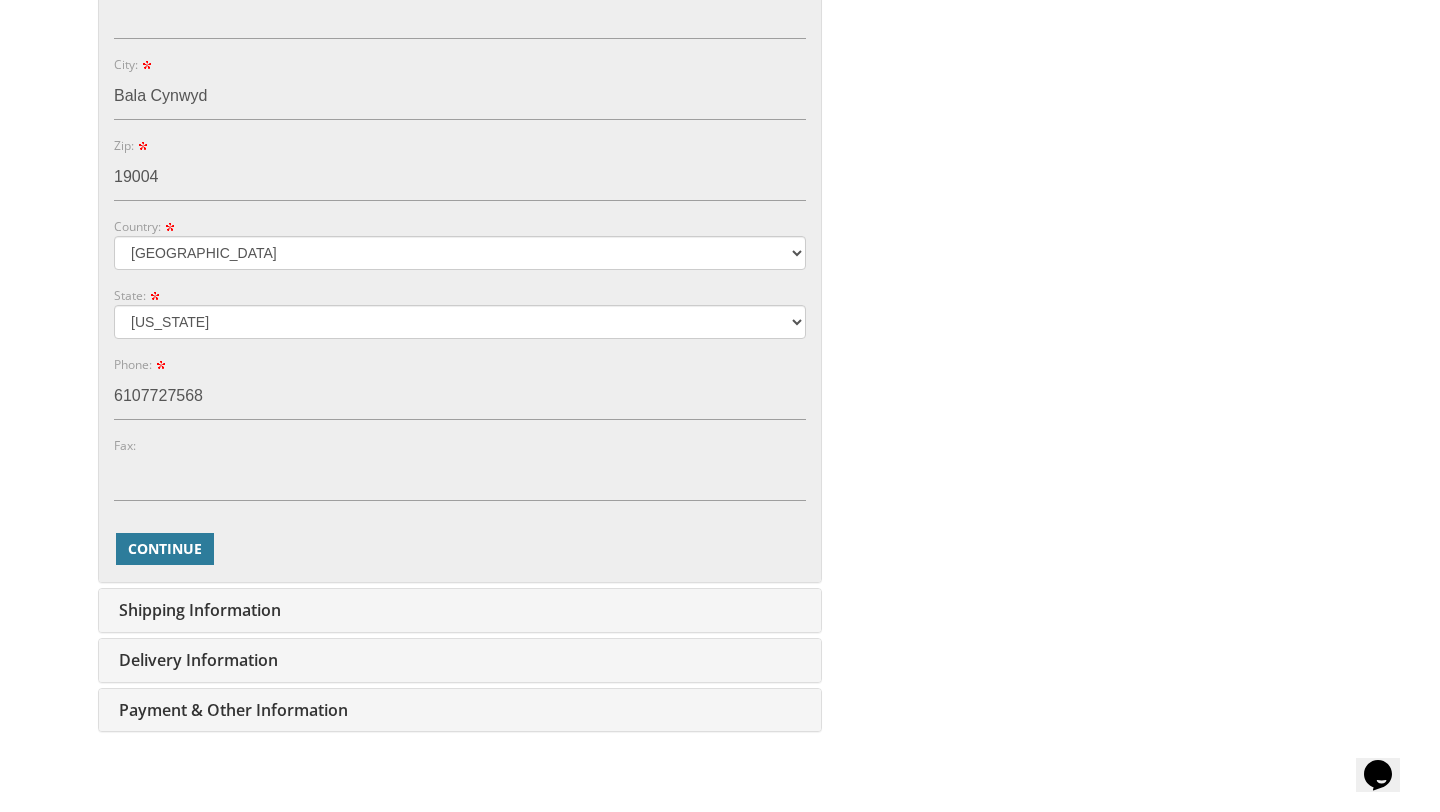 scroll, scrollTop: 905, scrollLeft: 0, axis: vertical 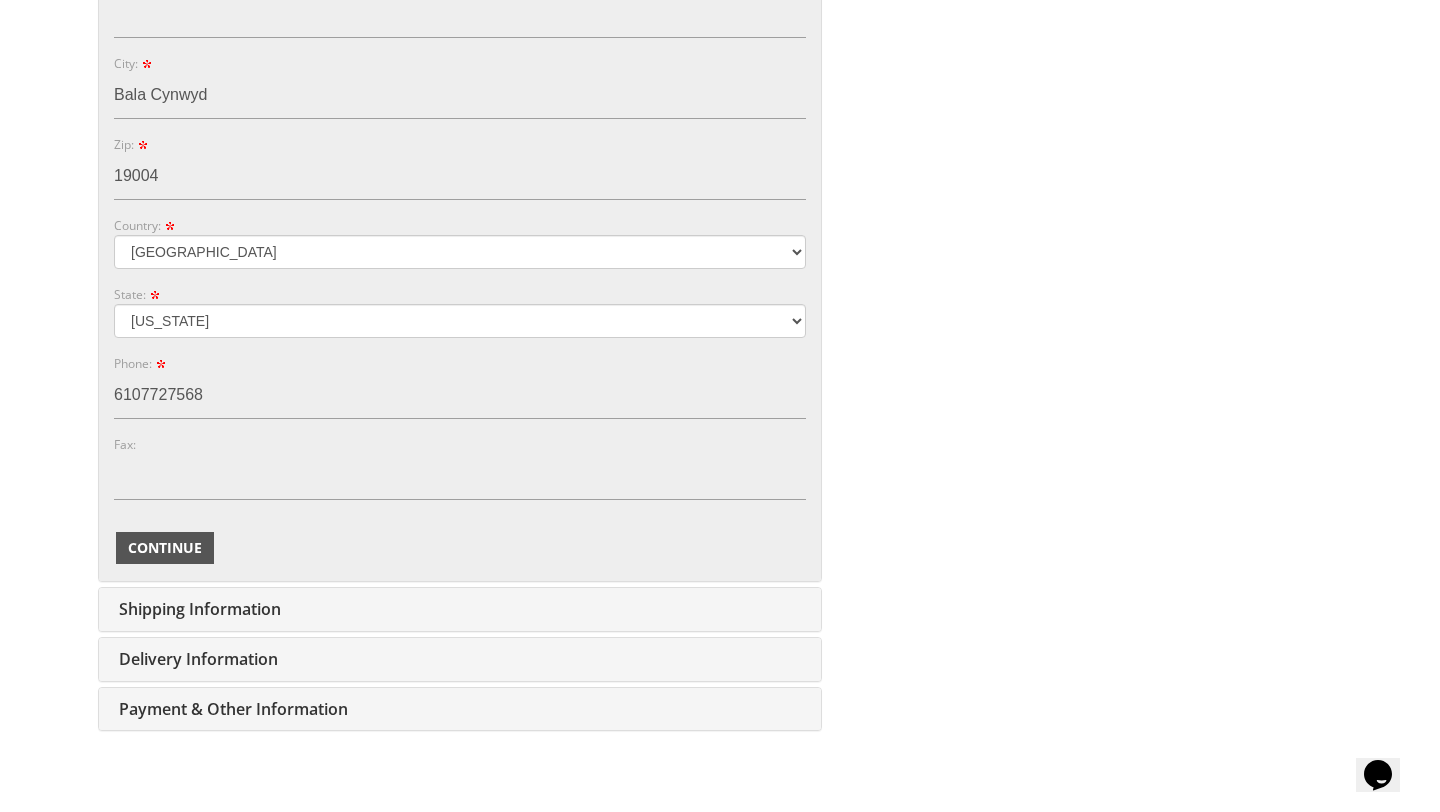 click on "Continue" at bounding box center (165, 548) 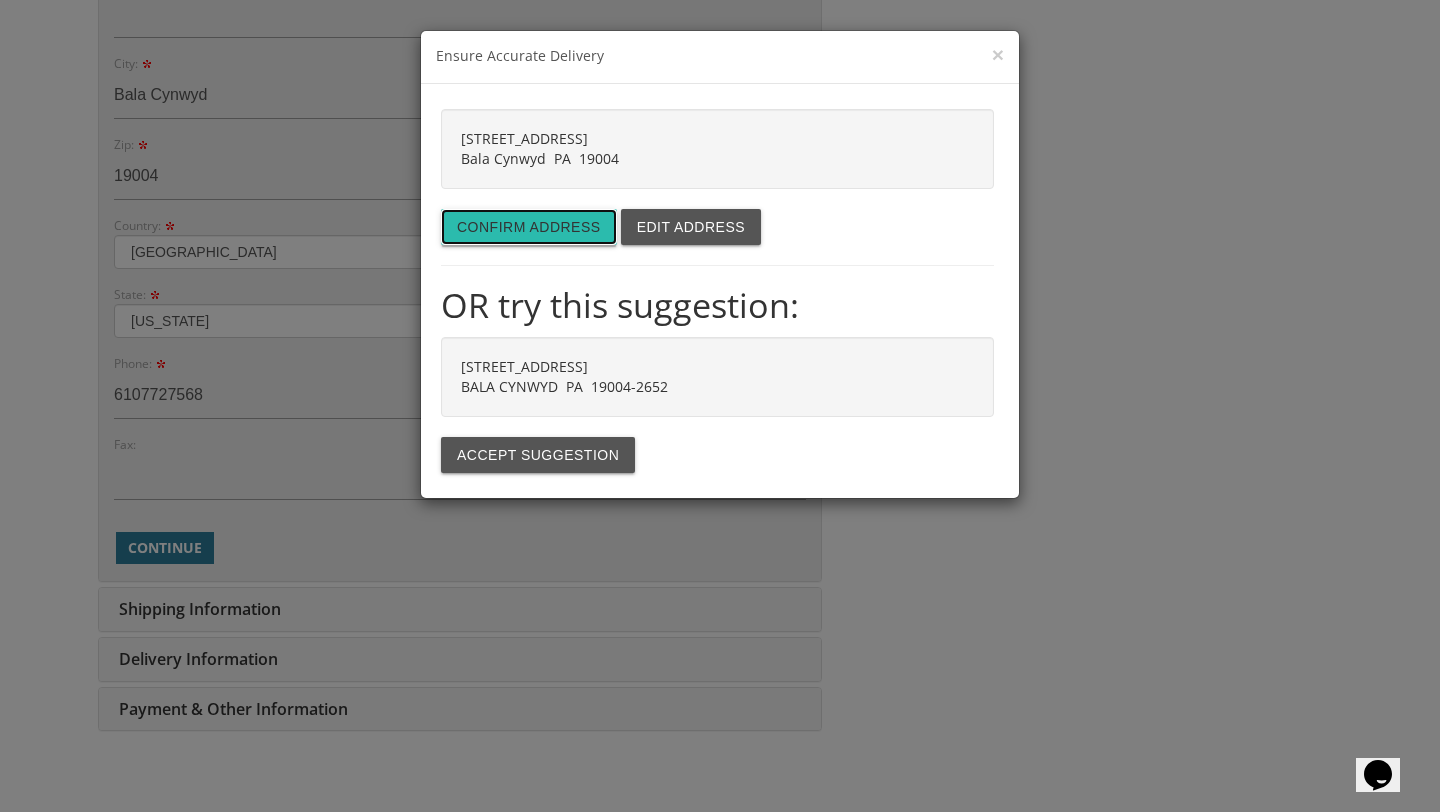 click on "Confirm address" at bounding box center [529, 227] 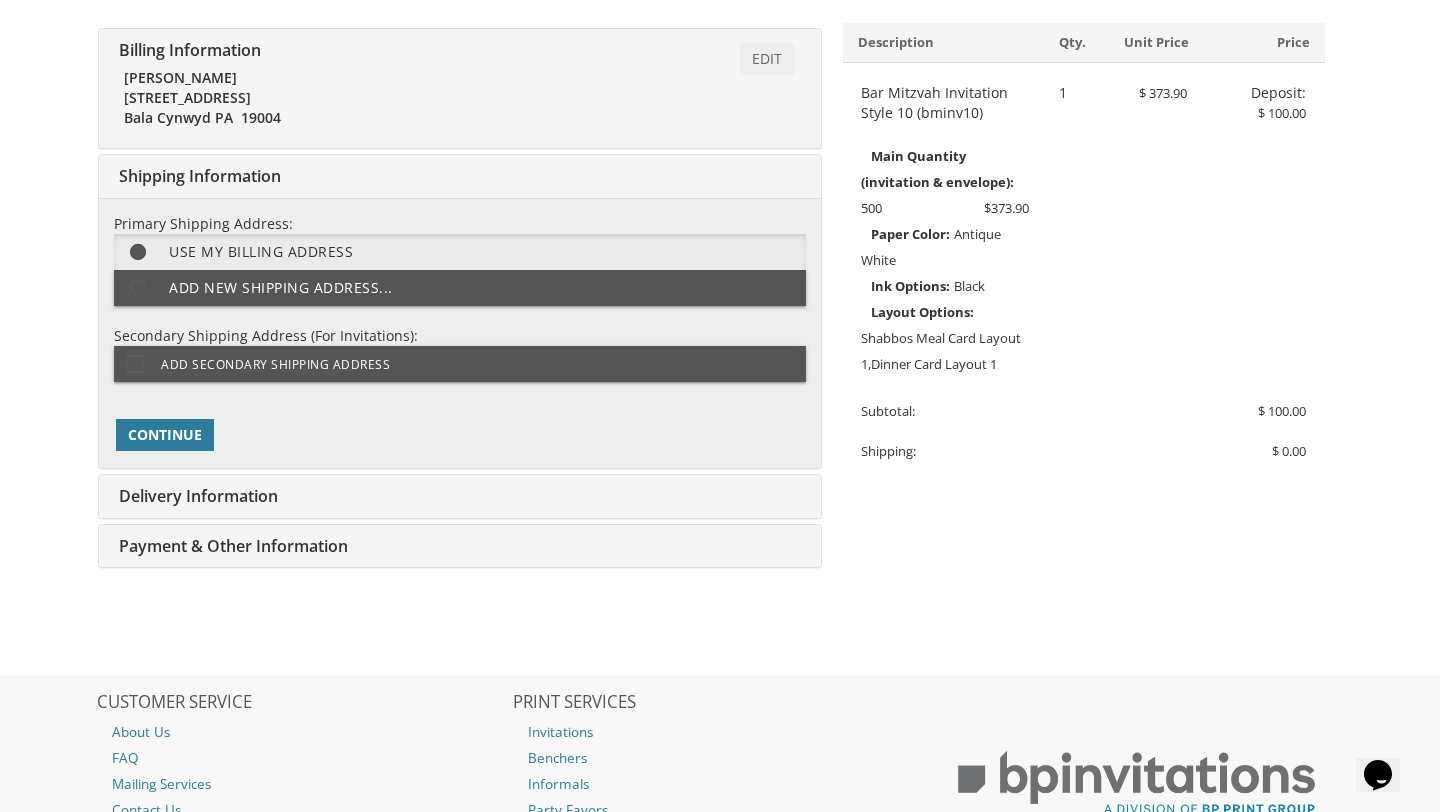 scroll, scrollTop: 368, scrollLeft: 0, axis: vertical 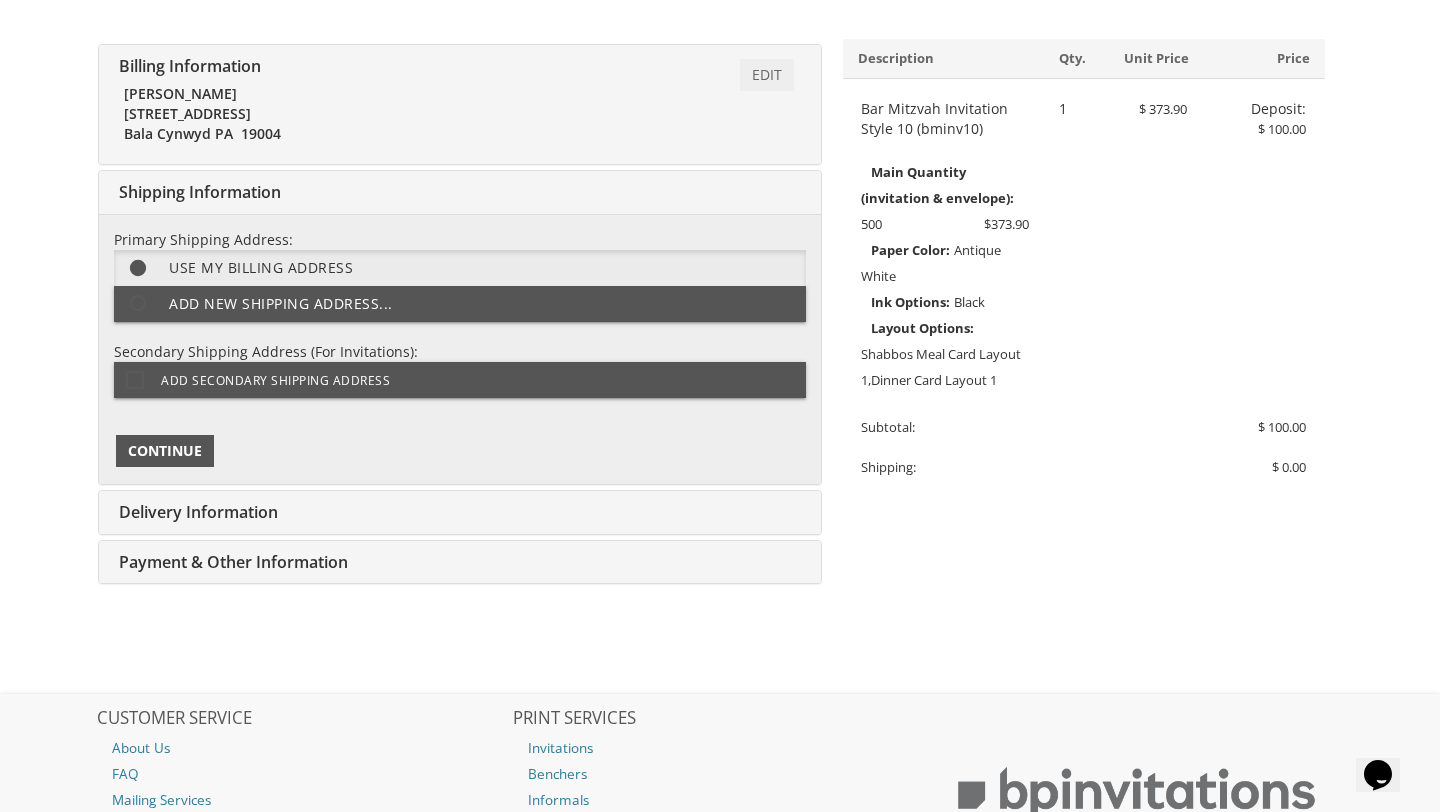 click on "Continue" at bounding box center [165, 451] 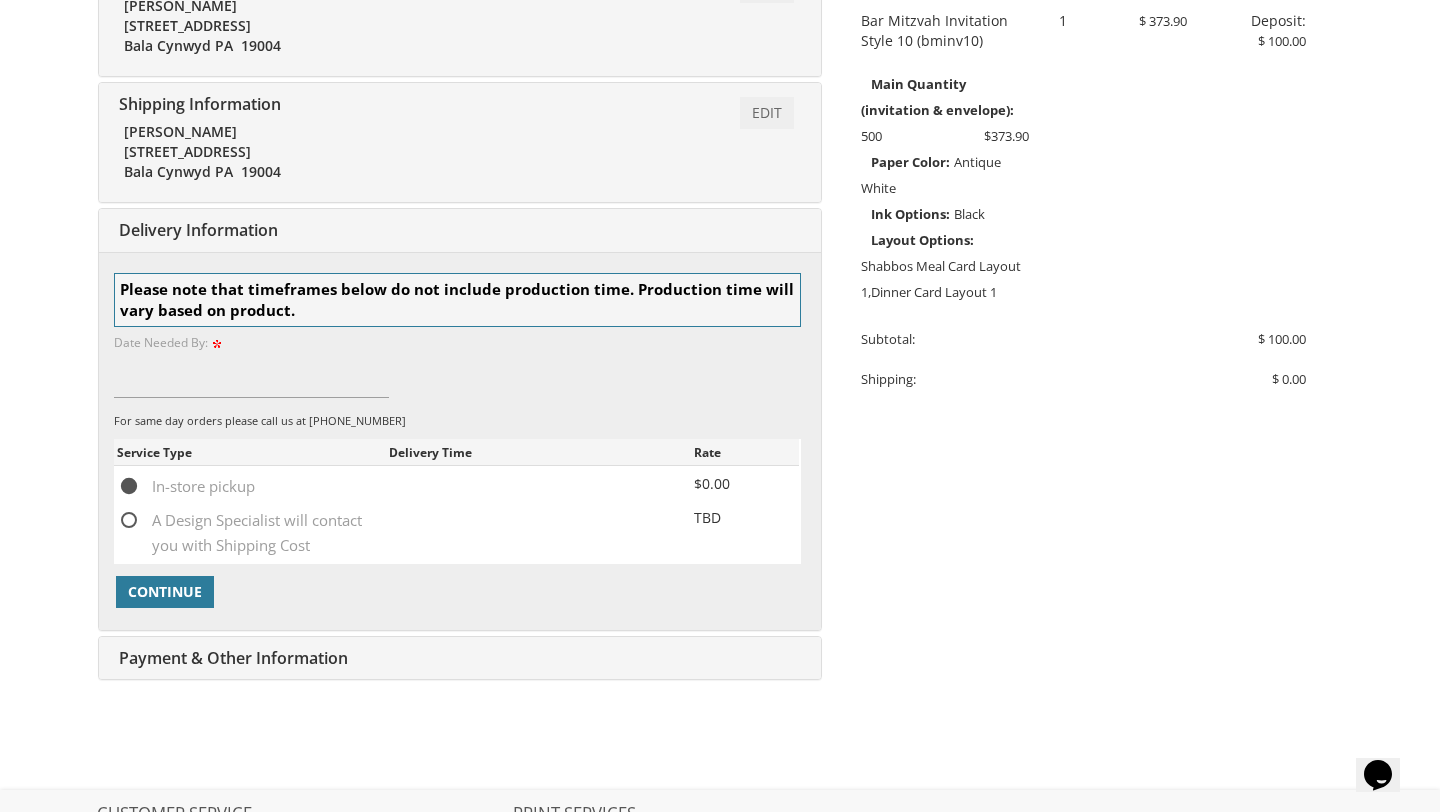 scroll, scrollTop: 510, scrollLeft: 0, axis: vertical 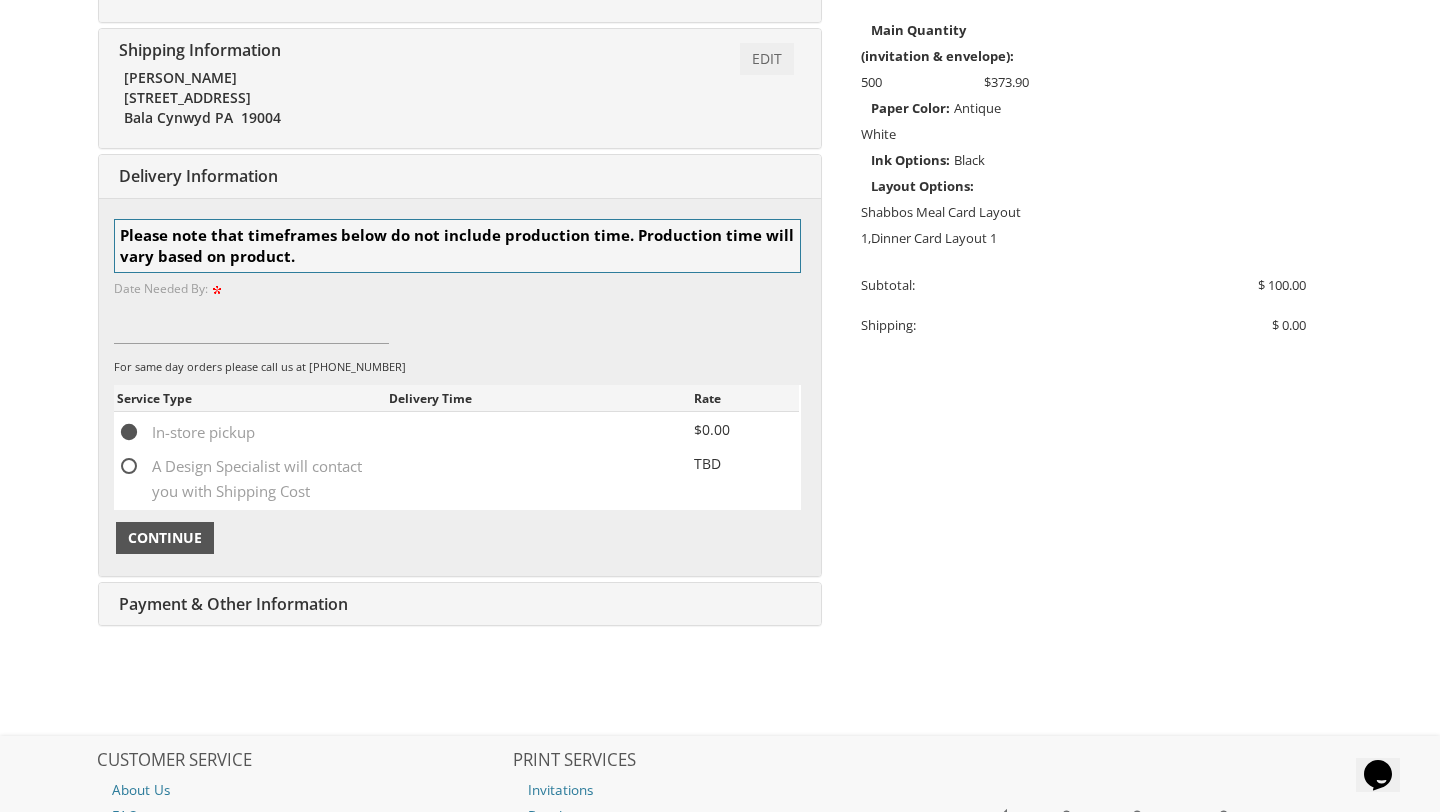 click on "Continue" at bounding box center (165, 538) 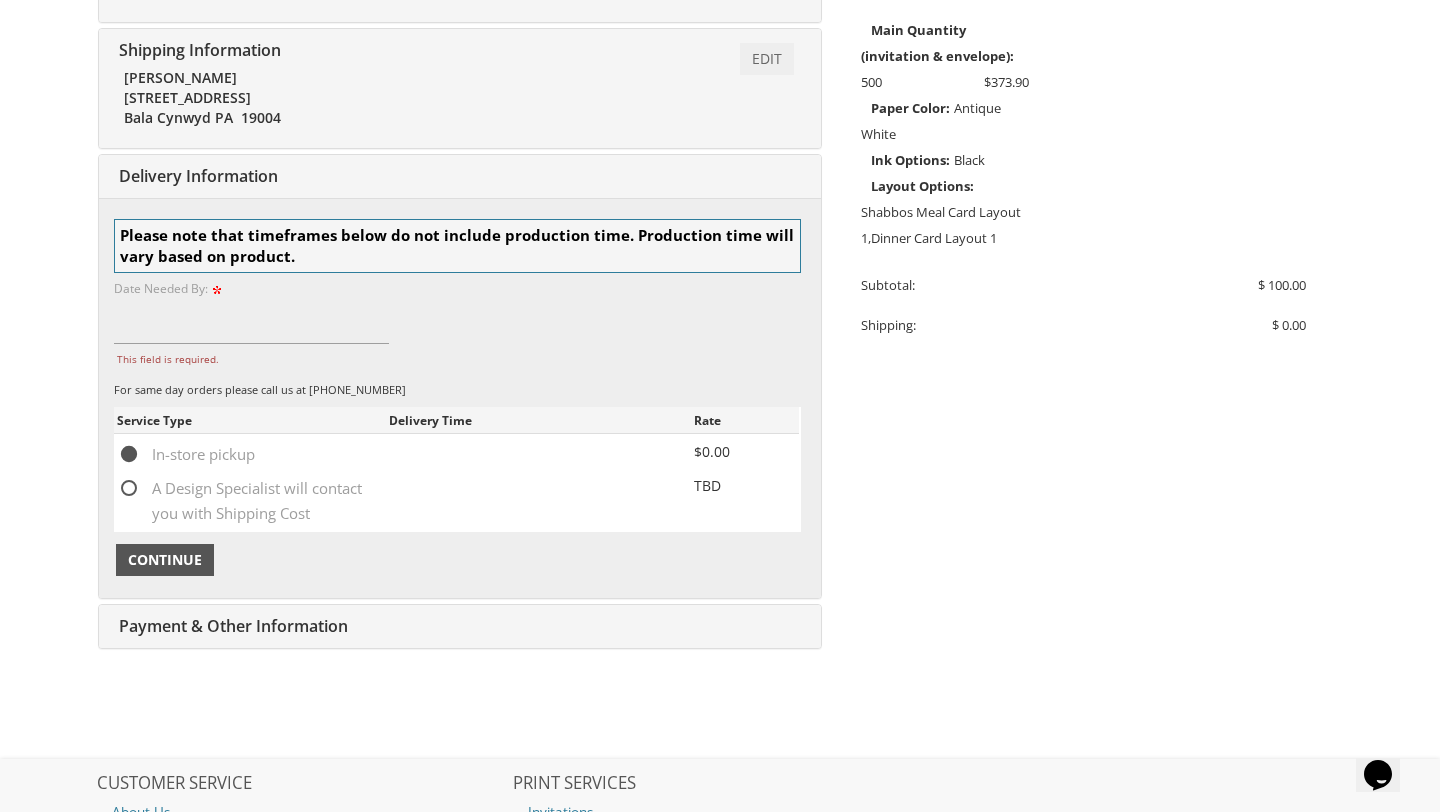 click on "Continue" at bounding box center [165, 560] 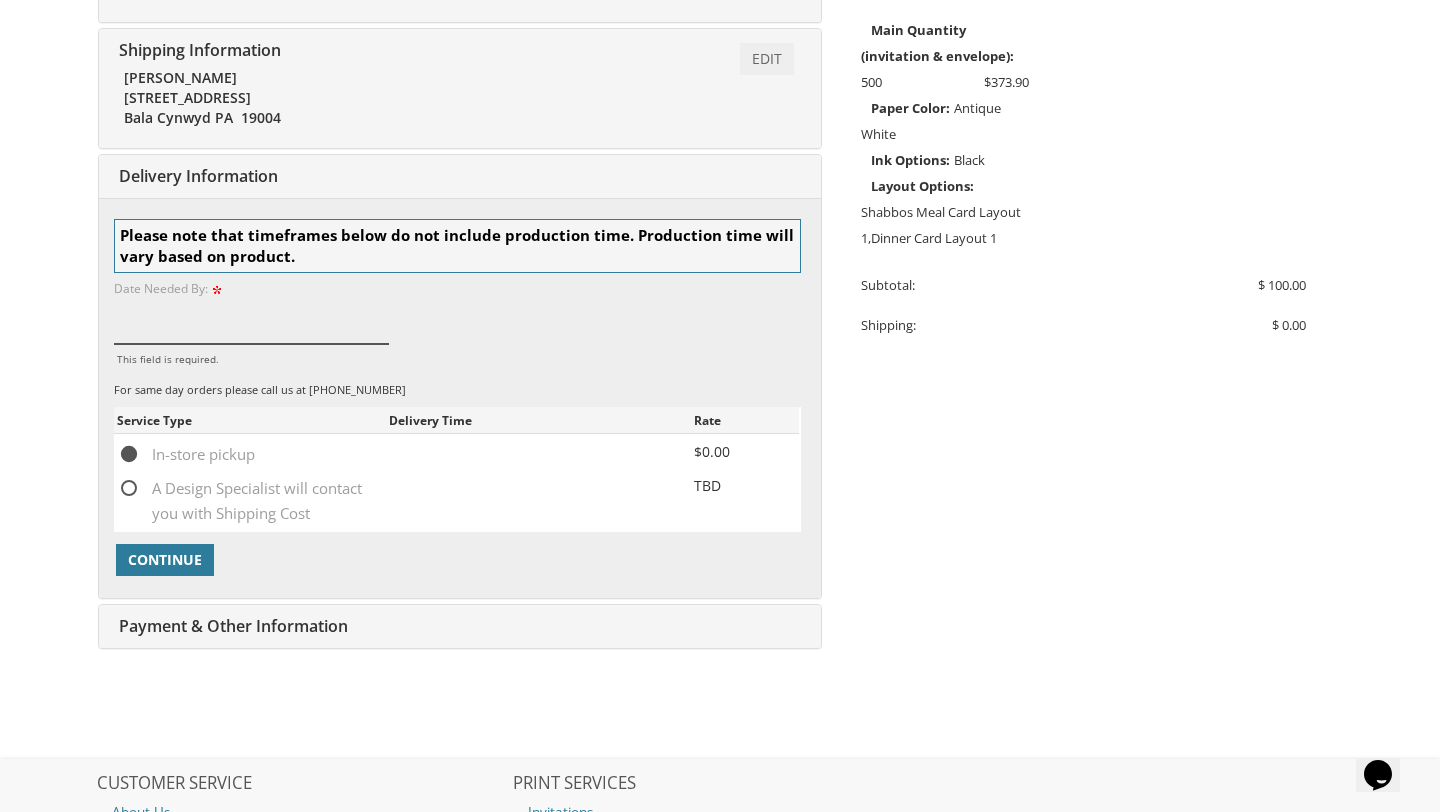 scroll, scrollTop: 453, scrollLeft: 0, axis: vertical 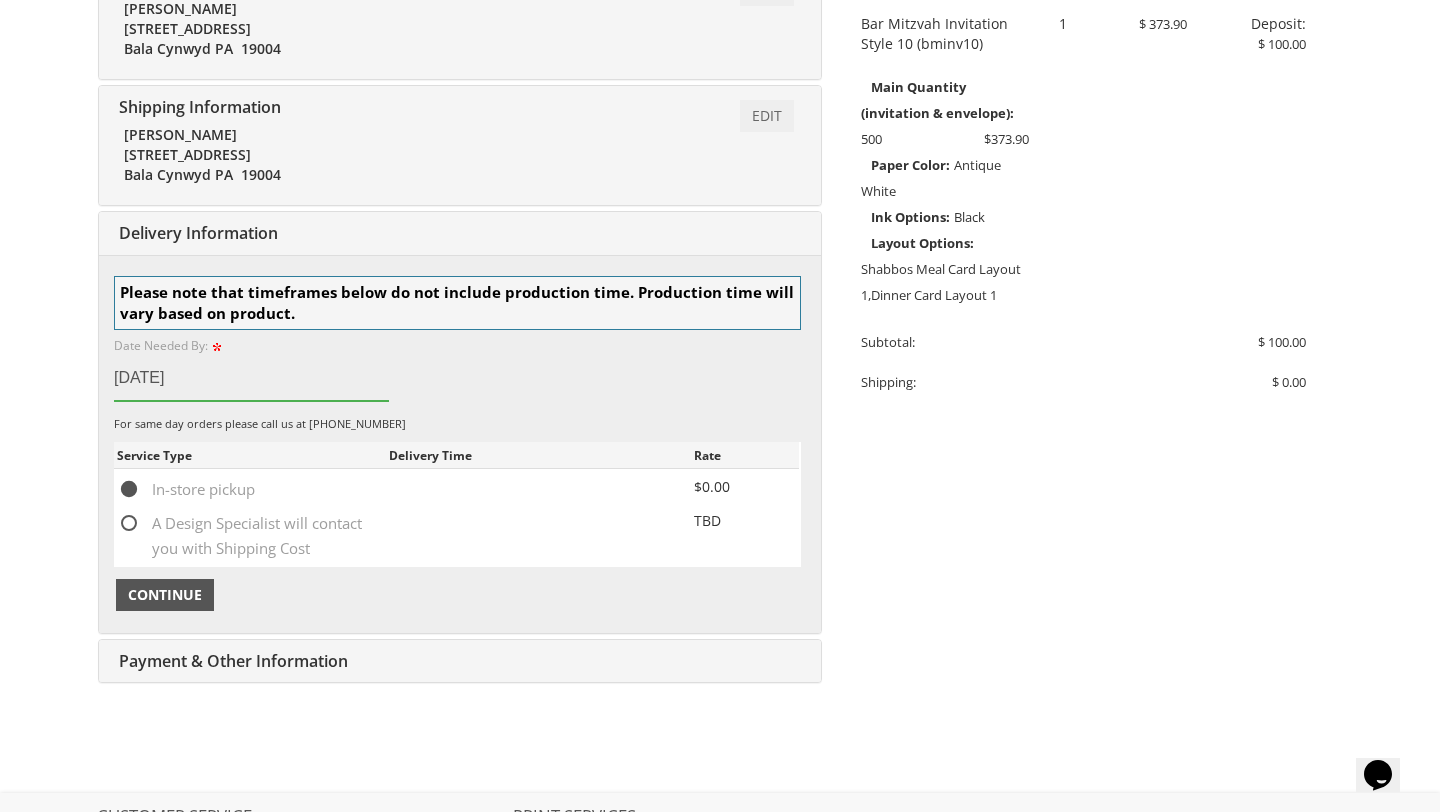 type on "August 11, 2025" 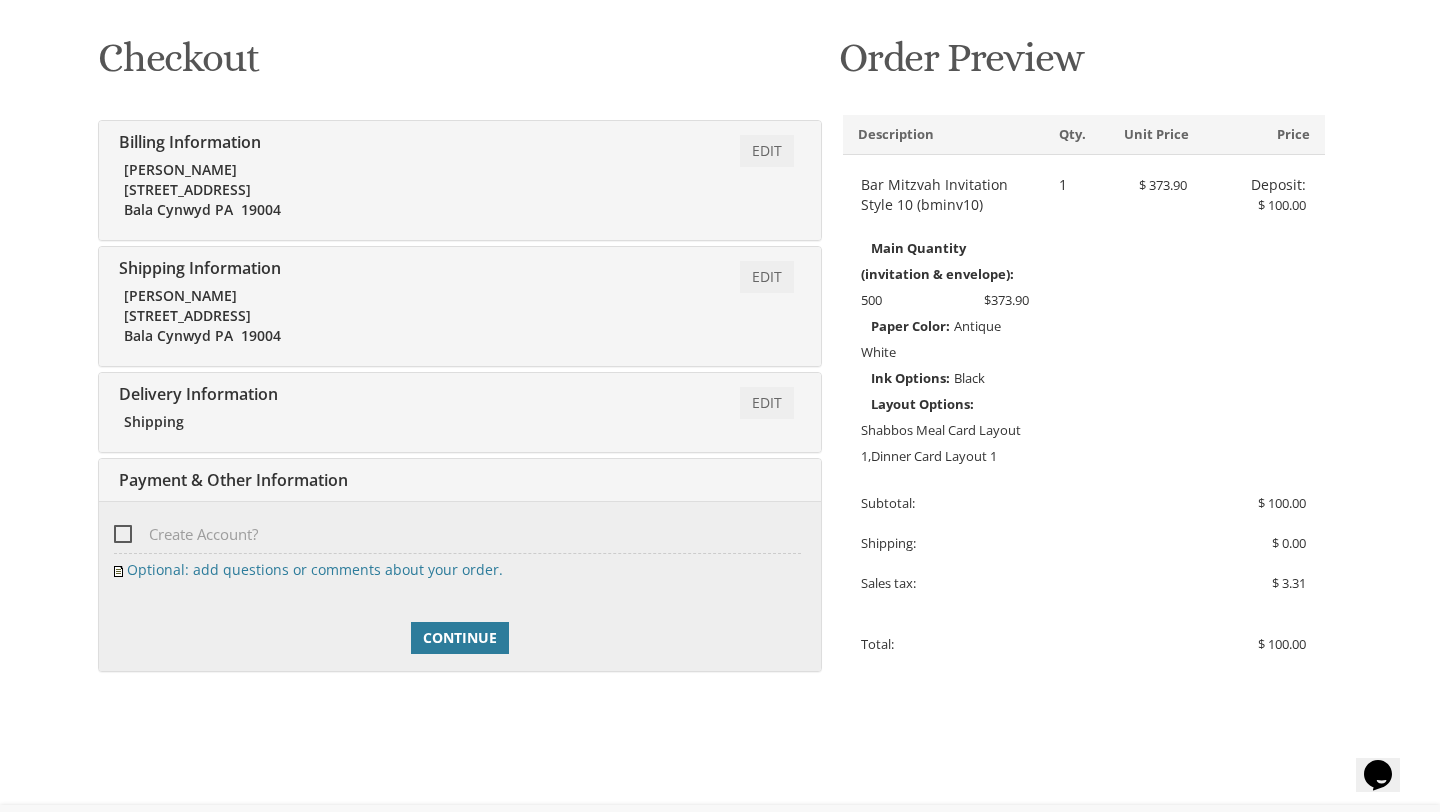 scroll, scrollTop: 290, scrollLeft: 0, axis: vertical 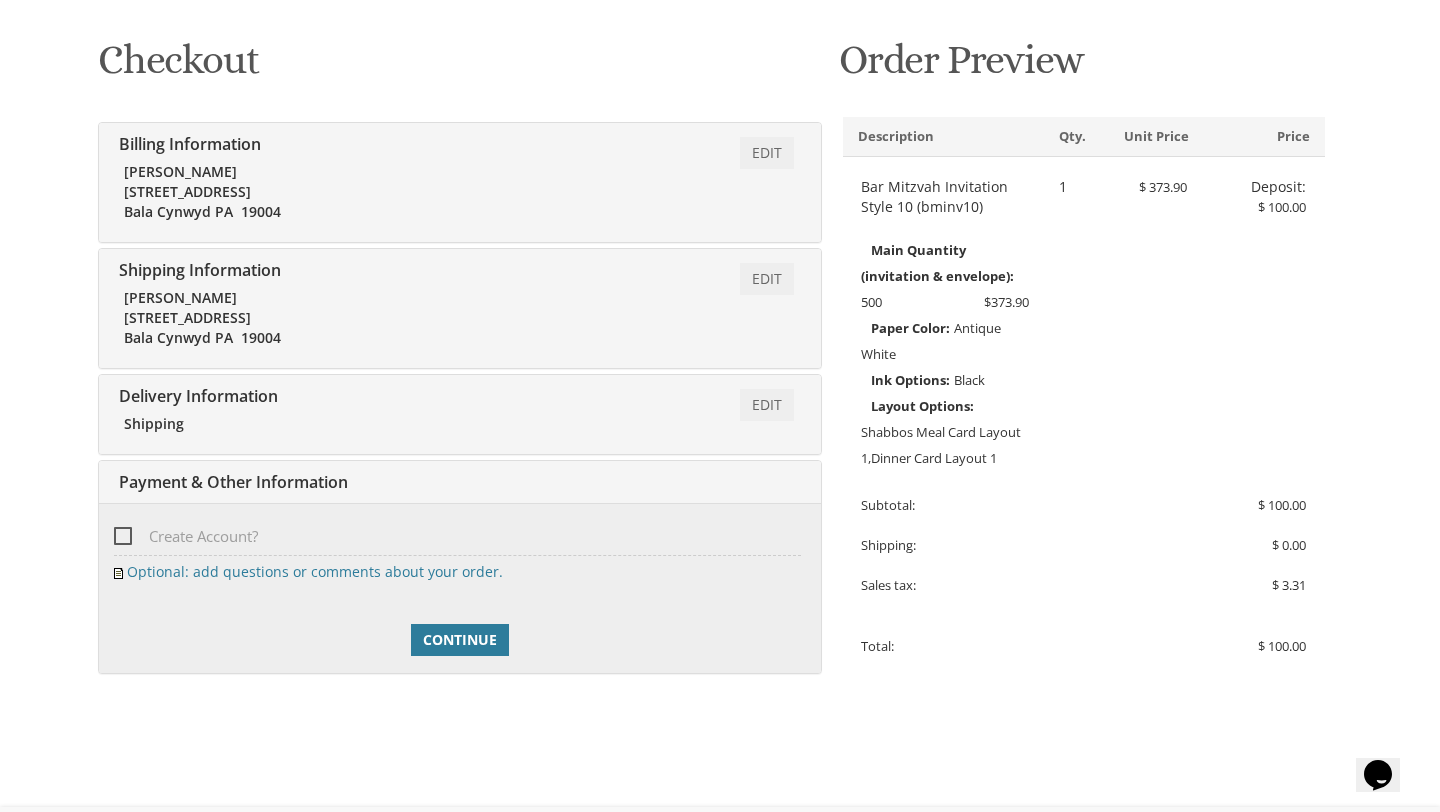click on "Create Account?" at bounding box center [186, 536] 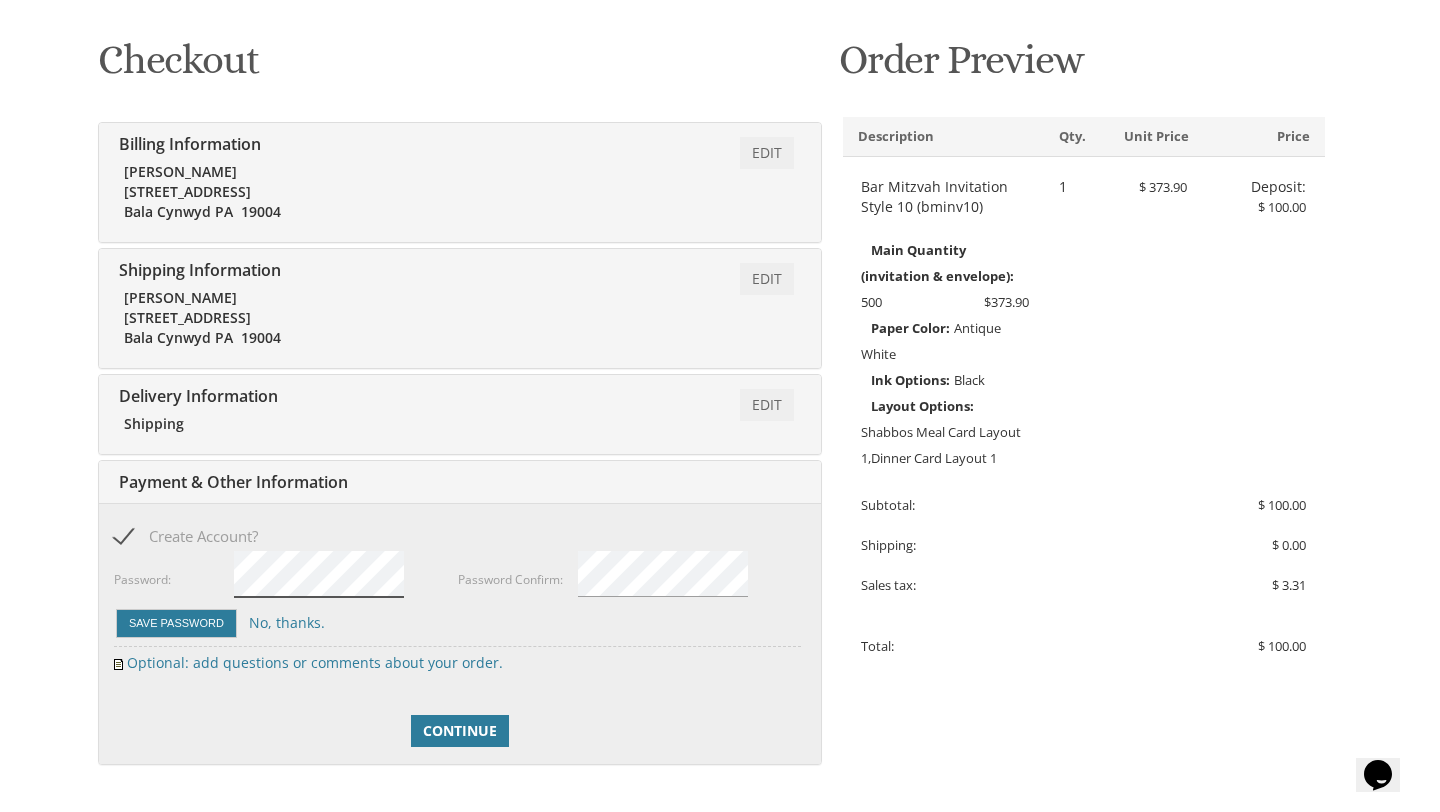 click on "Password:" at bounding box center (286, 578) 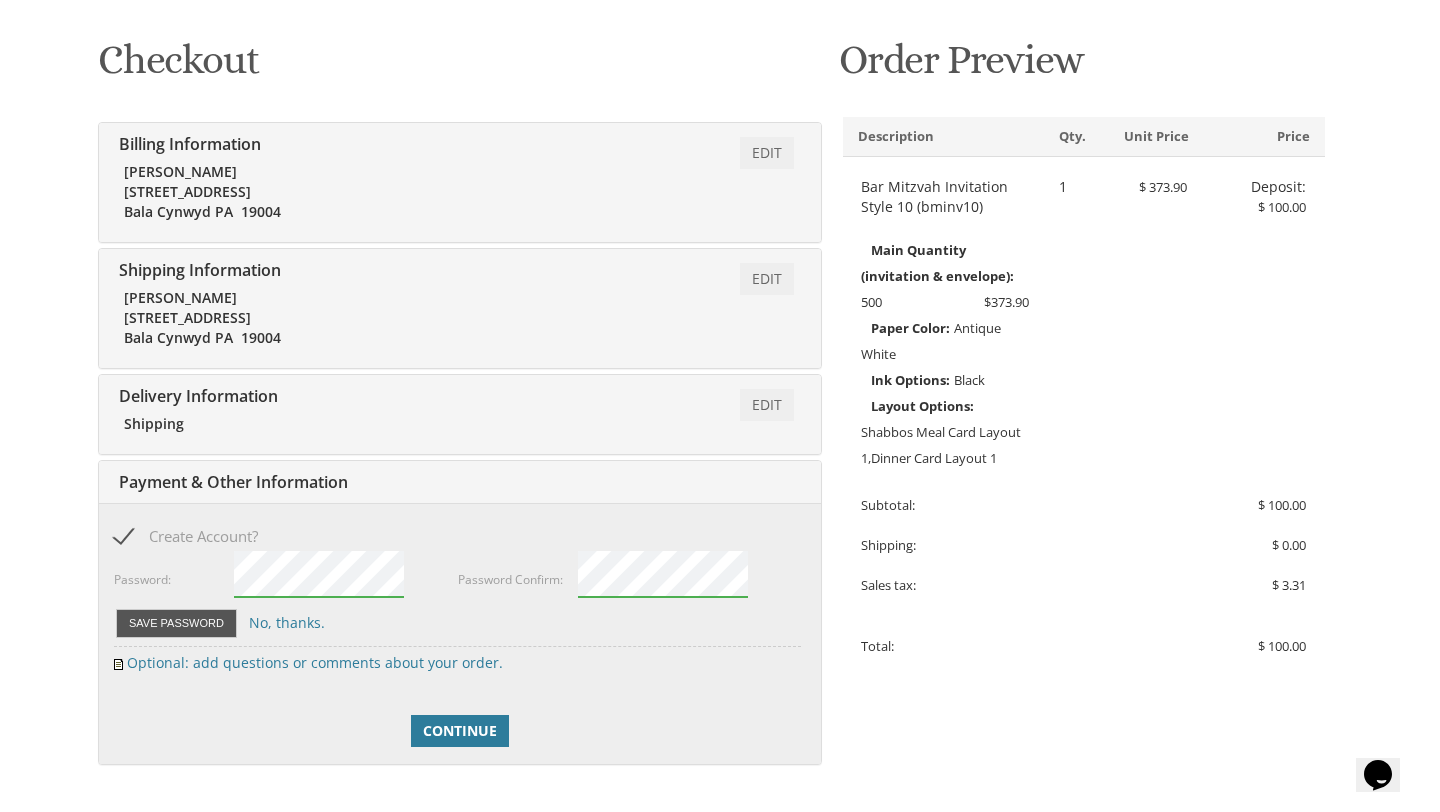 click on "Save Password" at bounding box center (176, 623) 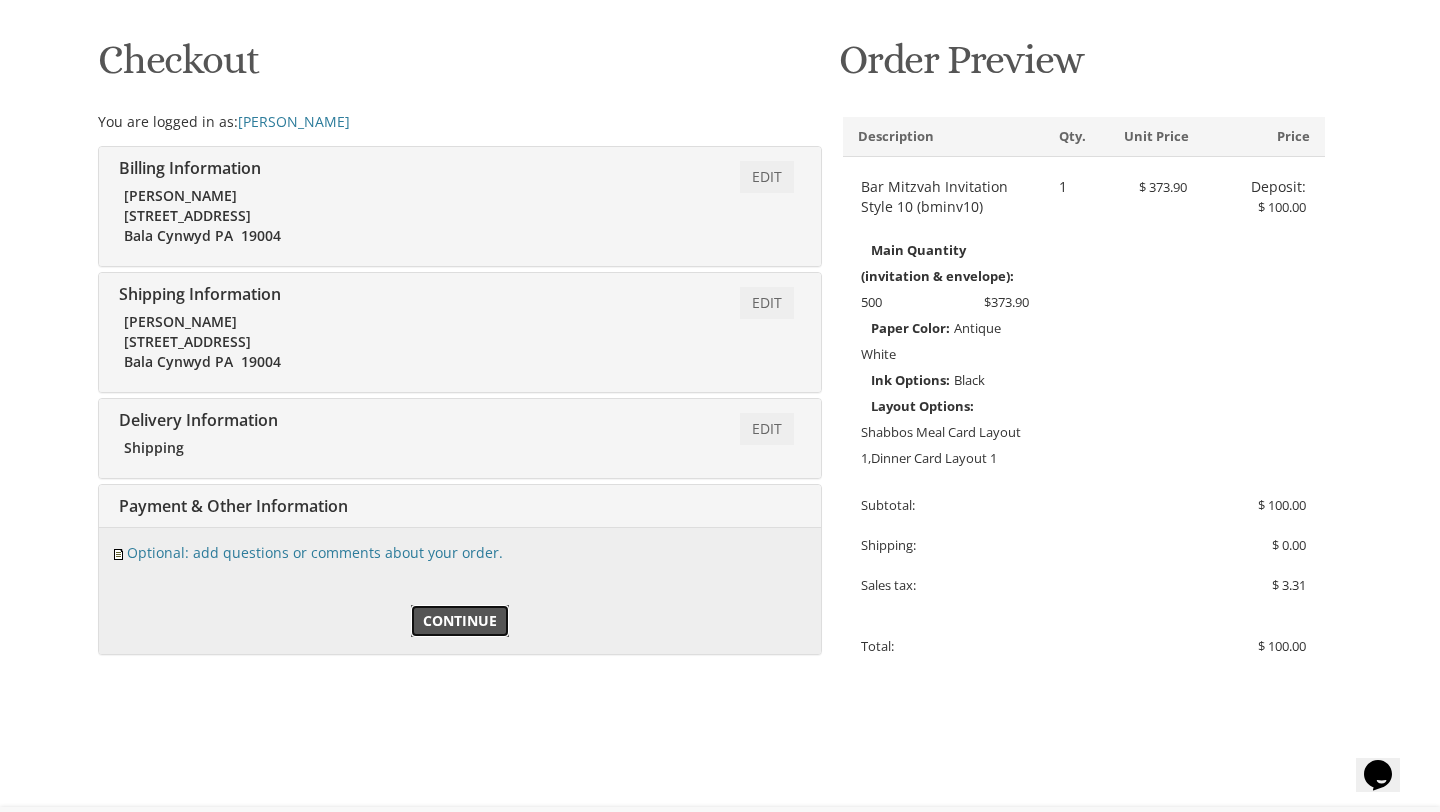 click on "Continue" at bounding box center (460, 621) 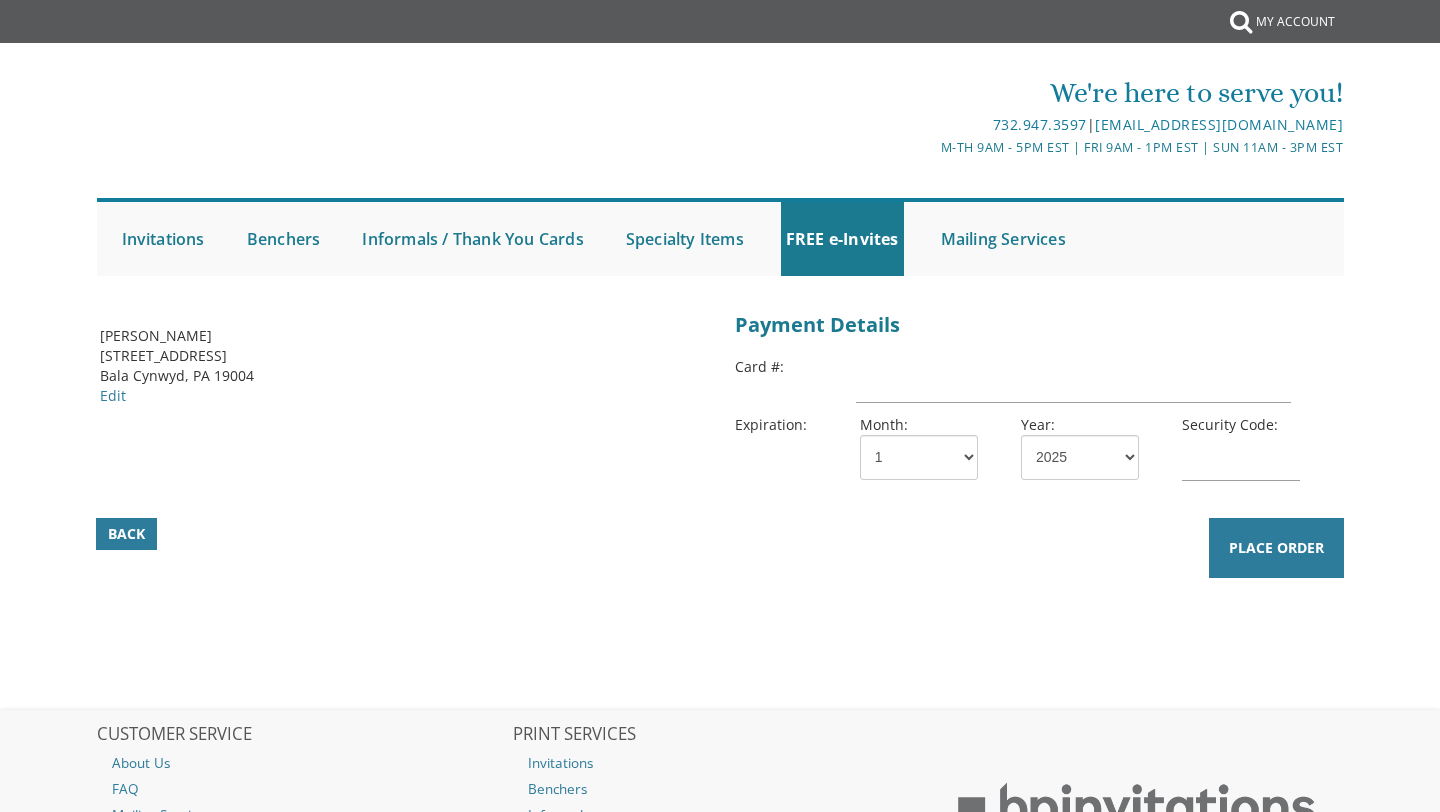 scroll, scrollTop: 0, scrollLeft: 0, axis: both 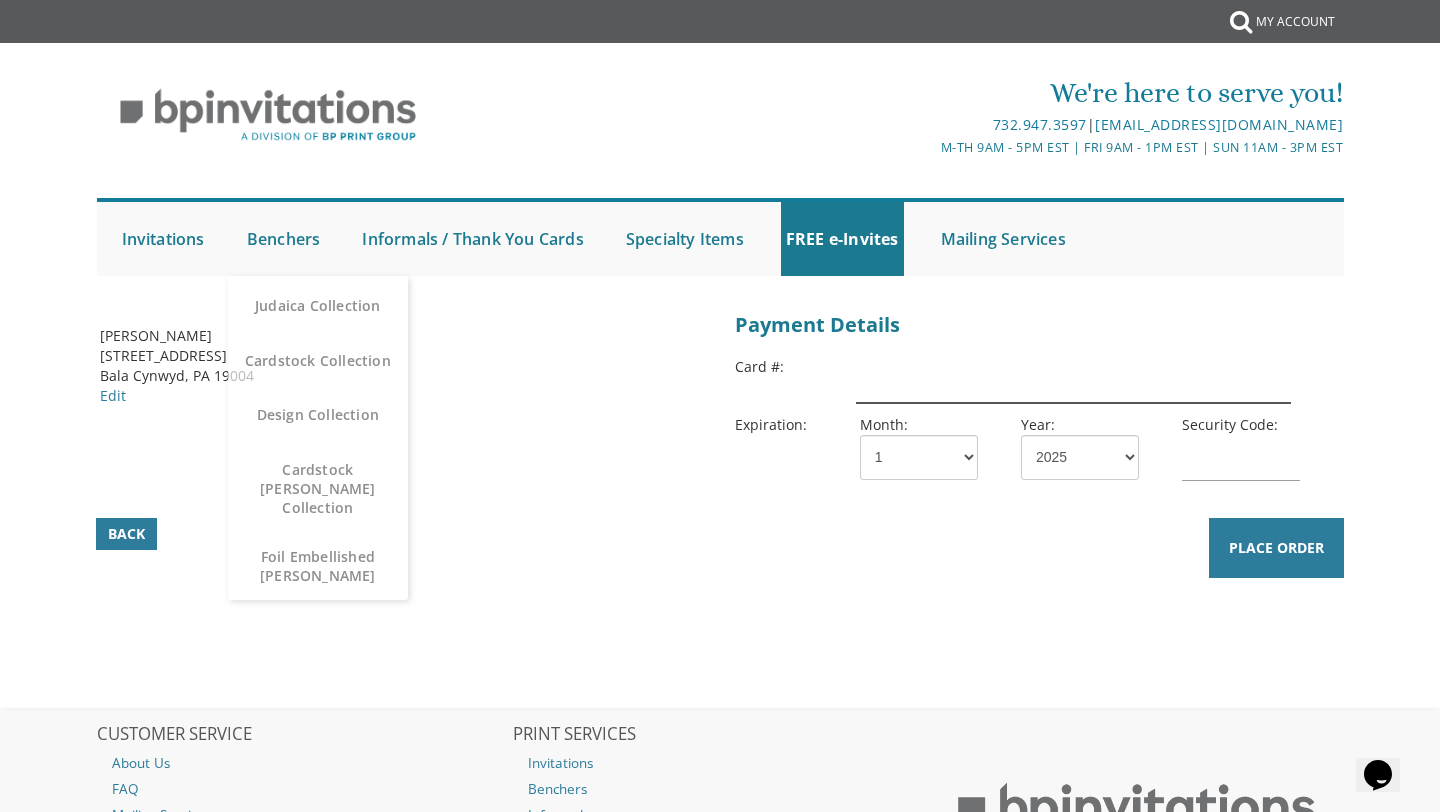click at bounding box center (1073, 380) 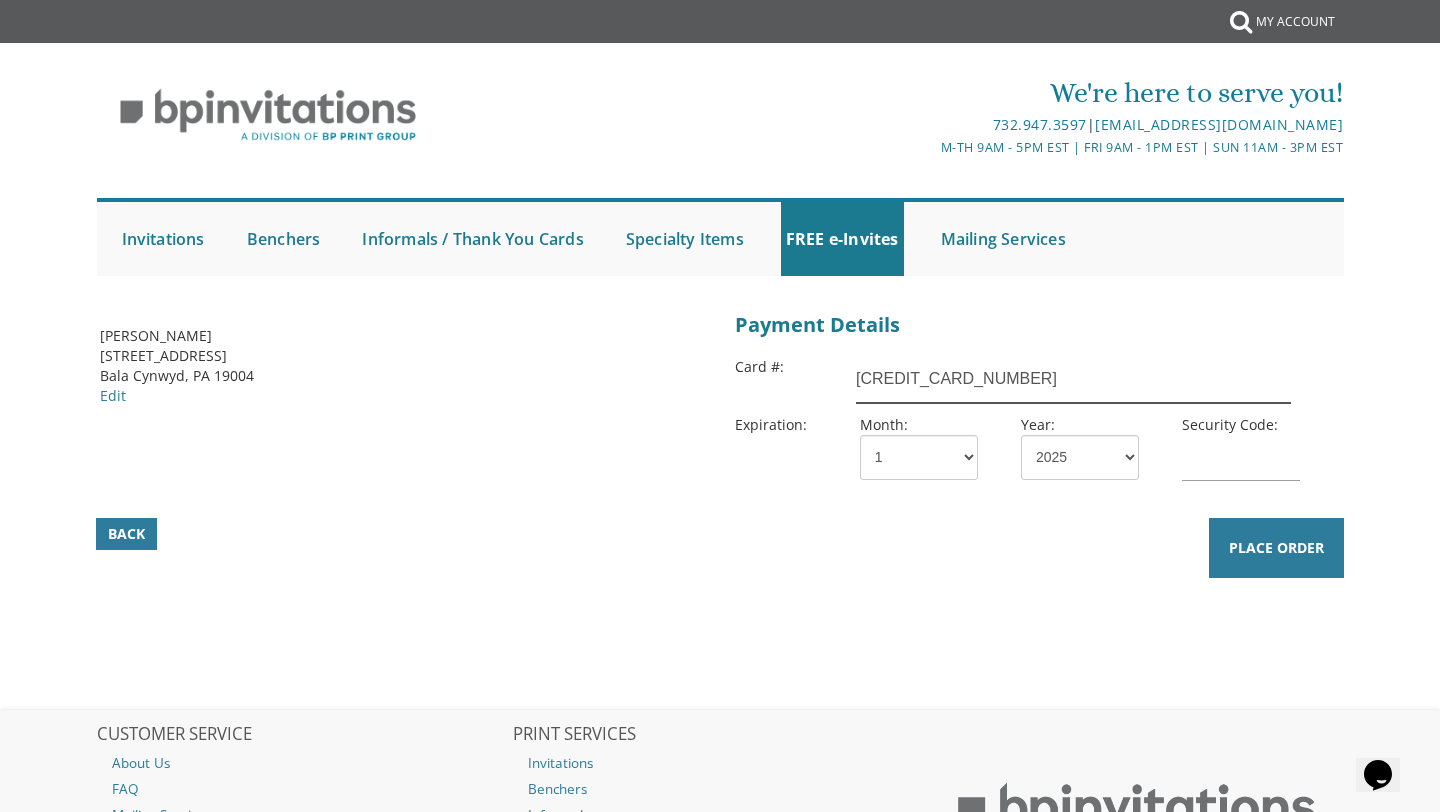 type on "[CREDIT_CARD_NUMBER]" 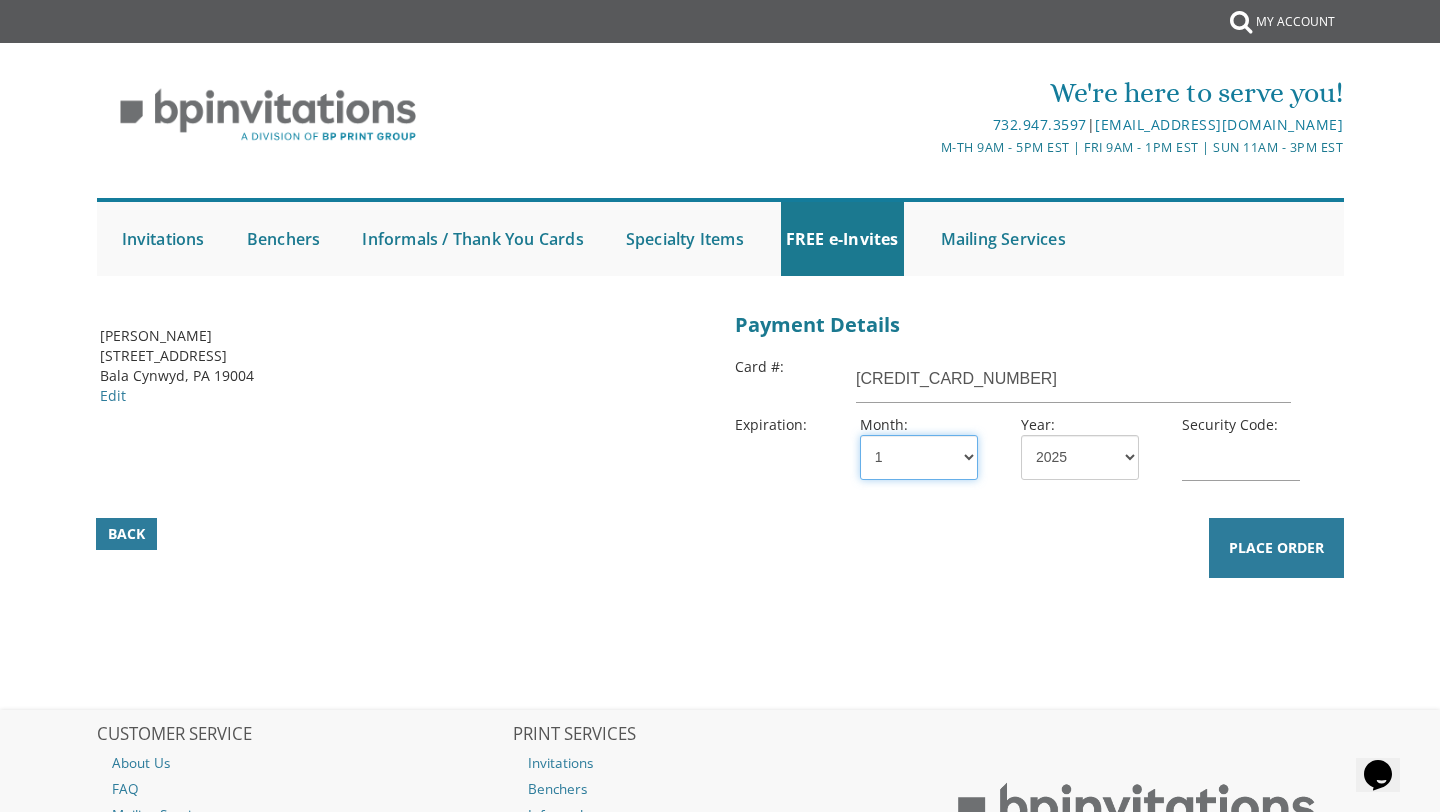 click on "1
2
3
4
5
6
7
8
9
10
11
12" at bounding box center [919, 457] 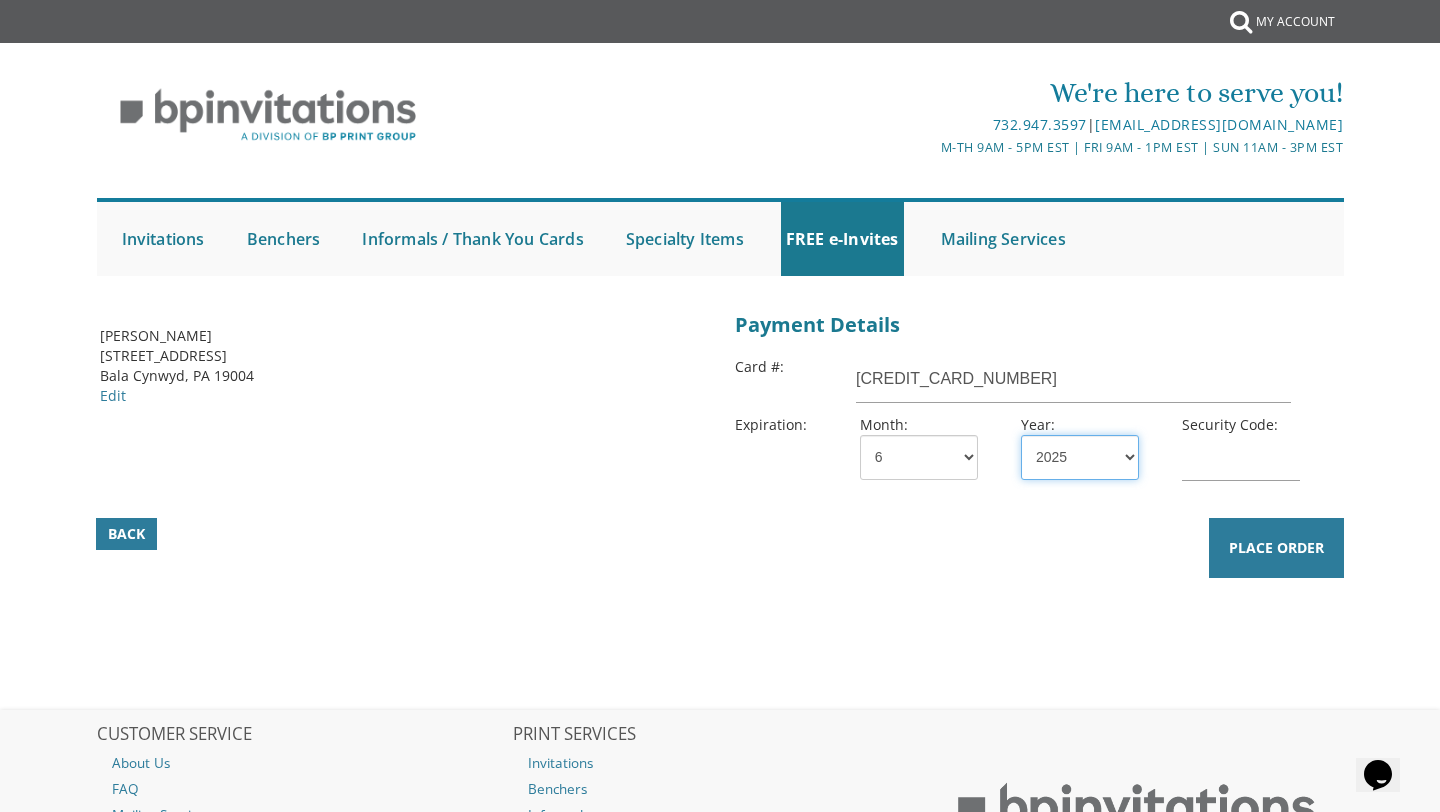 click on "2025
2026
2027
2028
2029
2030
2031
2032
2033
2034
2035" at bounding box center (1080, 457) 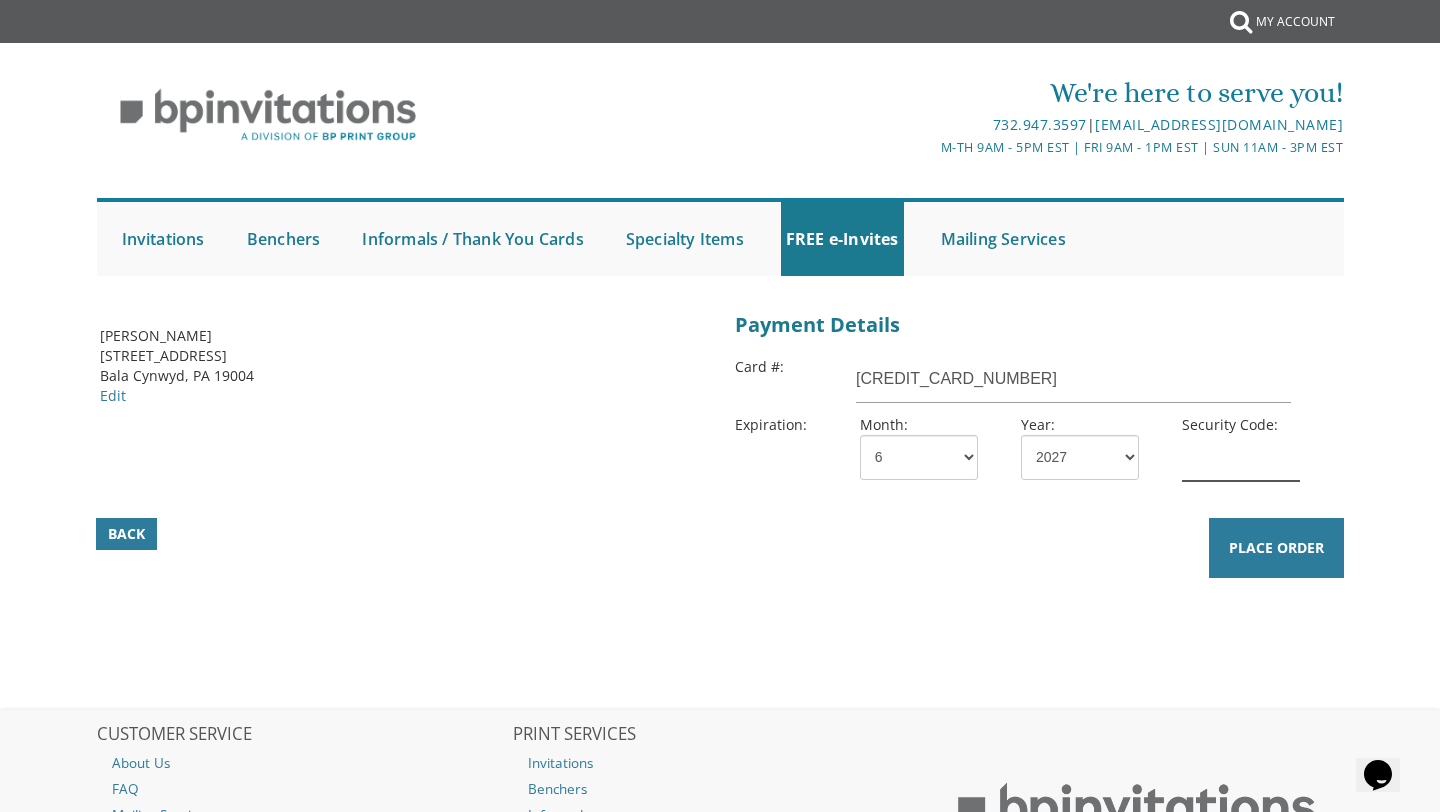 click at bounding box center [1241, 458] 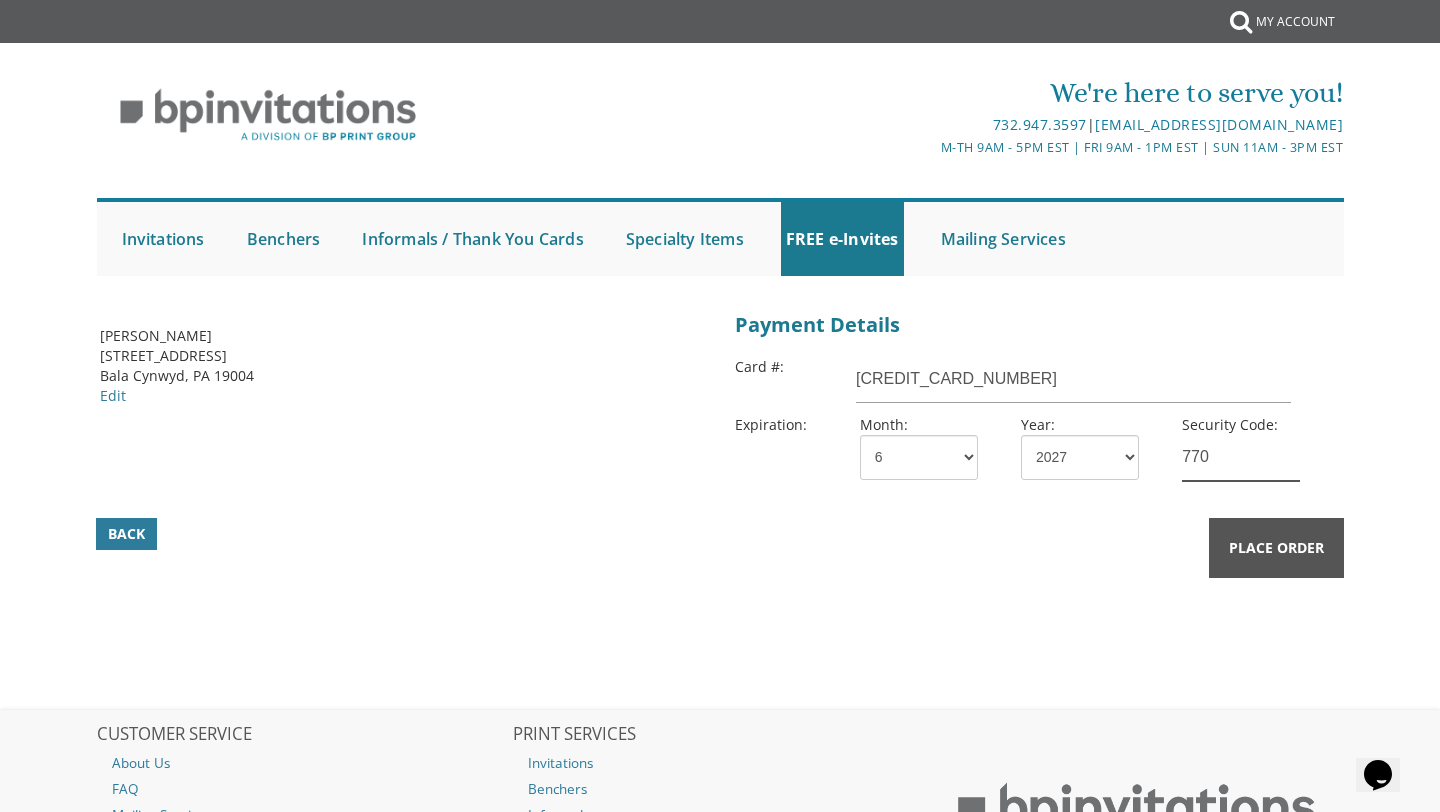 type on "770" 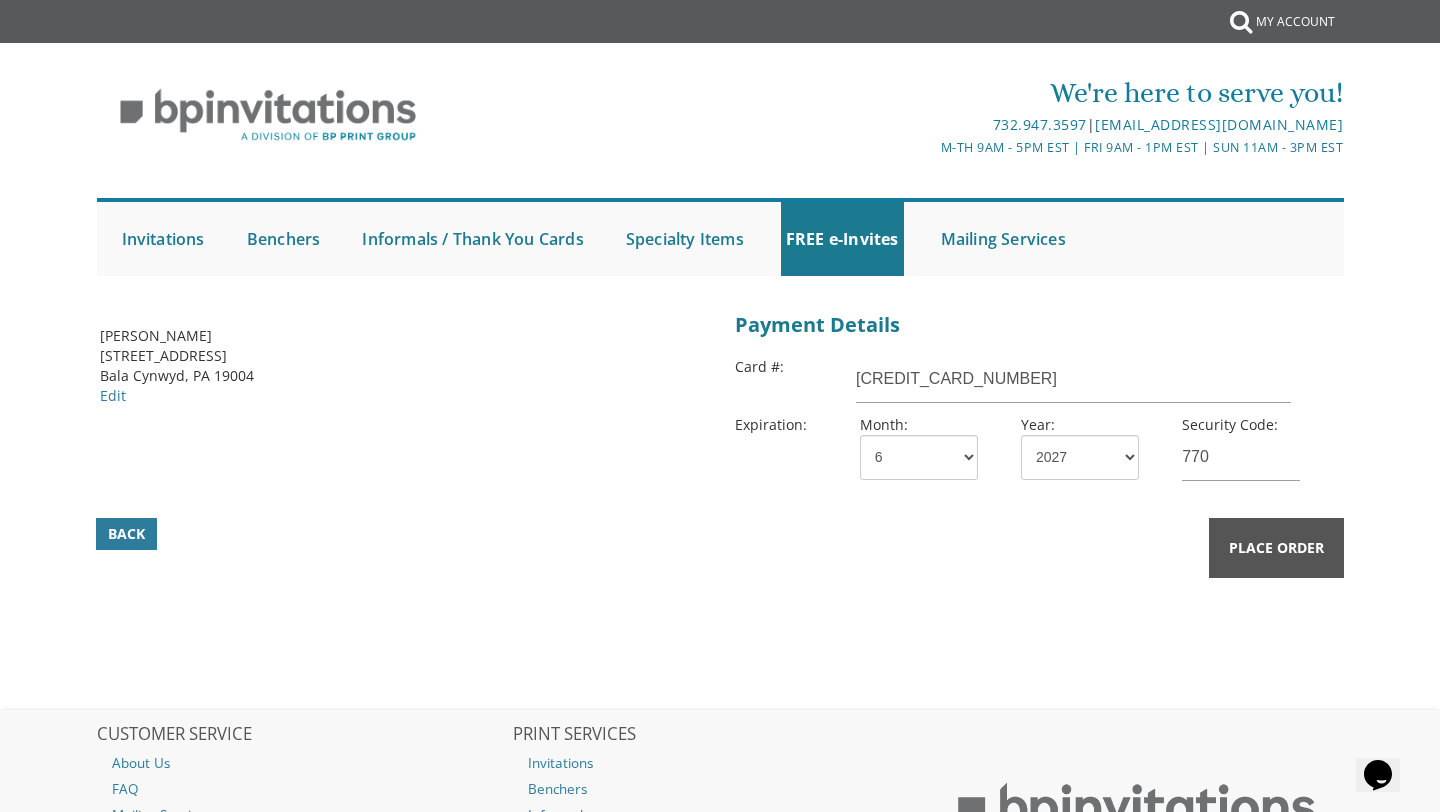click on "Place Order" at bounding box center [1276, 548] 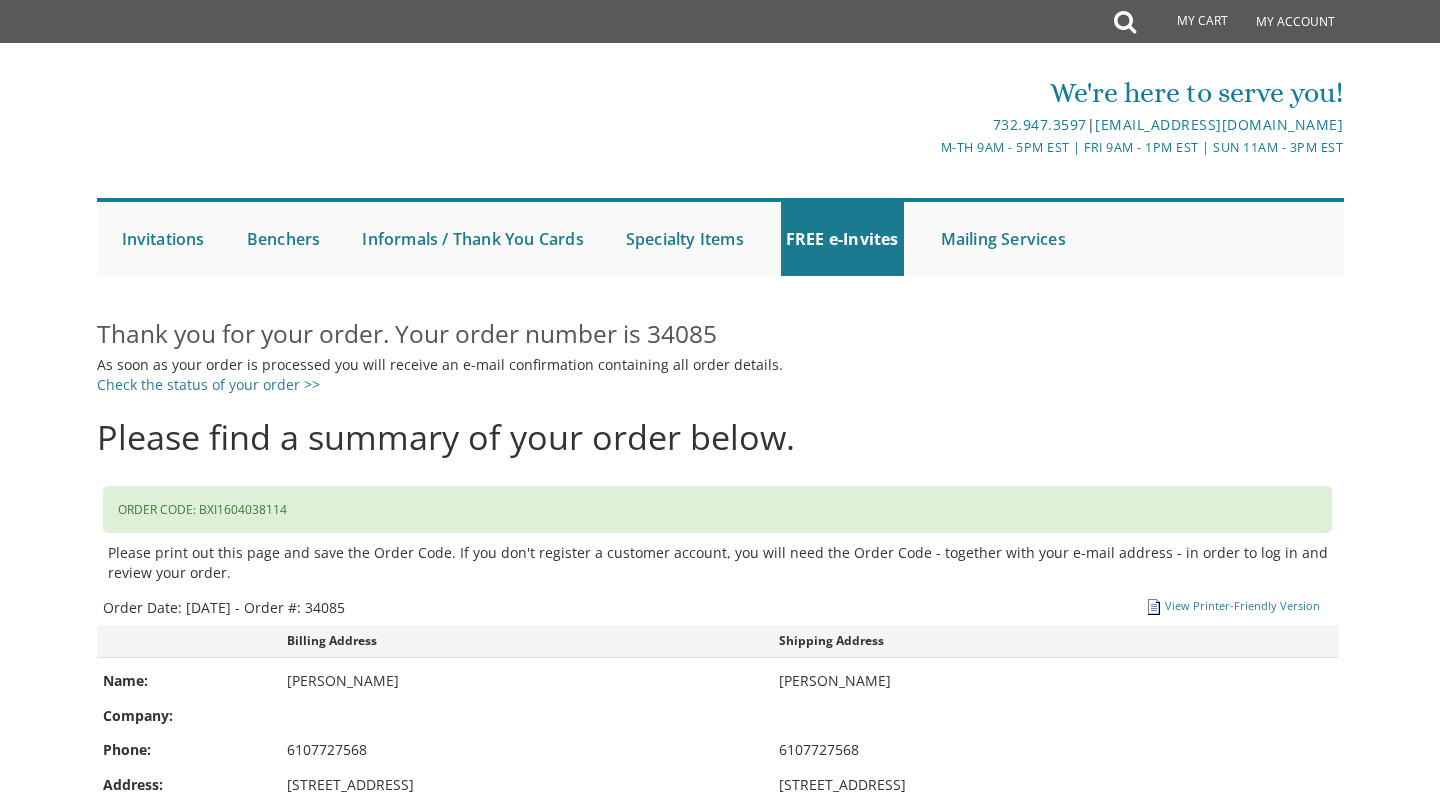scroll, scrollTop: 0, scrollLeft: 0, axis: both 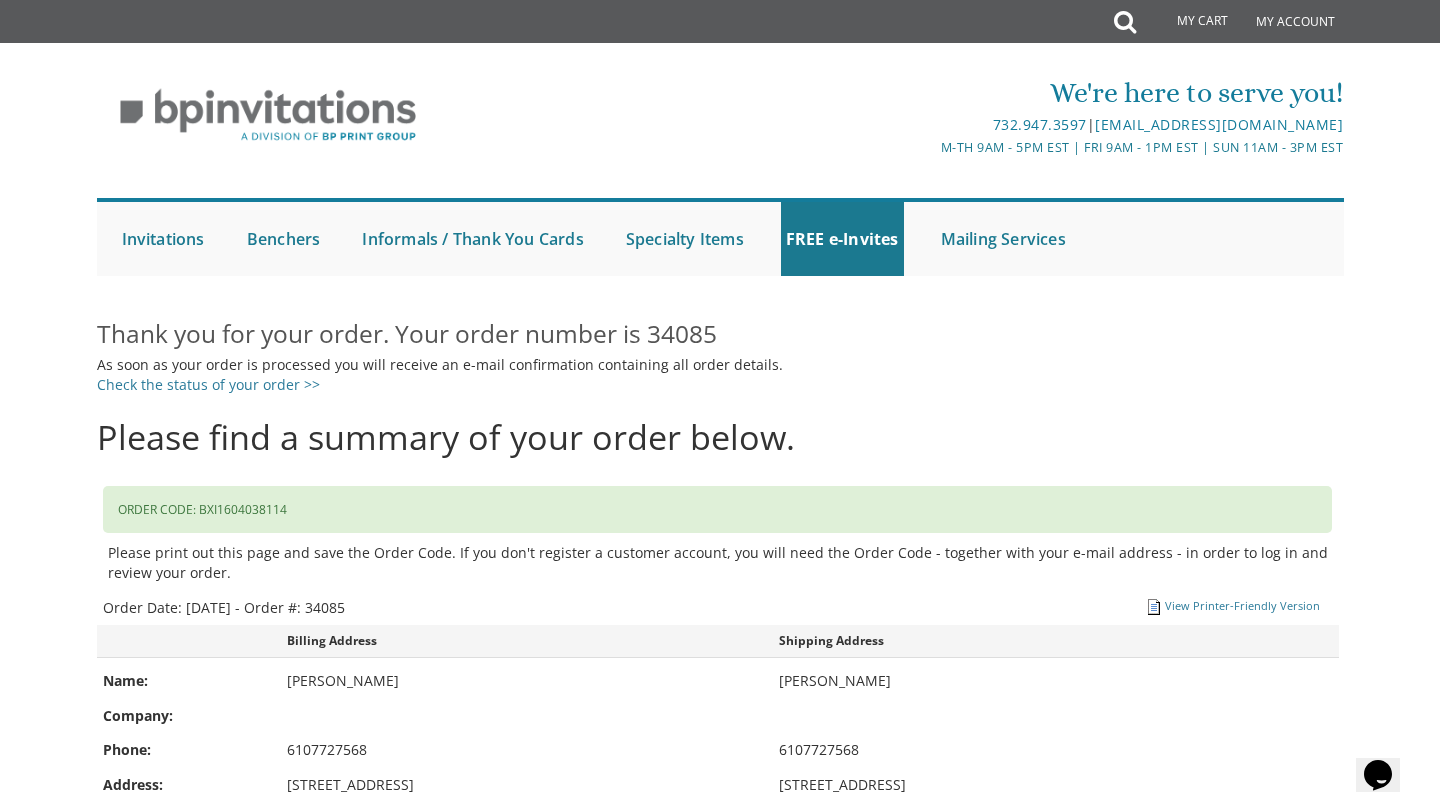 click on "As soon as your order is processed you will receive an e-mail confirmation containing all order details. Check the status of your order >>" at bounding box center (720, 375) 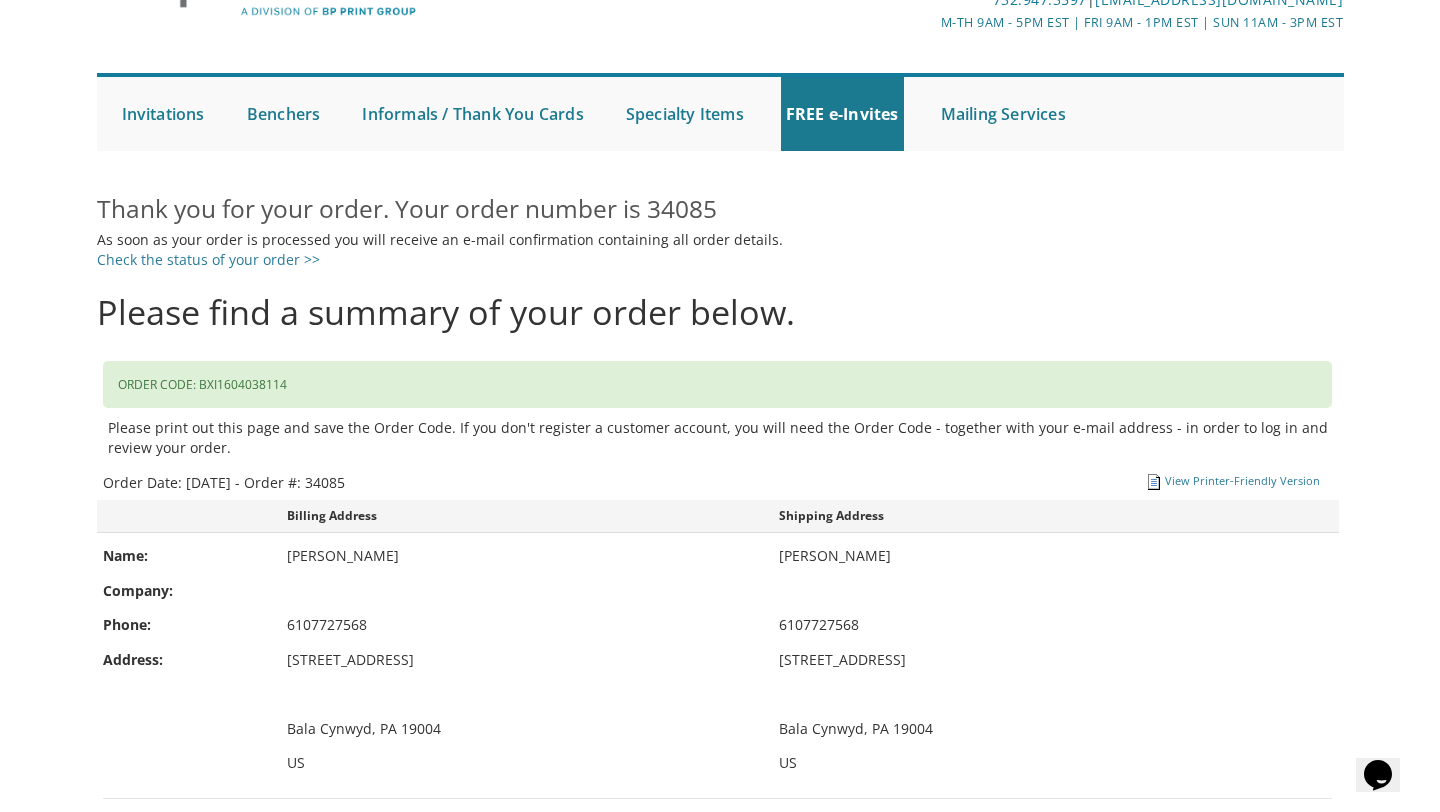 scroll, scrollTop: 0, scrollLeft: 0, axis: both 